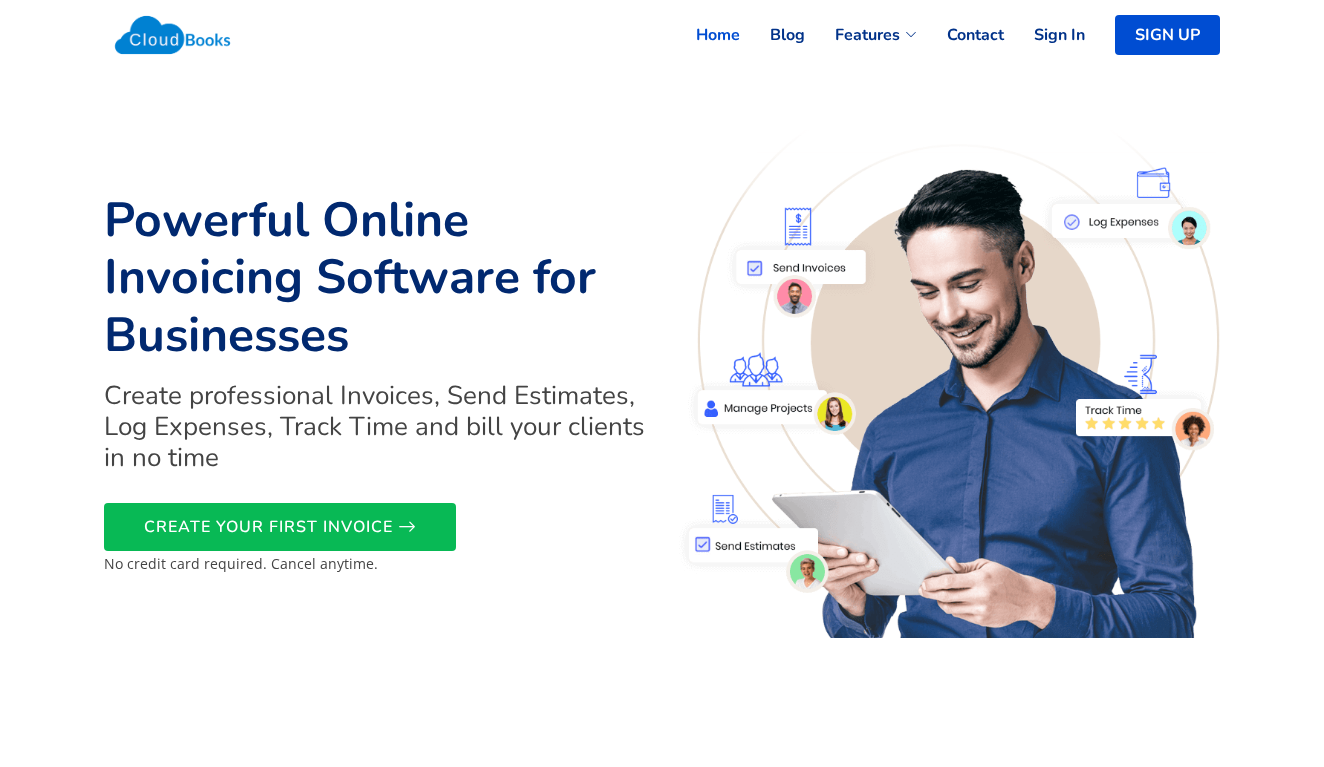 scroll, scrollTop: 0, scrollLeft: 0, axis: both 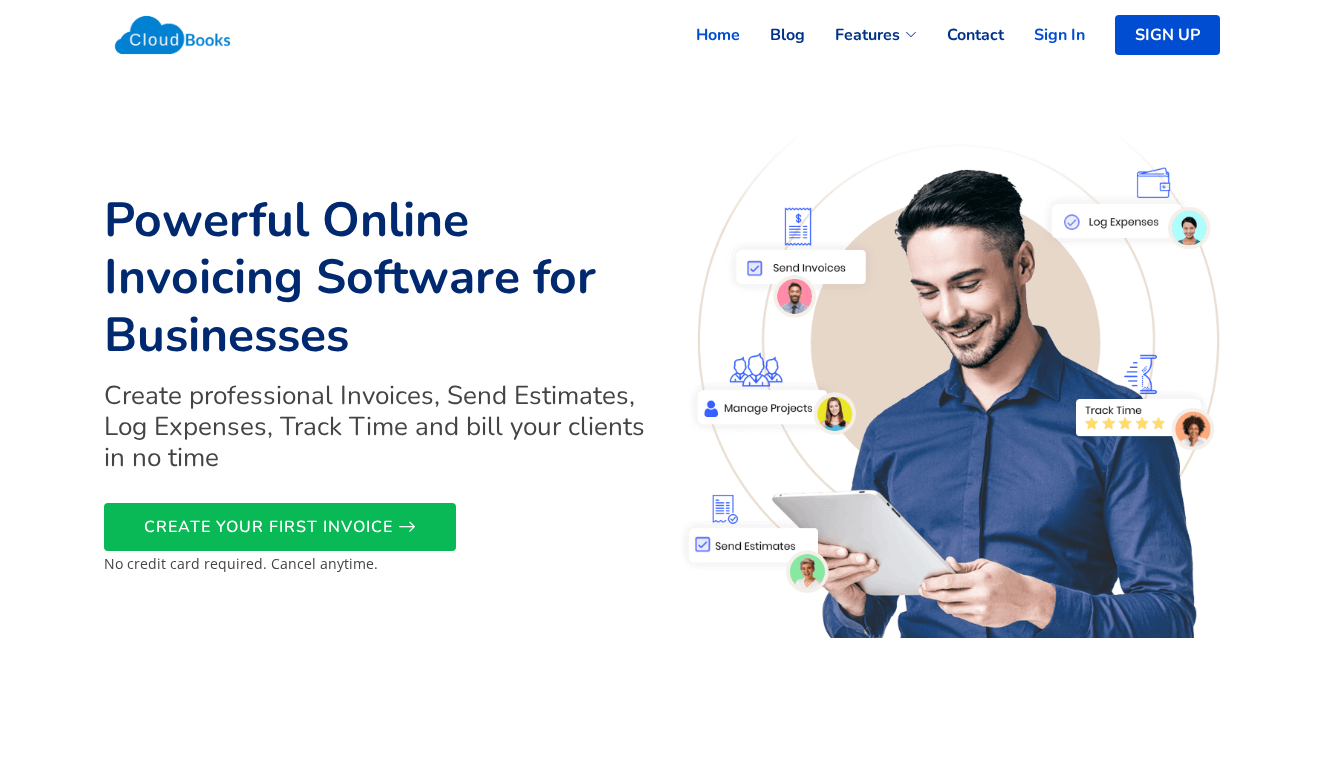click on "Sign In" at bounding box center [1044, 35] 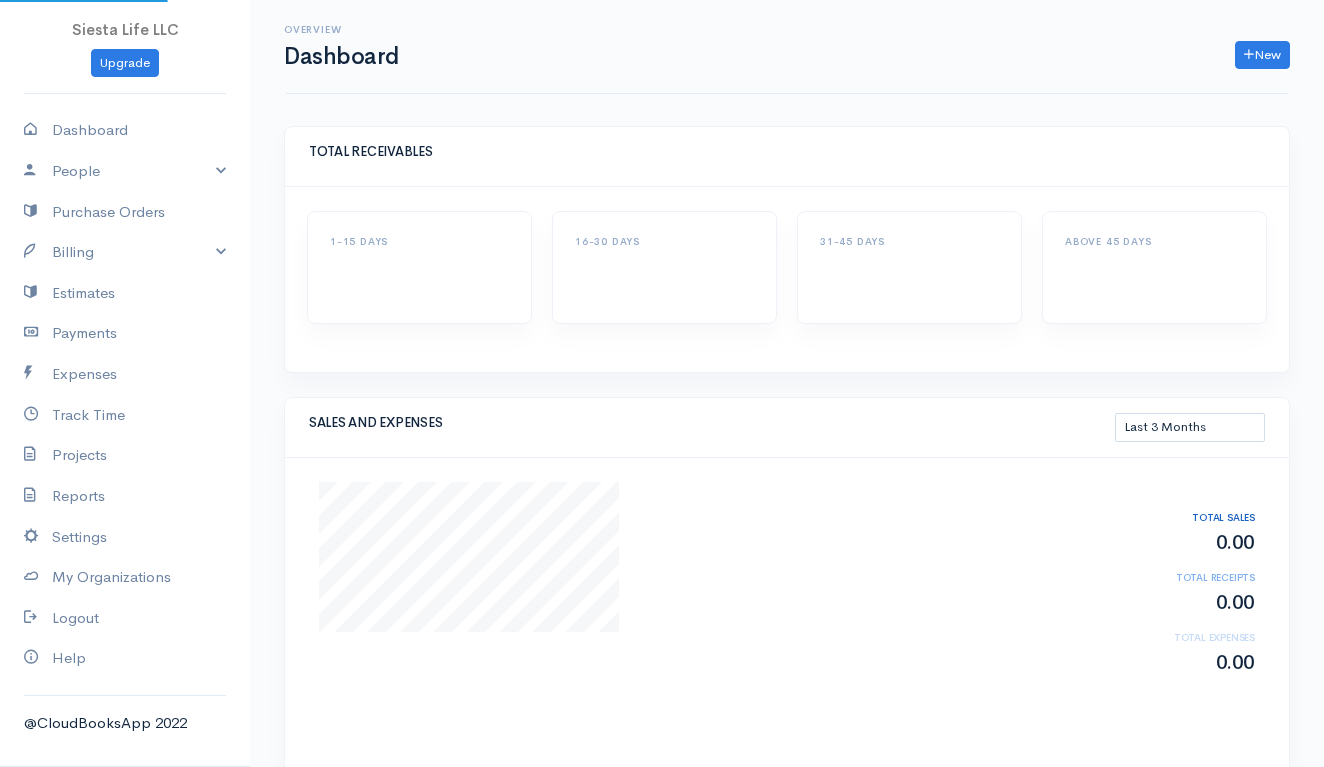 select on "90" 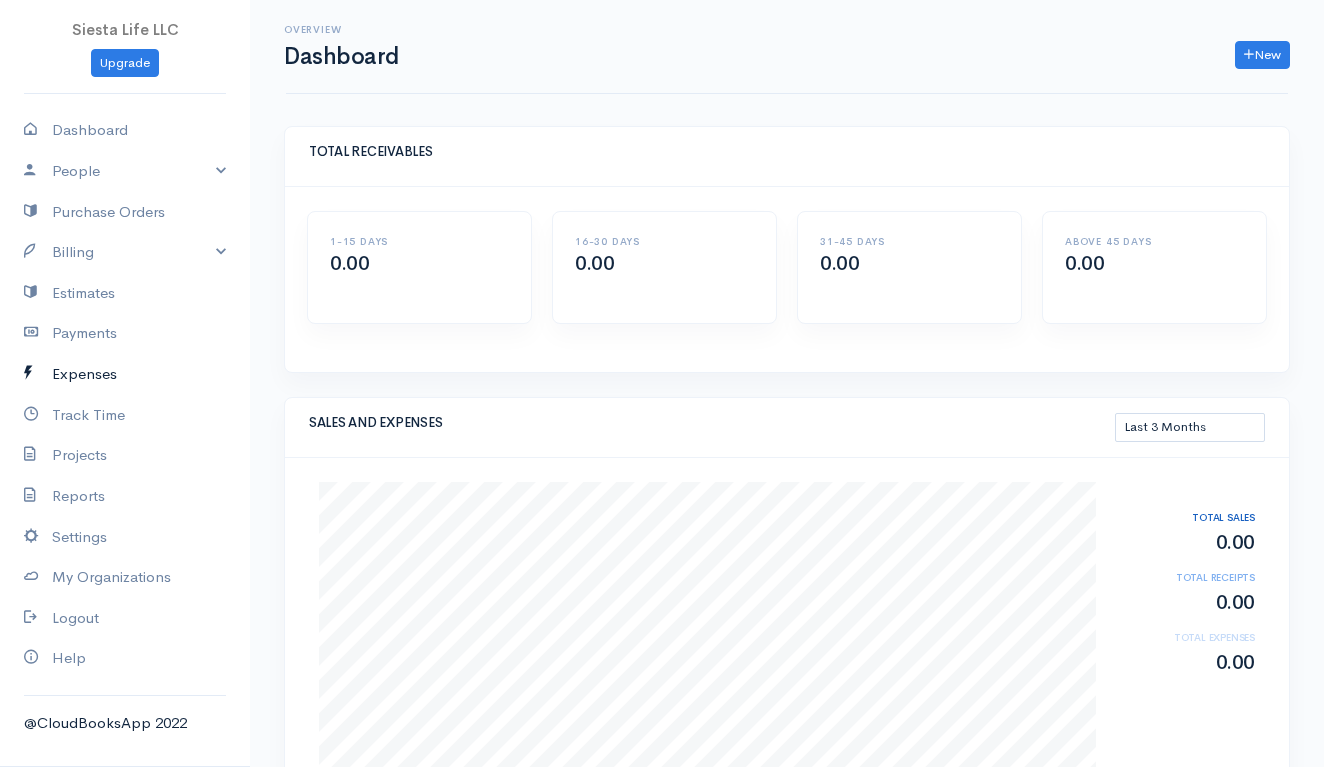 click on "Expenses" at bounding box center [125, 374] 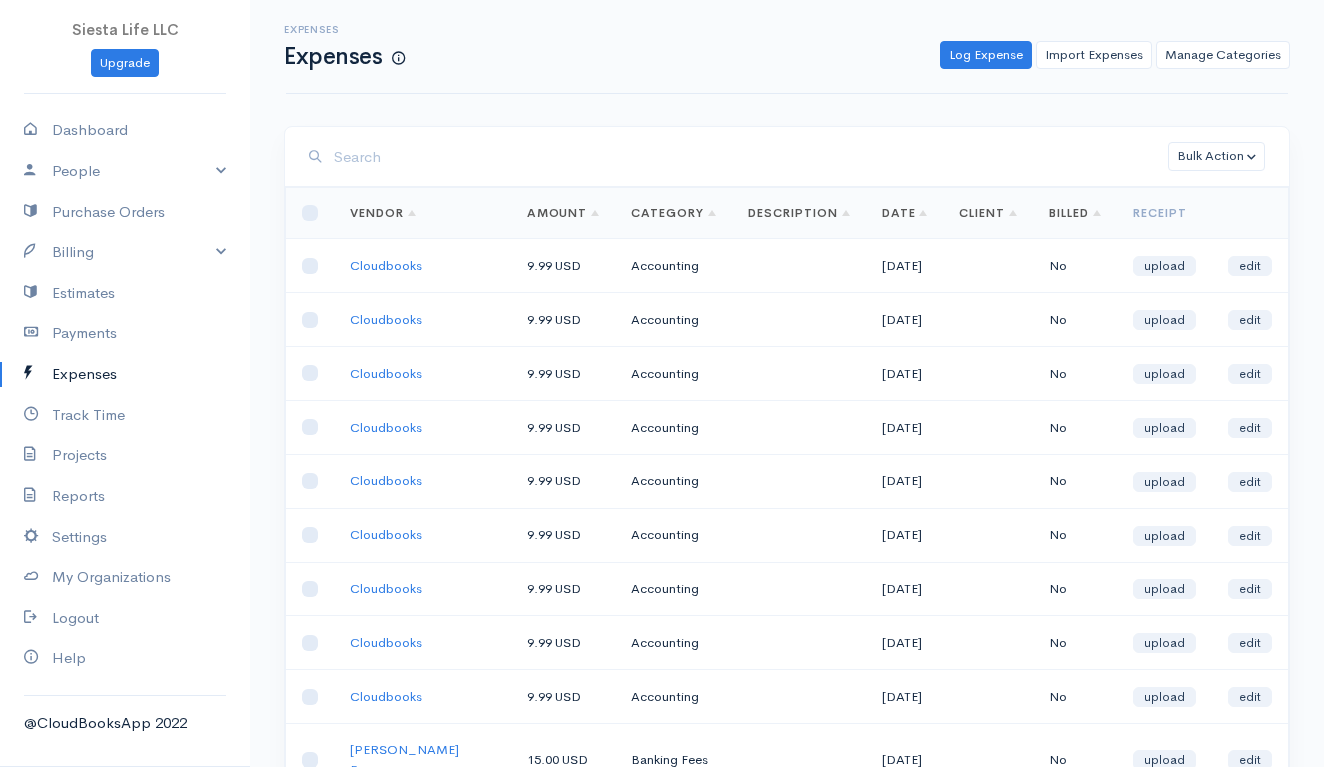 scroll, scrollTop: 0, scrollLeft: 0, axis: both 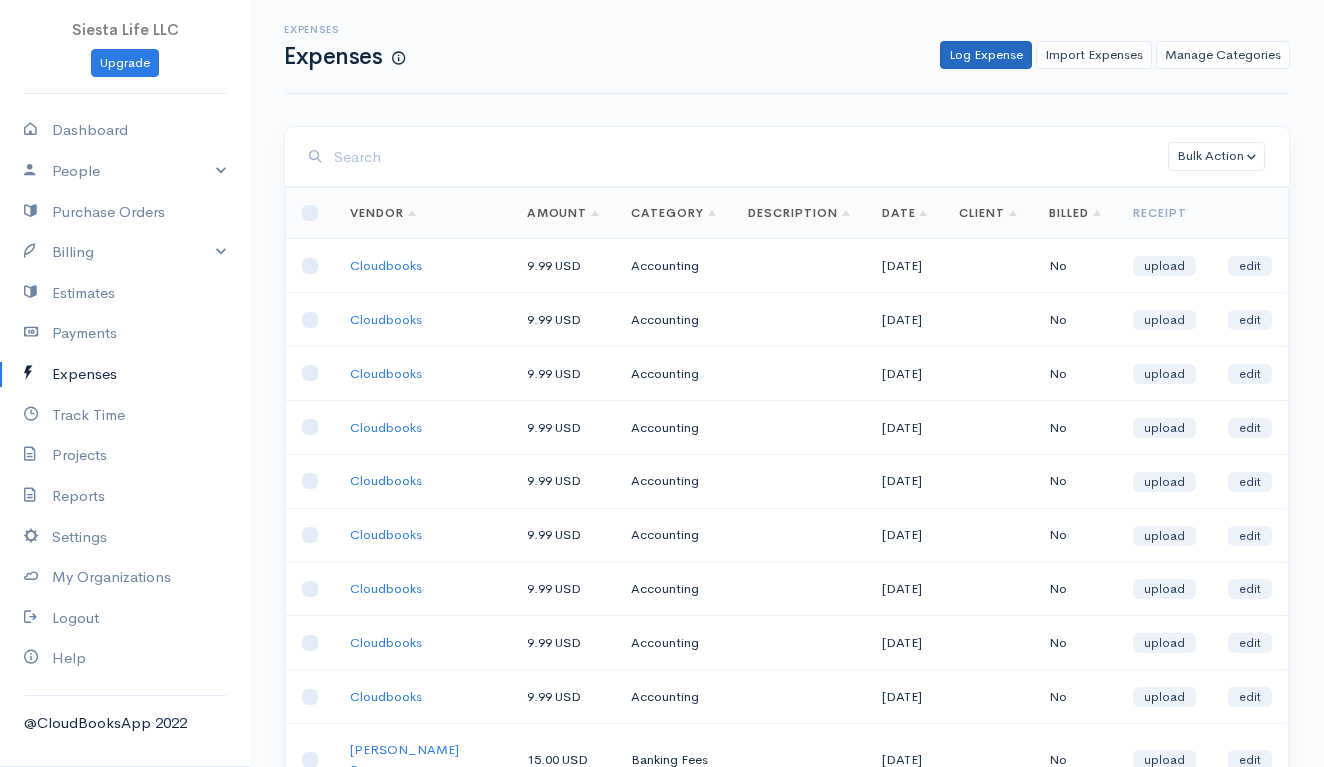 click on "Log Expense" at bounding box center (986, 55) 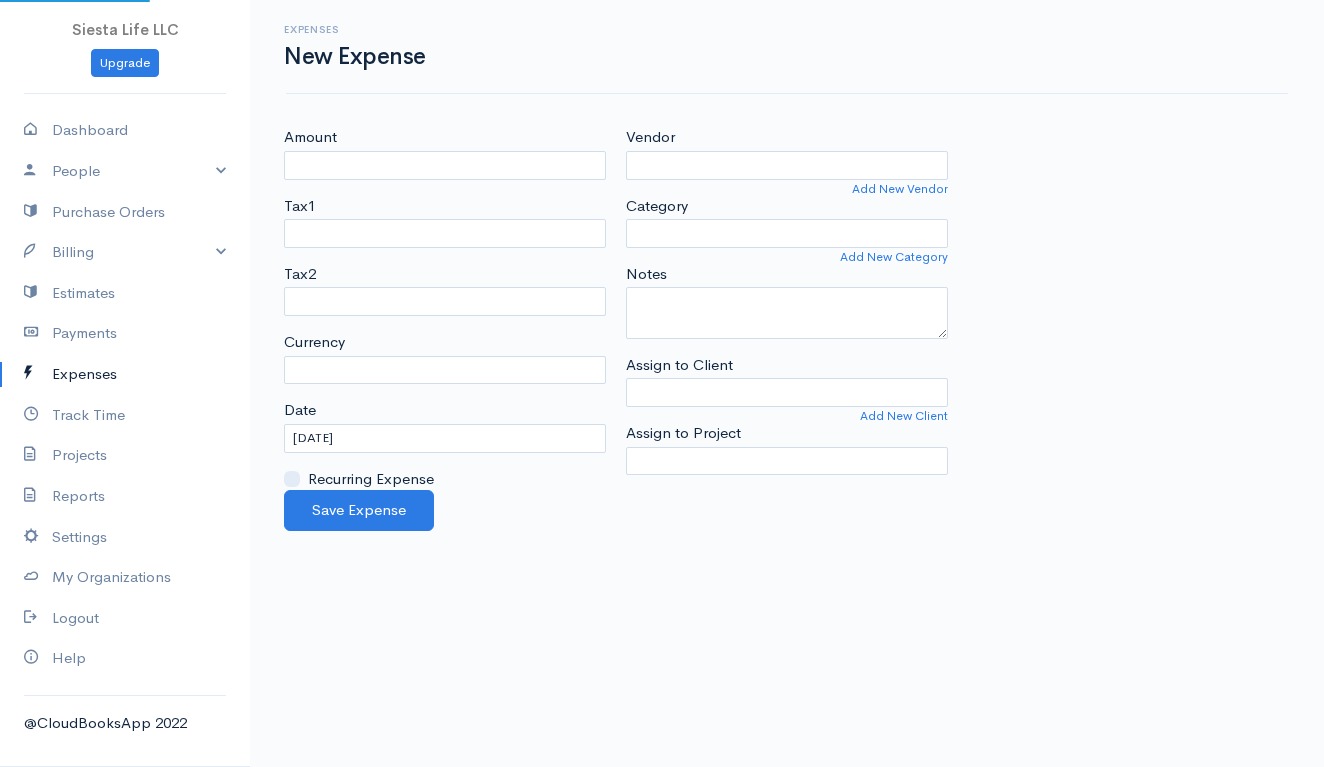 select on "USD" 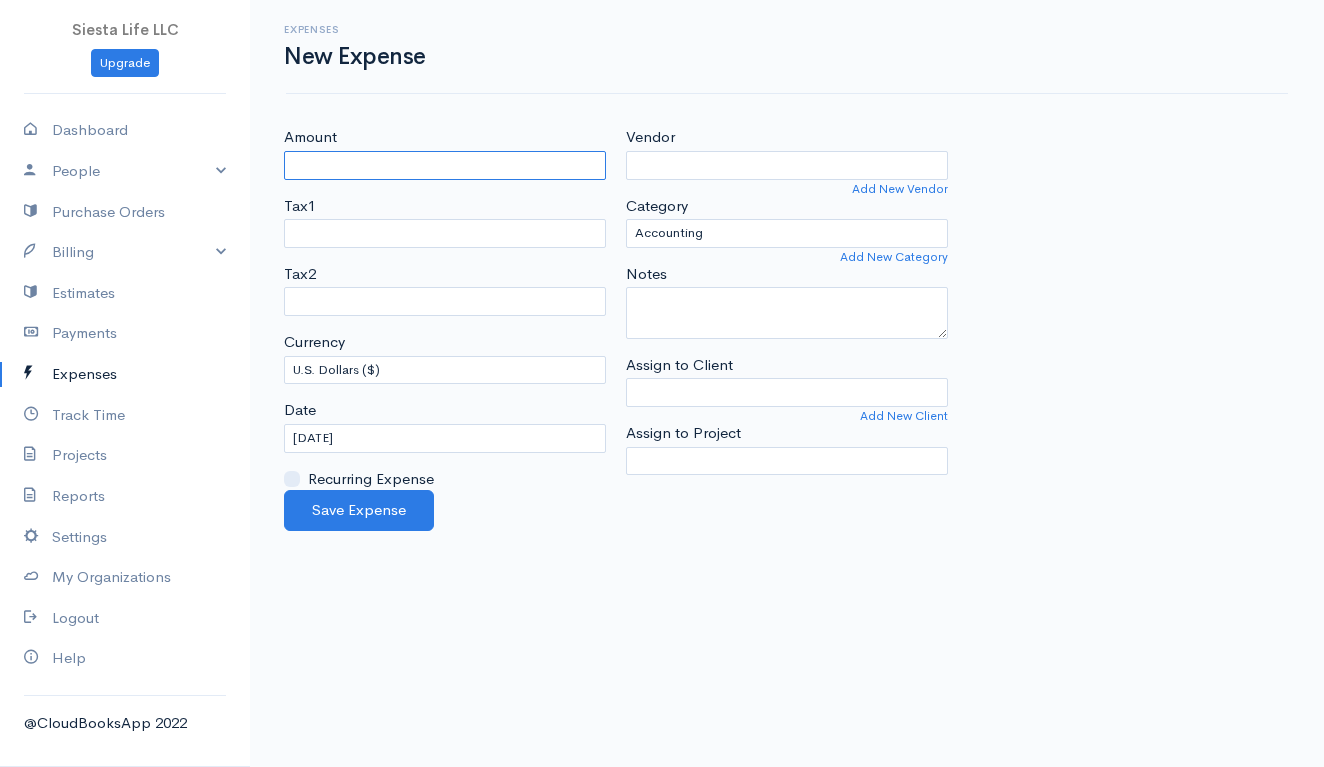 click on "Amount" at bounding box center (445, 165) 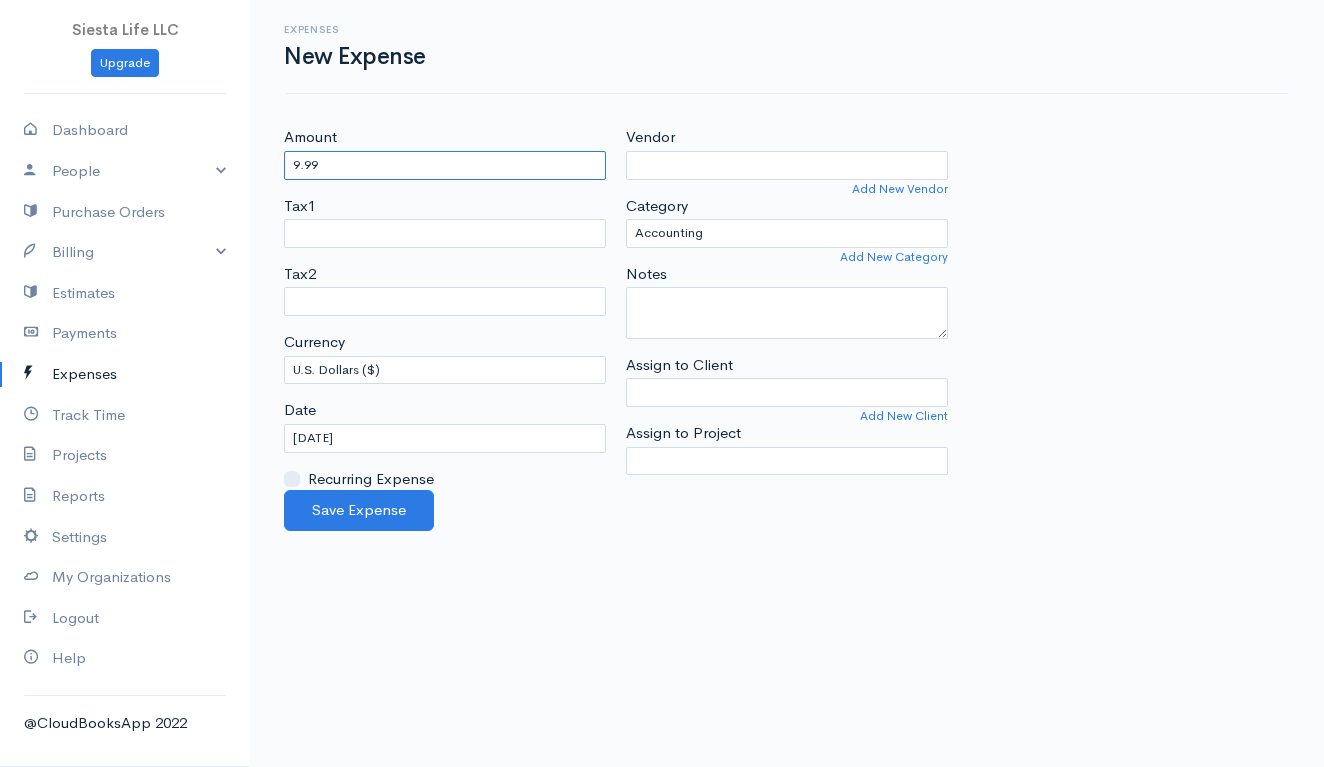 type on "9.99" 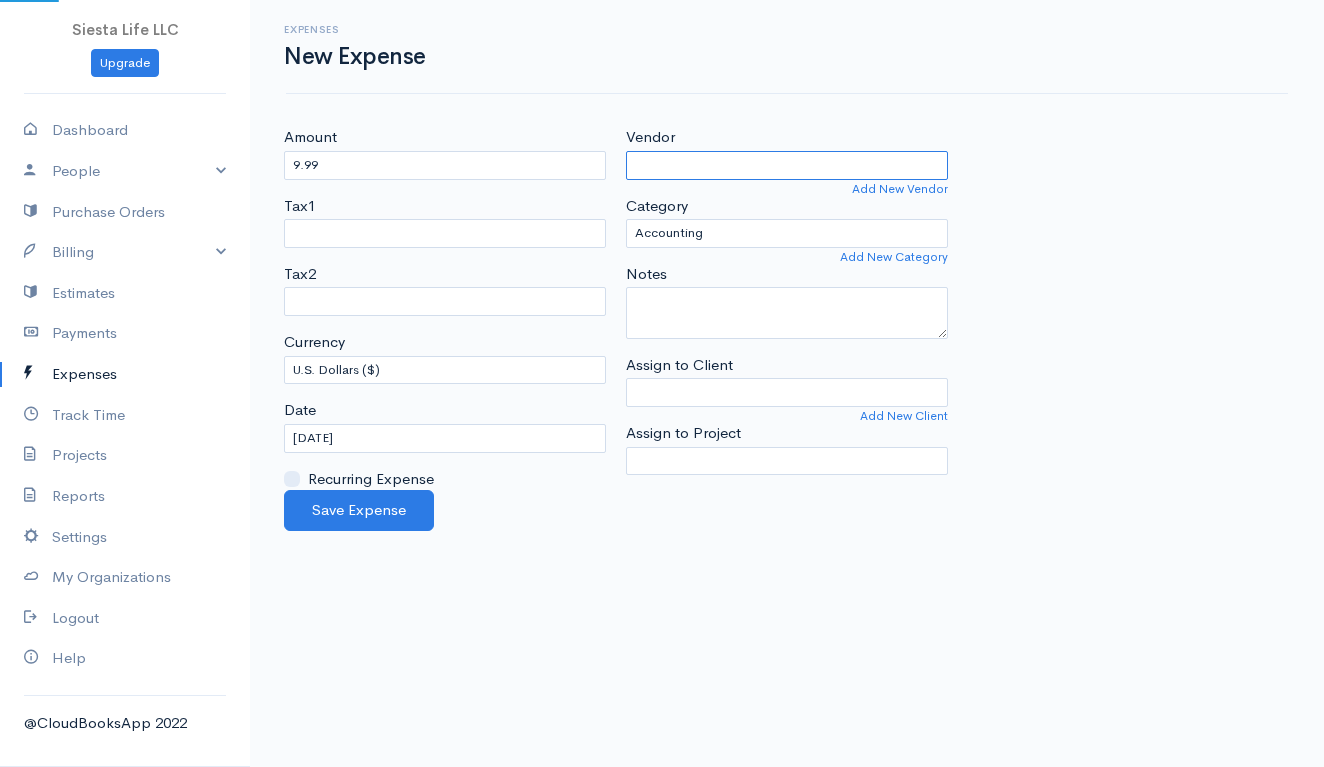 click on "Vendor" at bounding box center (787, 165) 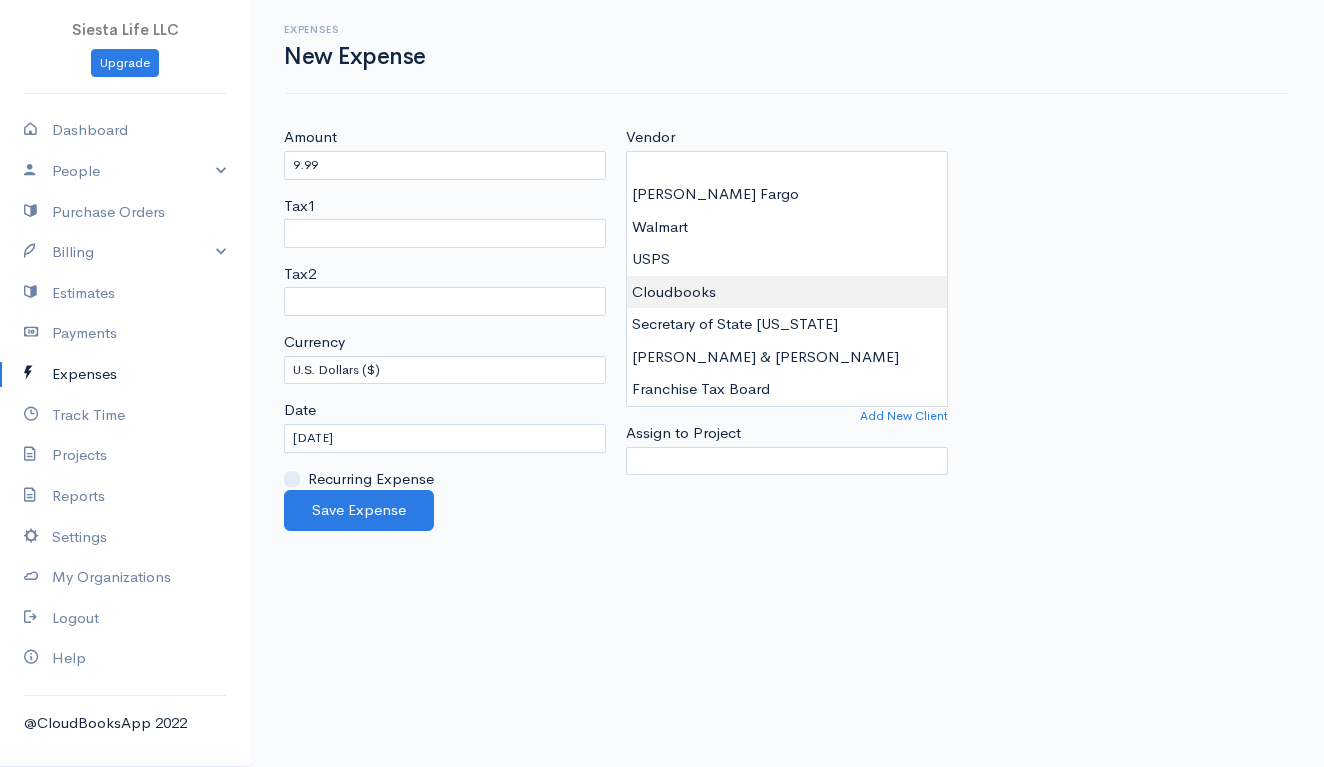 type on "Cloudbooks" 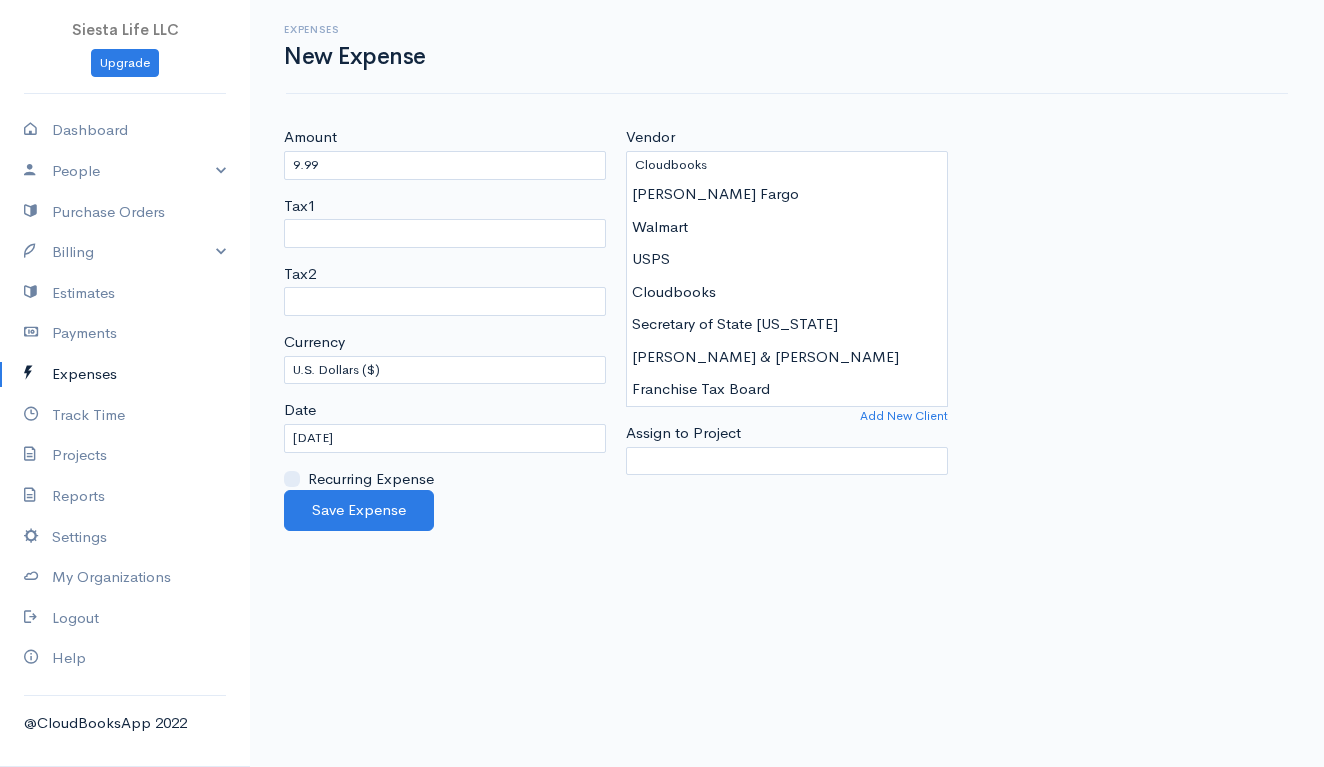 click on "Siesta Life LLC
Upgrade
Dashboard
People
Clients
Vendors
Staff Users
Purchase Orders
Billing
Invoice
Recurring Invoice
Items
Services
Taxes
Credits
Estimates
Payments
Expenses
Track Time
Projects
Reports
Settings
My Organizations
Logout
Help
@CloudBooksApp 2022
Expenses
New Expense
Amount 9.99 Tax1 FTB Tax2 FTB Currency U.S. Dollars ($) Canadian Dollars ($) British Pounds Sterling (£) Euros (€) Australian Dollars ($) Afghani (Af) Algerian Dinar (د.ج) Balboa (B/.)" at bounding box center (662, 383) 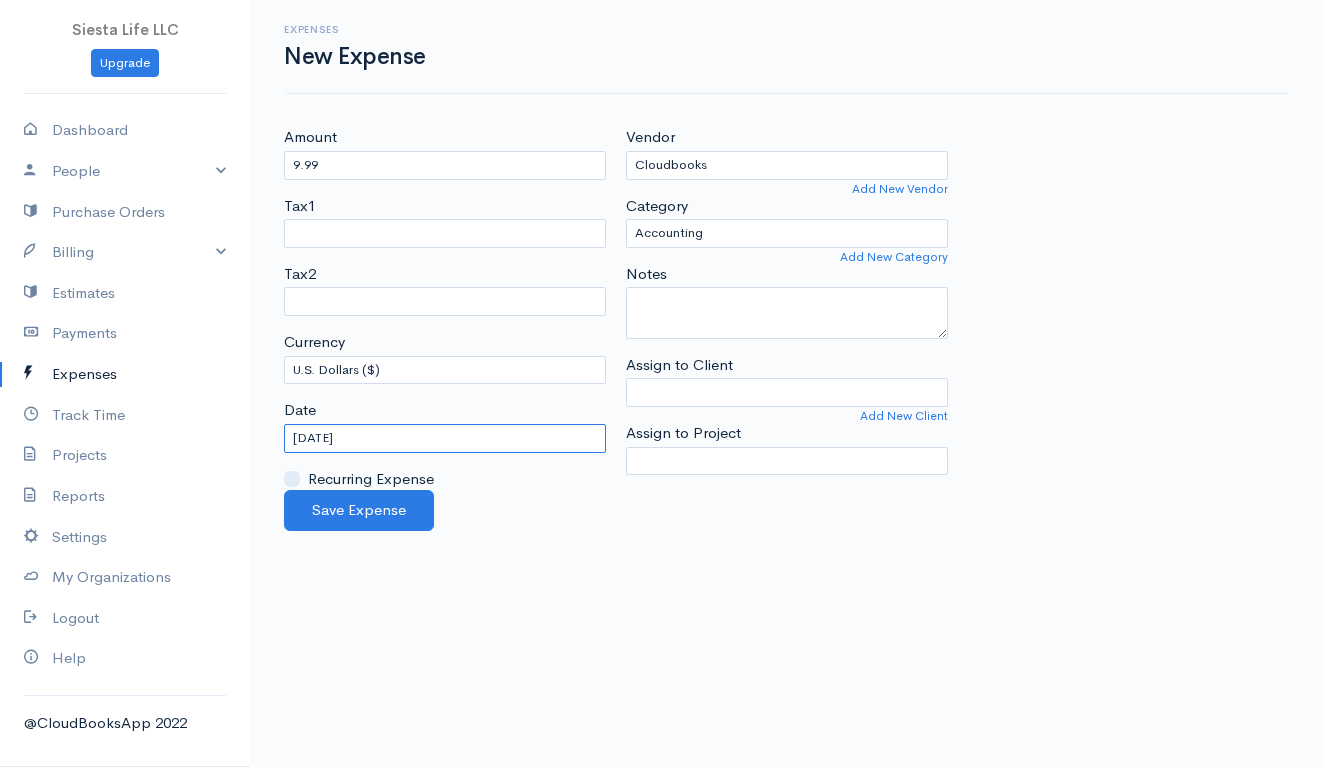 click on "[DATE]" at bounding box center (445, 438) 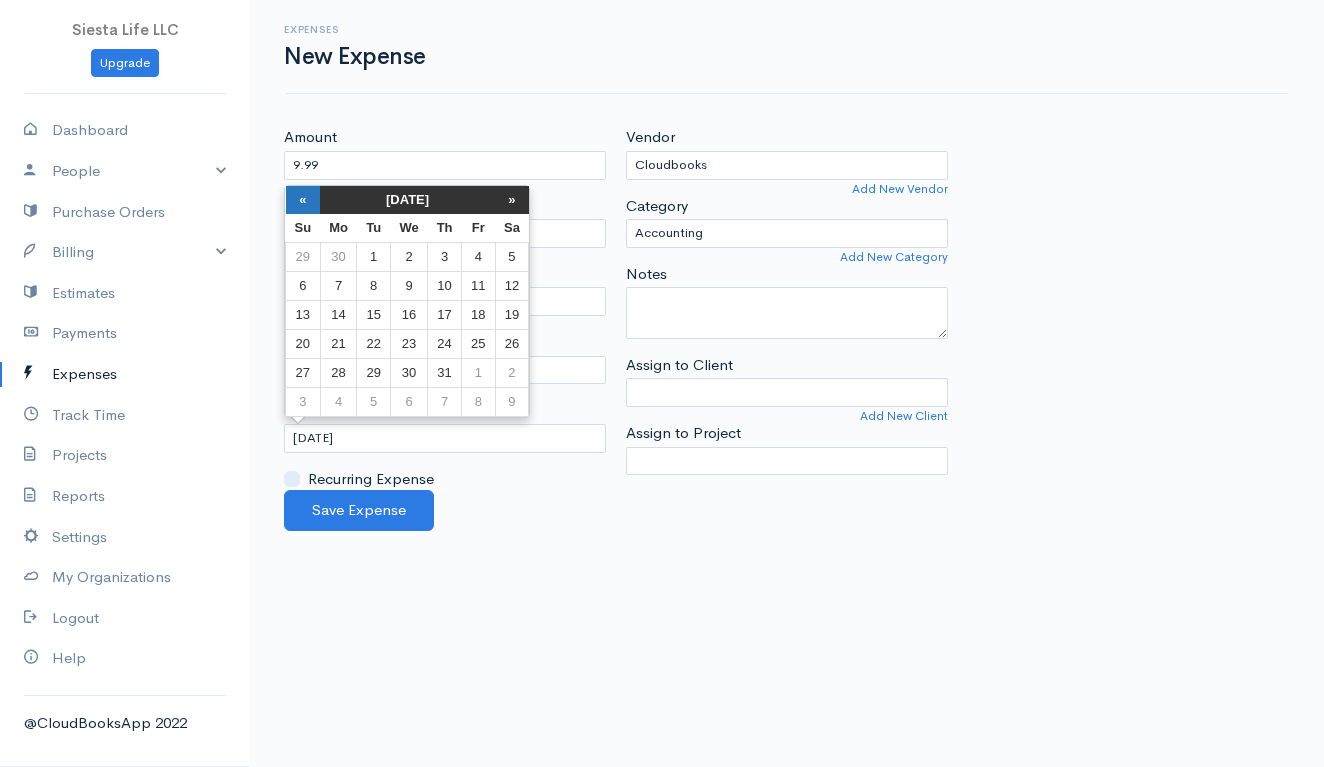 click on "«" at bounding box center (303, 200) 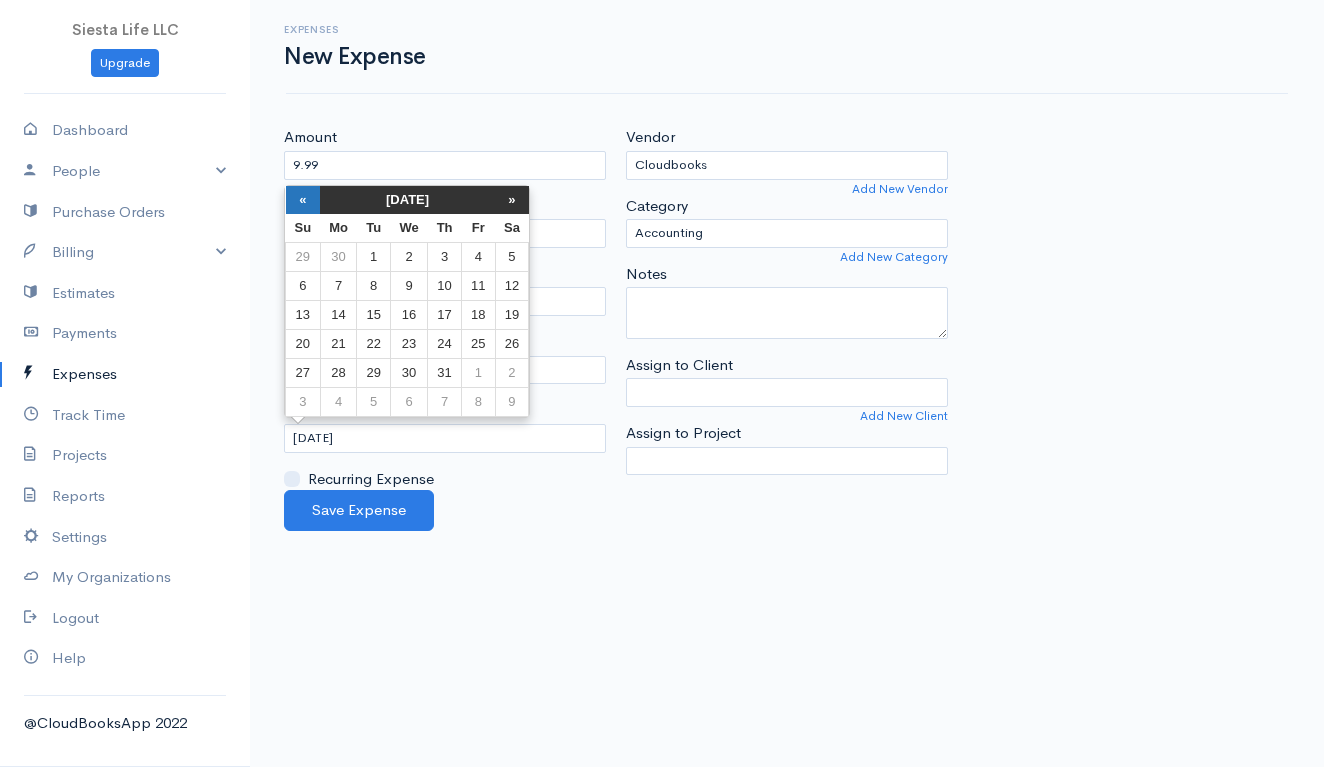 click on "«" at bounding box center (303, 200) 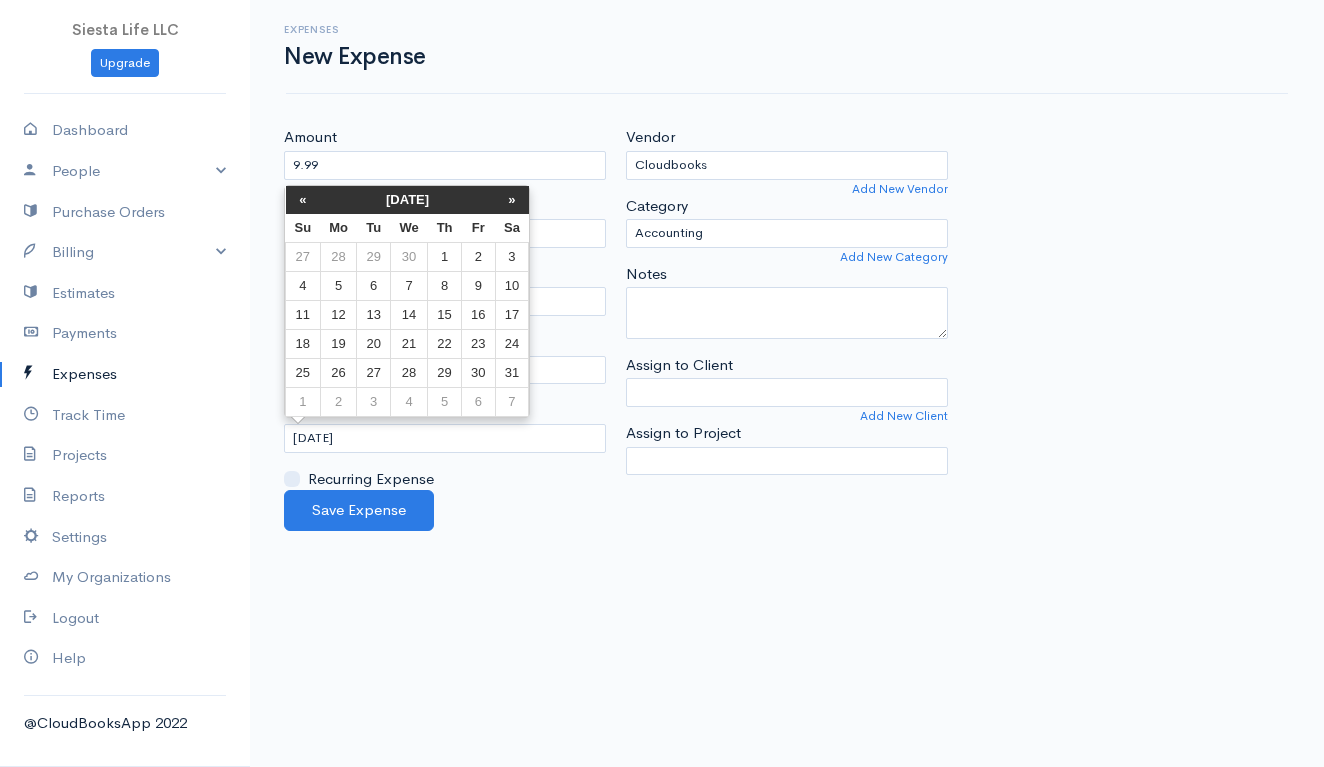 click on "«" at bounding box center [303, 200] 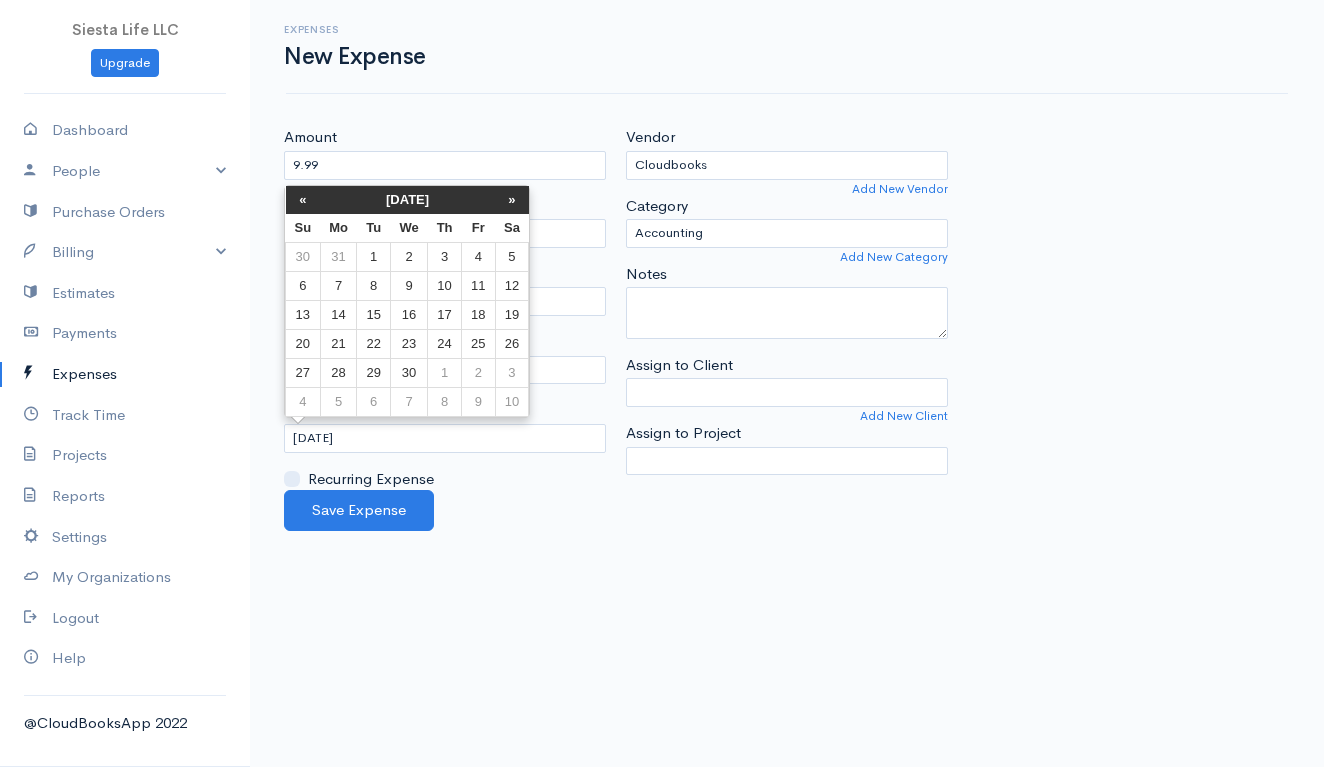 click on "«" at bounding box center (303, 200) 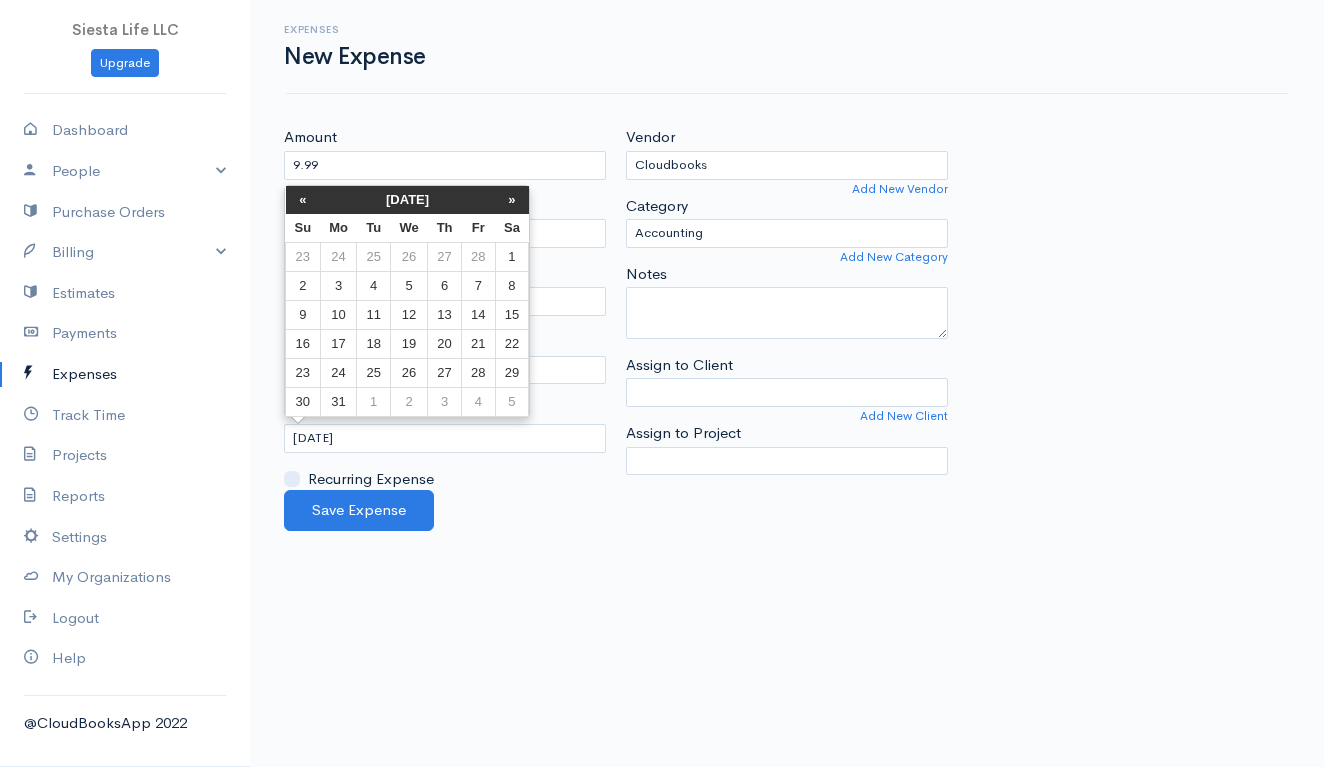 click on "«" at bounding box center (303, 200) 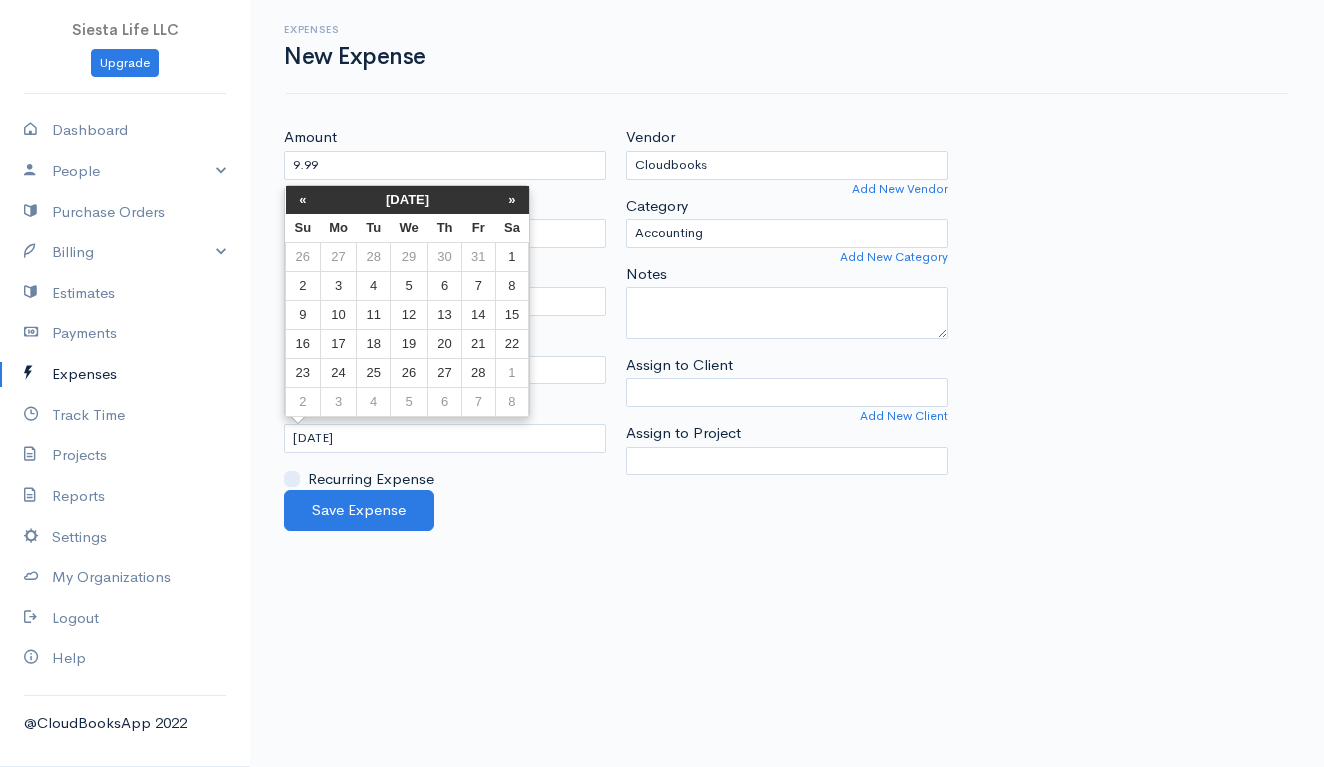 click on "«" at bounding box center (303, 200) 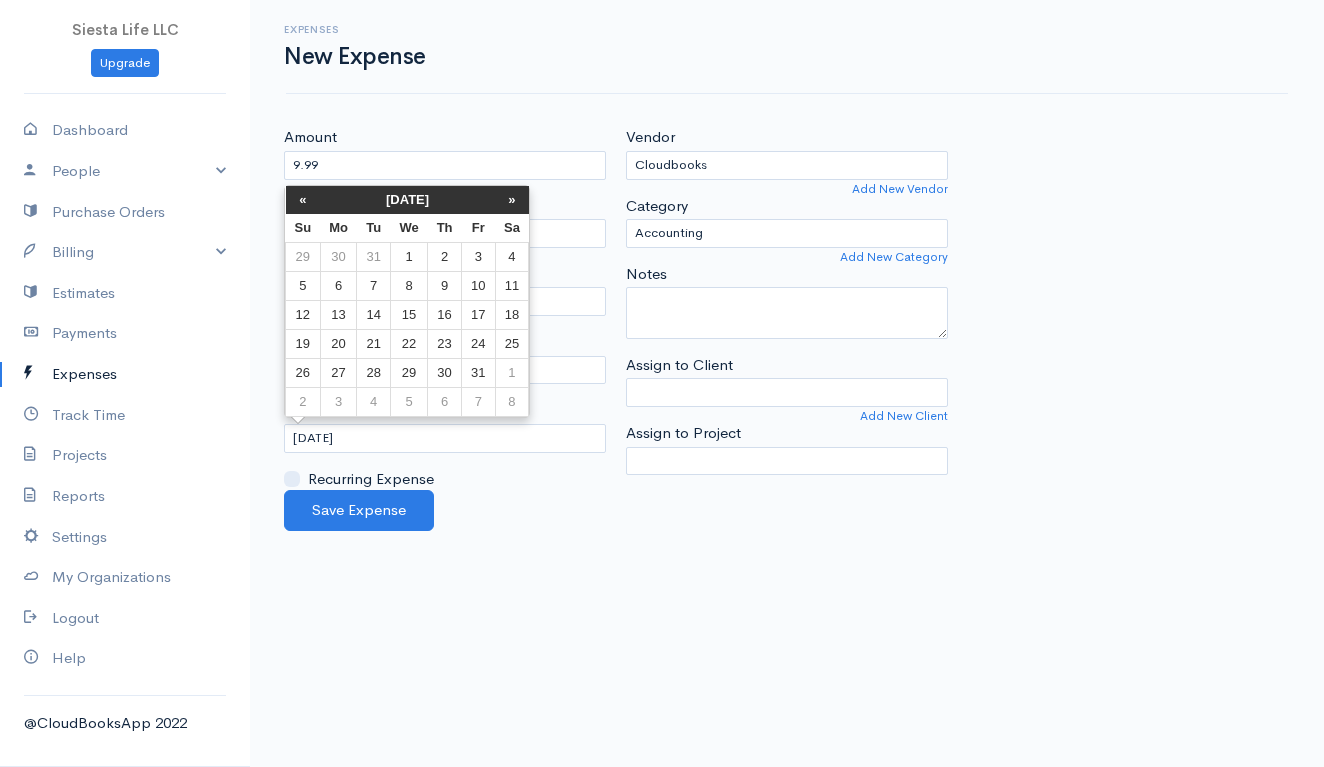 click on "«" at bounding box center (303, 200) 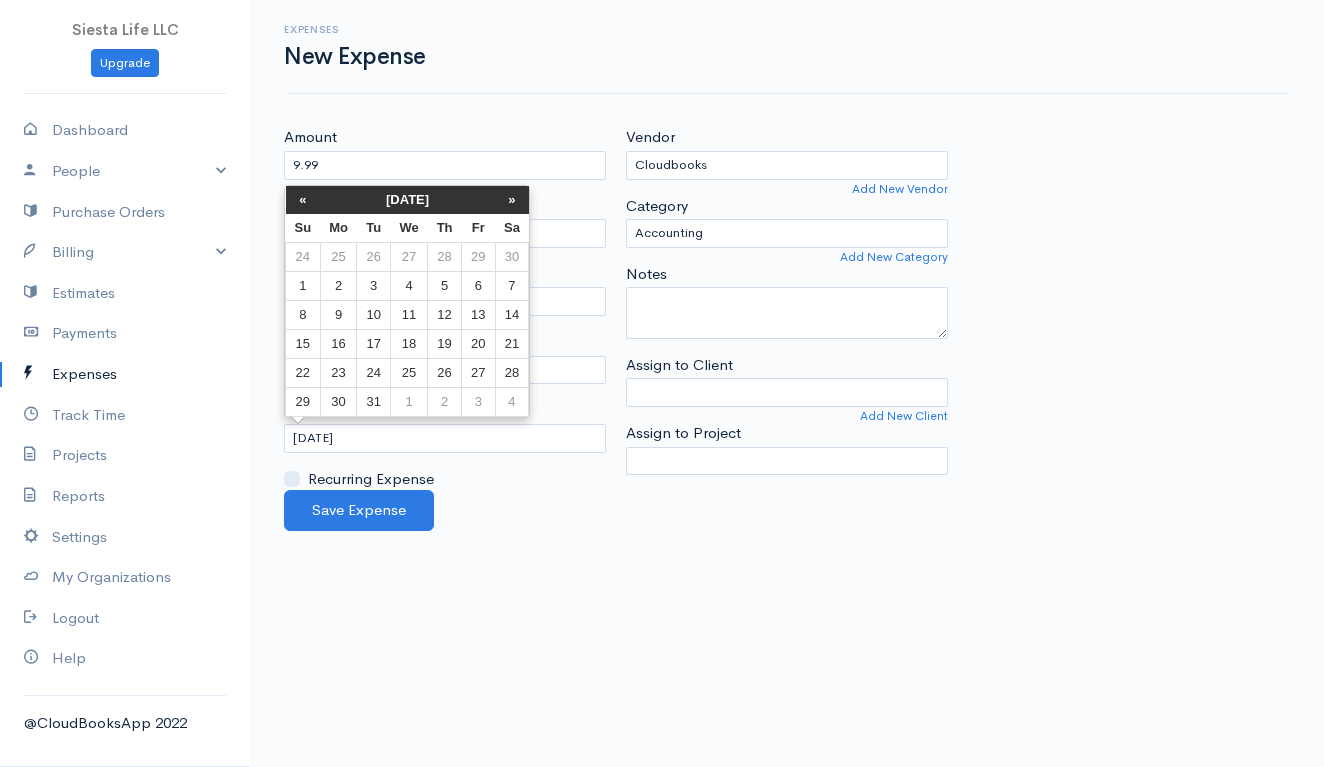 click on "«" at bounding box center [303, 200] 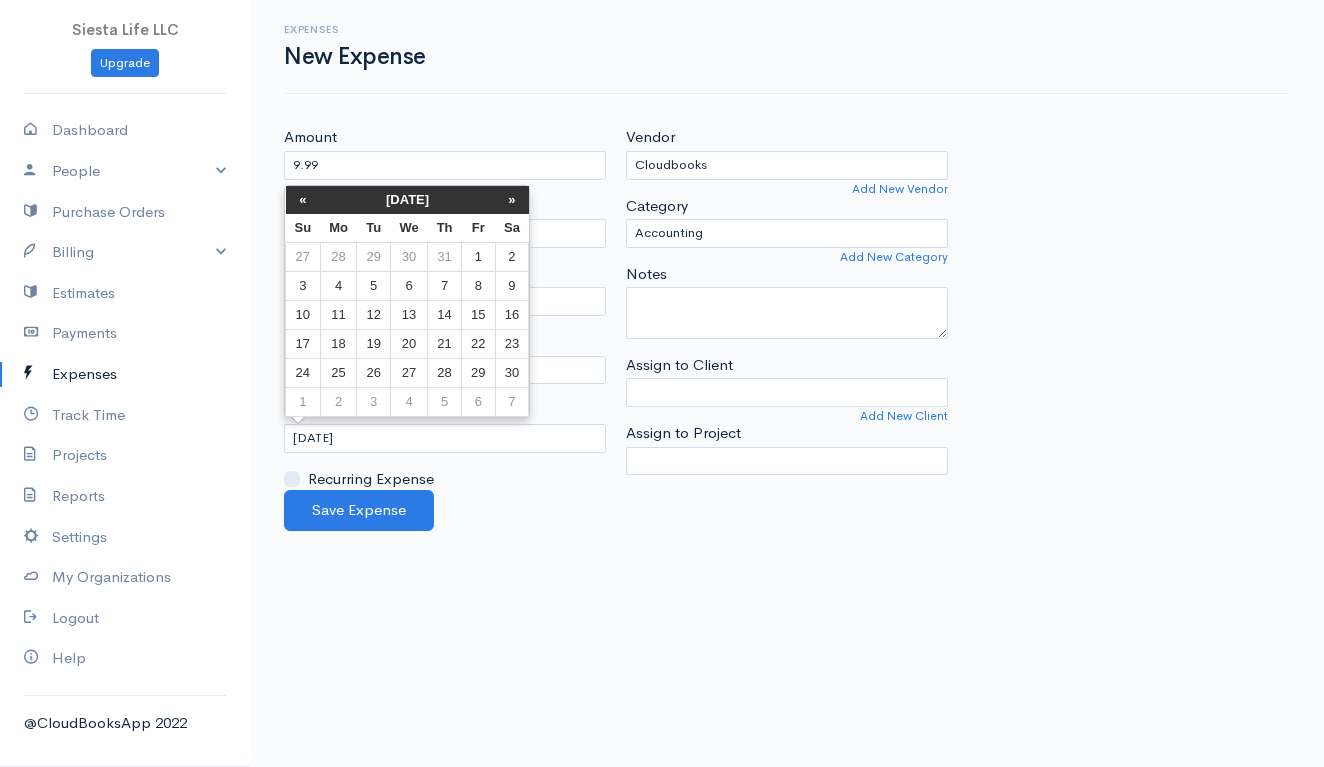 click on "«" at bounding box center [303, 200] 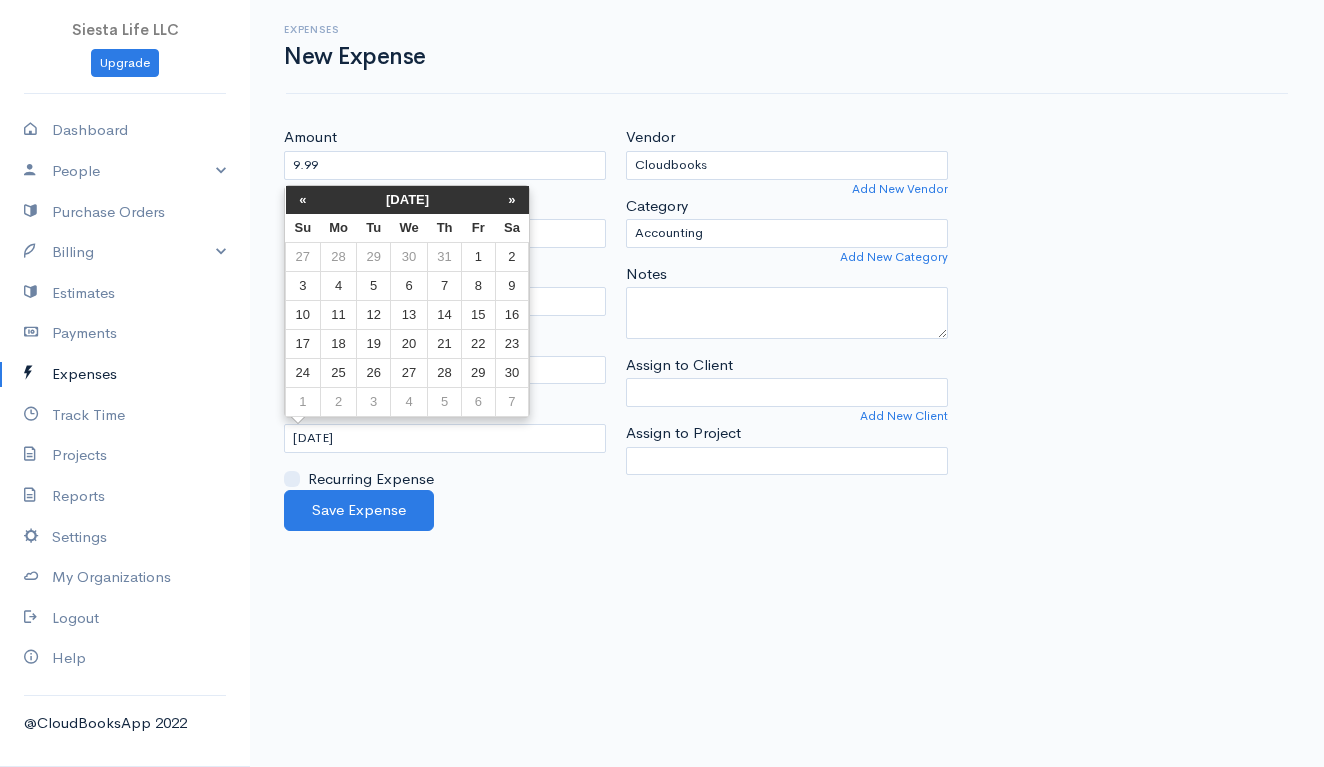 click on "«" at bounding box center [303, 200] 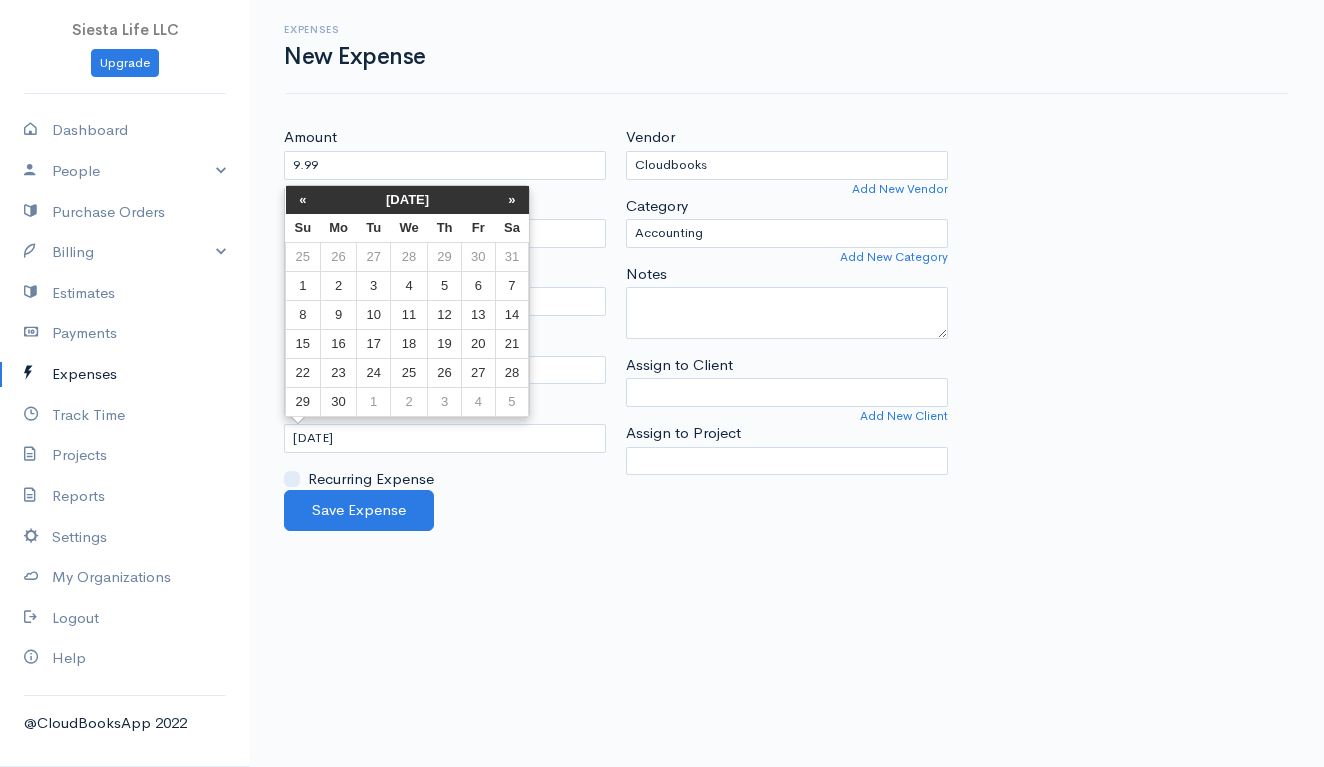 click on "«" at bounding box center [303, 200] 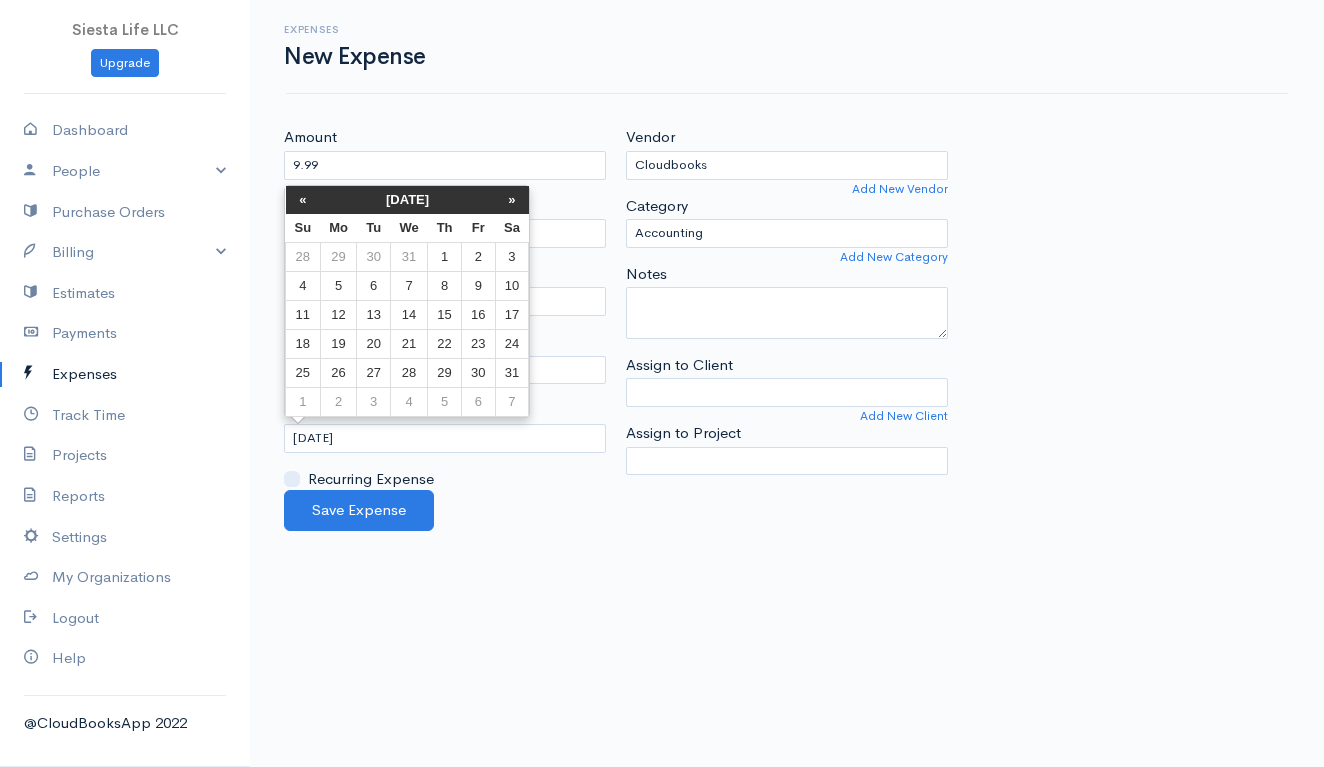 click on "«" at bounding box center (303, 200) 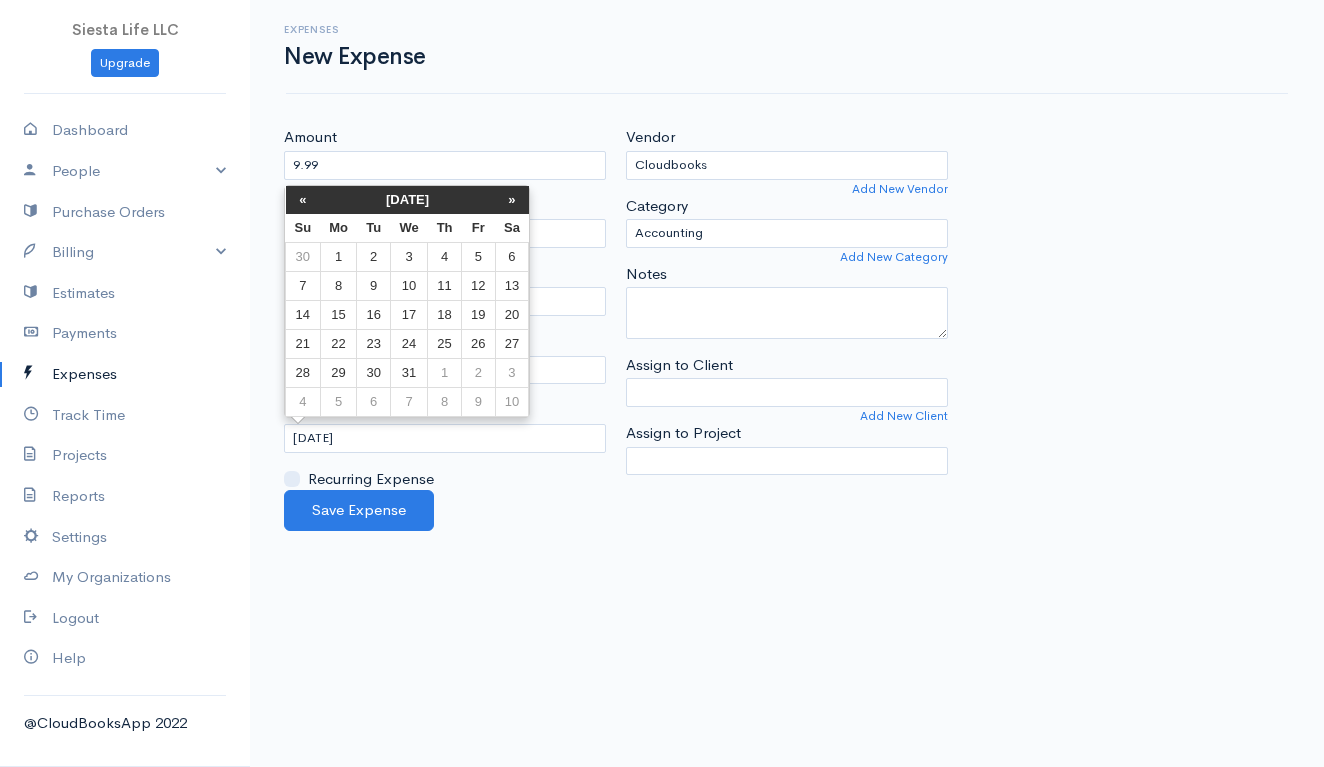 click on "«" at bounding box center (303, 200) 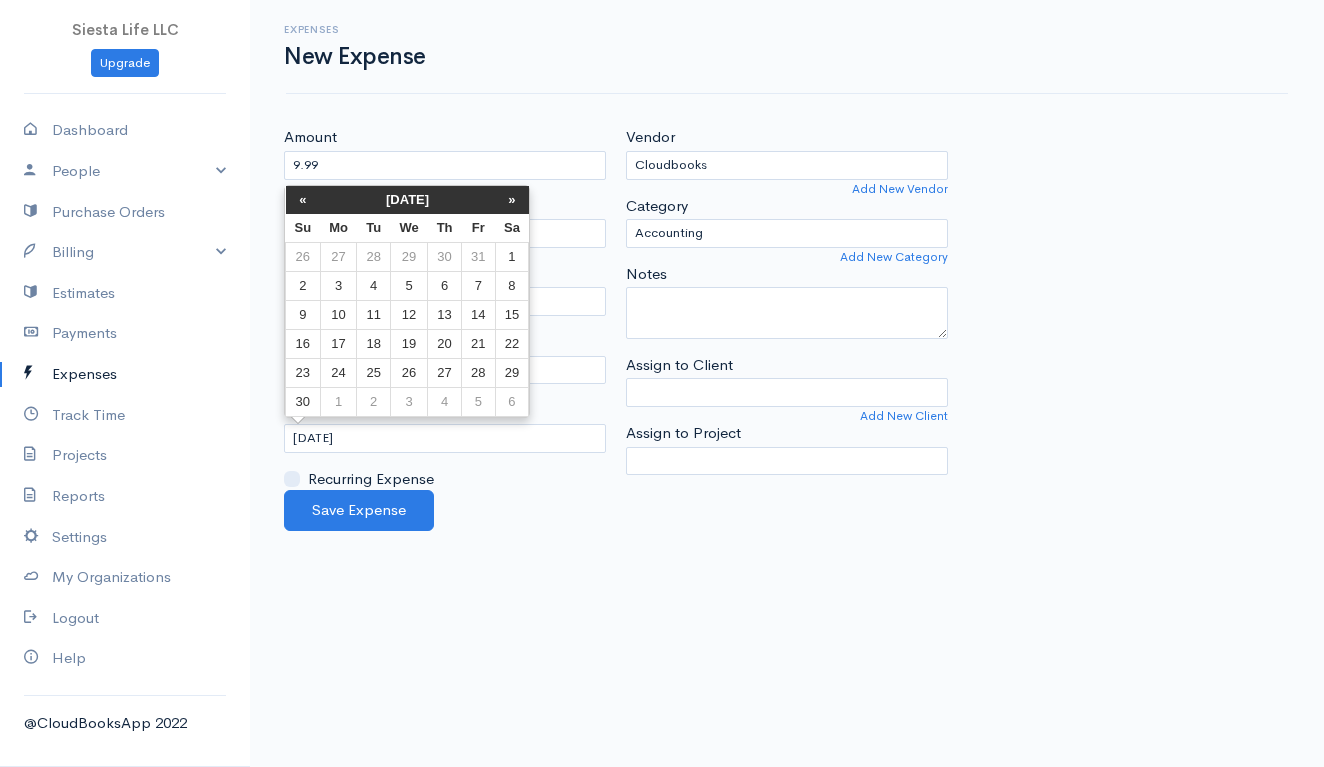 click on "«" at bounding box center (303, 200) 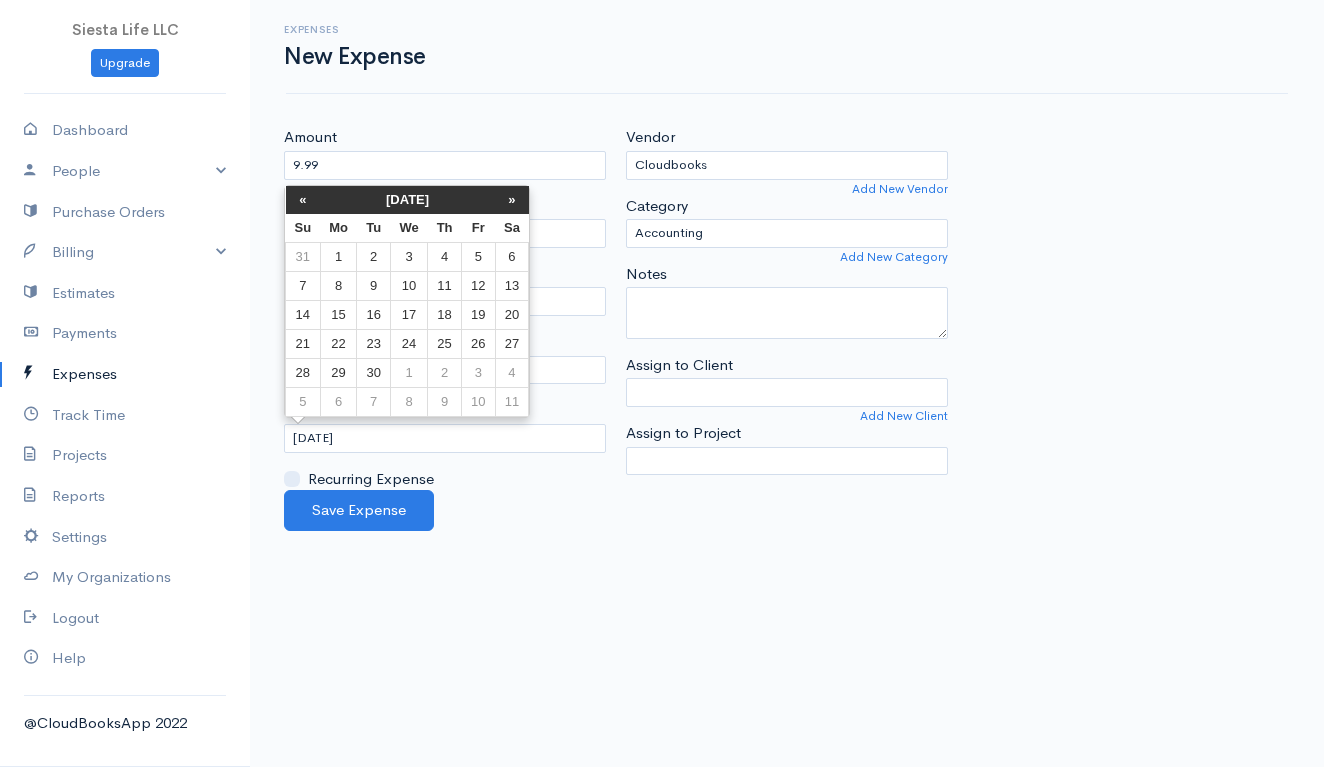 click on "«" at bounding box center (303, 200) 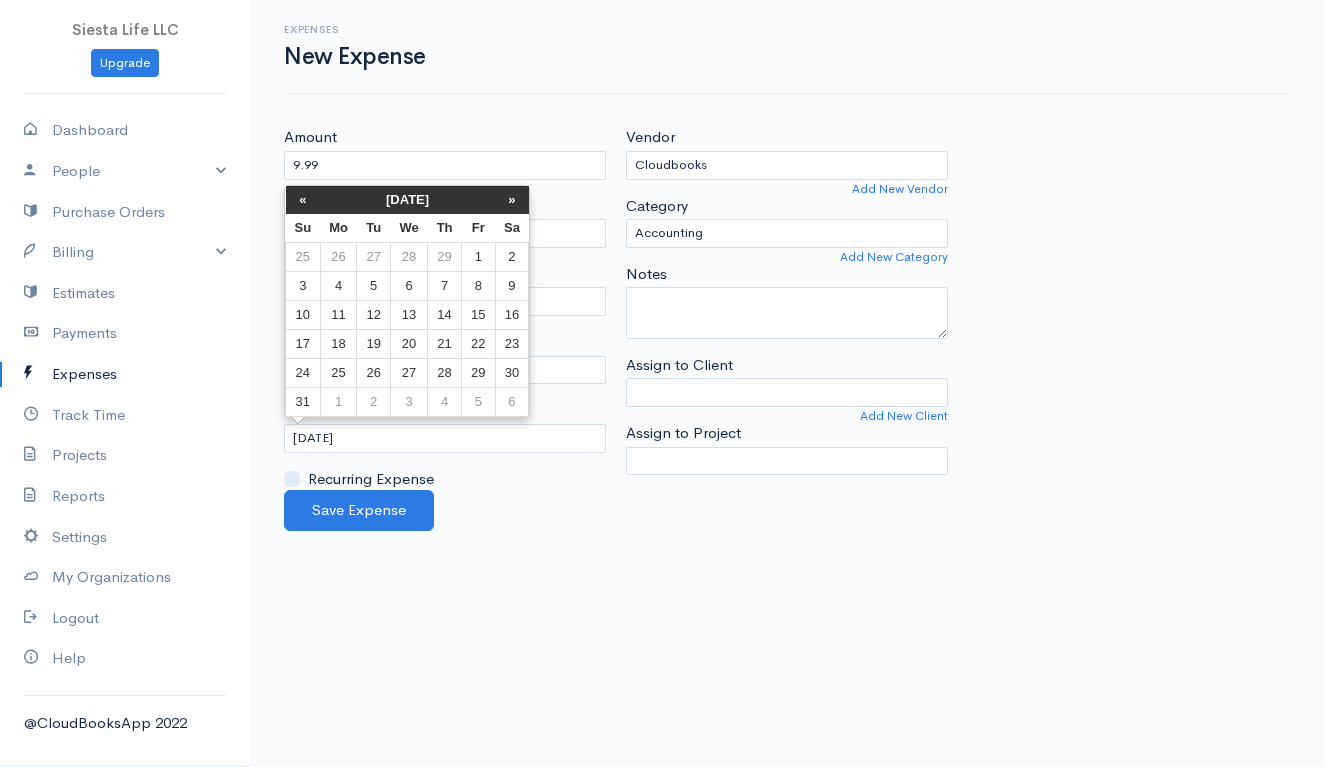 click on "«" at bounding box center [303, 200] 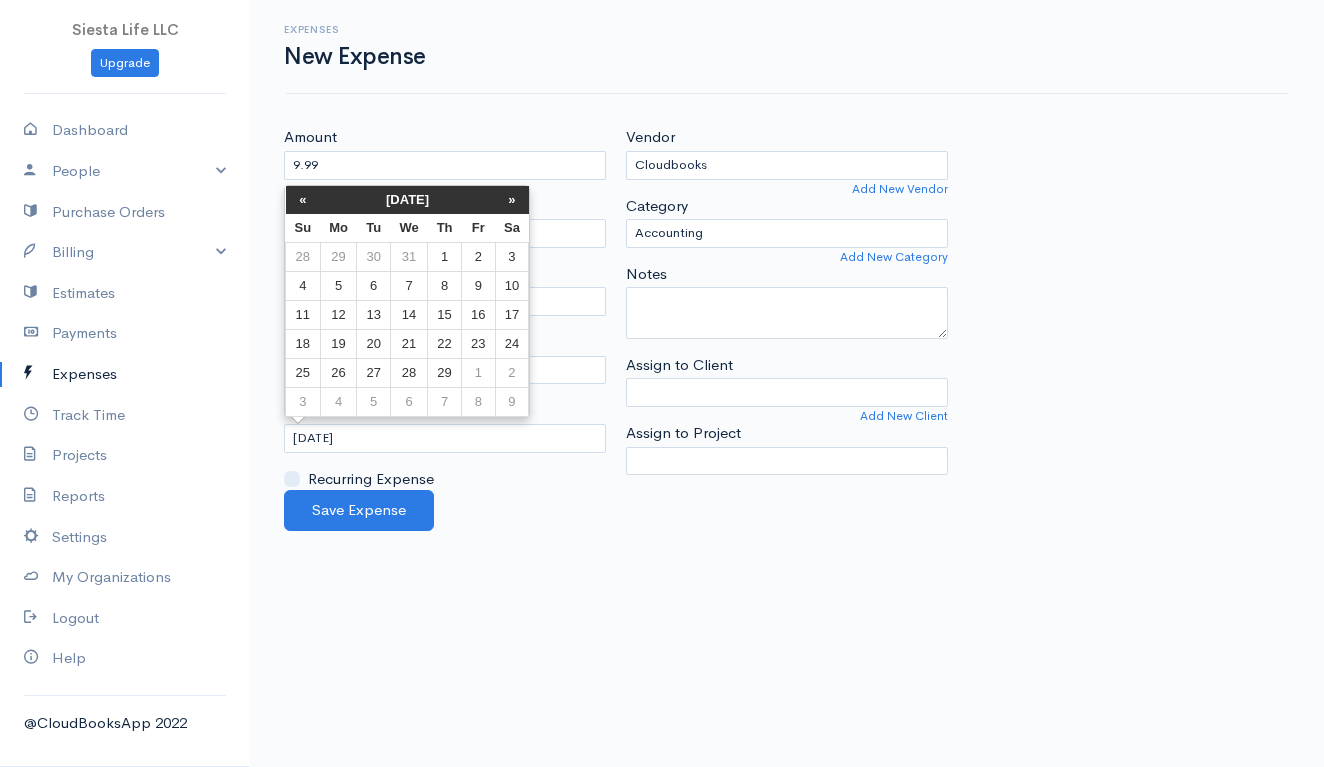 click on "«" at bounding box center [303, 200] 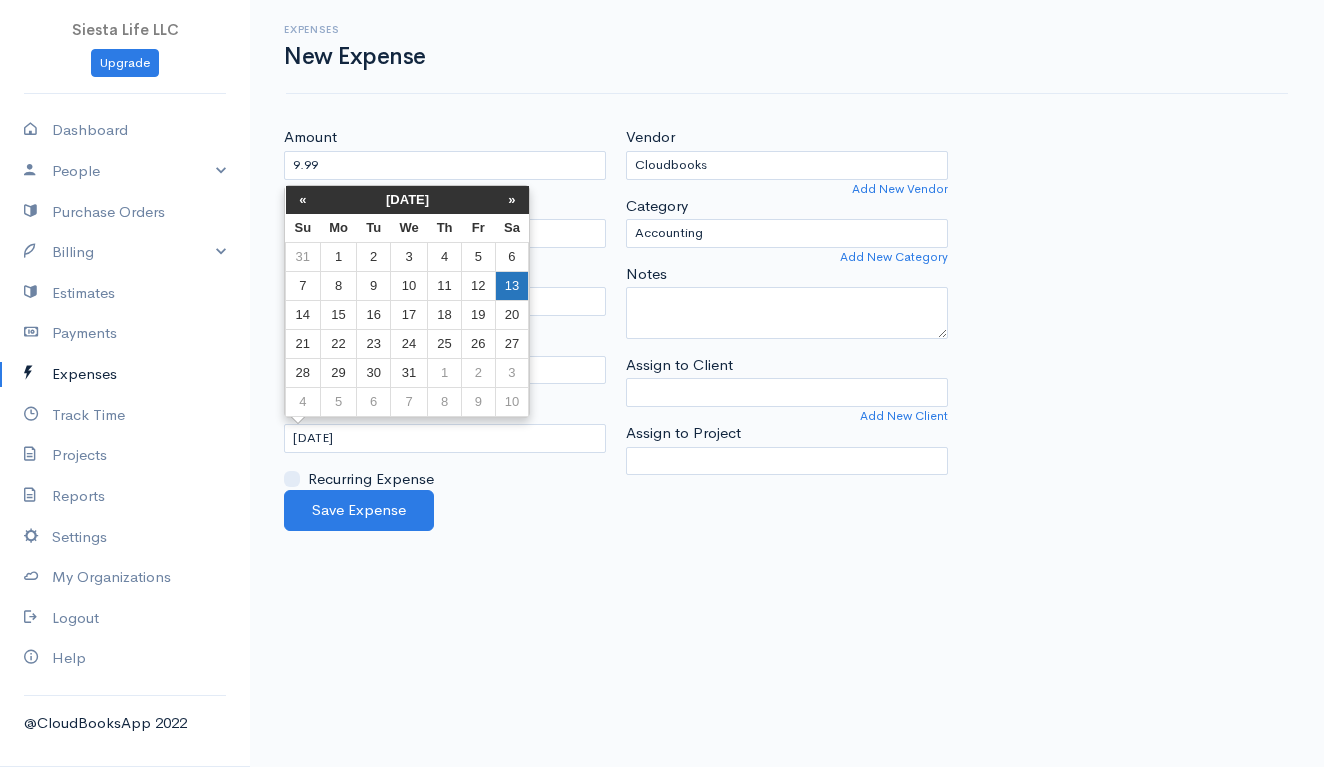 click on "13" at bounding box center [512, 286] 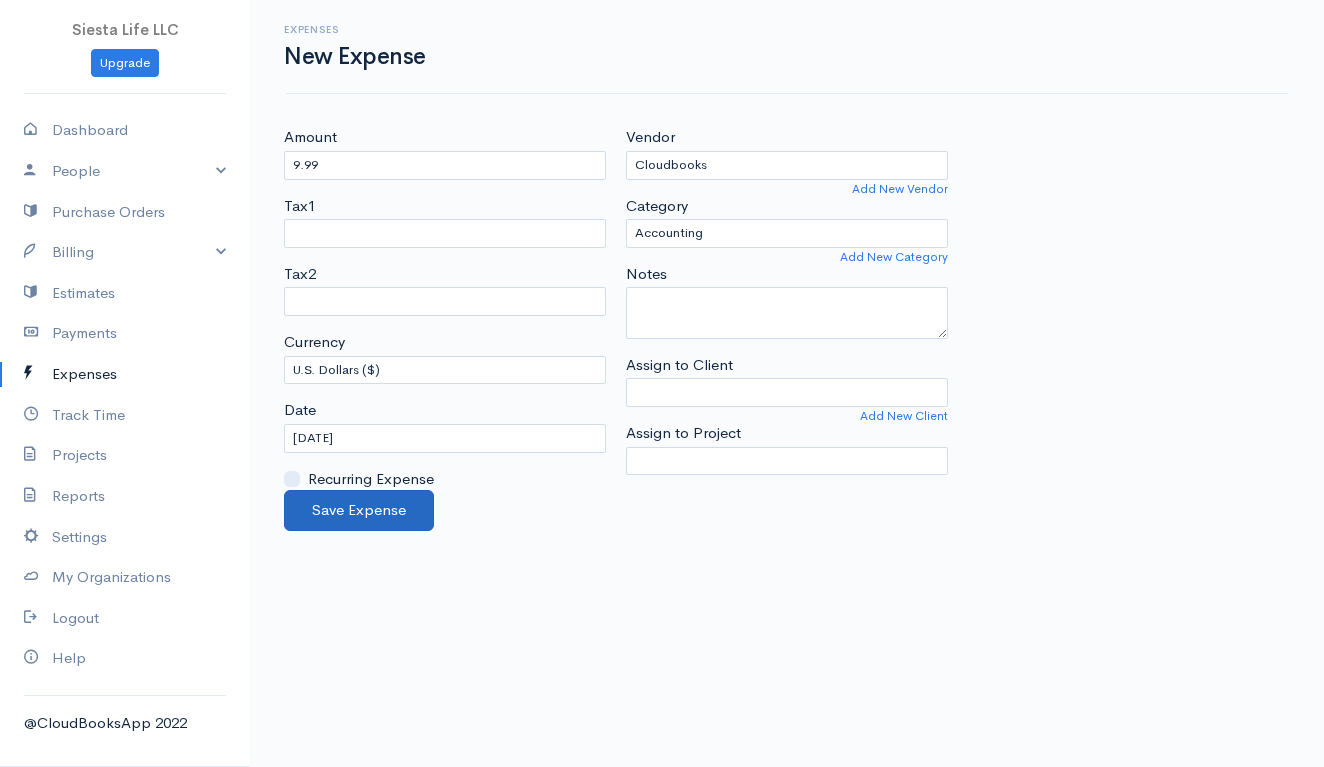 click on "Save Expense" at bounding box center [359, 510] 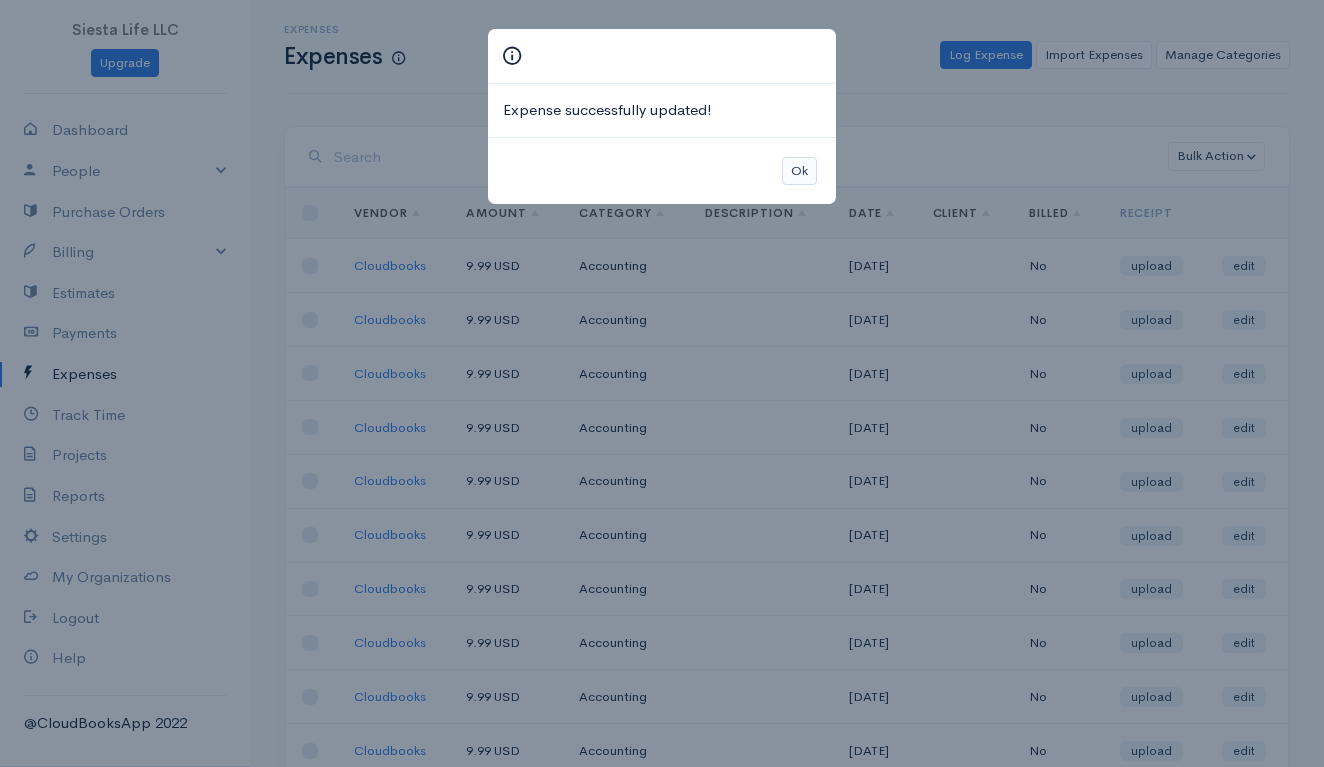 click on "Ok" at bounding box center (799, 171) 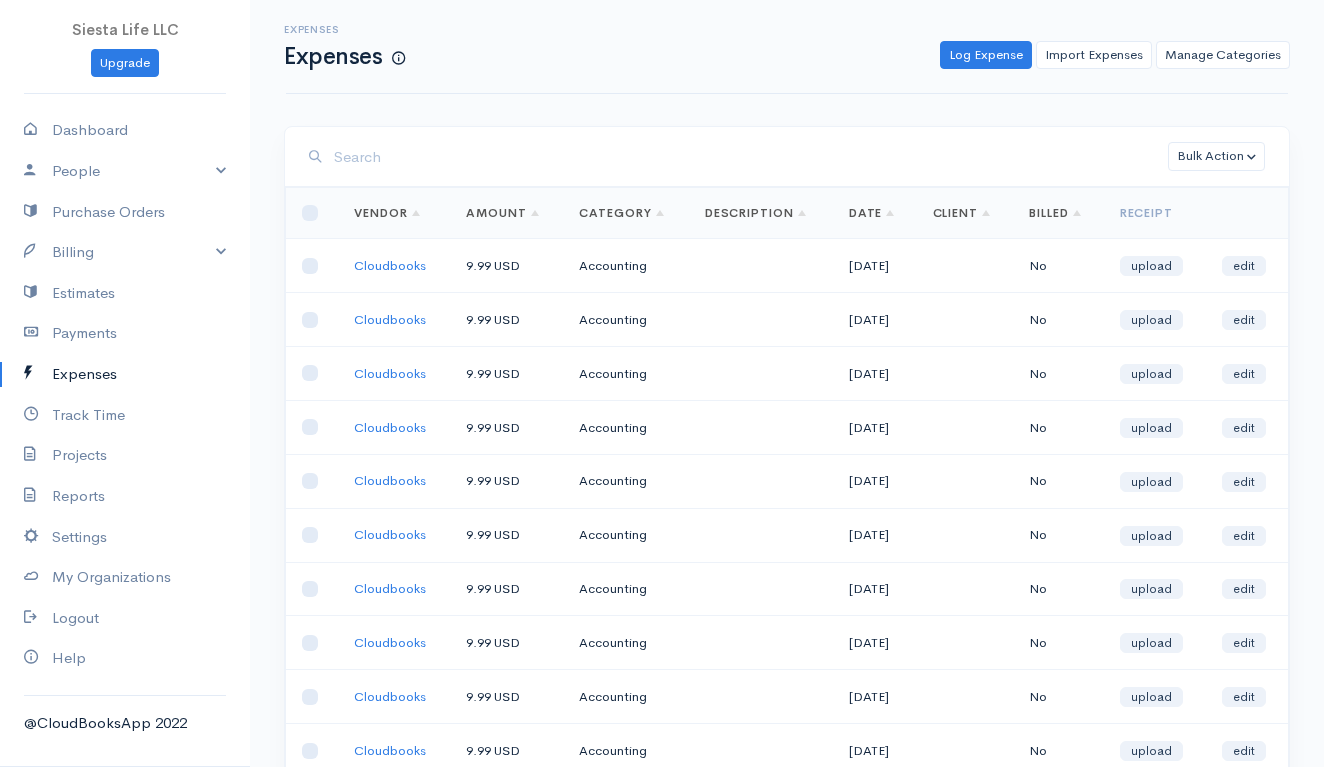 scroll, scrollTop: 0, scrollLeft: 0, axis: both 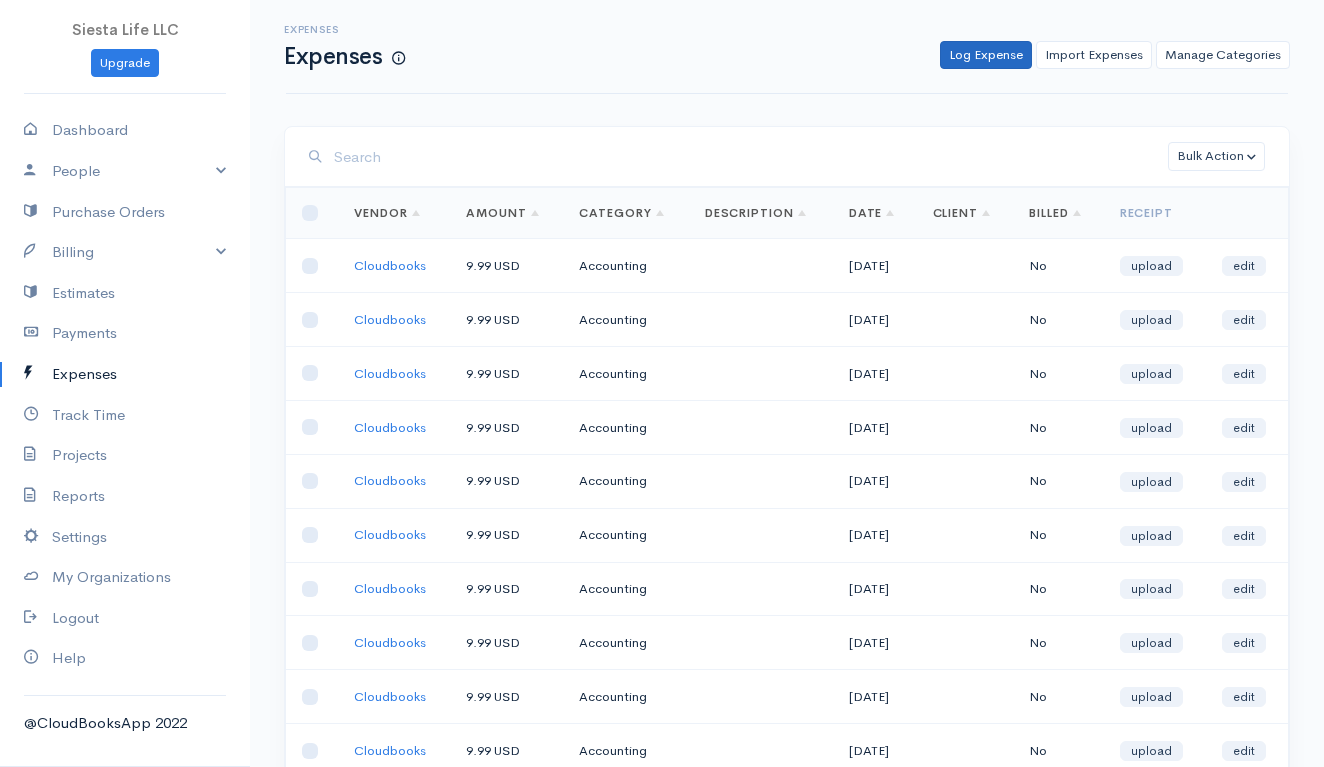 click on "Log Expense" at bounding box center [986, 55] 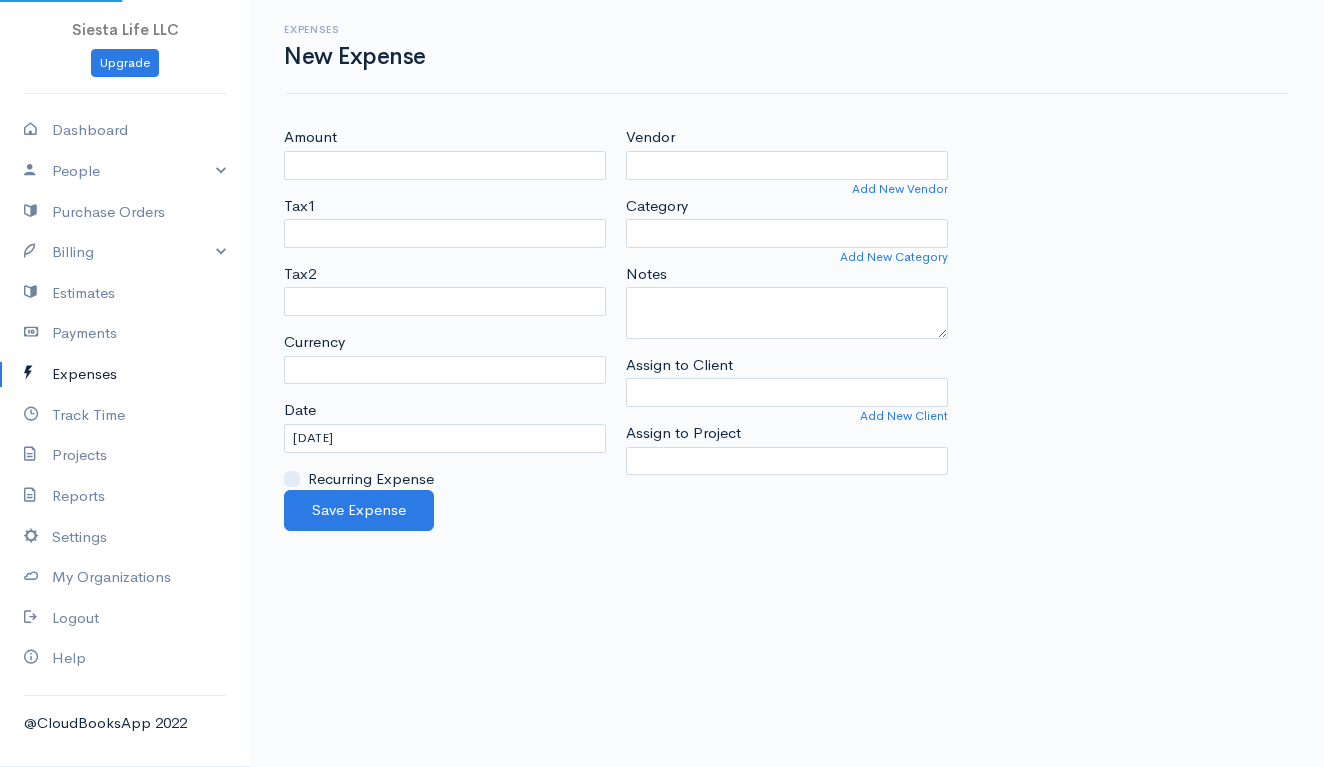 select on "USD" 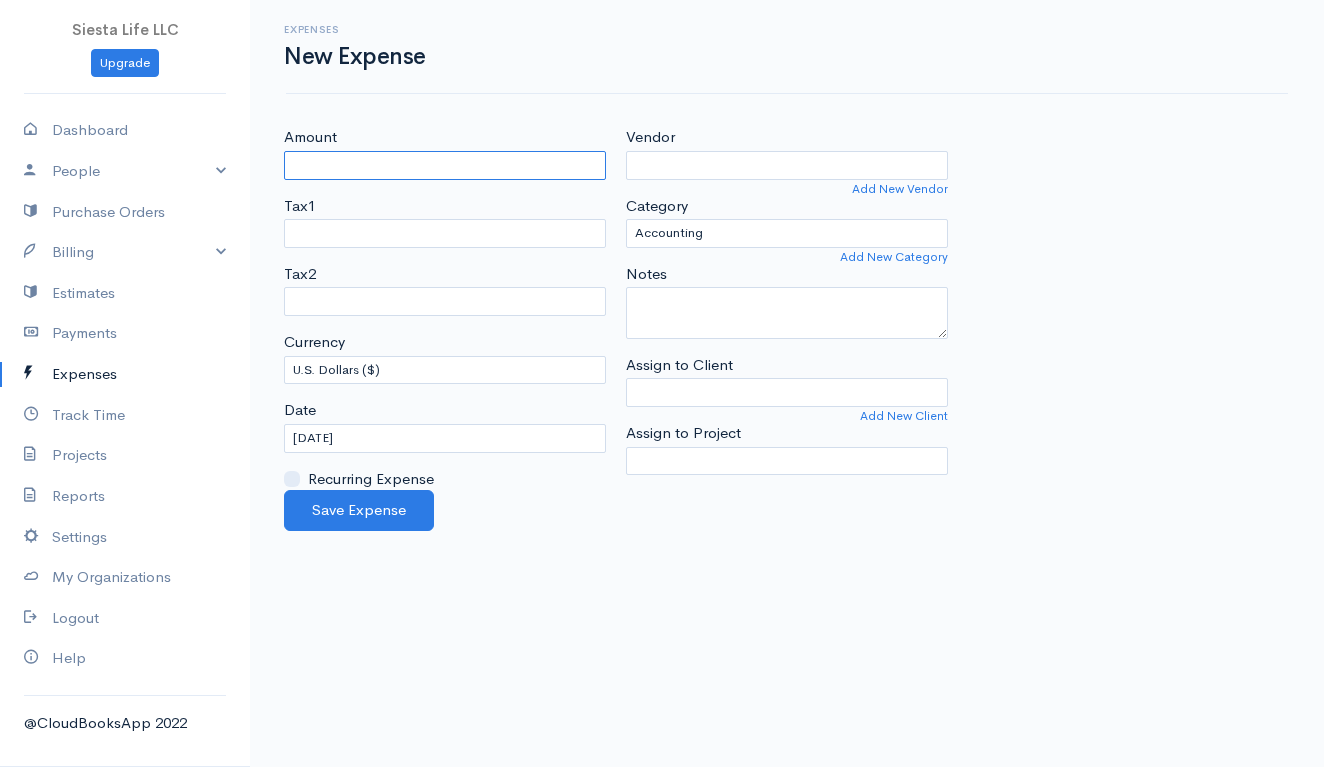 click on "Amount" at bounding box center (445, 165) 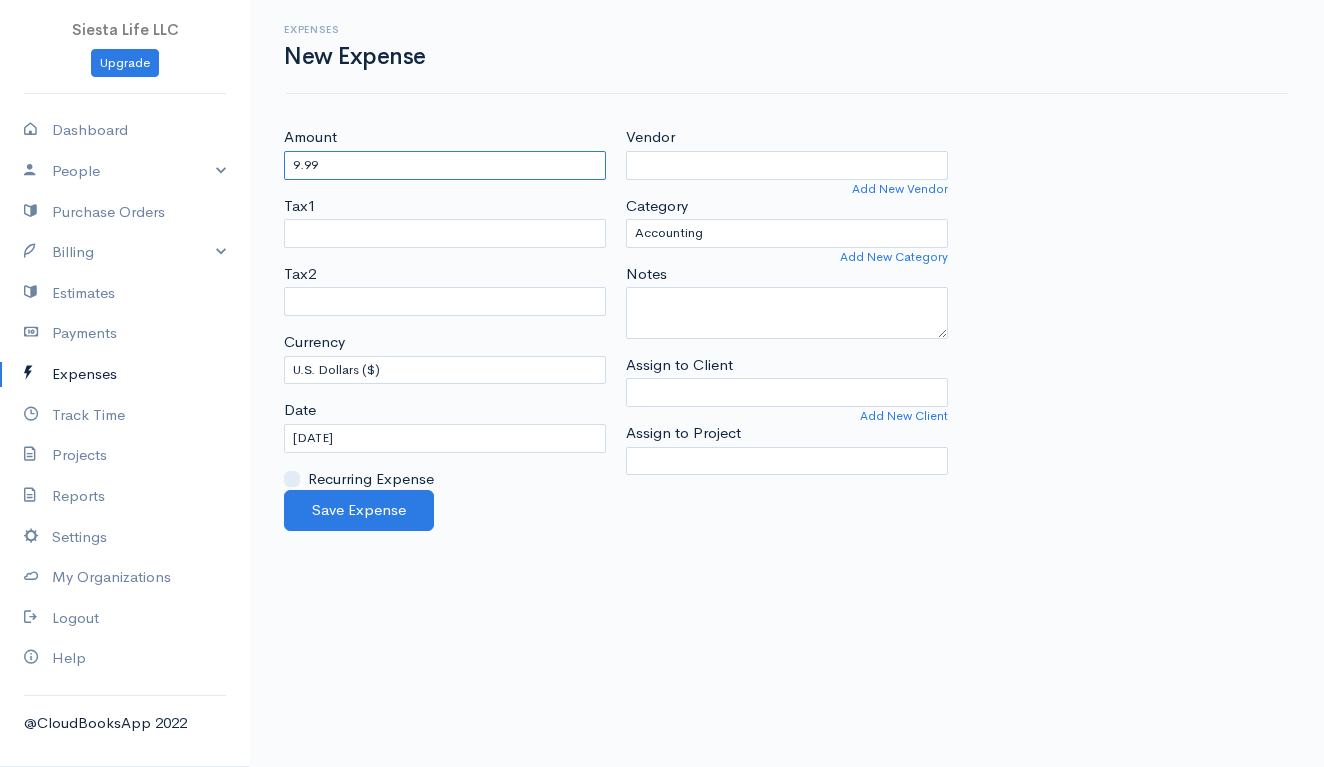 type on "9.99" 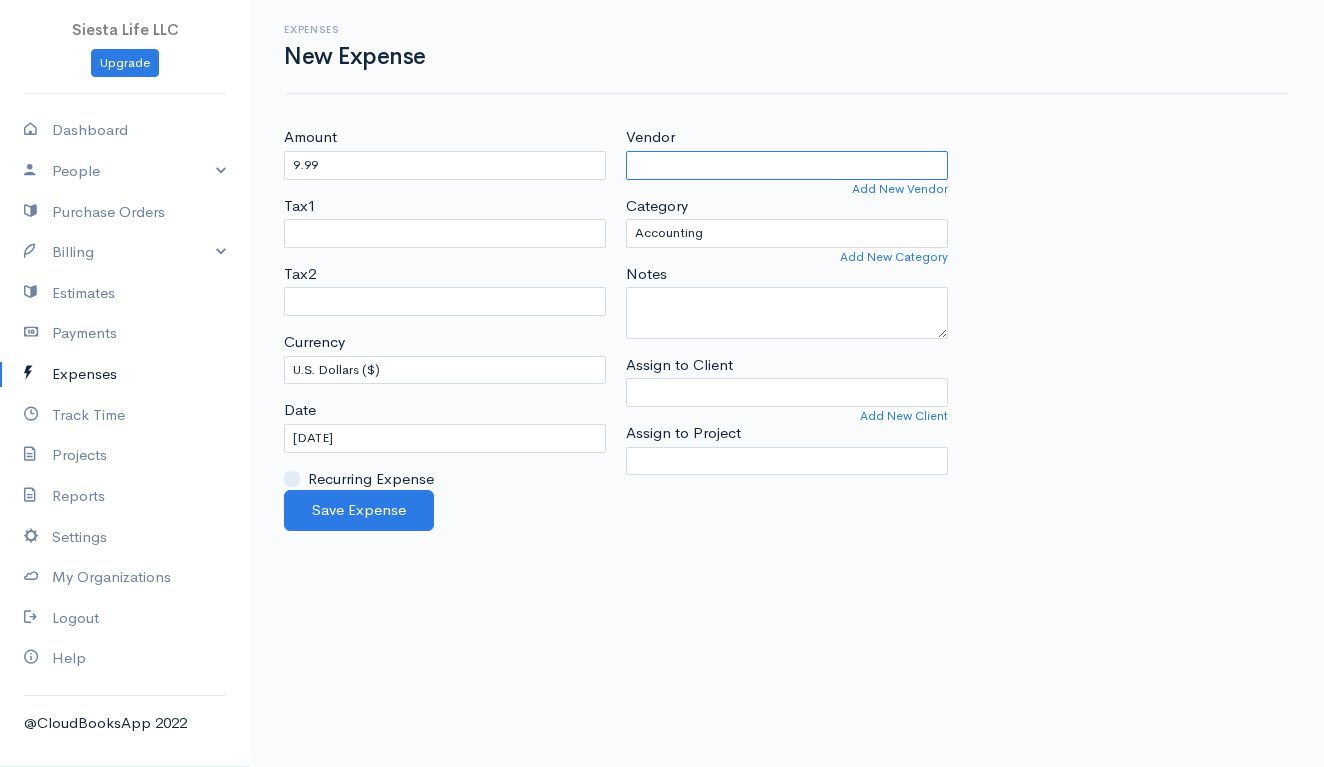 click on "Vendor" at bounding box center (787, 165) 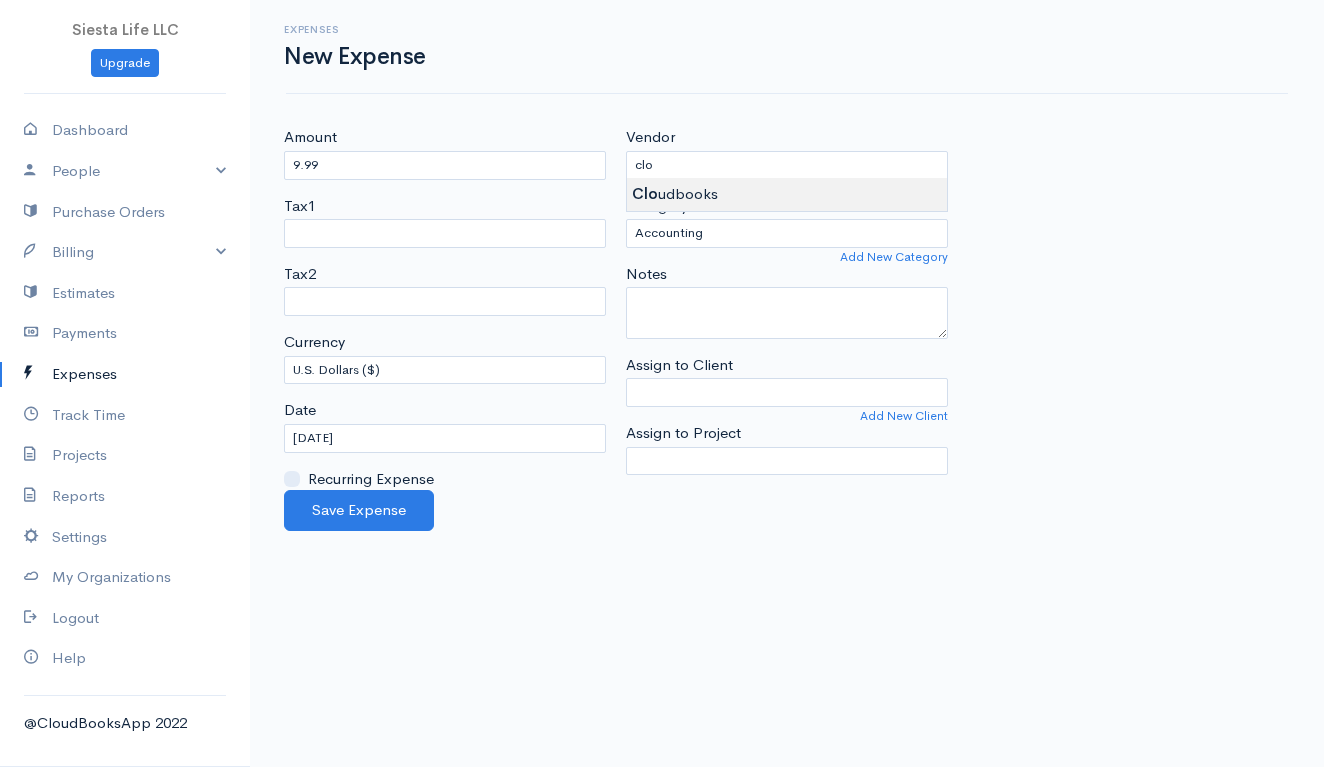 type on "Cloudbooks" 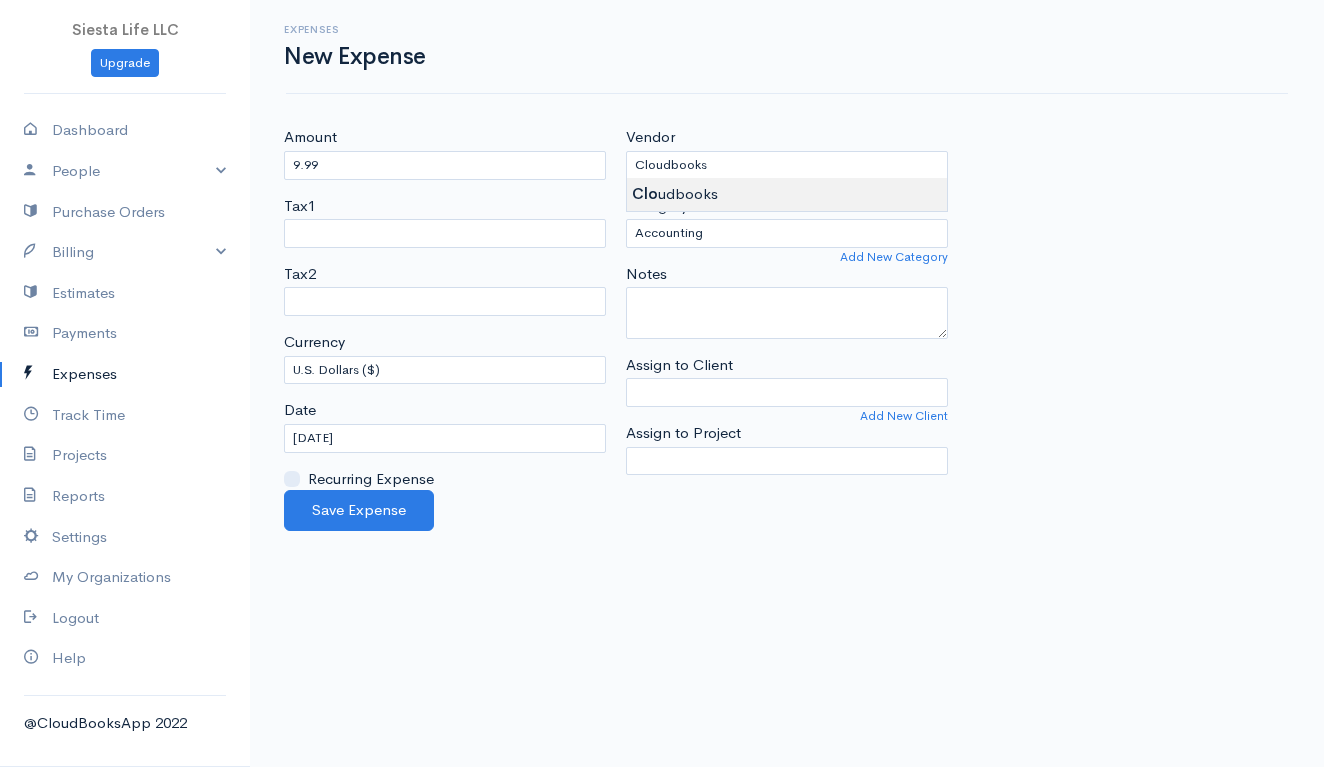 click on "Siesta Life LLC
Upgrade
Dashboard
People
Clients
Vendors
Staff Users
Purchase Orders
Billing
Invoice
Recurring Invoice
Items
Services
Taxes
Credits
Estimates
Payments
Expenses
Track Time
Projects
Reports
Settings
My Organizations
Logout
Help
@CloudBooksApp 2022
Expenses
New Expense
Amount 9.99 Tax1 FTB Tax2 FTB Currency U.S. Dollars ($) Canadian Dollars ($) British Pounds Sterling (£) Euros (€) Australian Dollars ($) Afghani (Af) Algerian Dinar (د.ج) Balboa (B/.)" at bounding box center [662, 383] 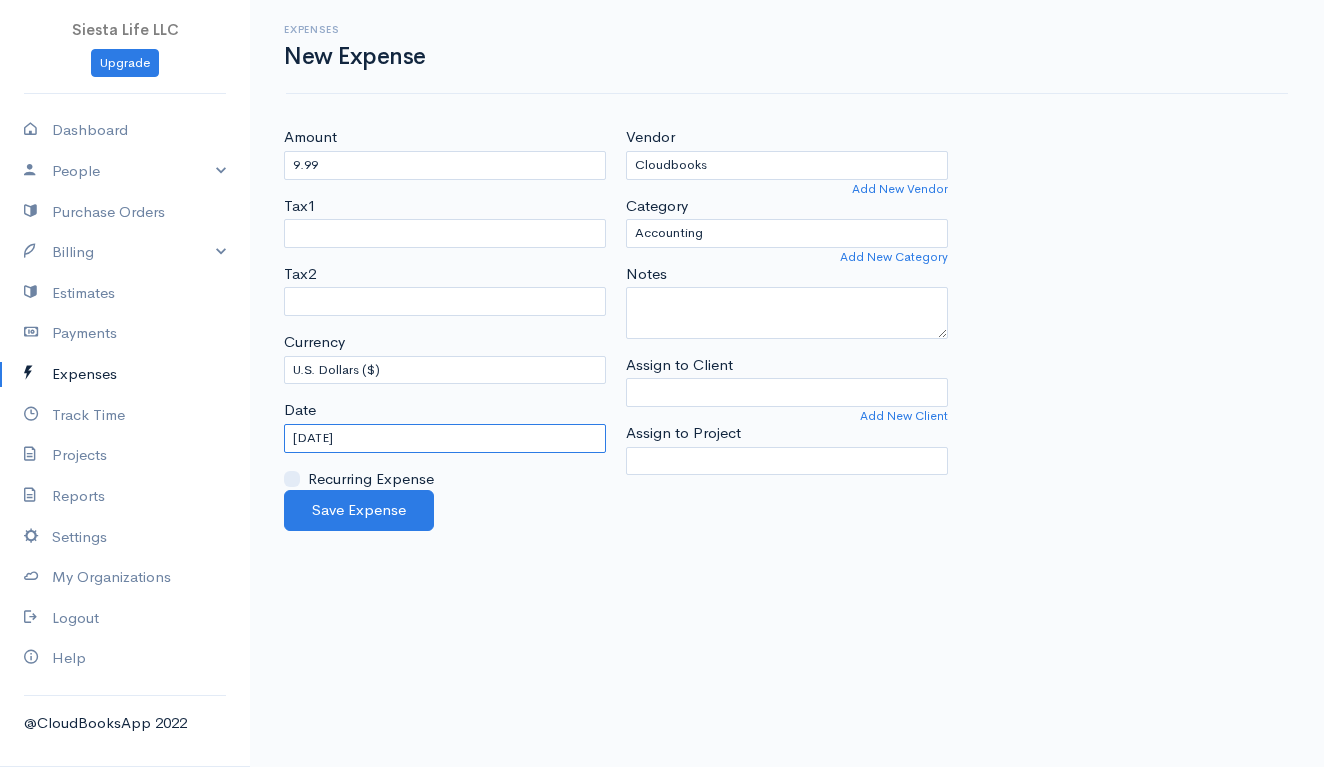 click on "[DATE]" at bounding box center (445, 438) 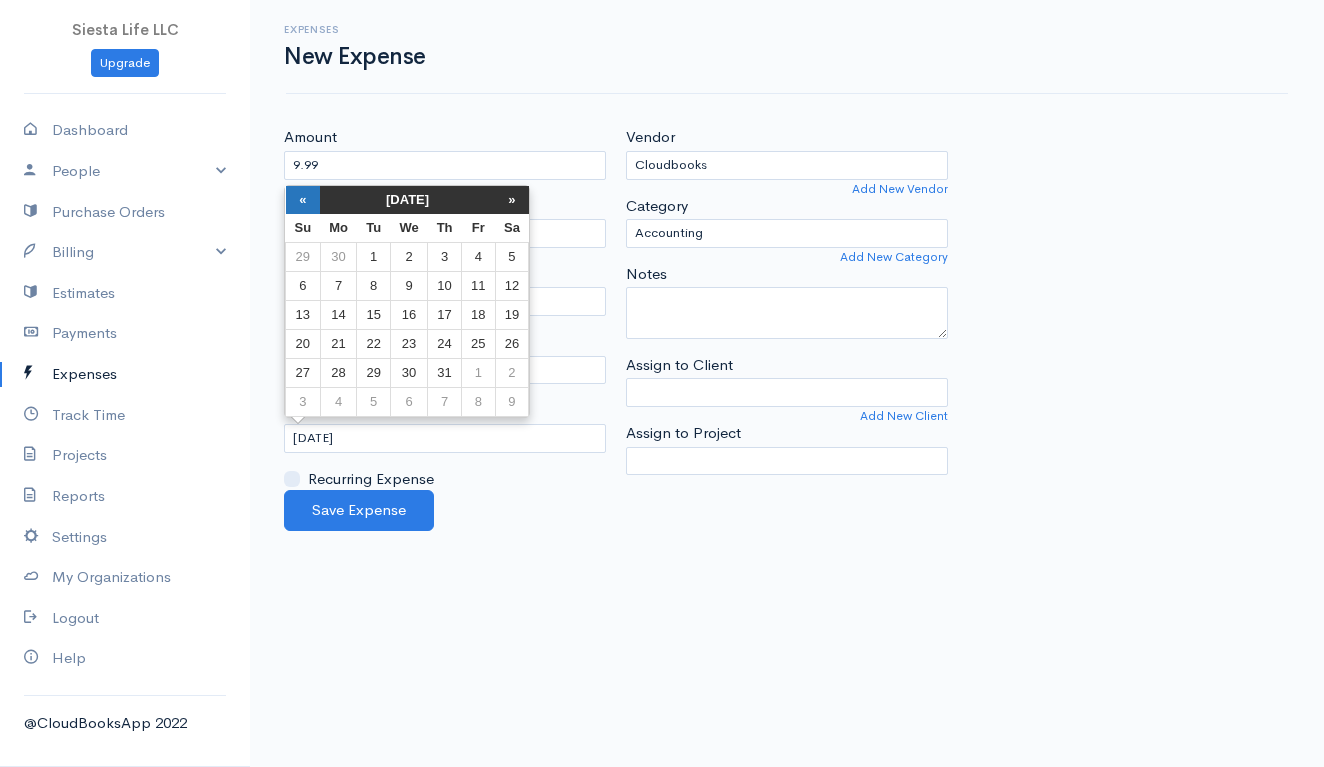 click on "«" at bounding box center [303, 200] 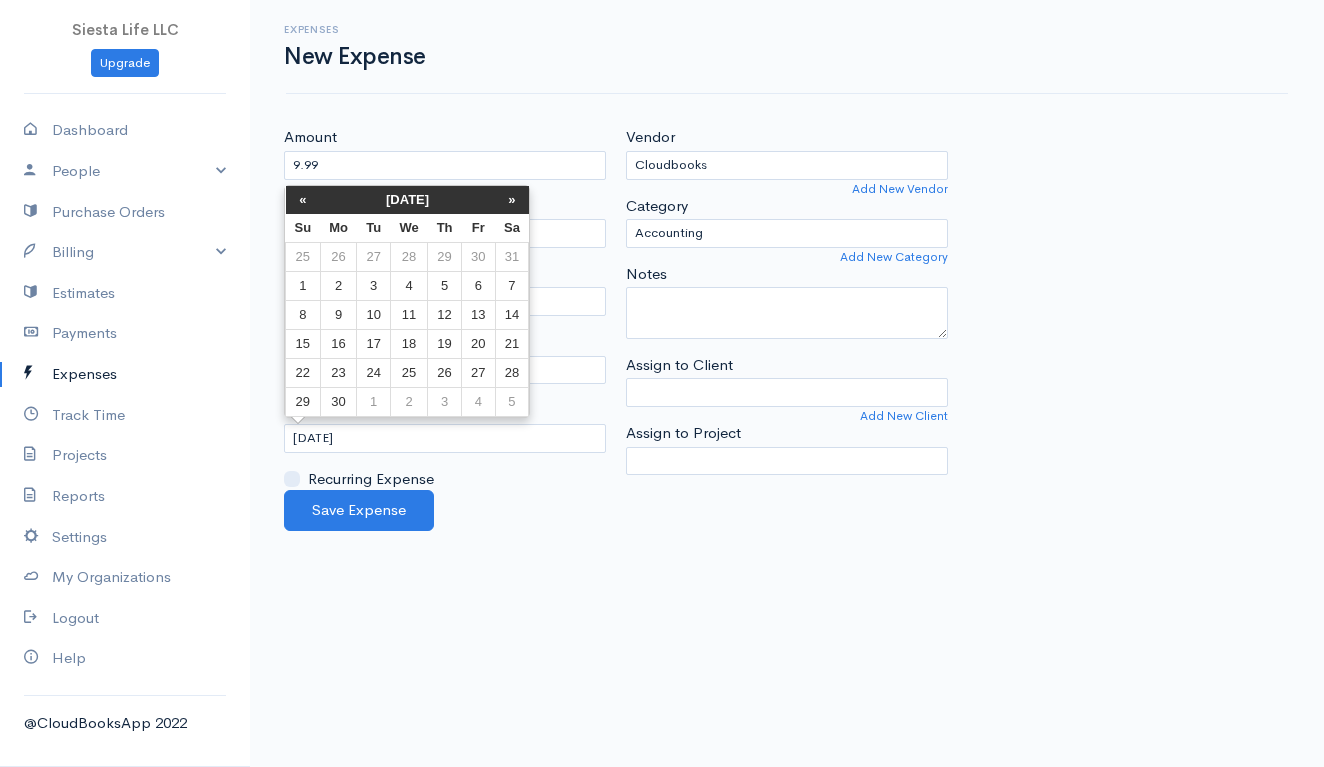 click on "«" at bounding box center [303, 200] 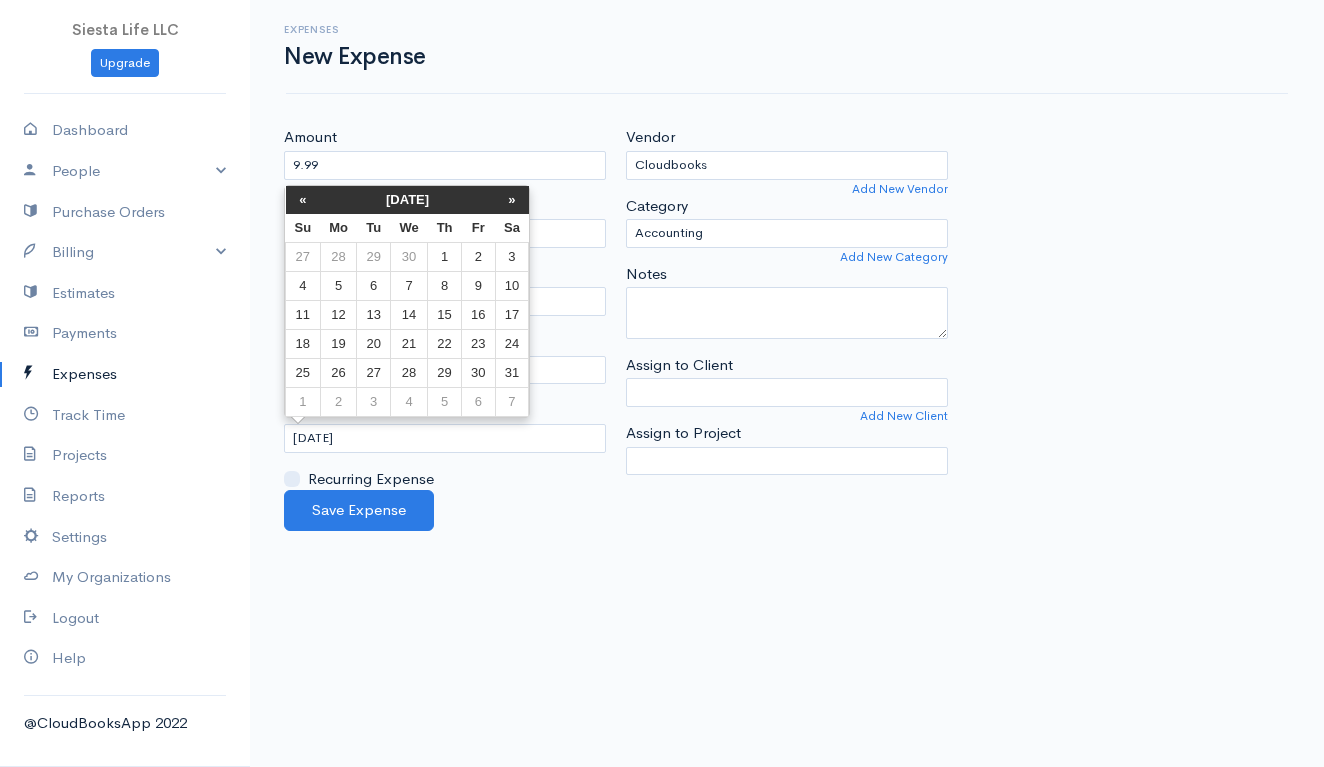 click on "«" at bounding box center (303, 200) 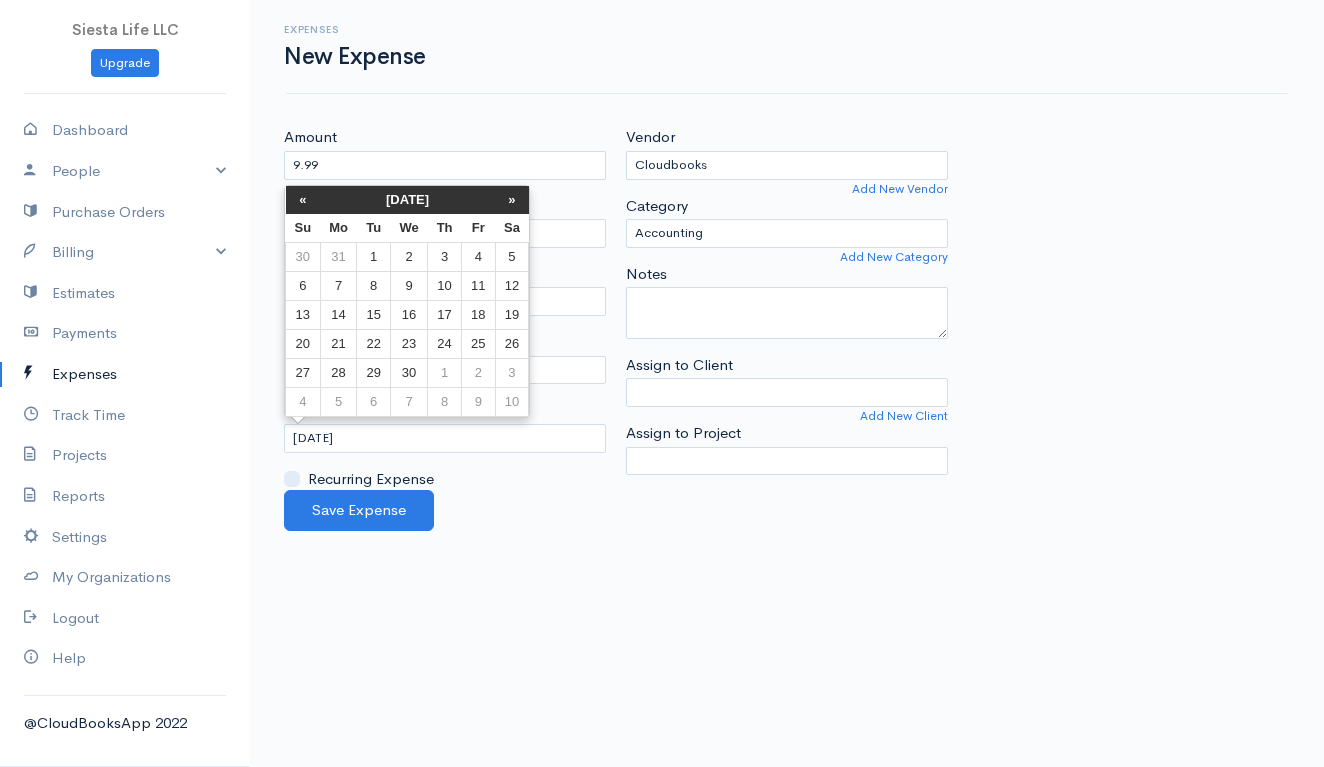 click on "«" at bounding box center (303, 200) 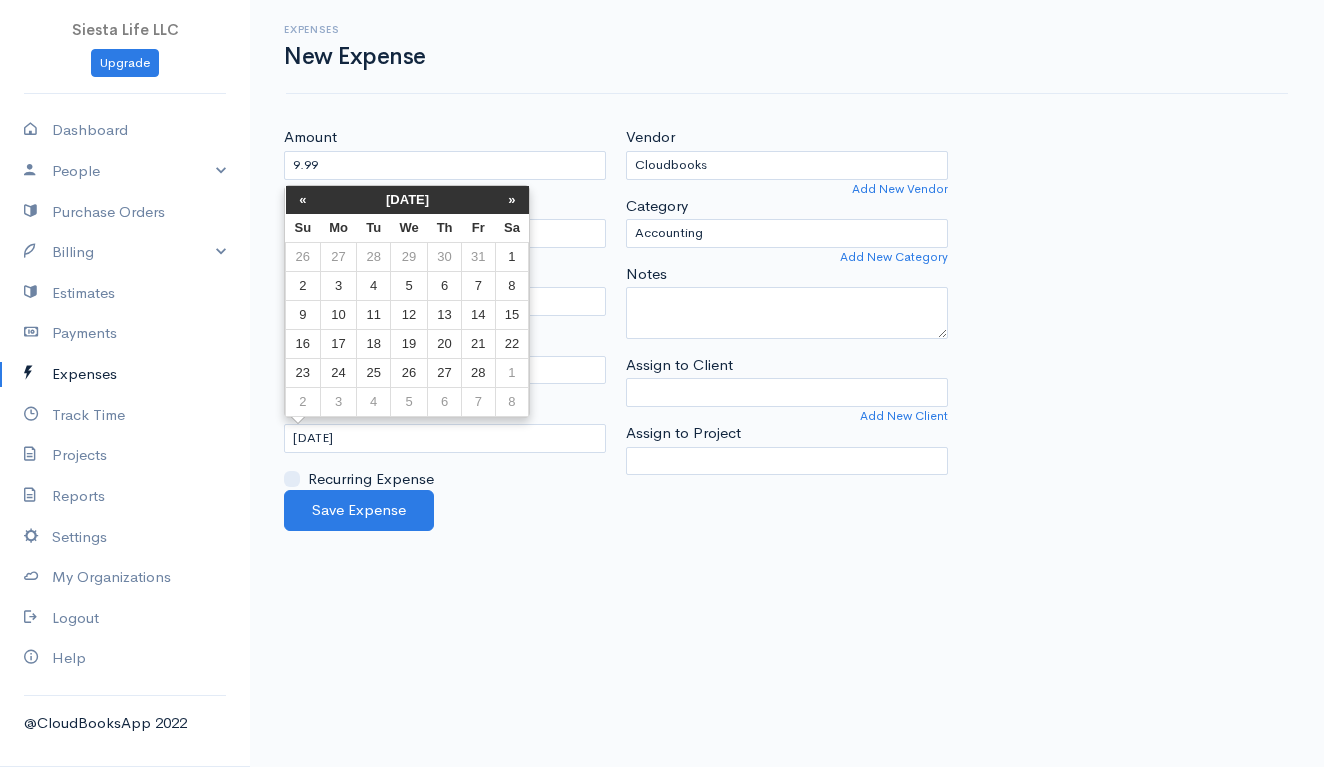 click on "«" at bounding box center (303, 200) 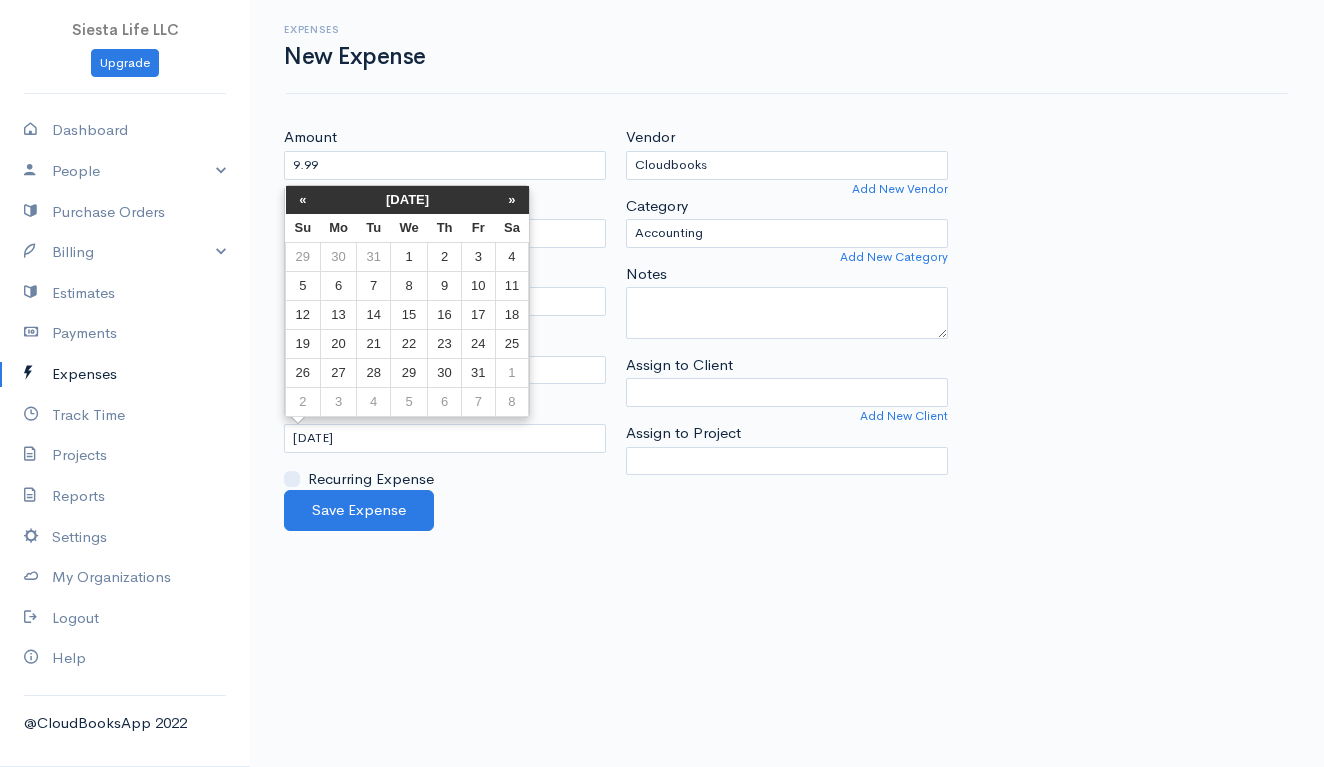 click on "«" at bounding box center (303, 200) 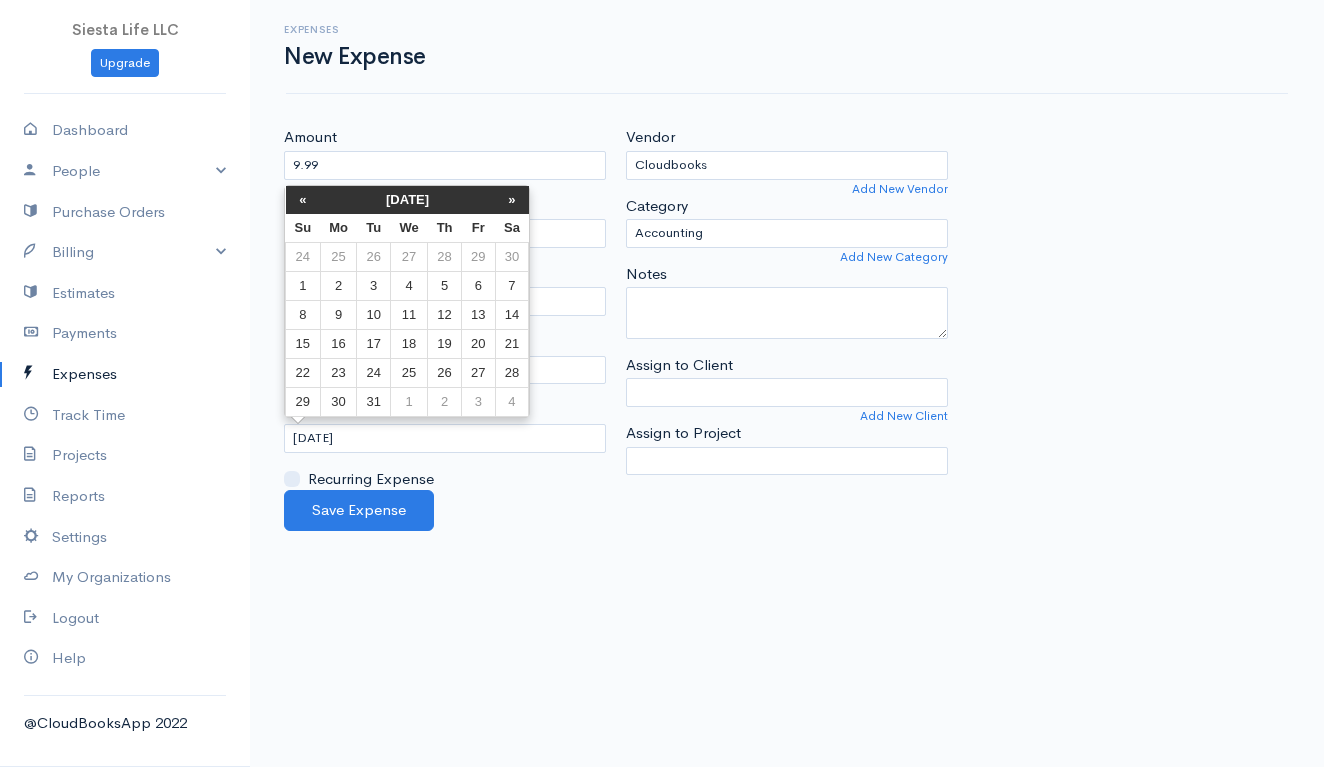 click on "«" at bounding box center (303, 200) 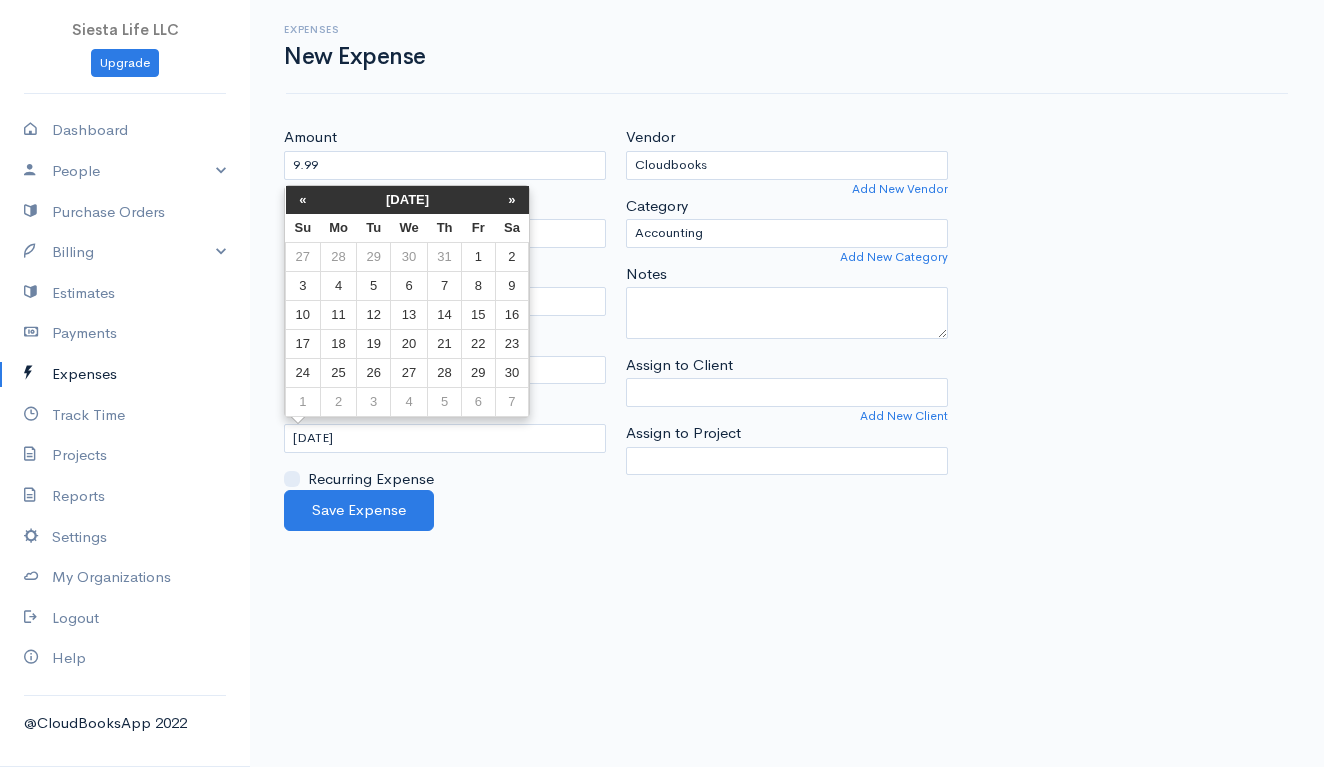 click on "«" at bounding box center [303, 200] 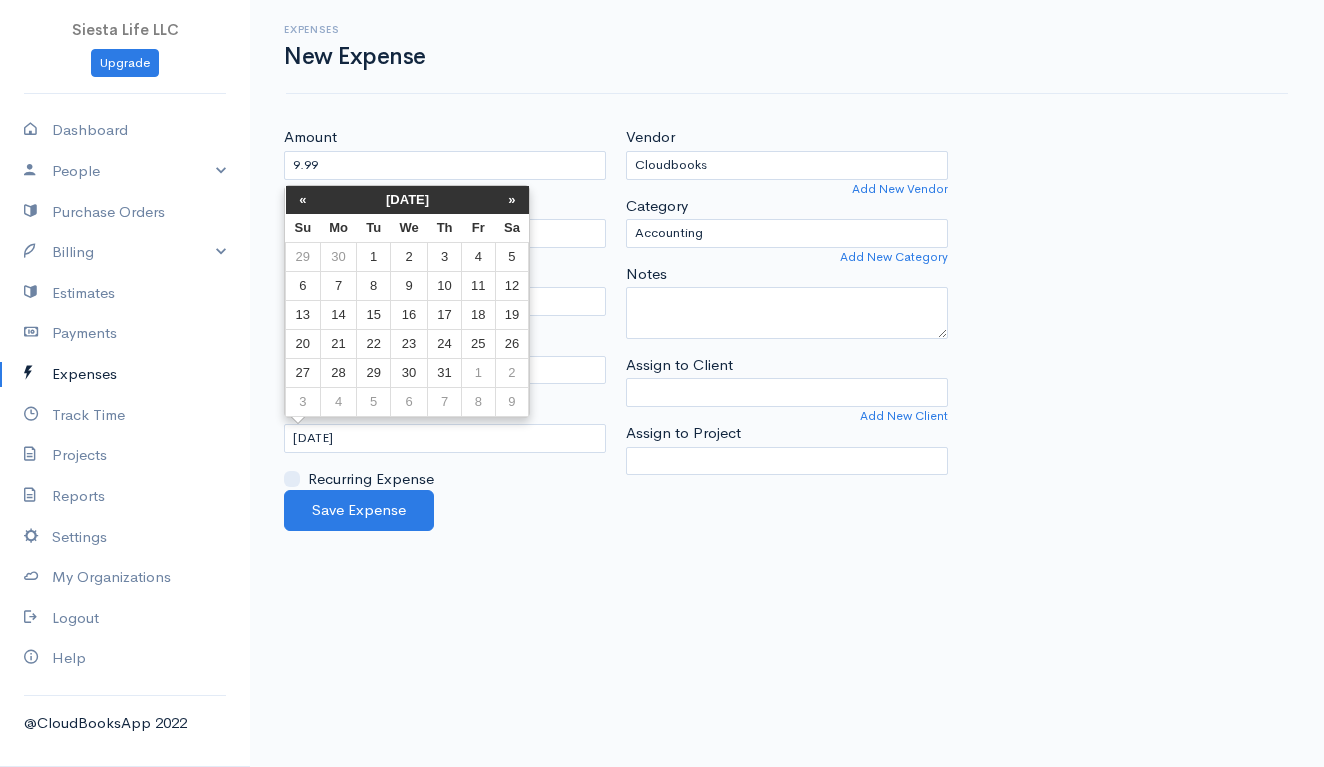 click on "«" at bounding box center [303, 200] 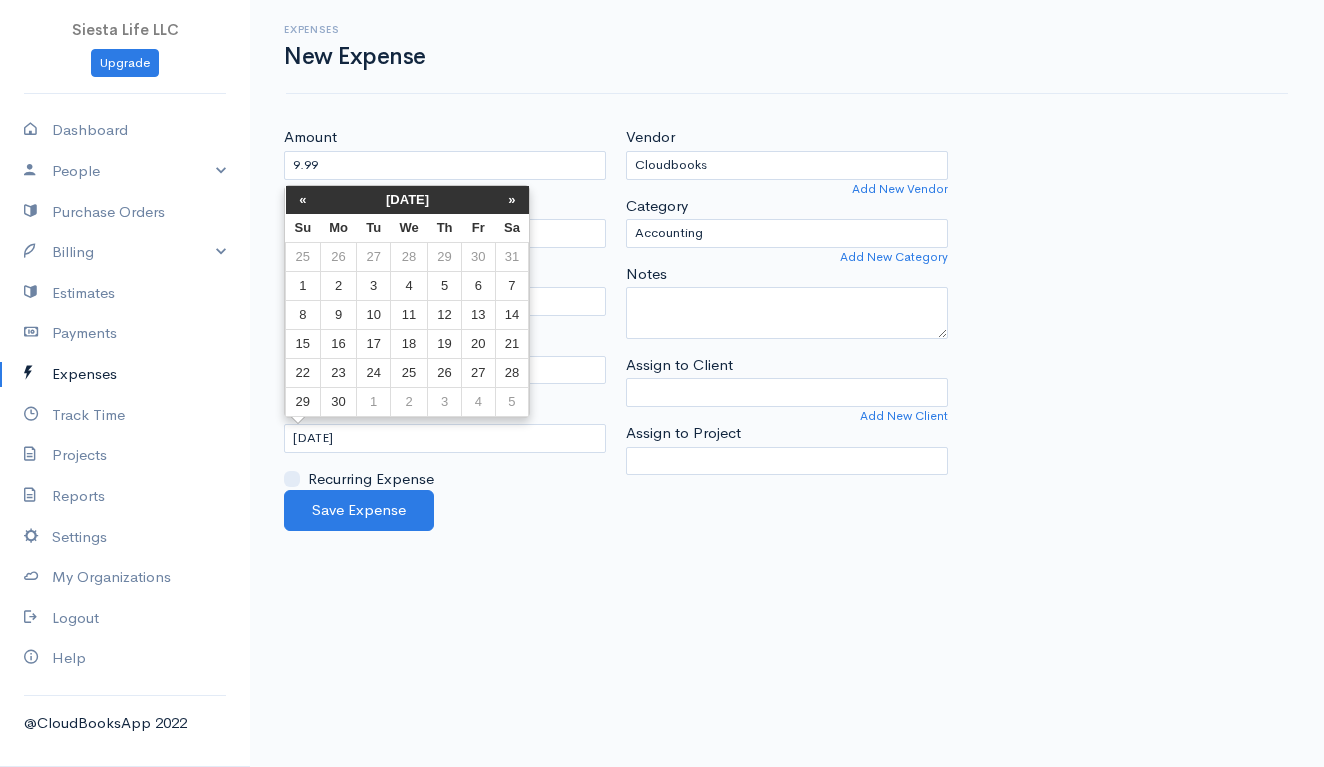 click on "«" at bounding box center (303, 200) 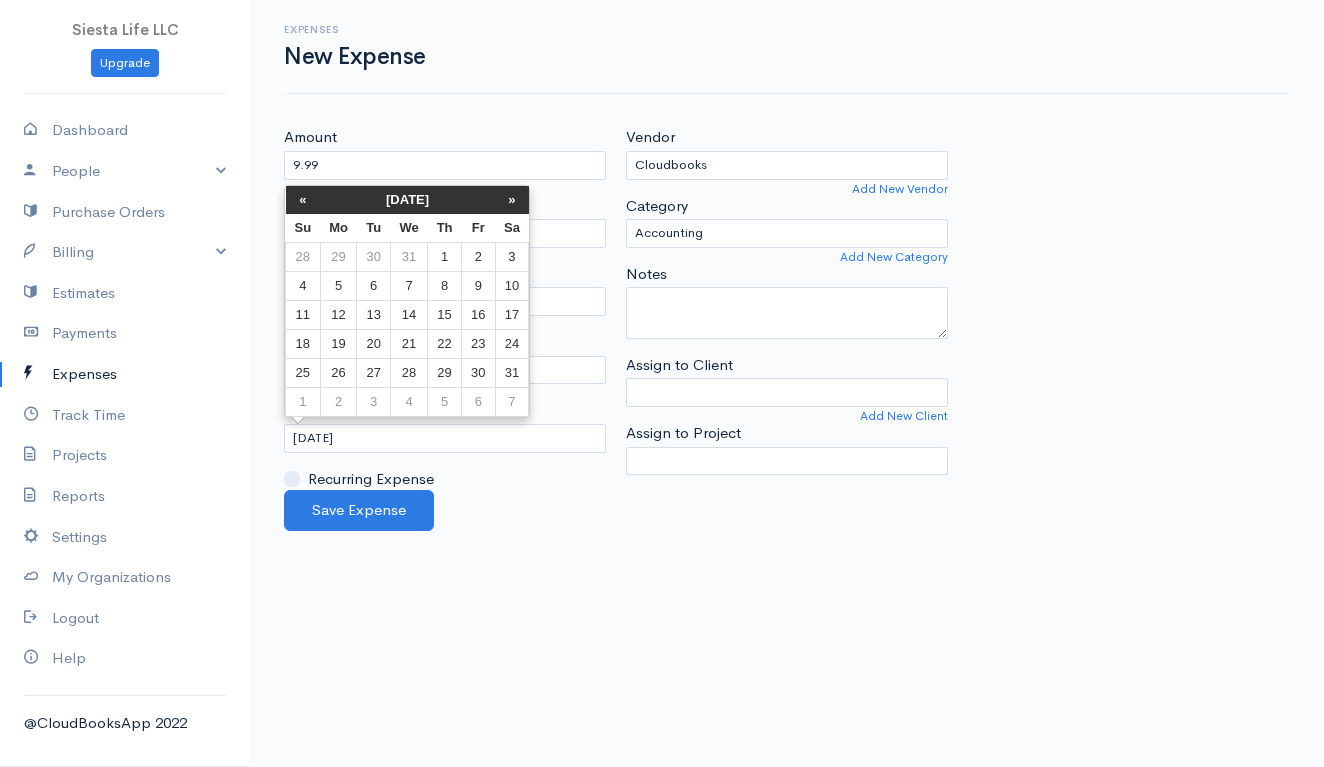 click on "«" at bounding box center (303, 200) 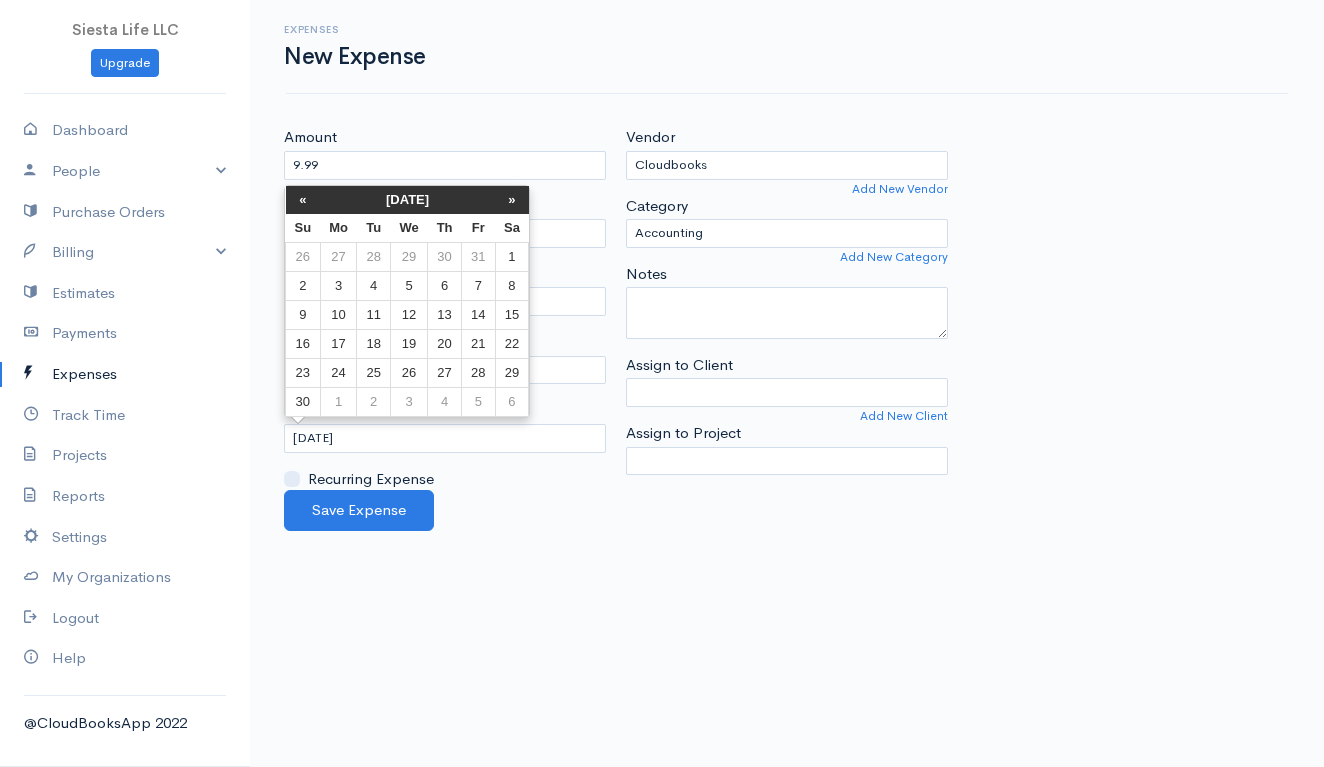 click on "«" at bounding box center [303, 200] 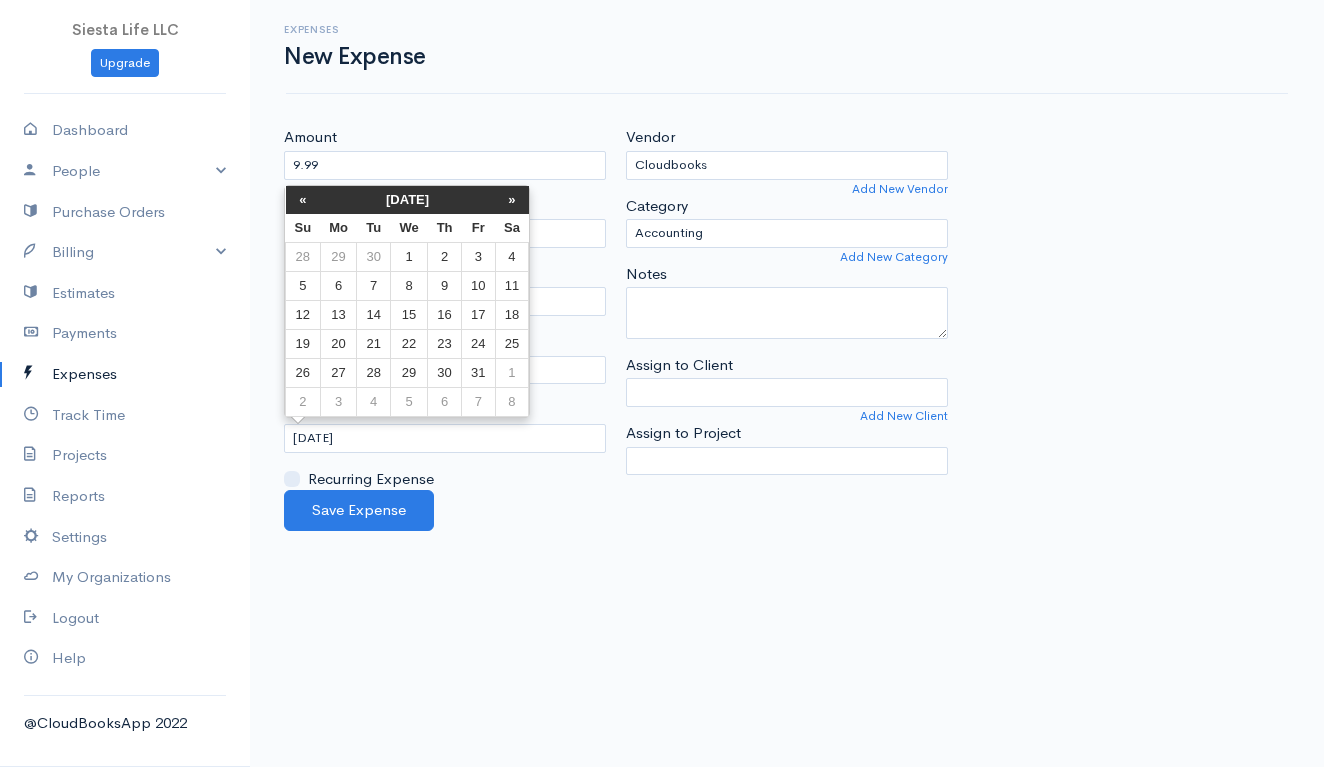 click on "«" at bounding box center (303, 200) 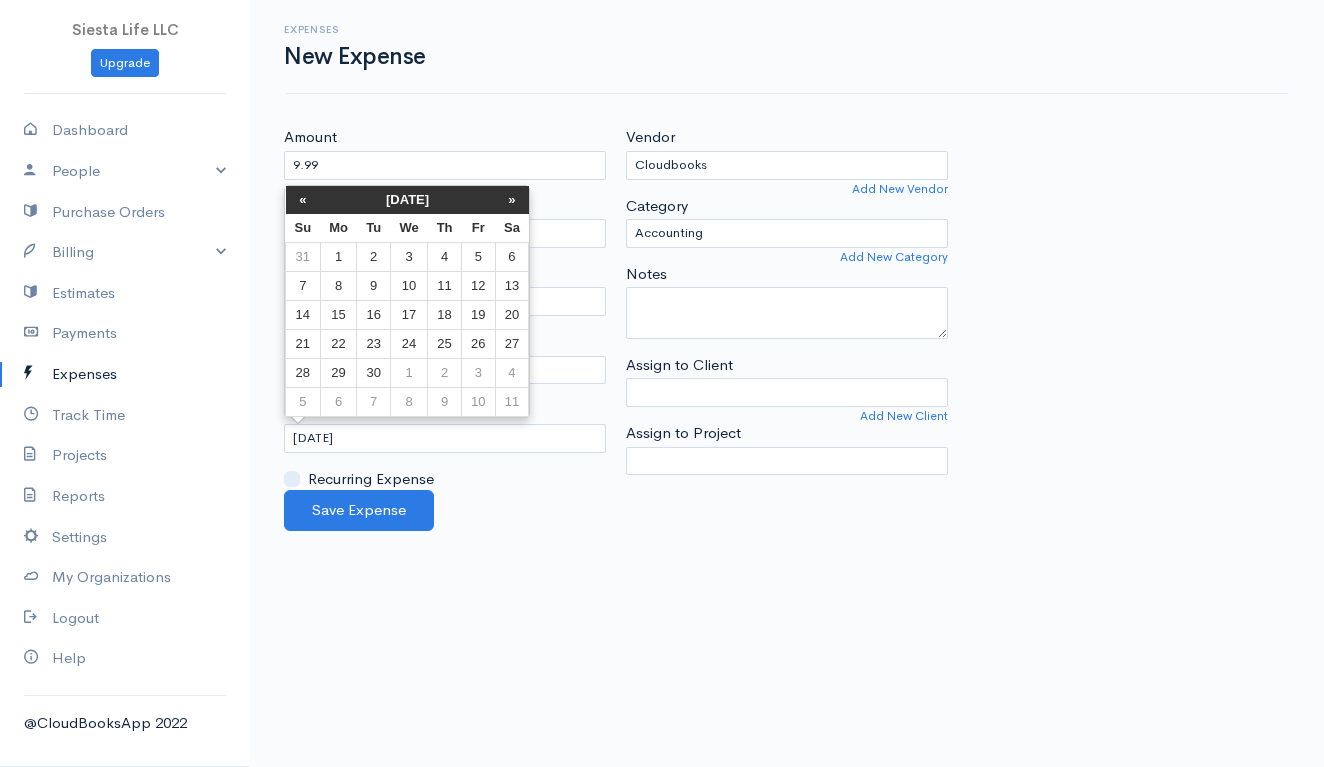 click on "«" at bounding box center (303, 200) 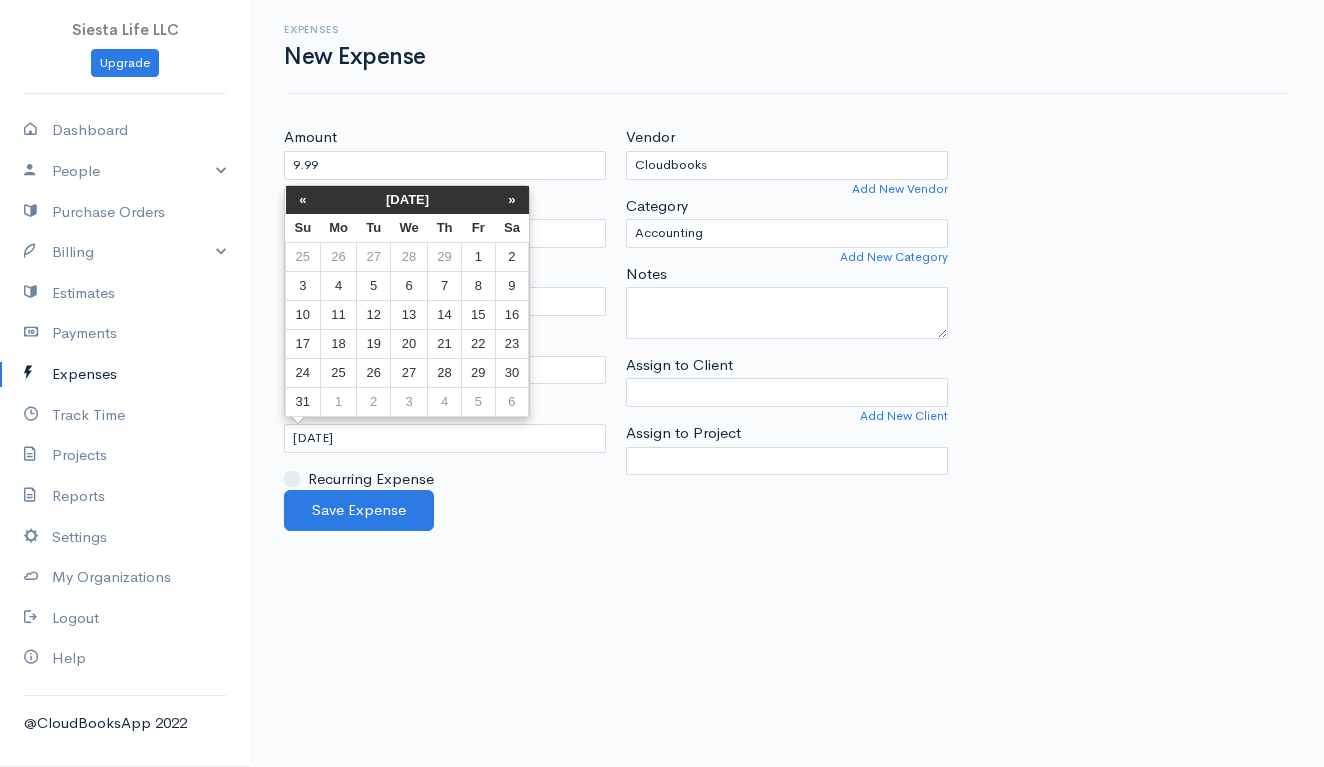 click on "«" at bounding box center (303, 200) 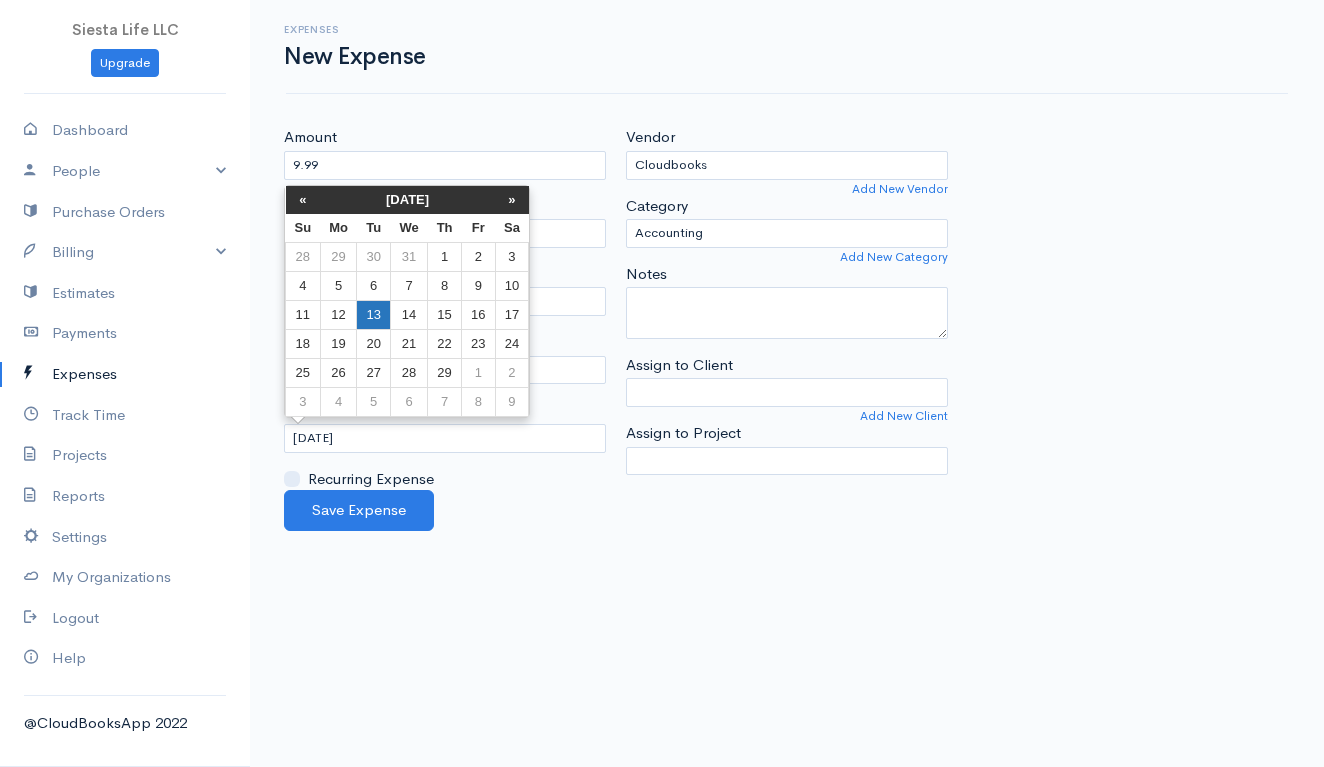 click on "13" at bounding box center (373, 315) 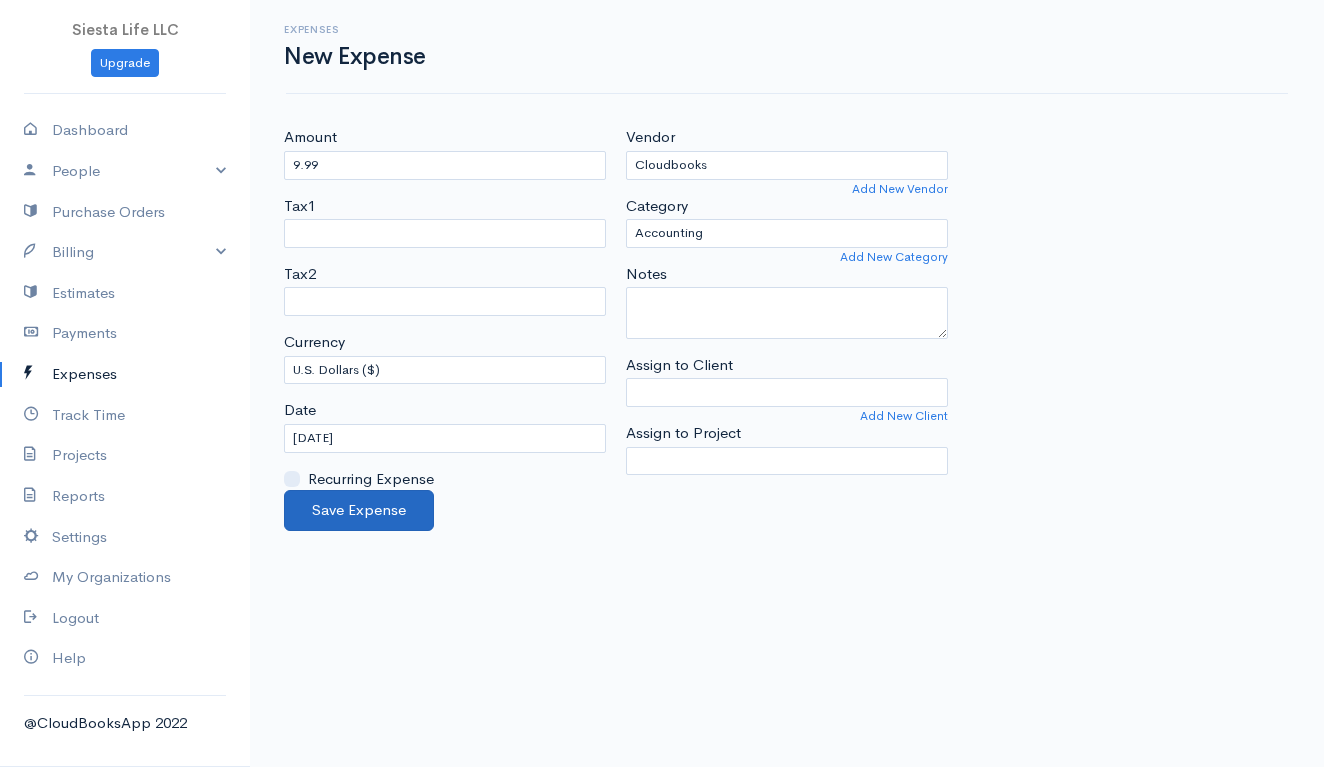 click on "Save Expense" at bounding box center (359, 510) 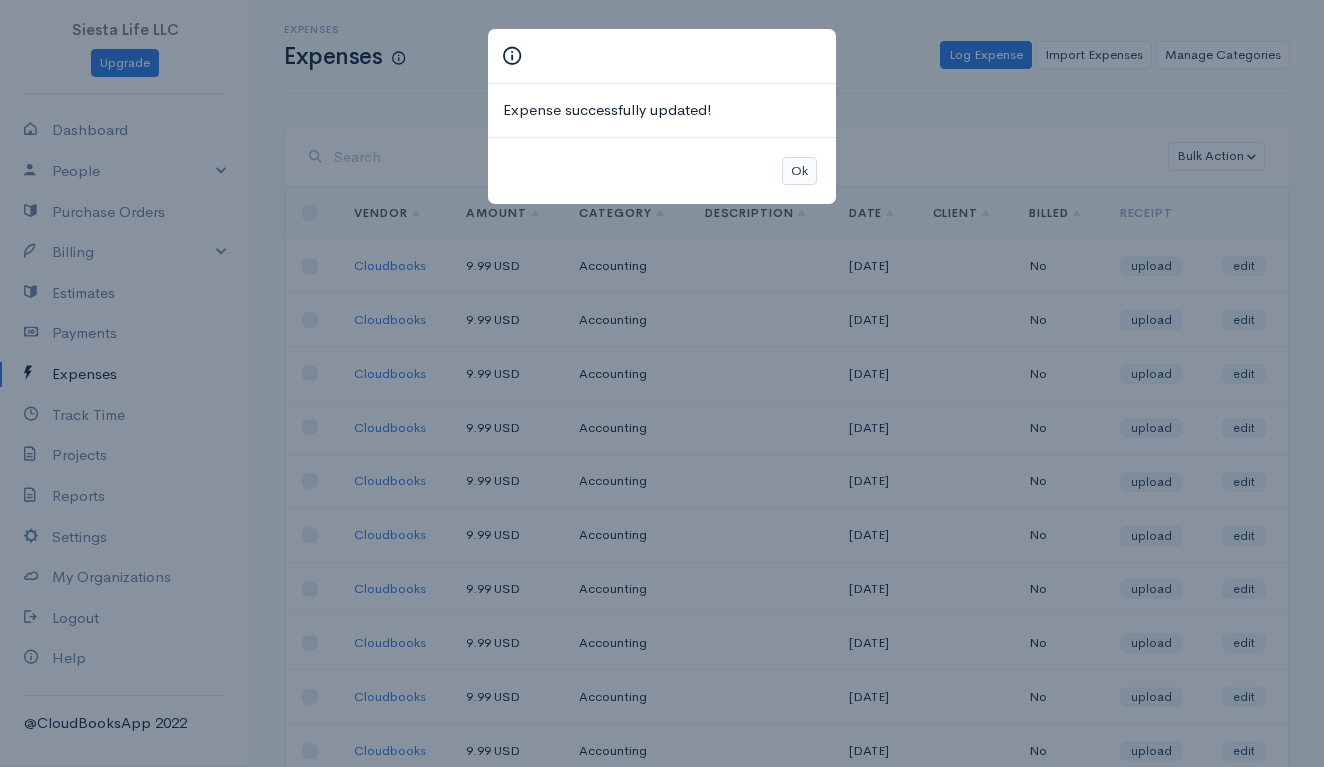 click on "Ok" at bounding box center (799, 171) 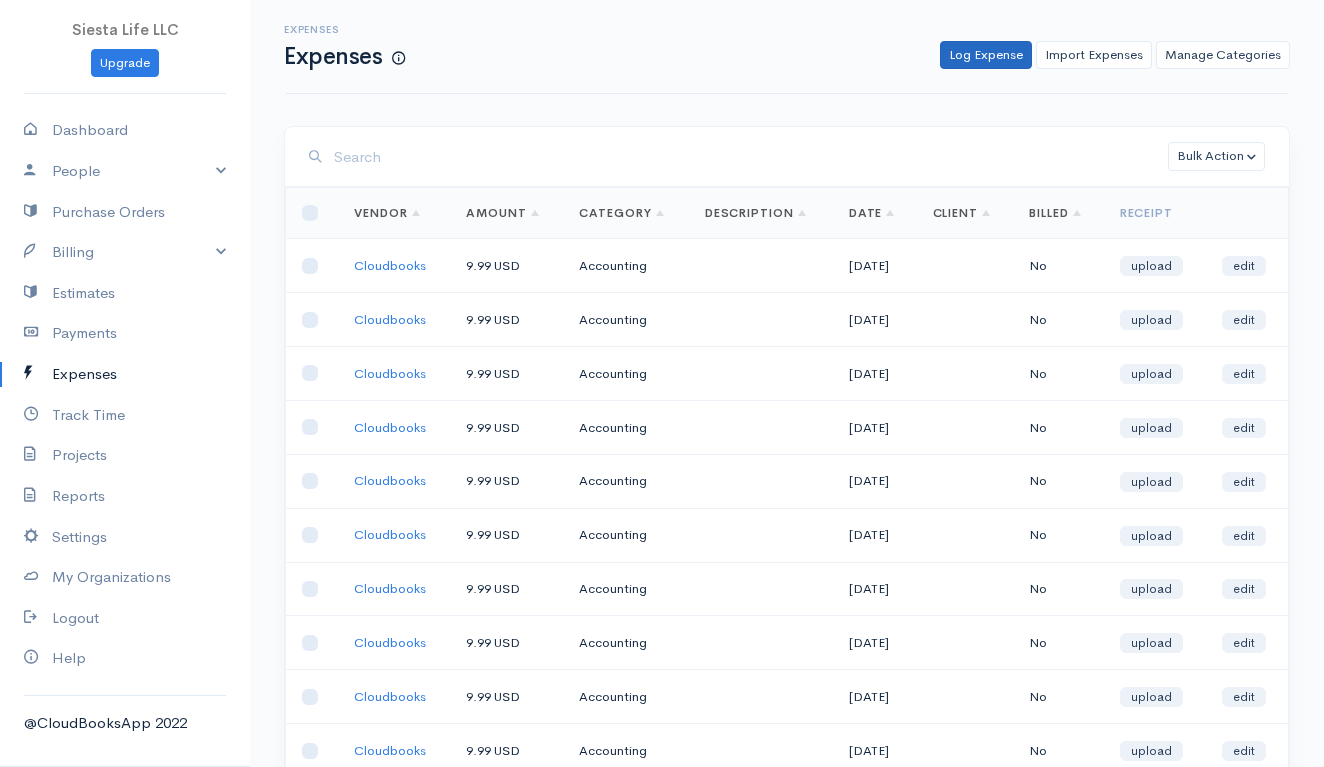 click on "Log Expense" at bounding box center [986, 55] 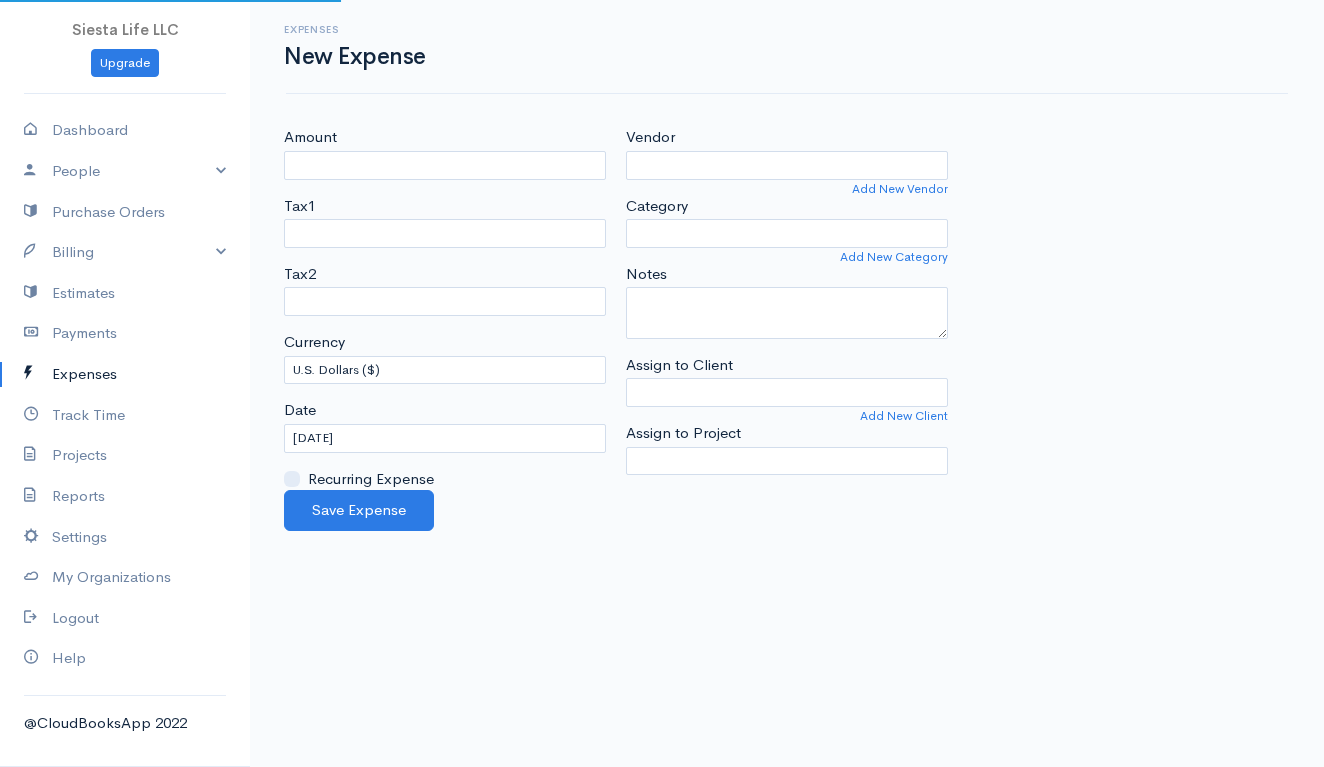 select on "USD" 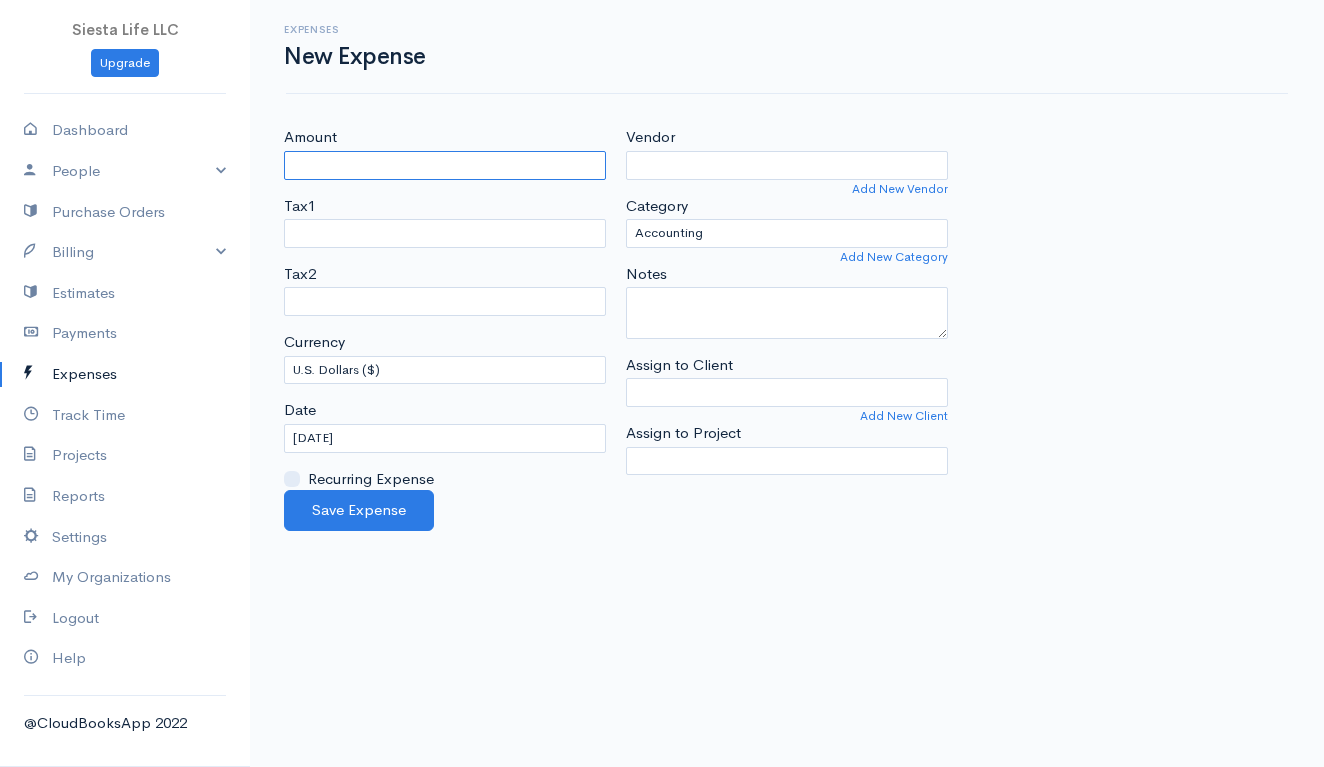 click on "Amount" at bounding box center [445, 165] 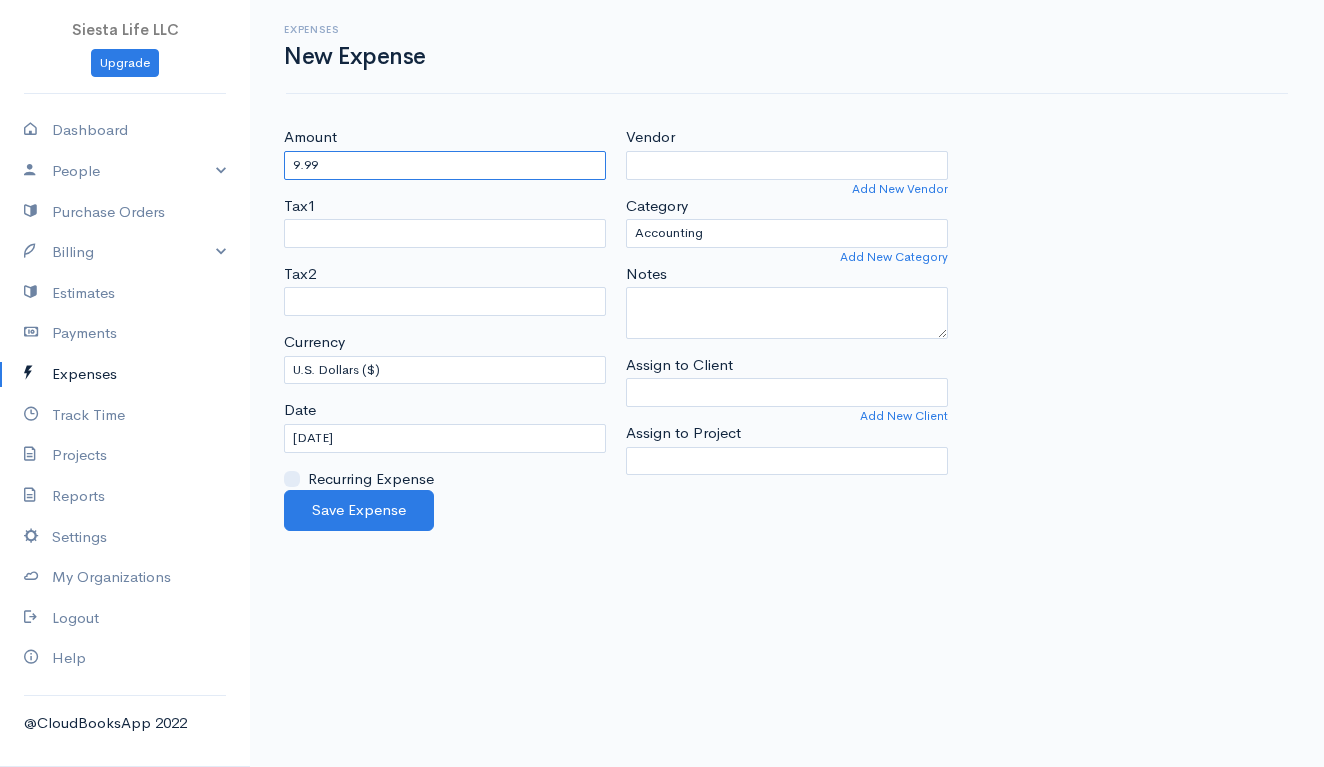 type on "9.99" 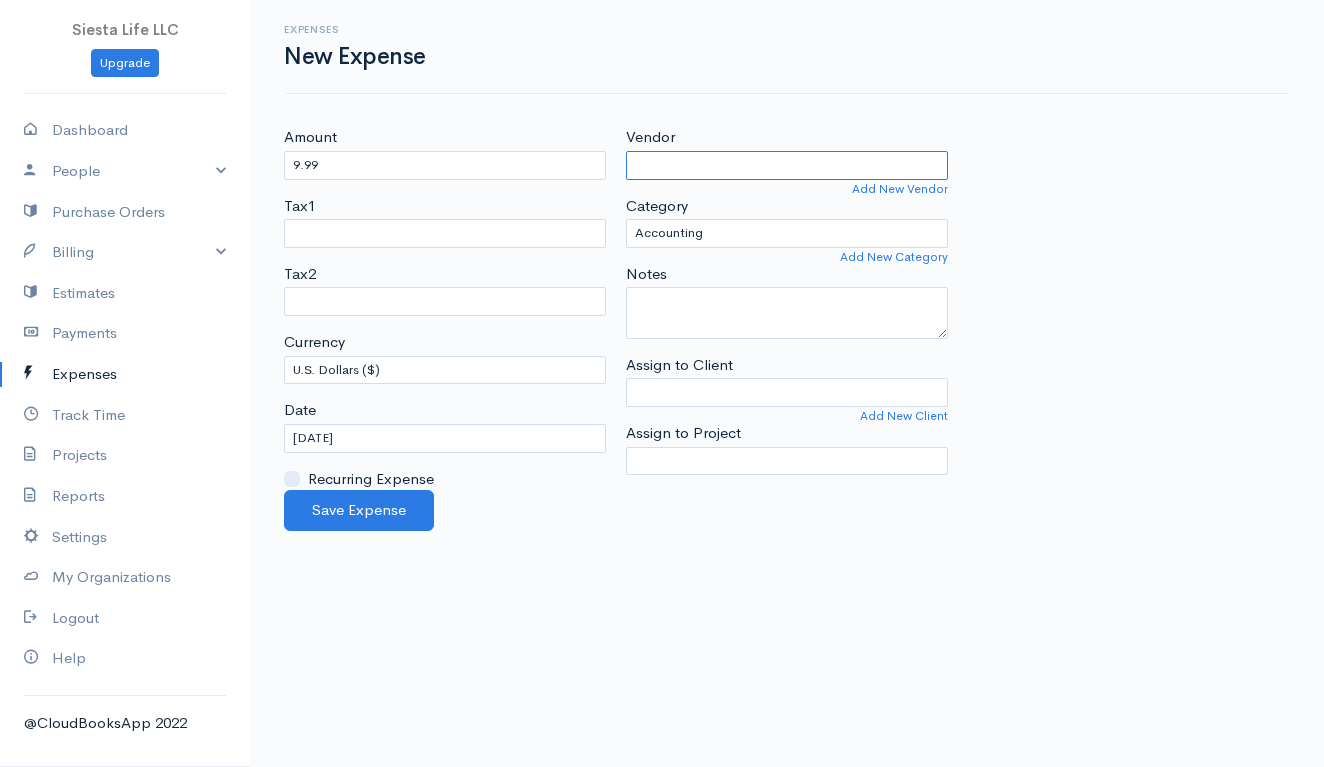 click on "Vendor" at bounding box center (787, 165) 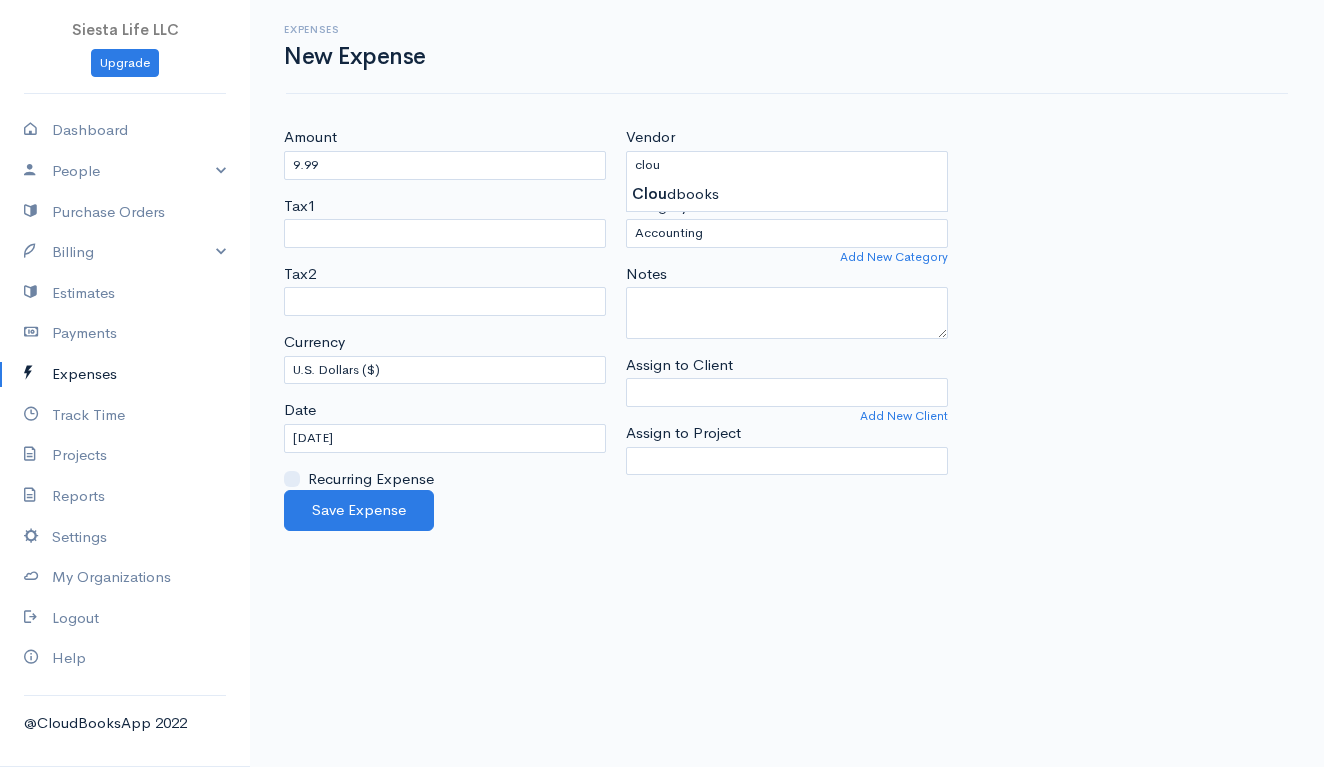 type on "Cloudbooks" 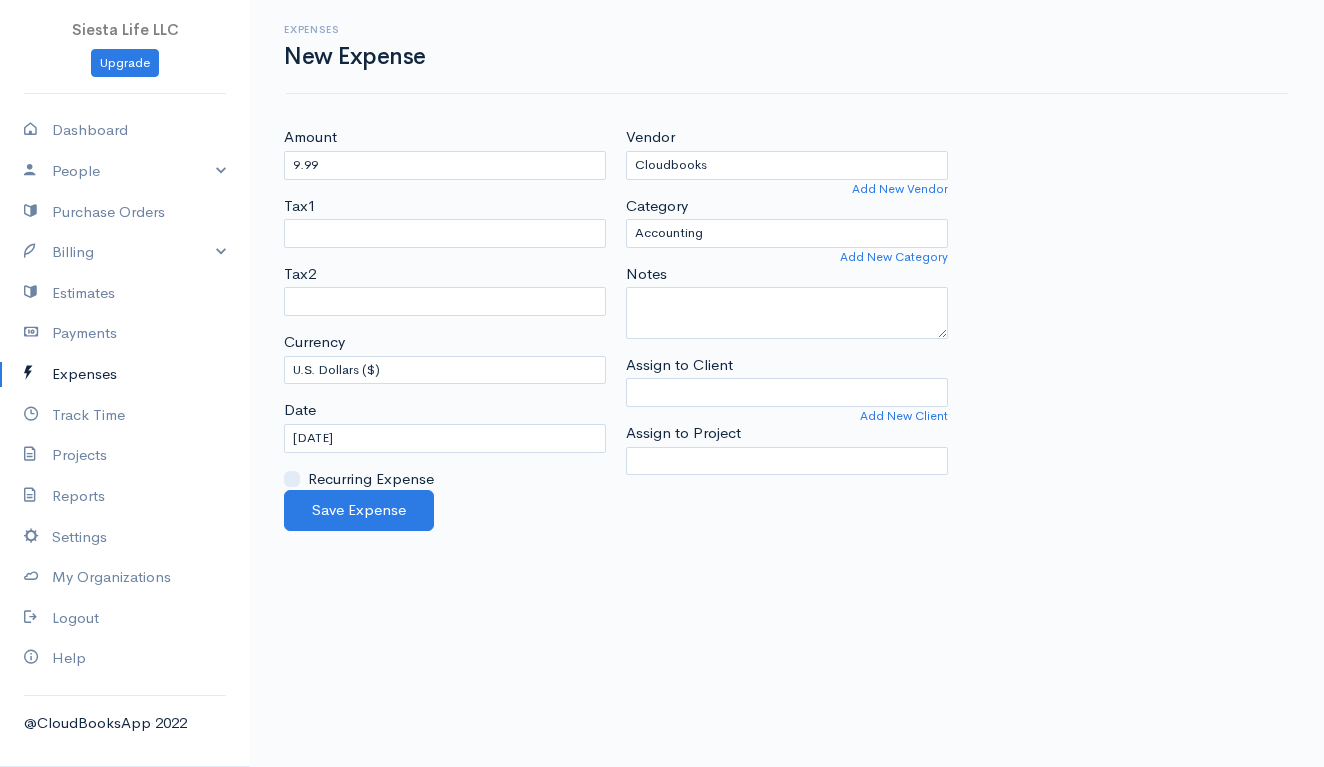 click on "Siesta Life LLC
Upgrade
Dashboard
People
Clients
Vendors
Staff Users
Purchase Orders
Billing
Invoice
Recurring Invoice
Items
Services
Taxes
Credits
Estimates
Payments
Expenses
Track Time
Projects
Reports
Settings
My Organizations
Logout
Help
@CloudBooksApp 2022
Expenses
New Expense
Amount 9.99 Tax1 FTB Tax2 FTB Currency U.S. Dollars ($) Canadian Dollars ($) British Pounds Sterling (£) Euros (€) Australian Dollars ($) Afghani (Af) Algerian Dinar (د.ج) Balboa (B/.)" at bounding box center [662, 383] 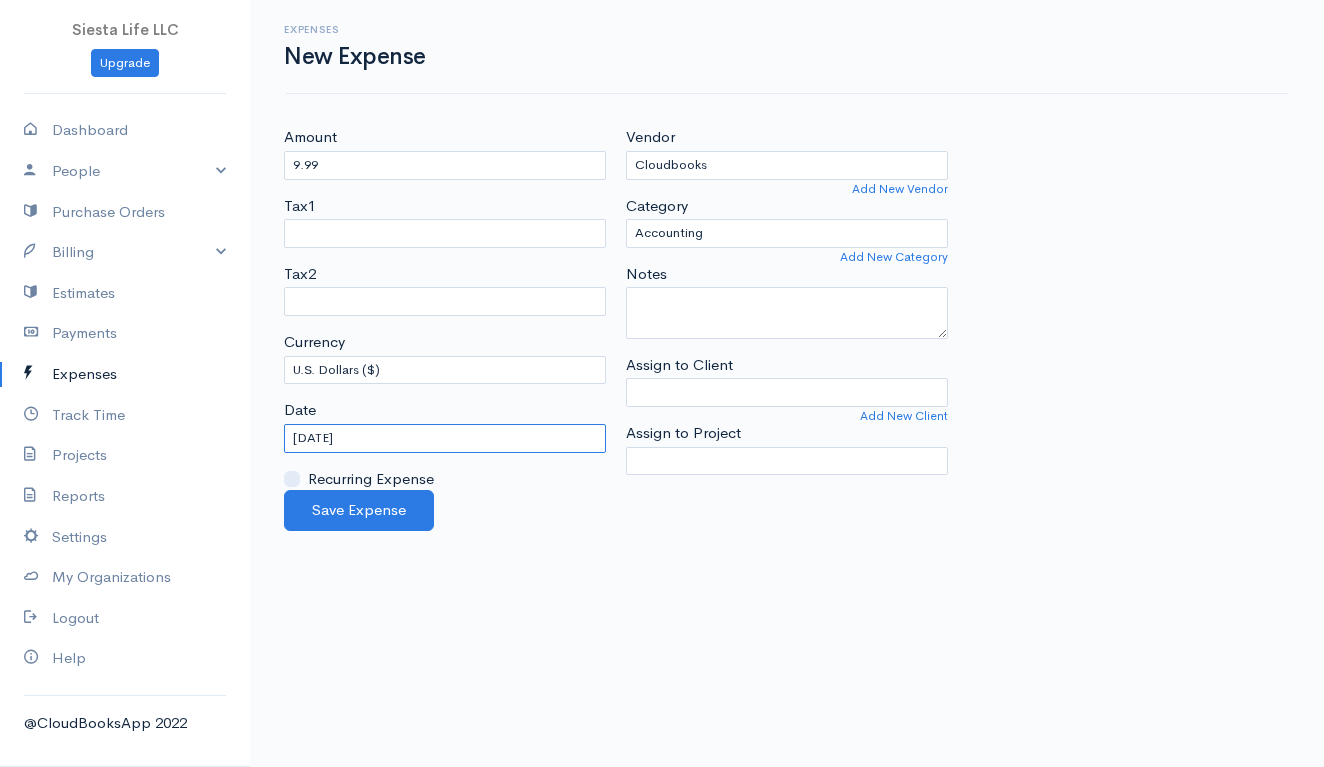 click on "[DATE]" at bounding box center [445, 438] 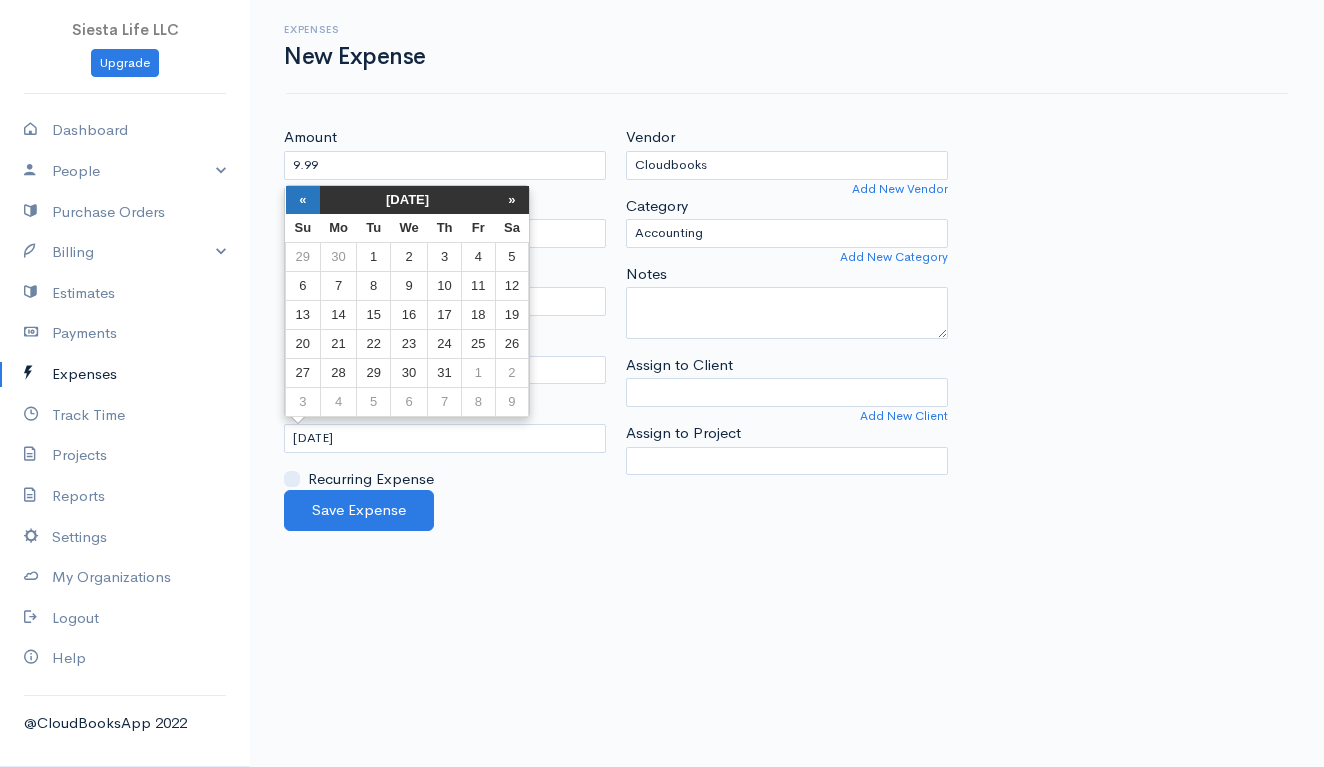 click on "«" at bounding box center [303, 200] 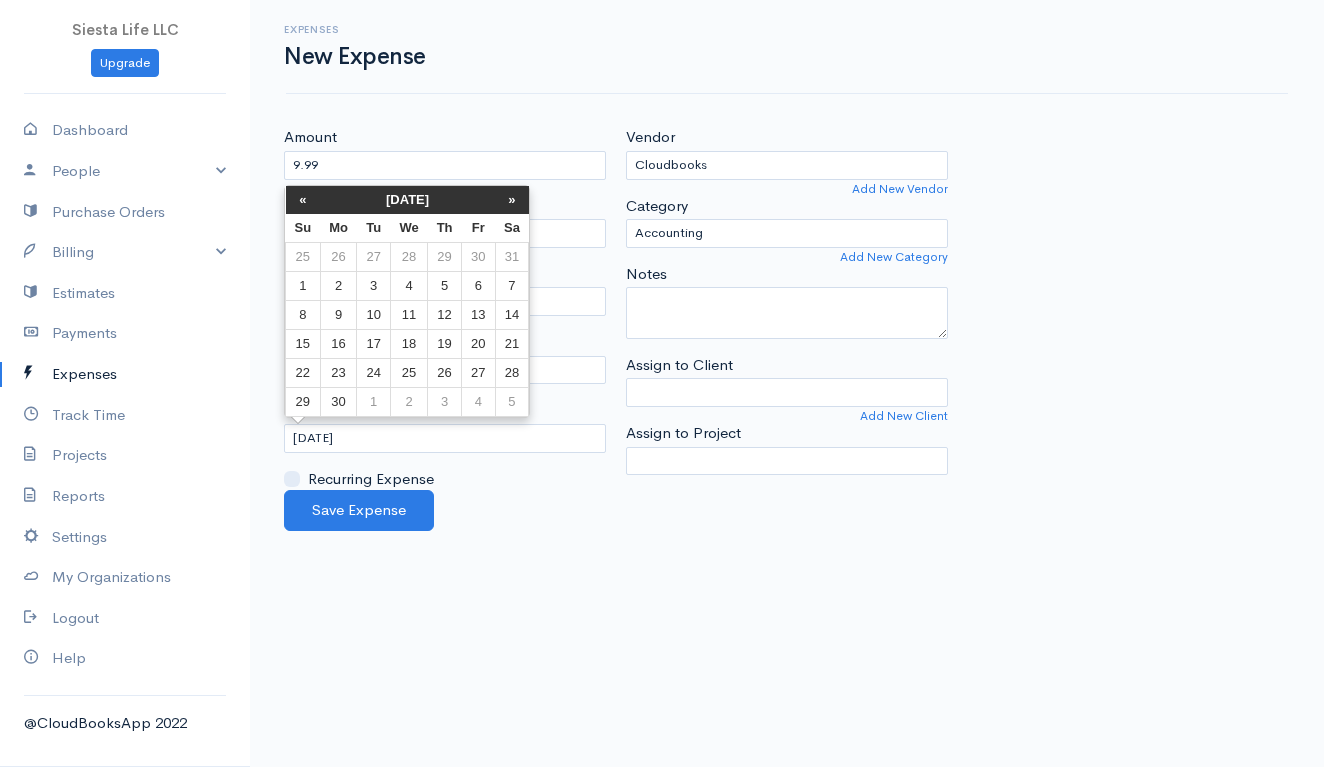 click on "«" at bounding box center [303, 200] 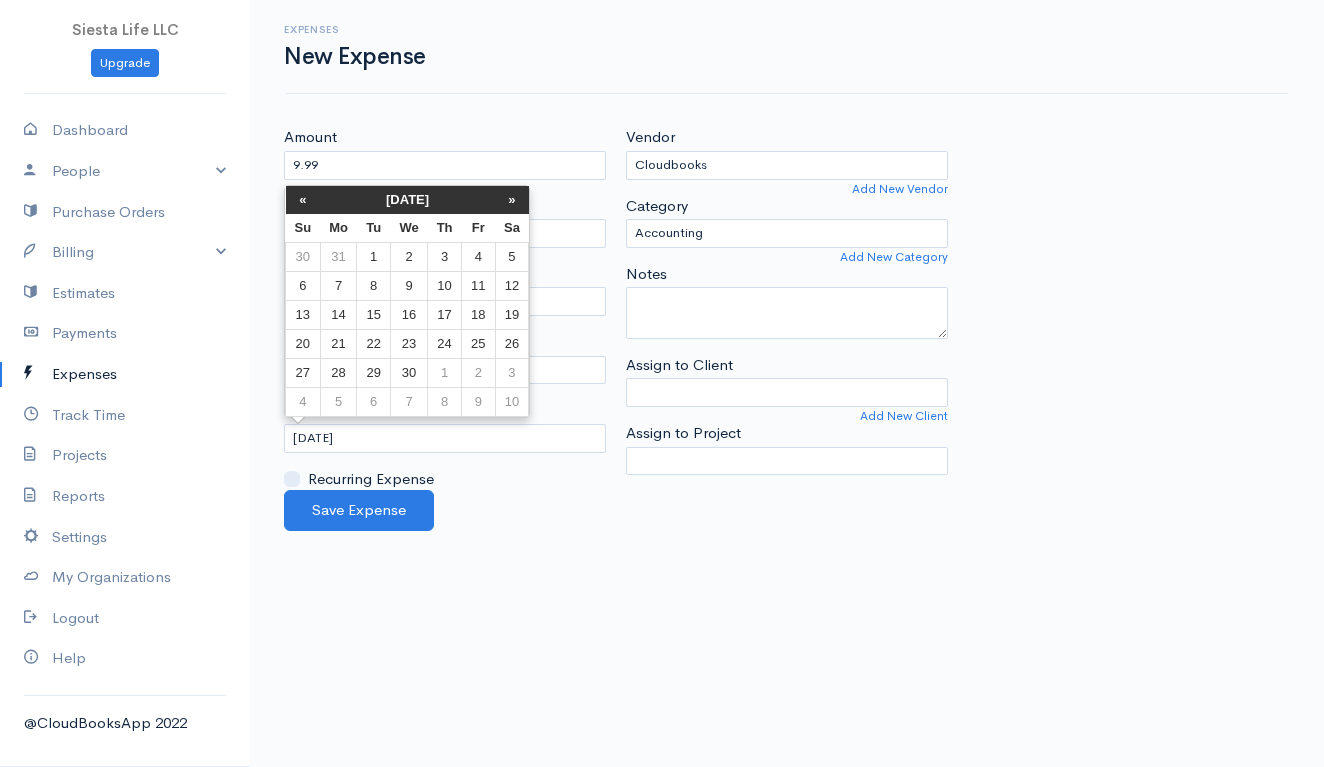 click on "«" at bounding box center (303, 200) 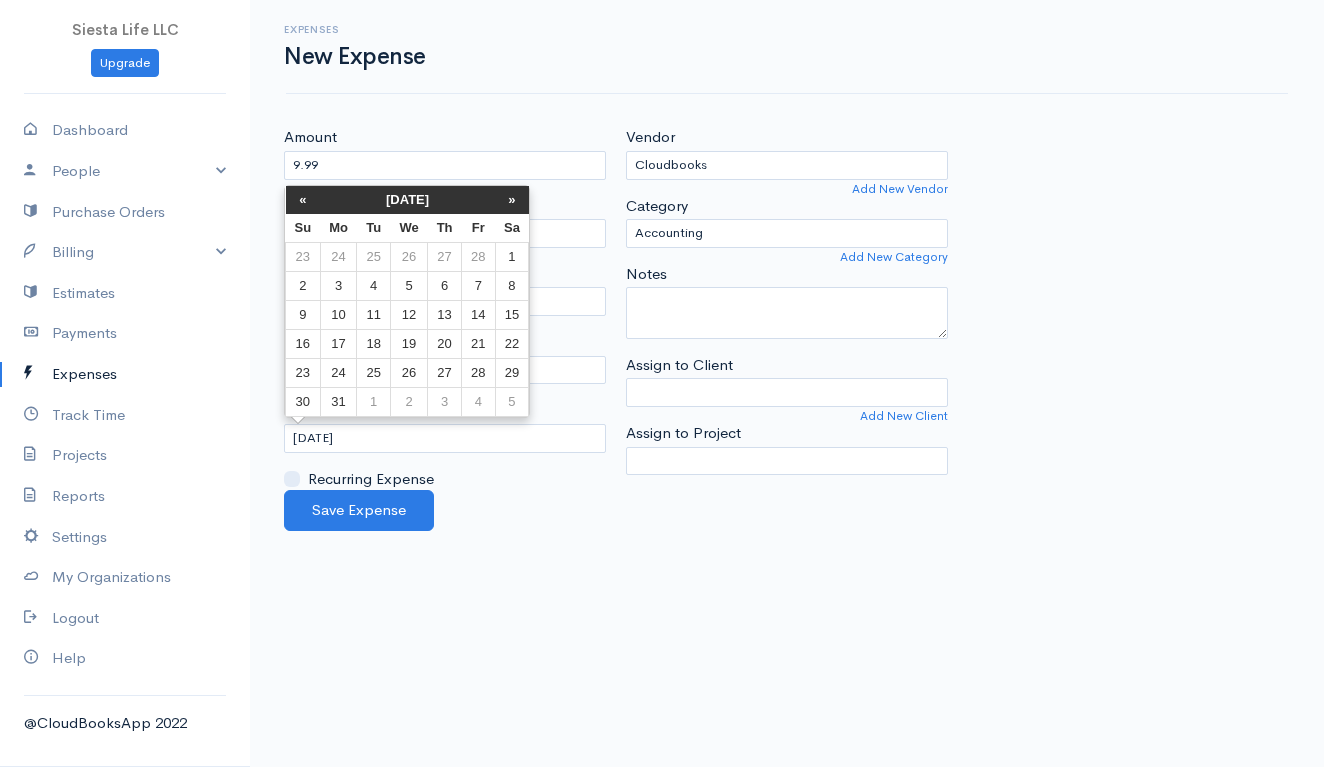 click on "«" at bounding box center (303, 200) 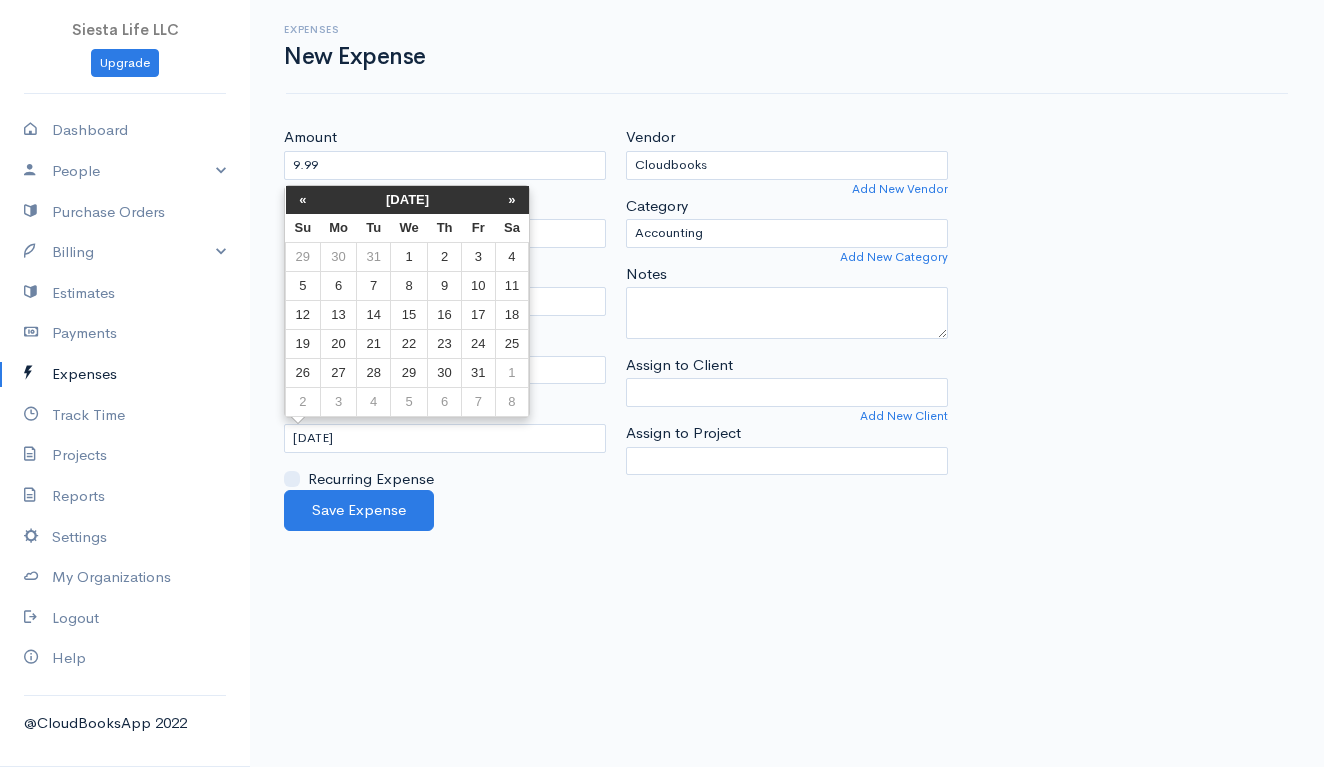 click on "«" at bounding box center [303, 200] 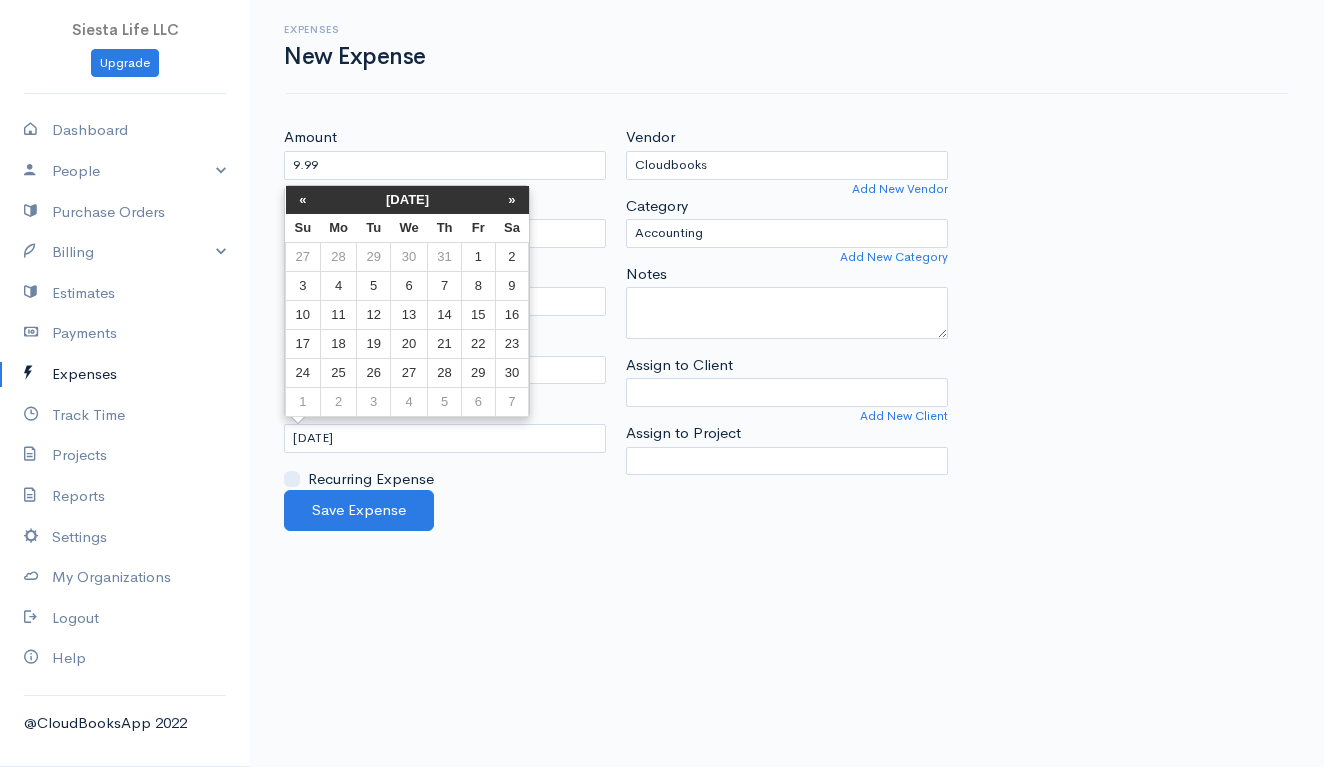 click on "«" at bounding box center (303, 200) 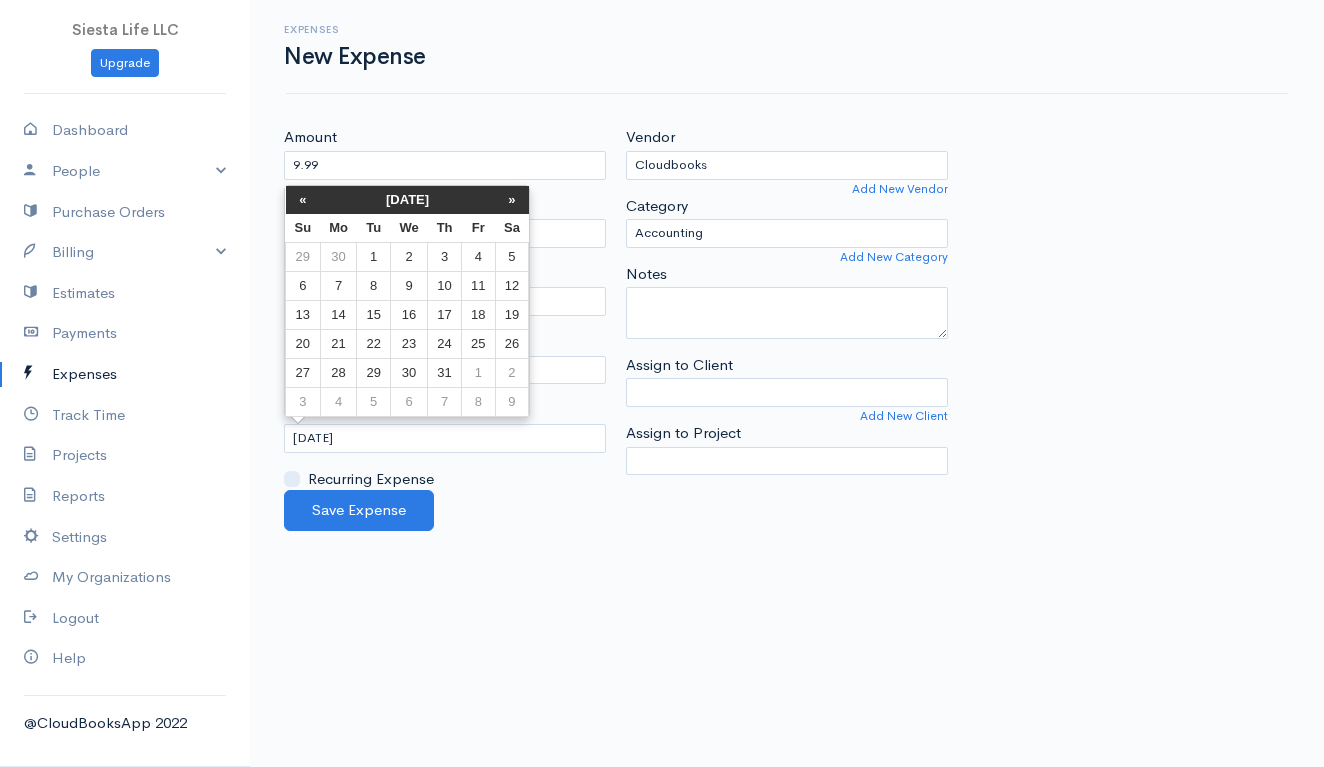 click on "«" at bounding box center (303, 200) 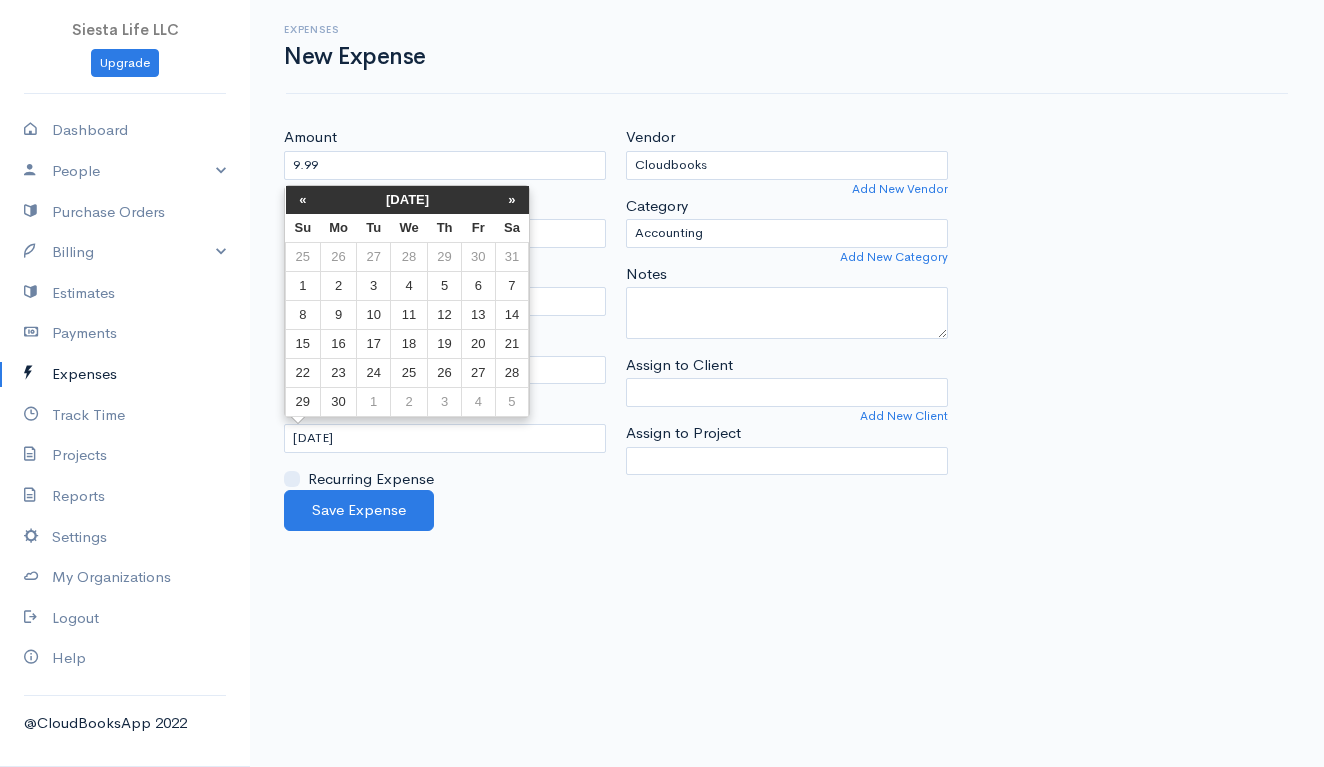 click on "«" at bounding box center [303, 200] 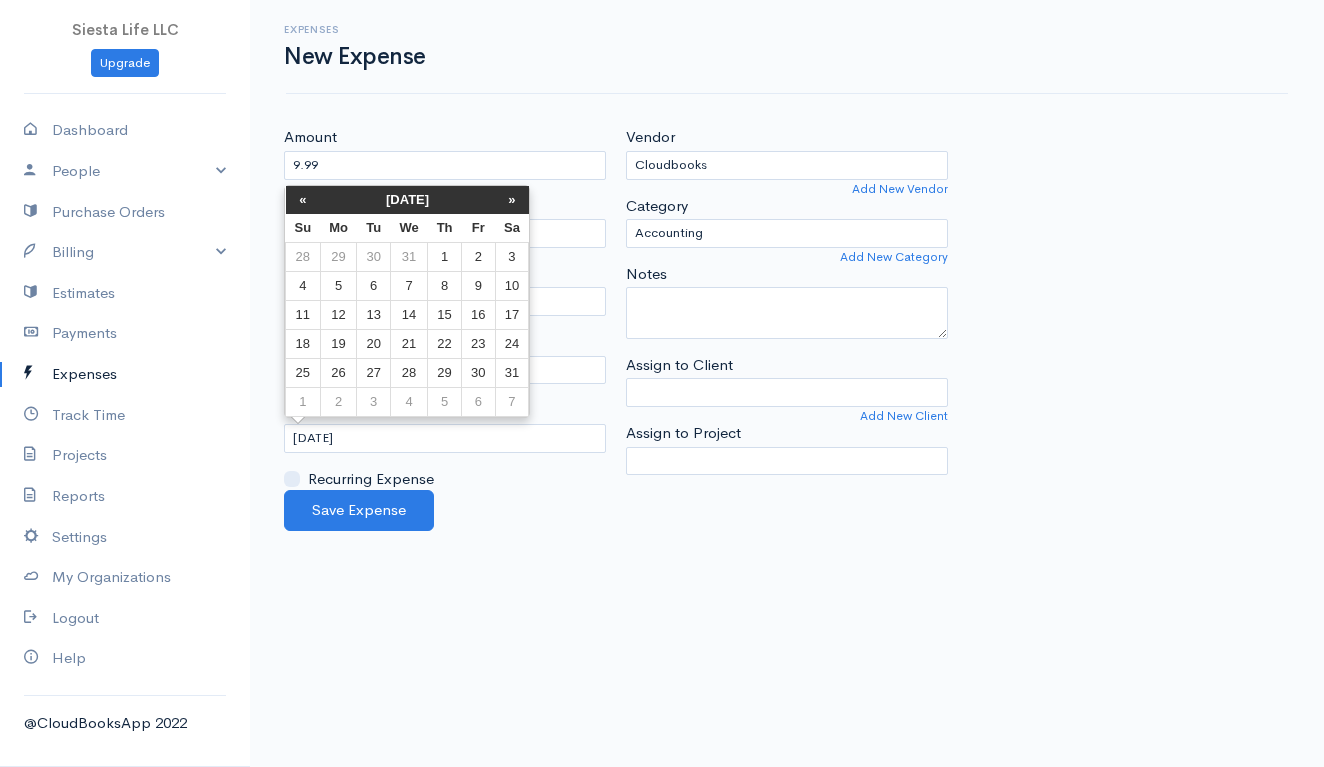 click on "«" at bounding box center (303, 200) 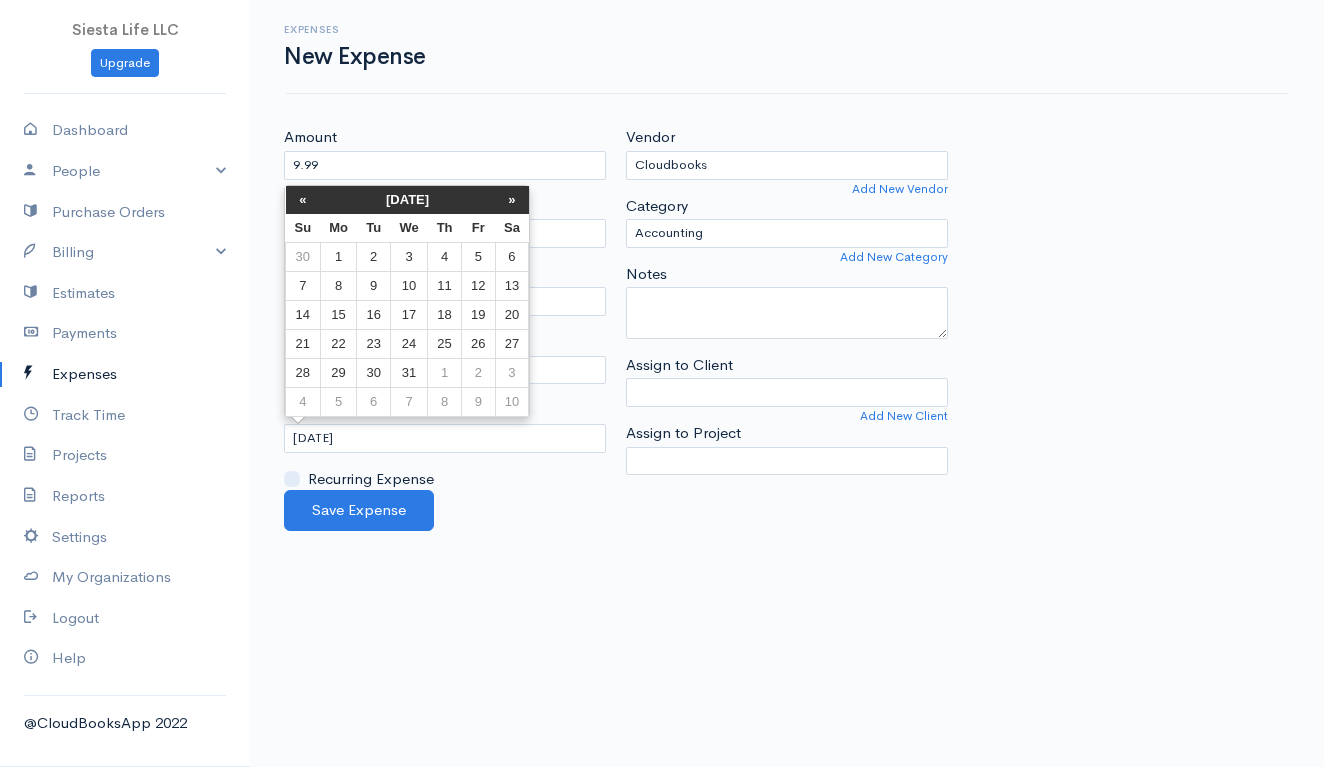 click on "«" at bounding box center [303, 200] 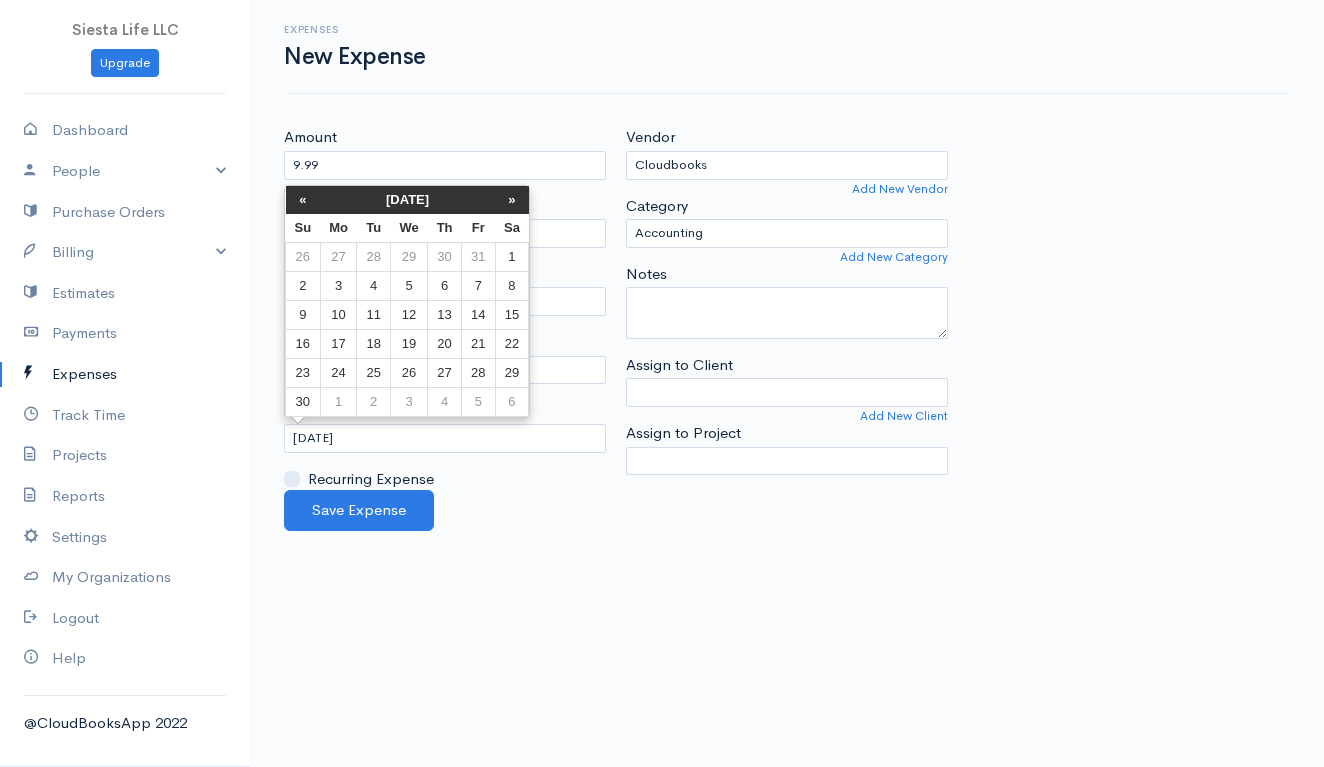 click on "«" at bounding box center [303, 200] 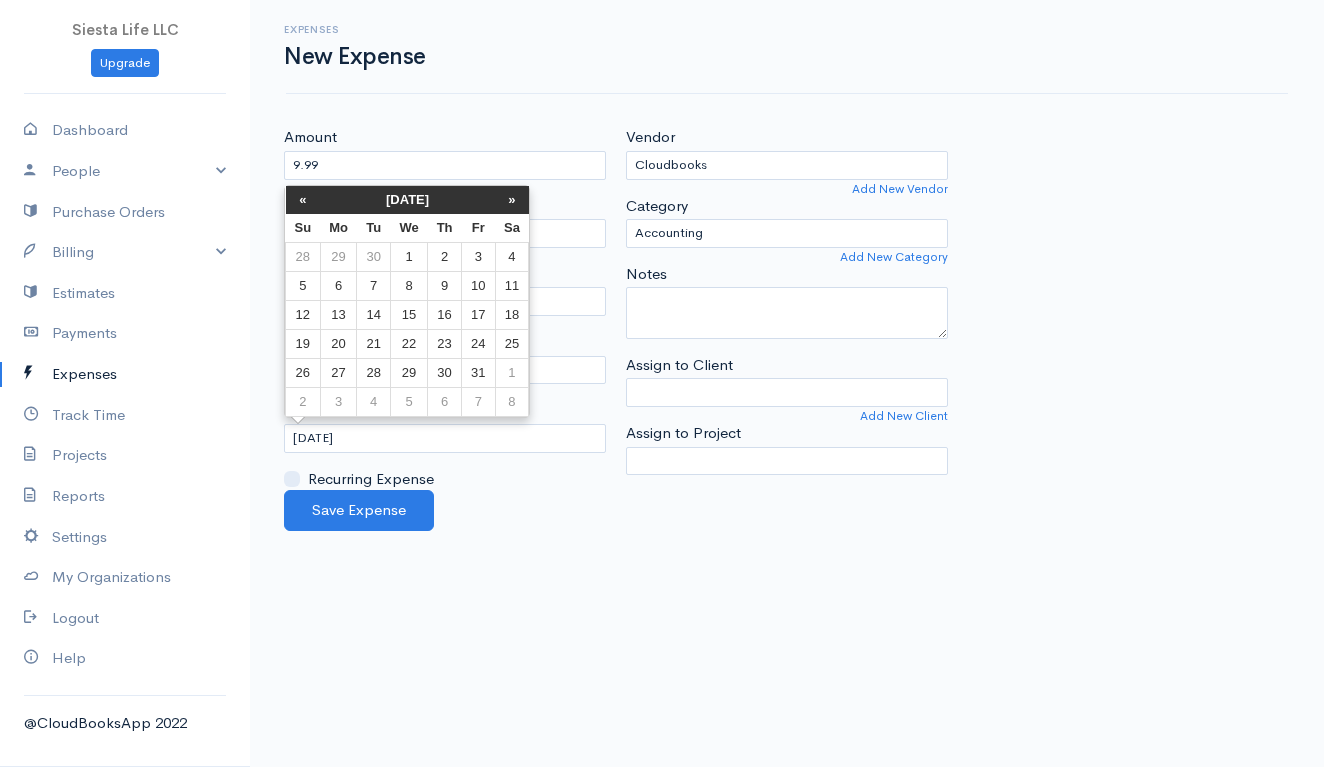 click on "«" at bounding box center [303, 200] 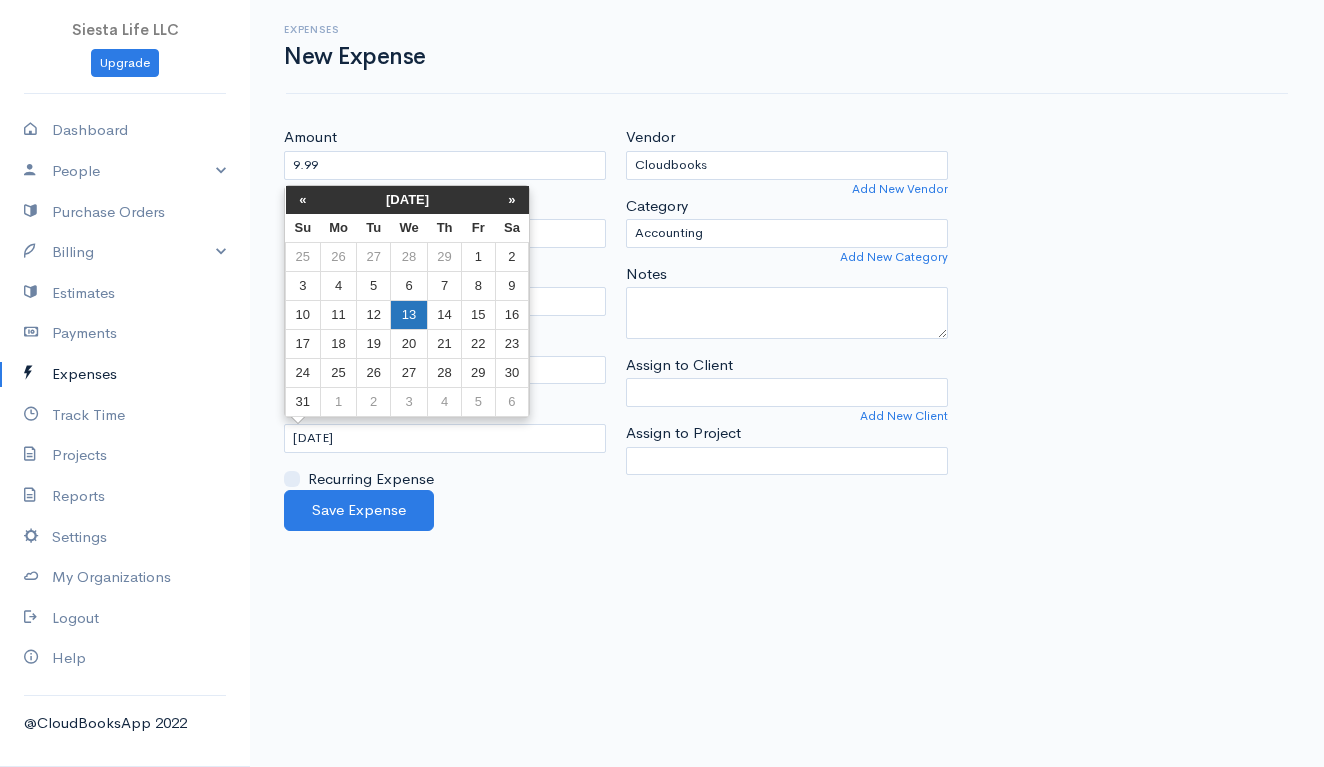 click on "13" at bounding box center (408, 315) 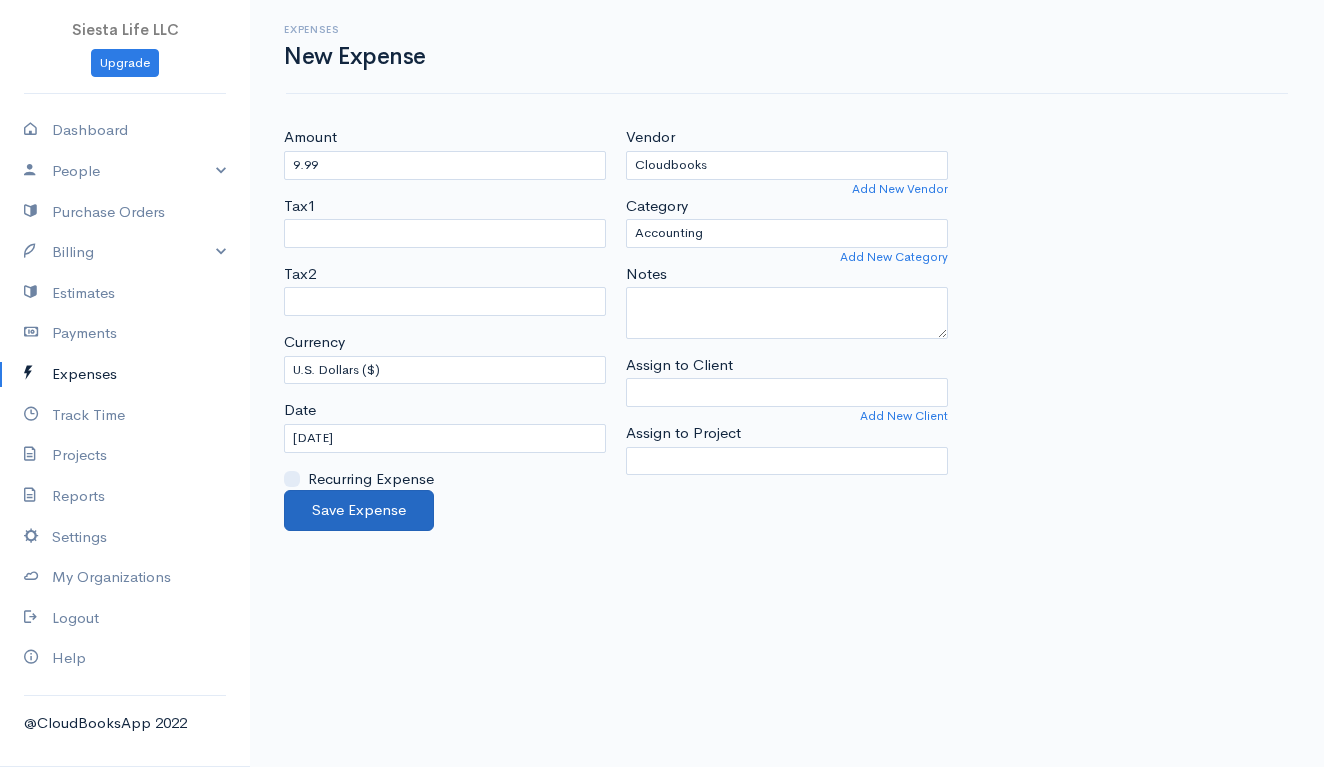 click on "Save Expense" at bounding box center [359, 510] 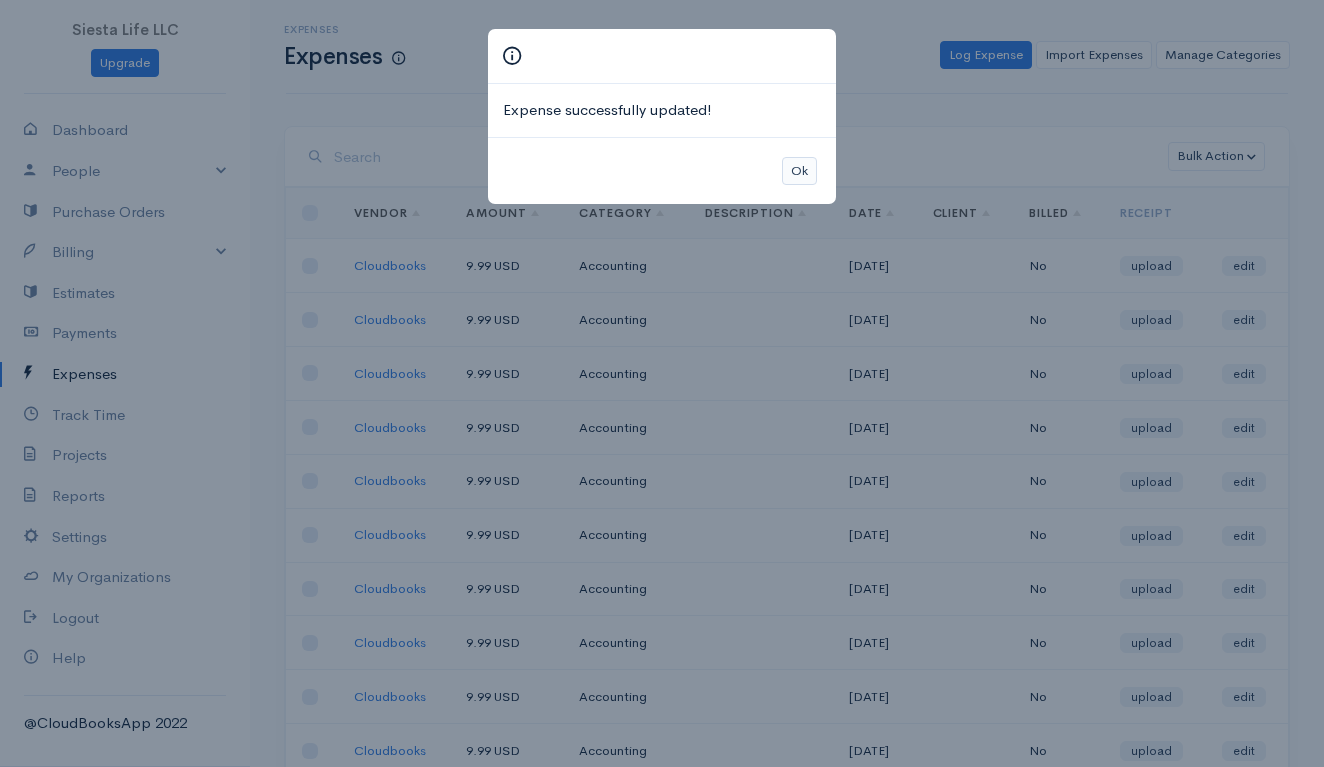 click on "Ok" at bounding box center [799, 171] 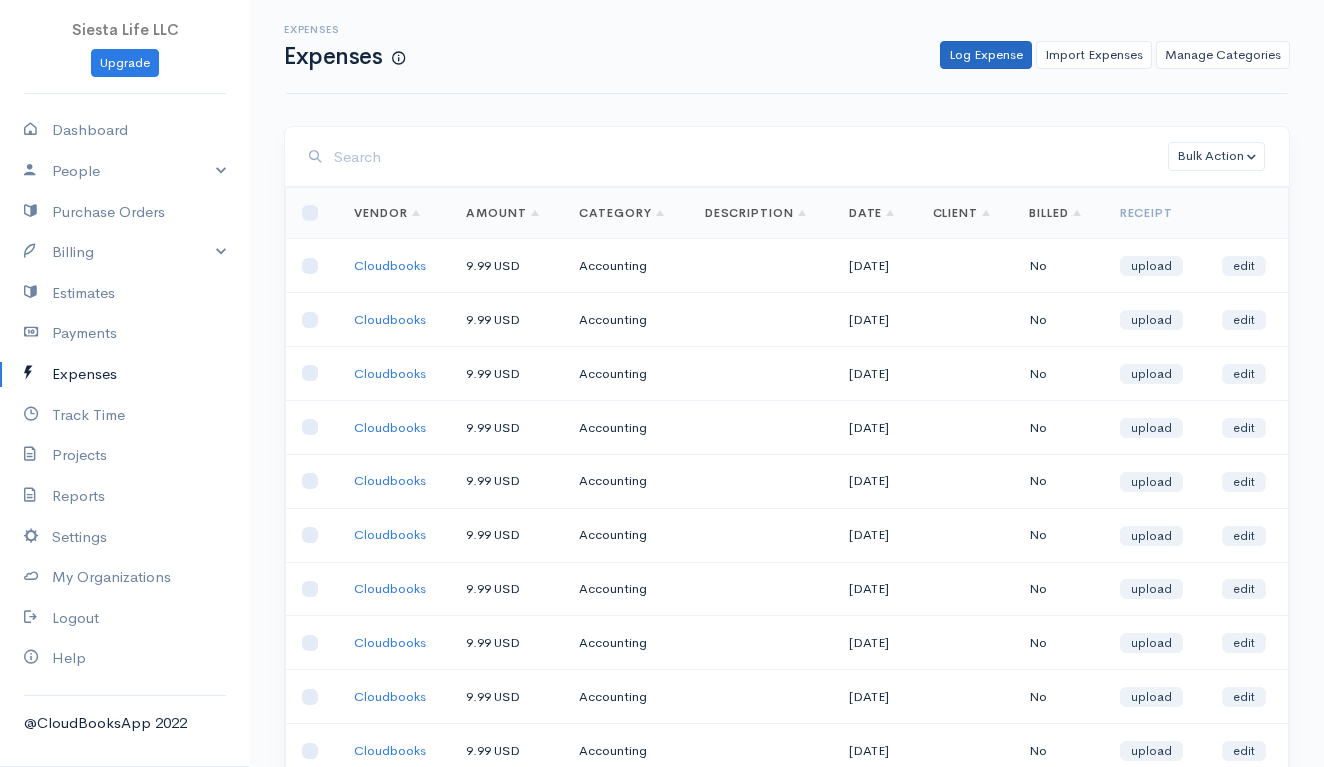 click on "Log Expense" at bounding box center (986, 55) 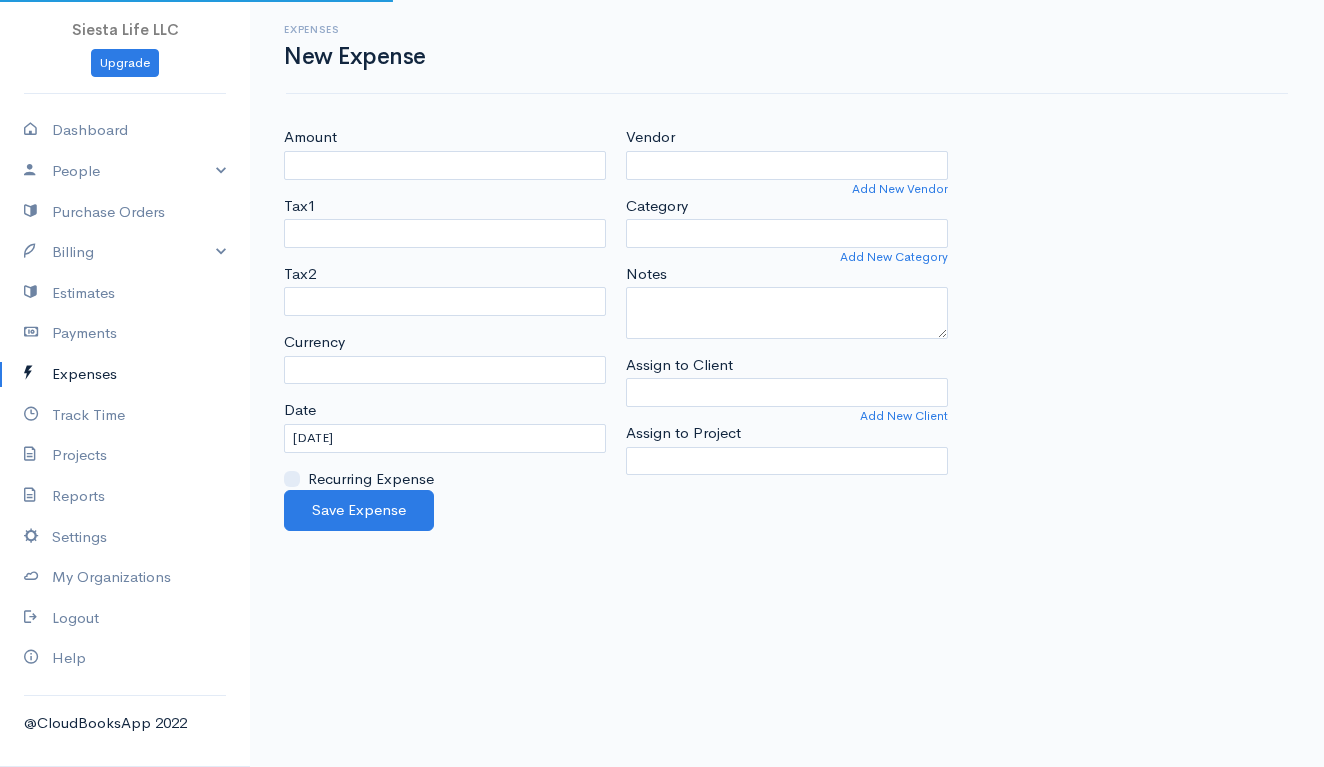 select on "USD" 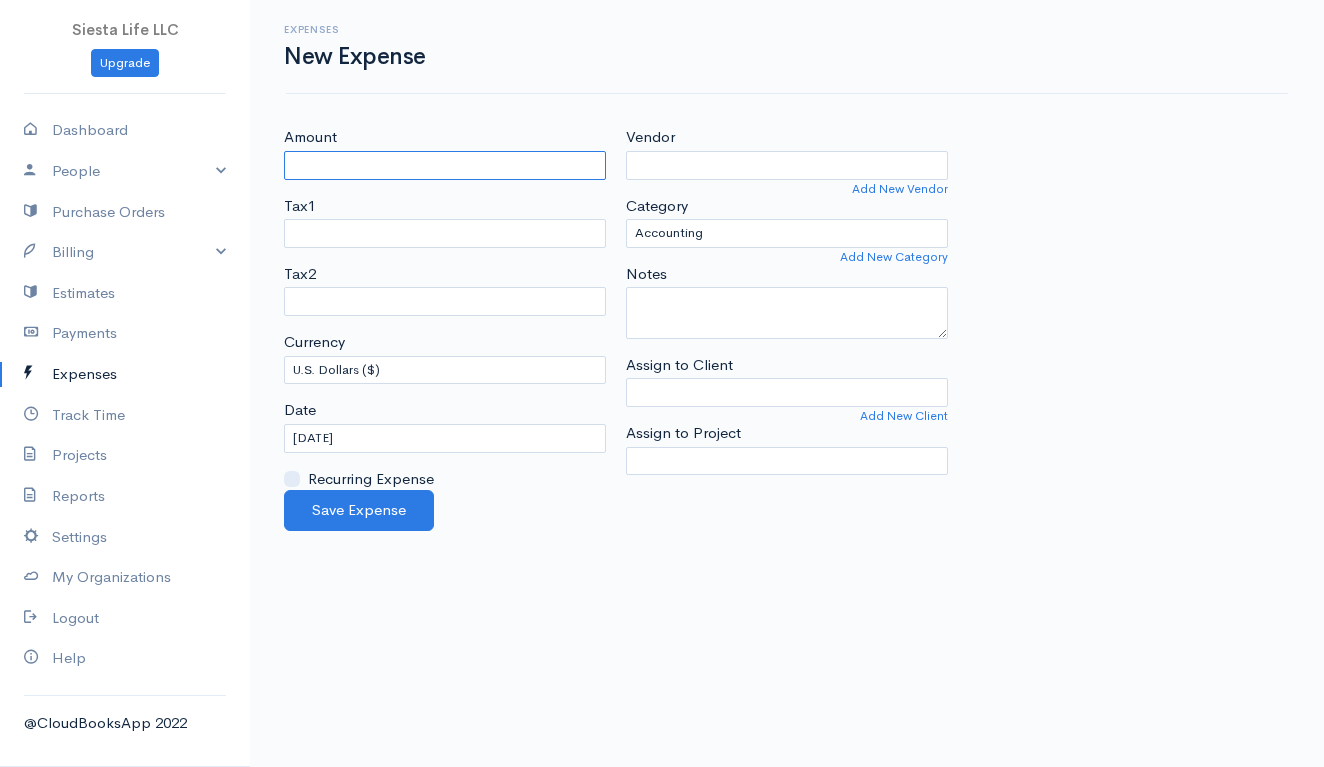 click on "Amount" at bounding box center [445, 165] 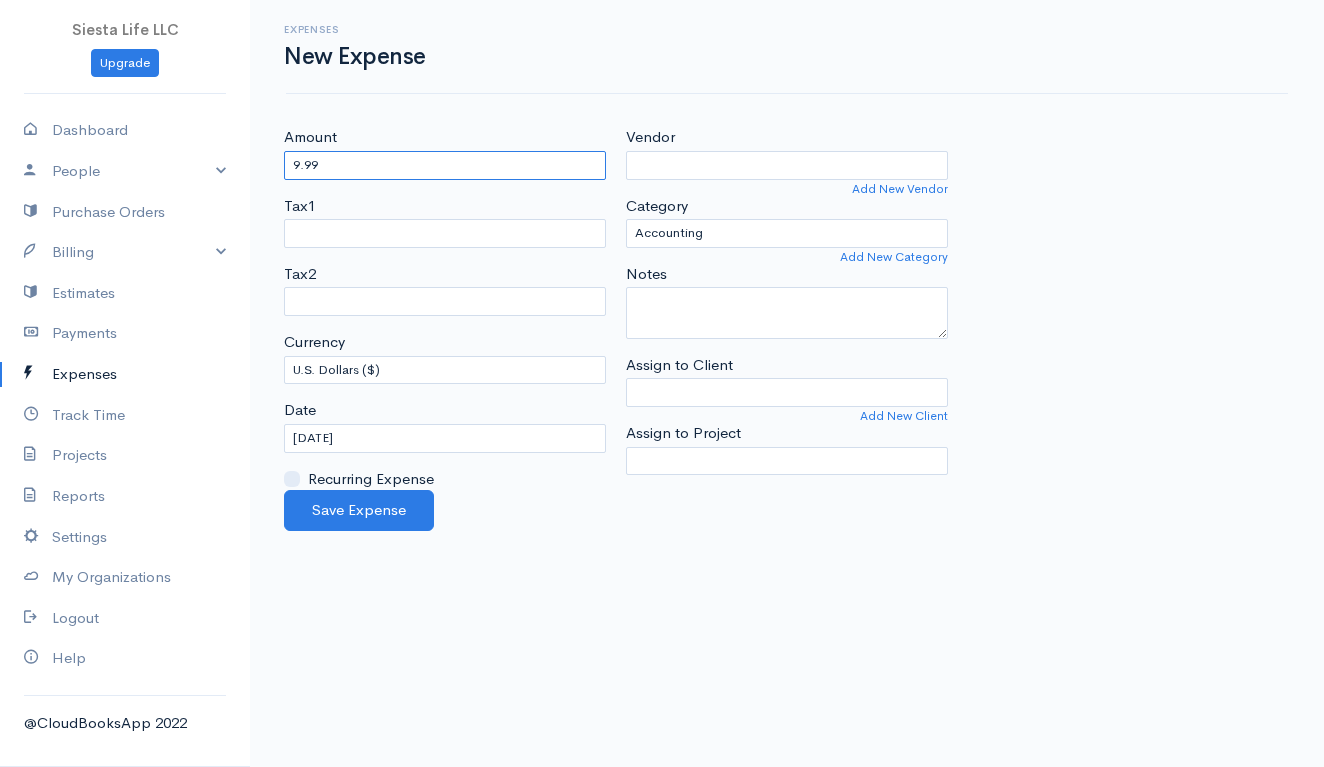 type on "9.99" 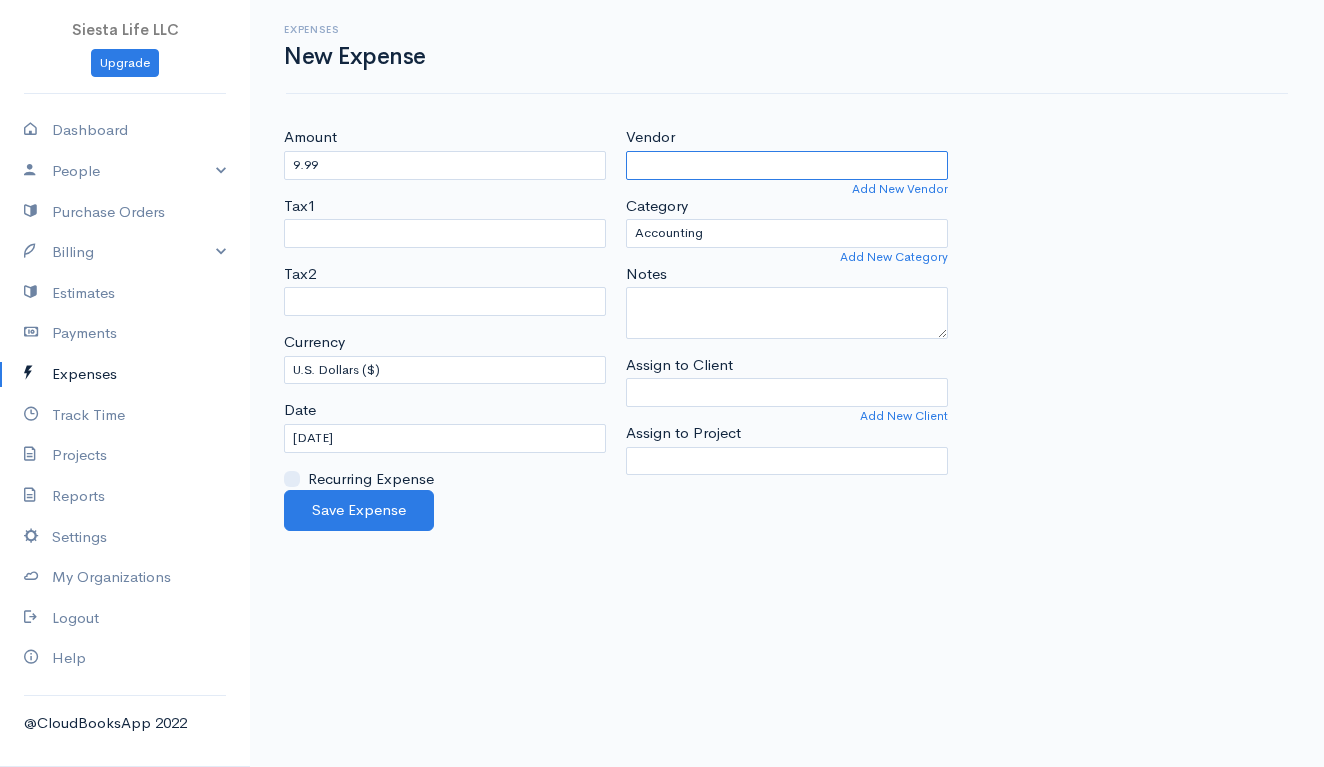 click on "Vendor" at bounding box center (787, 165) 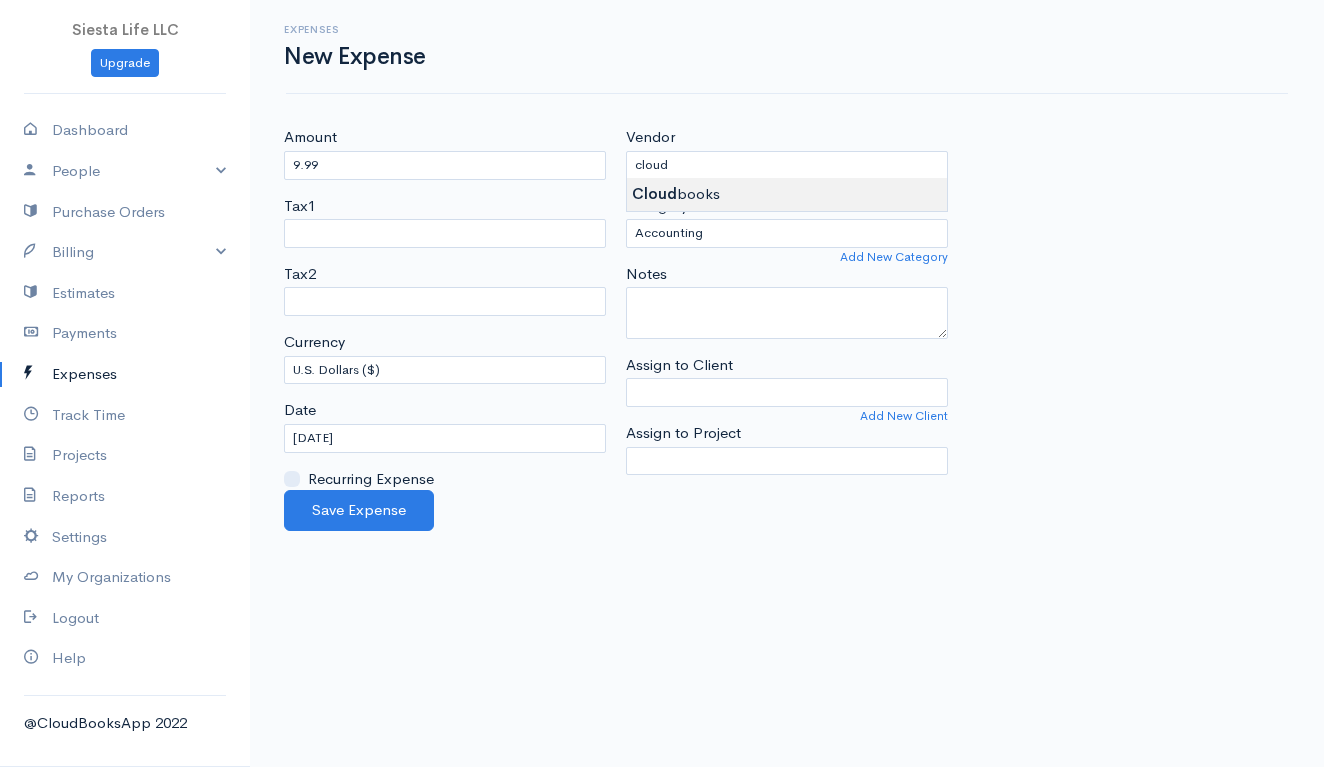 type on "Cloudbooks" 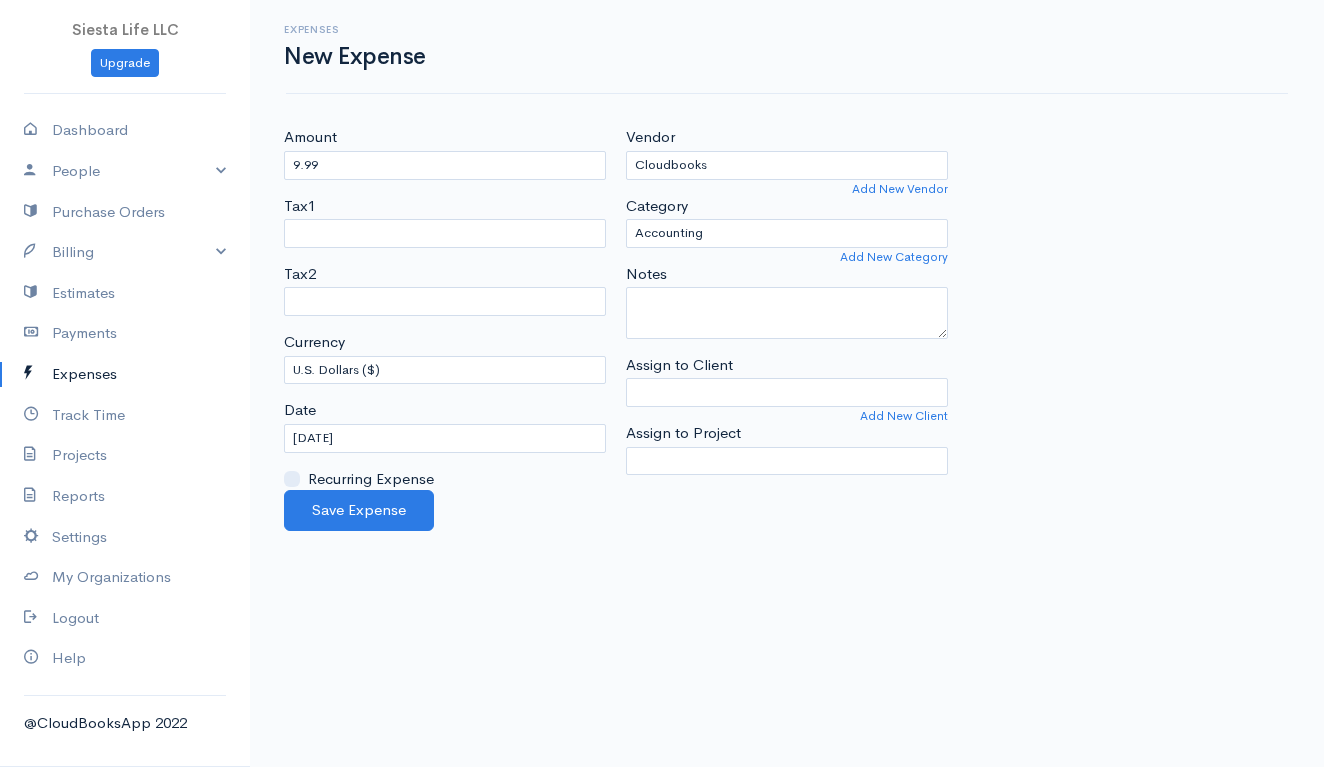 click on "Siesta Life LLC
Upgrade
Dashboard
People
Clients
Vendors
Staff Users
Purchase Orders
Billing
Invoice
Recurring Invoice
Items
Services
Taxes
Credits
Estimates
Payments
Expenses
Track Time
Projects
Reports
Settings
My Organizations
Logout
Help
@CloudBooksApp 2022
Expenses
New Expense
Amount 9.99 Tax1 FTB Tax2 FTB Currency U.S. Dollars ($) Canadian Dollars ($) British Pounds Sterling (£) Euros (€) Australian Dollars ($) Afghani (Af) Algerian Dinar (د.ج) Balboa (B/.)" at bounding box center [662, 383] 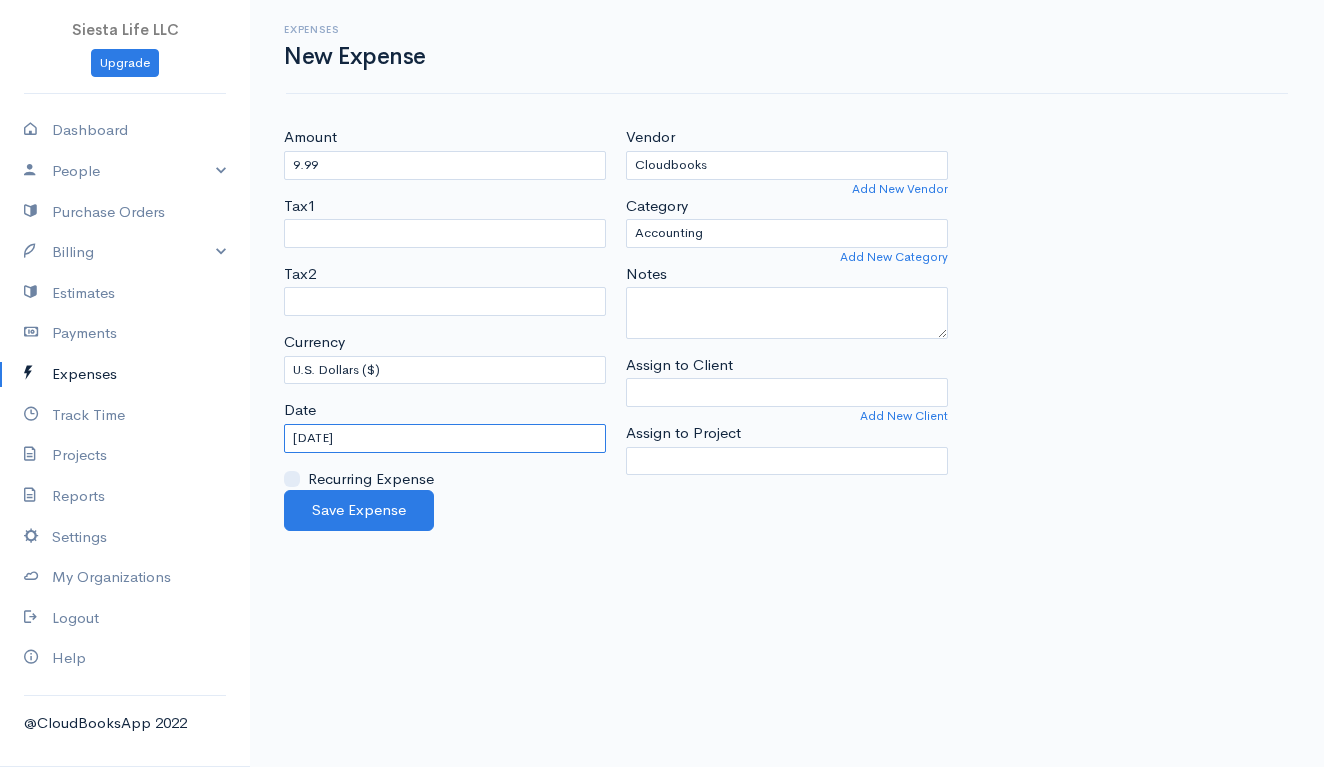 click on "[DATE]" at bounding box center (445, 438) 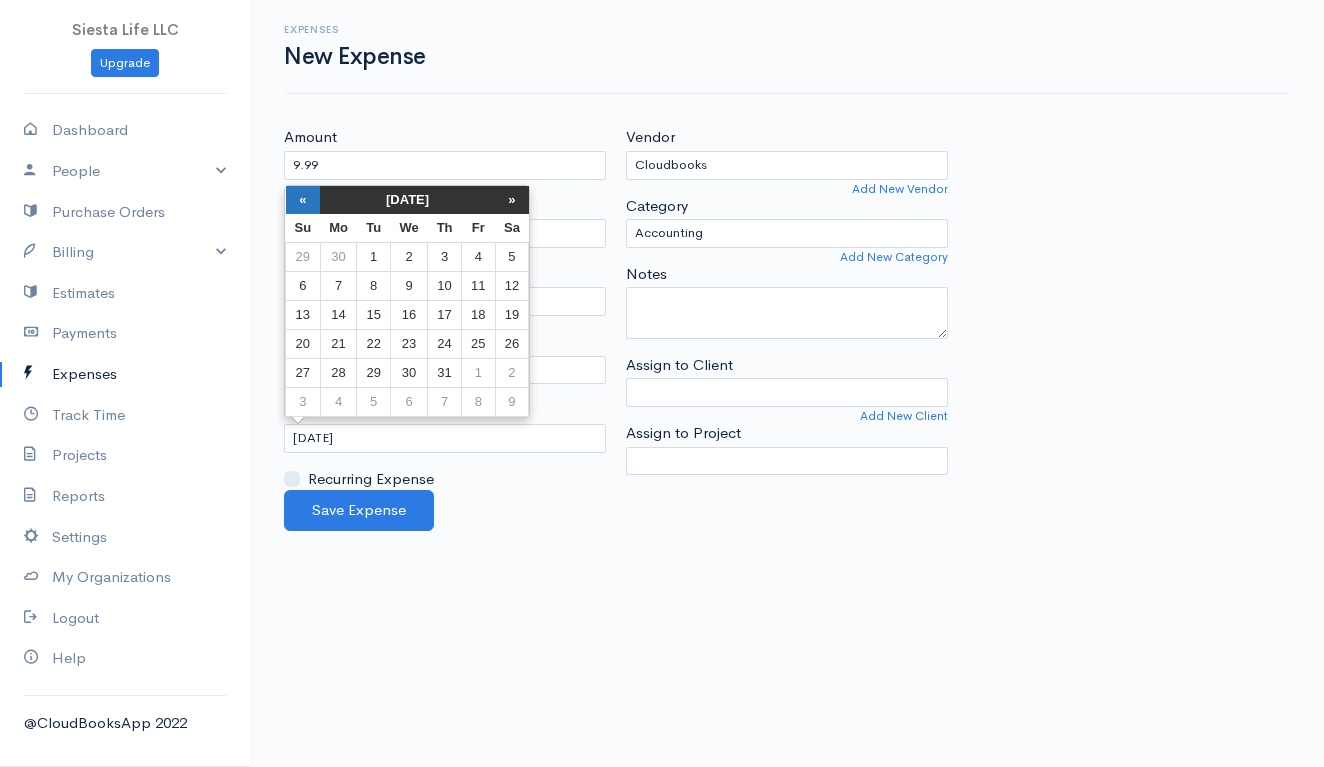 click on "«" at bounding box center [303, 200] 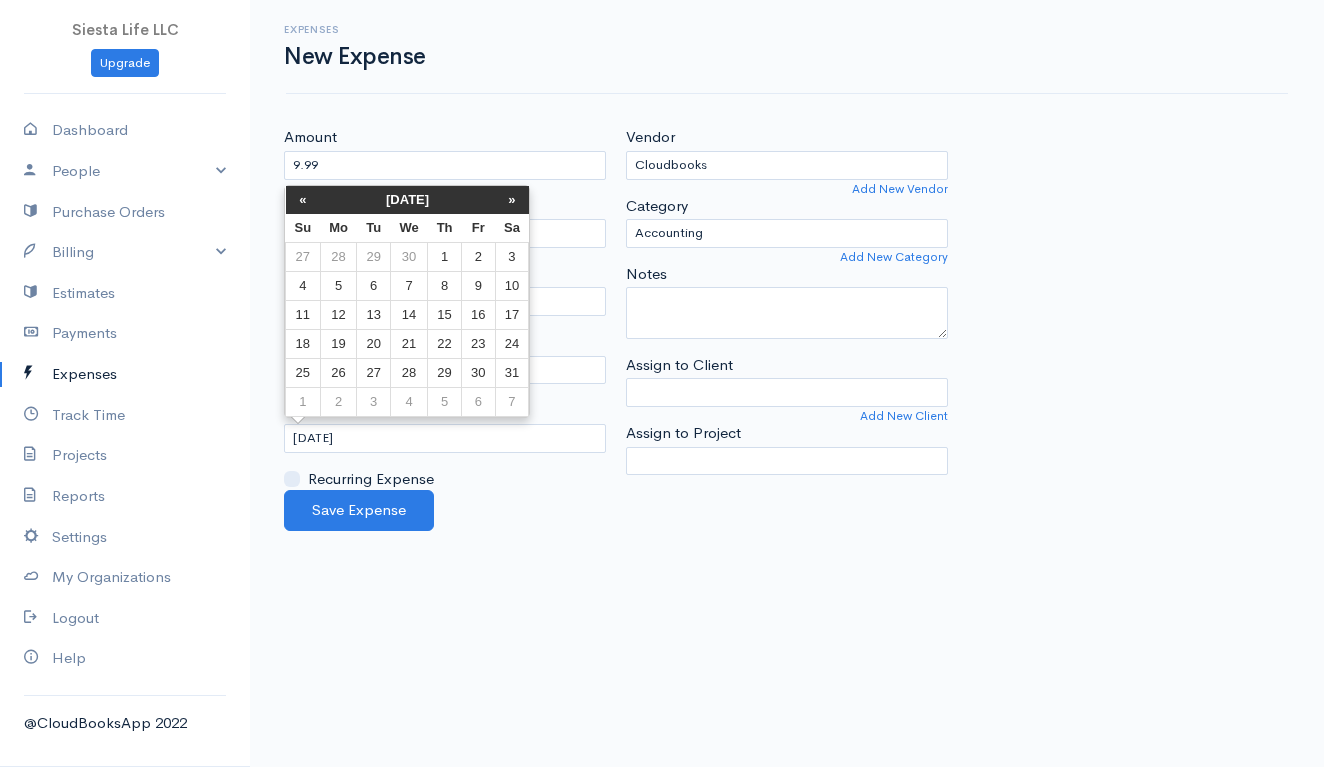 click on "«" at bounding box center (303, 200) 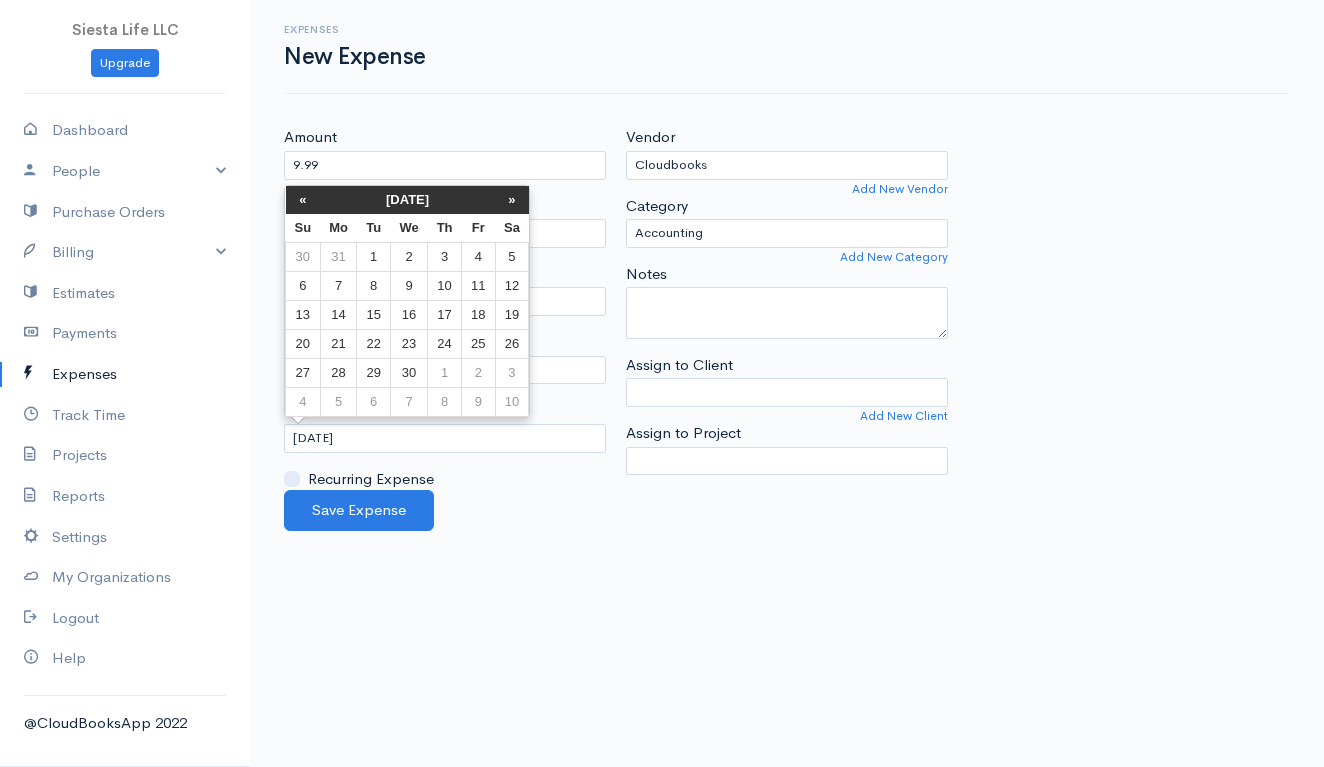 click on "«" at bounding box center (303, 200) 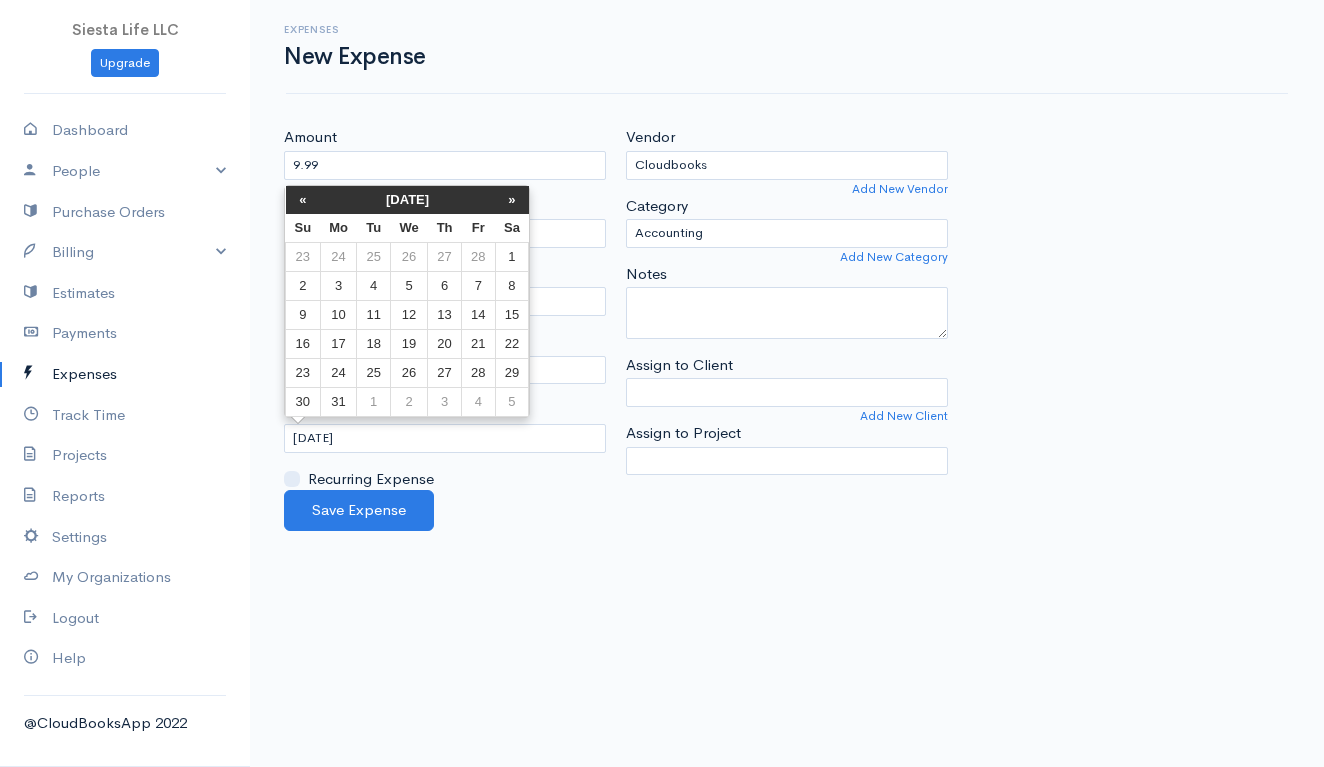 click on "«" at bounding box center (303, 200) 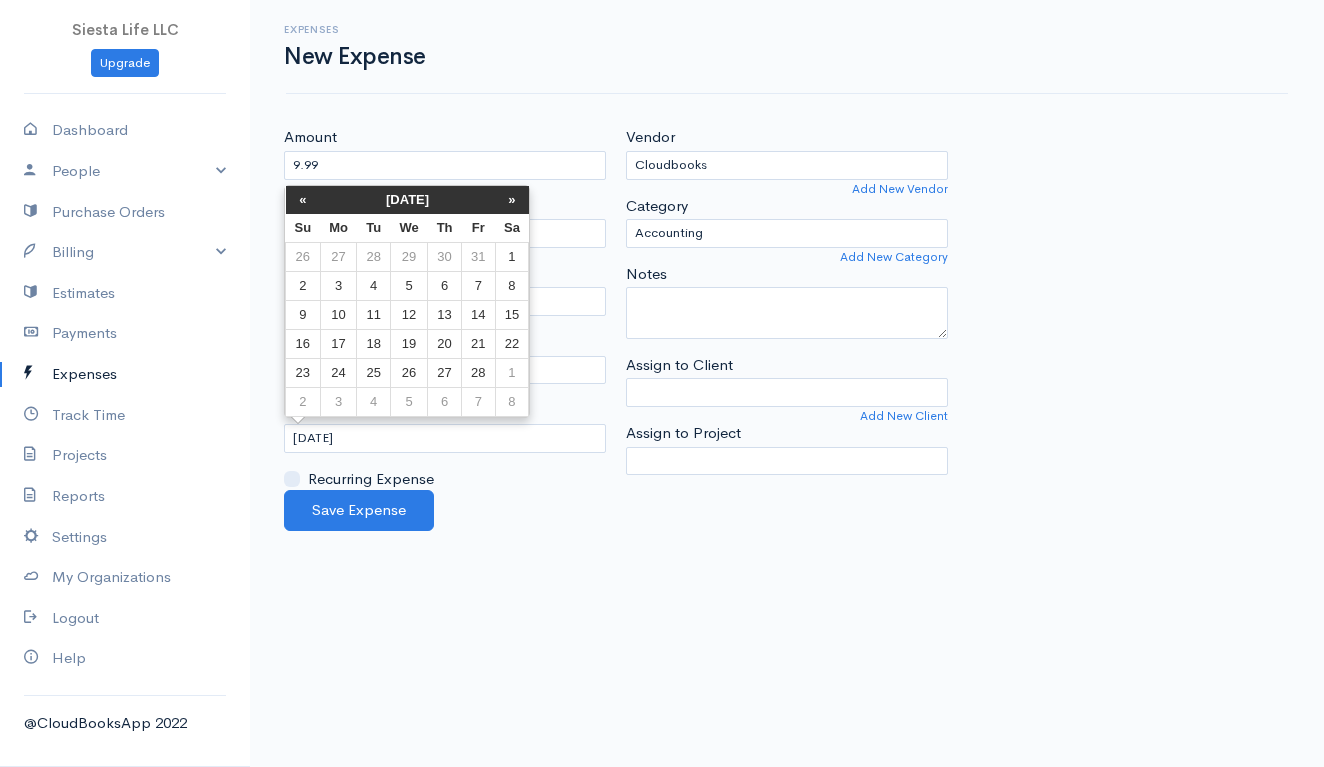click on "«" at bounding box center (303, 200) 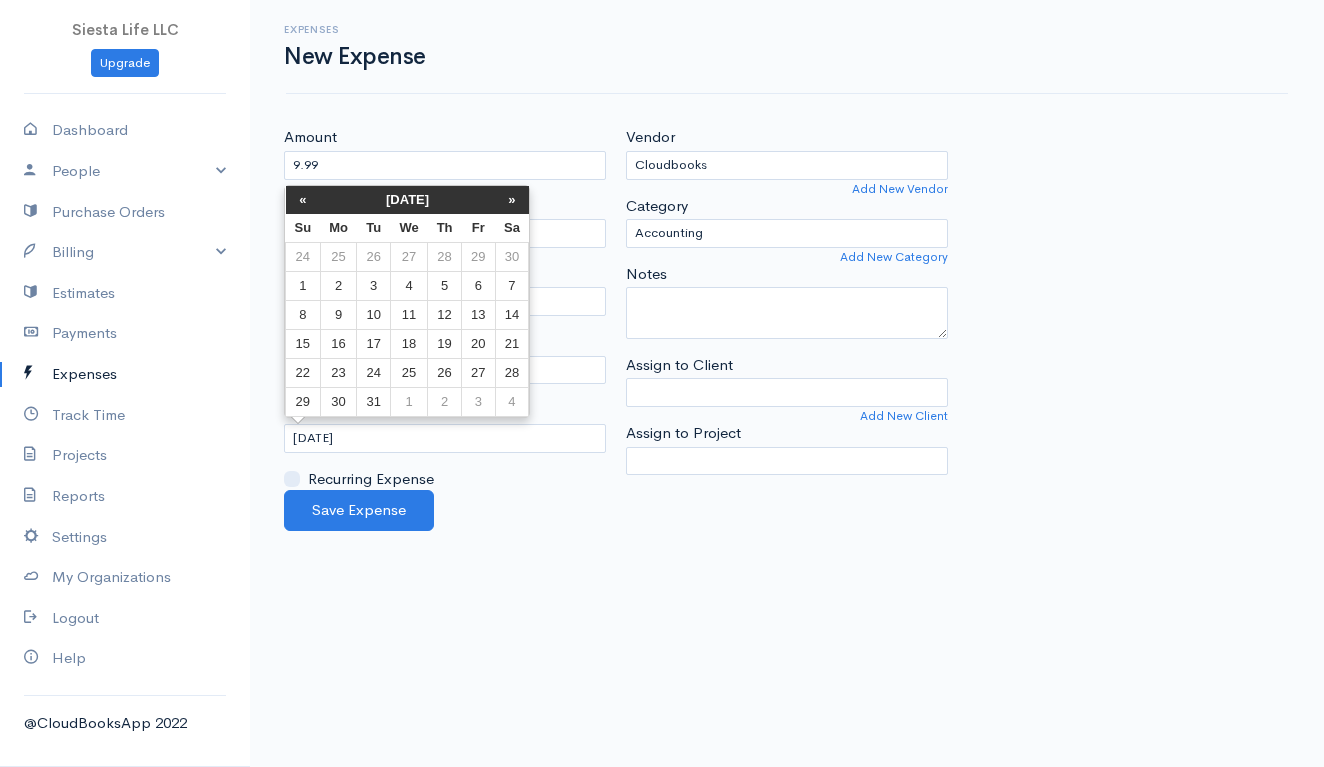 click on "«" at bounding box center (303, 200) 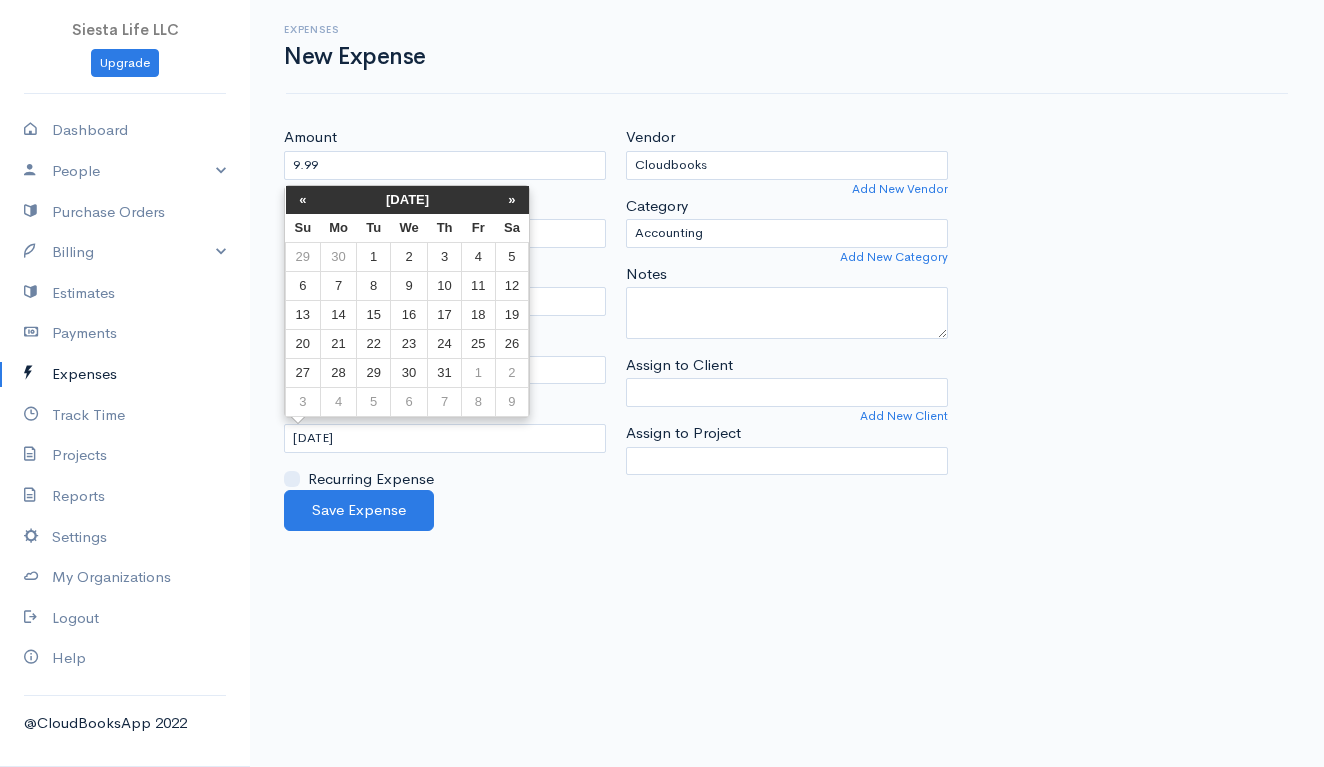 click on "«" at bounding box center (303, 200) 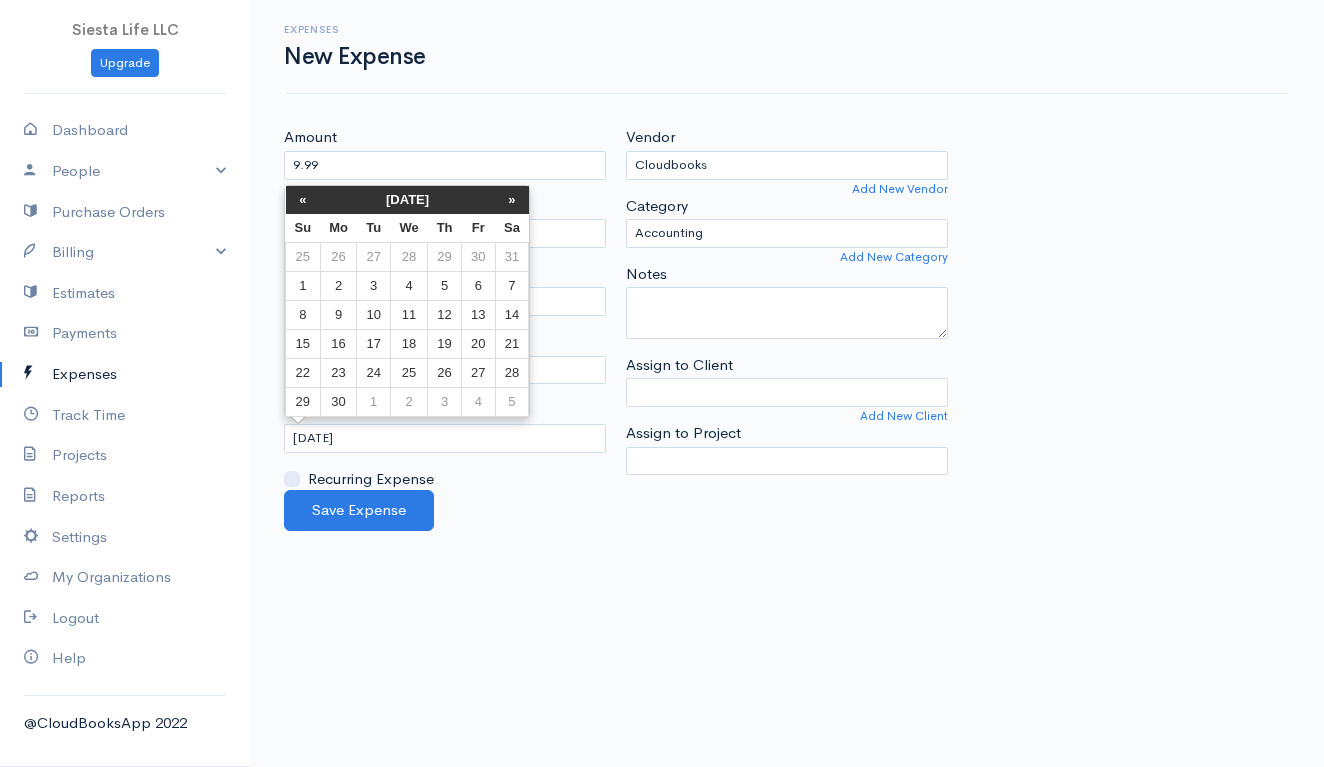 click on "«" at bounding box center (303, 200) 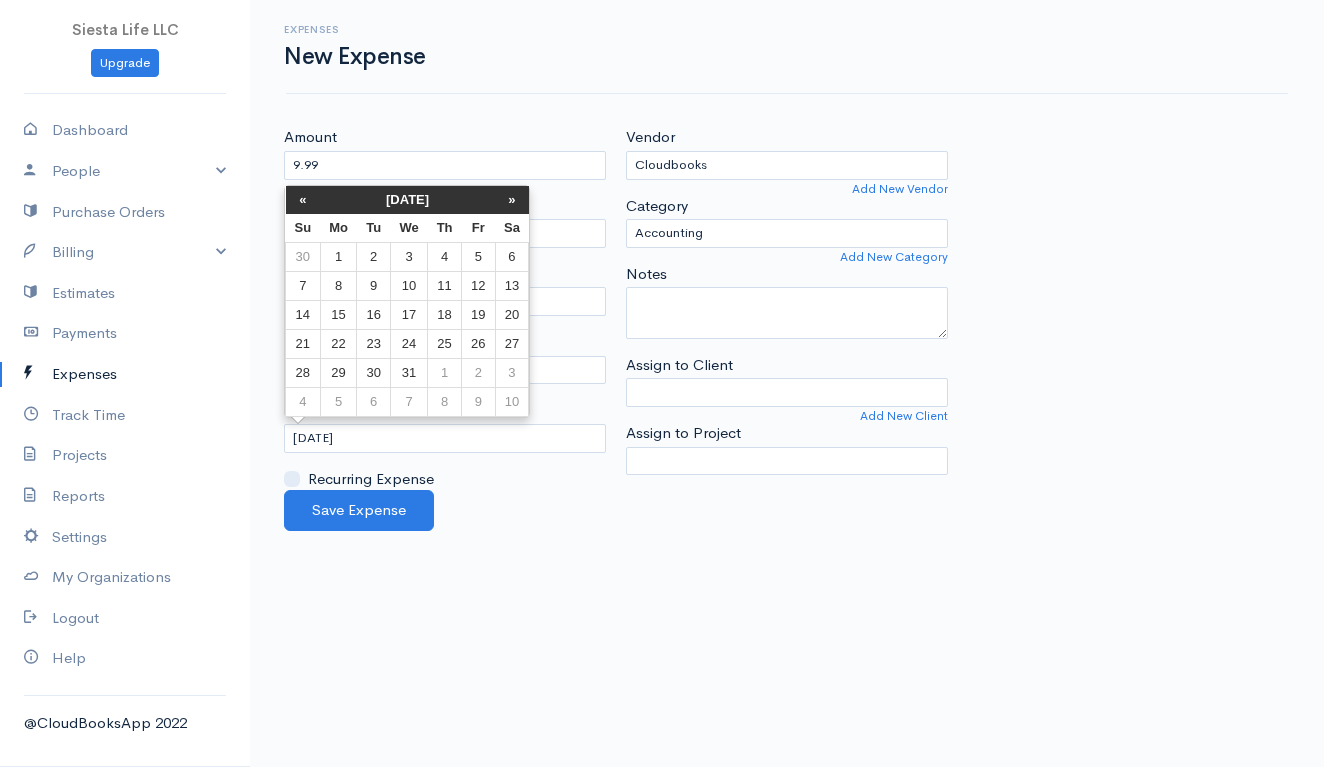 click on "«" at bounding box center (303, 200) 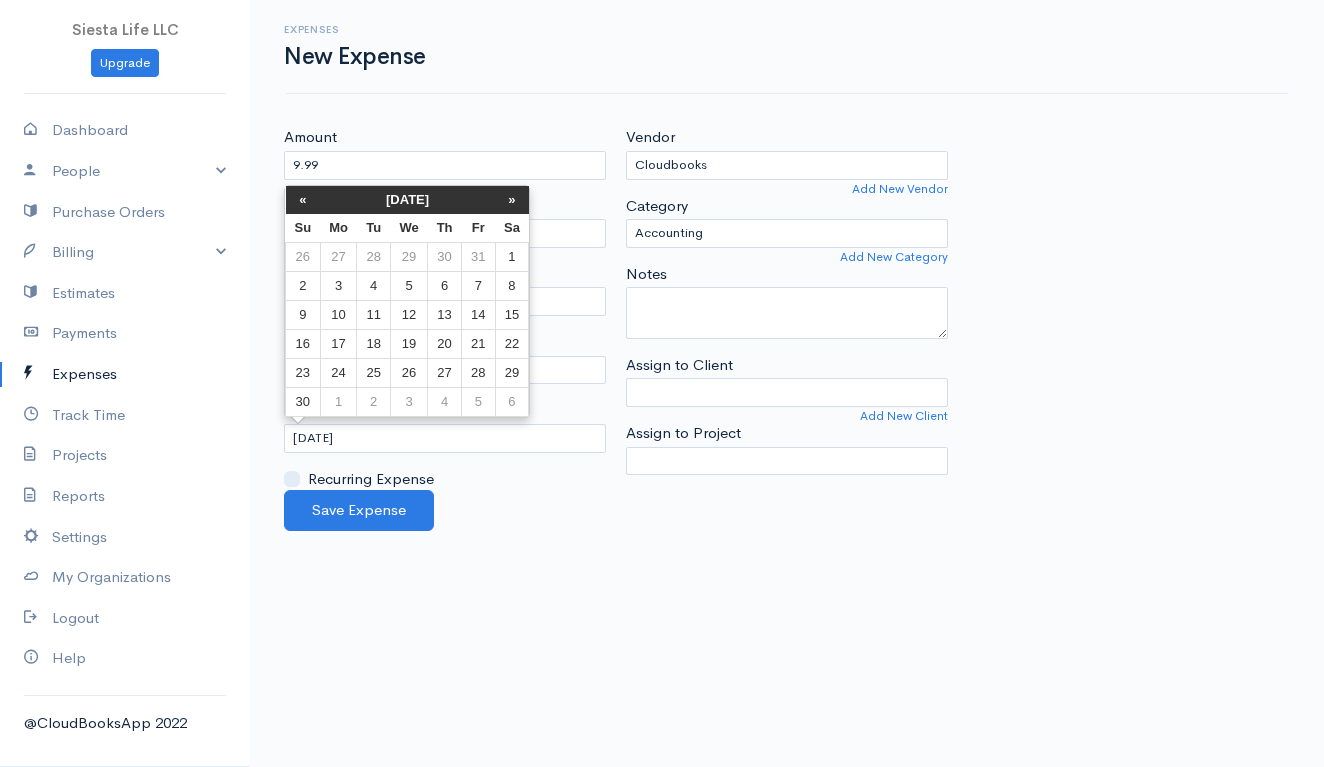 click on "«" at bounding box center [303, 200] 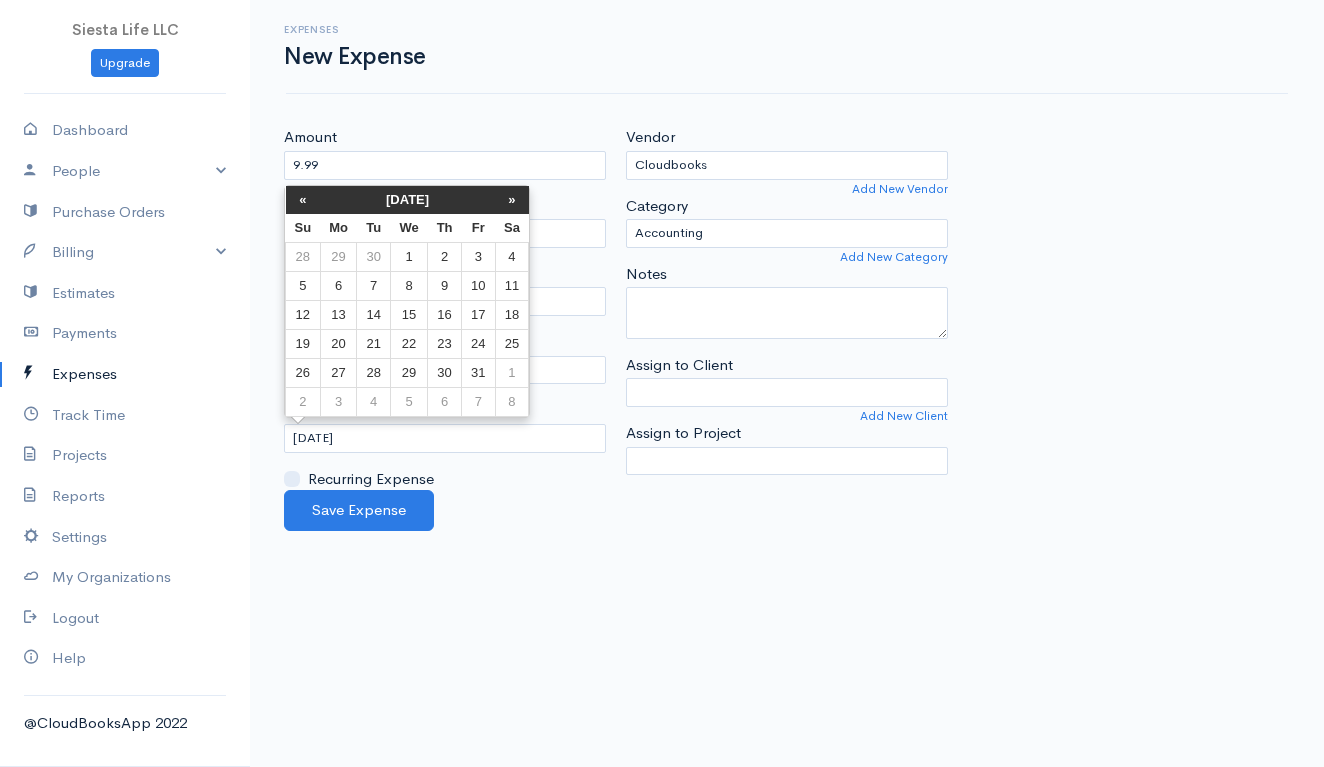 click on "«" at bounding box center (303, 200) 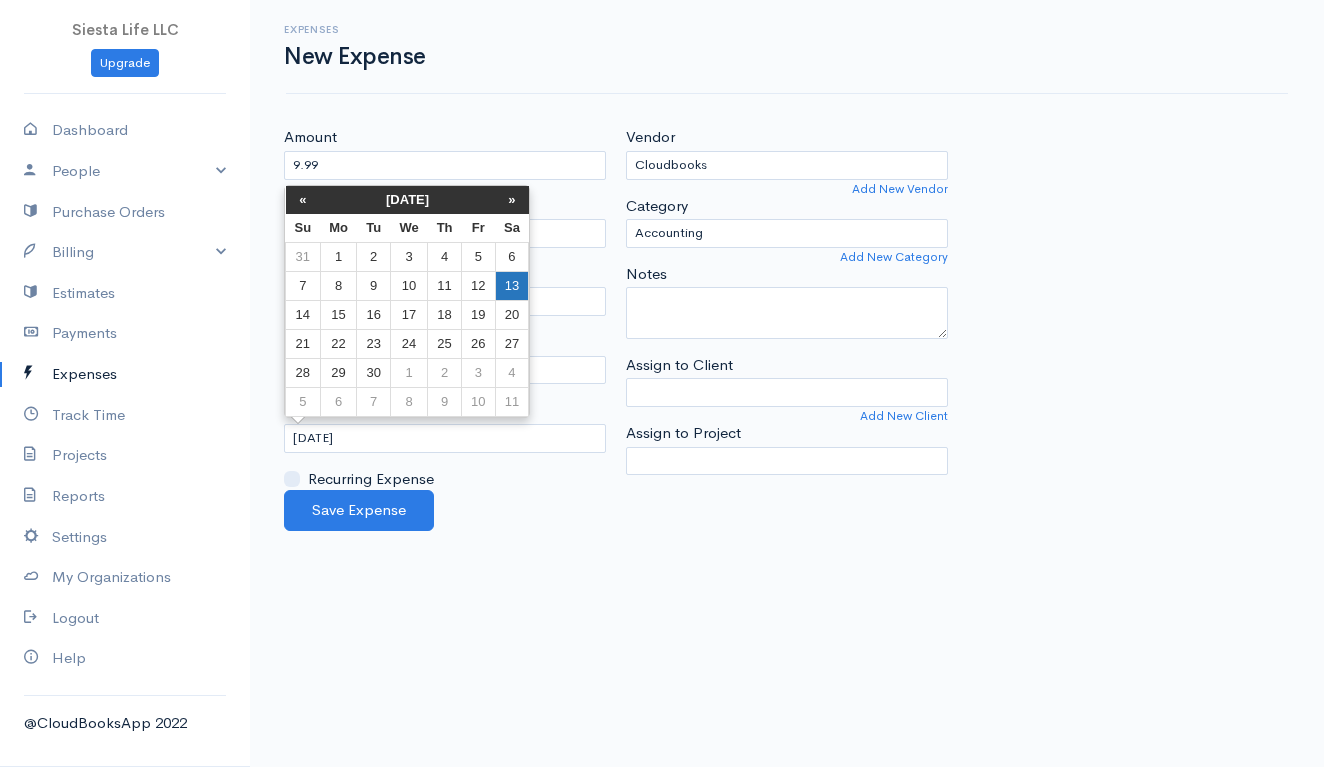 click on "13" at bounding box center [512, 286] 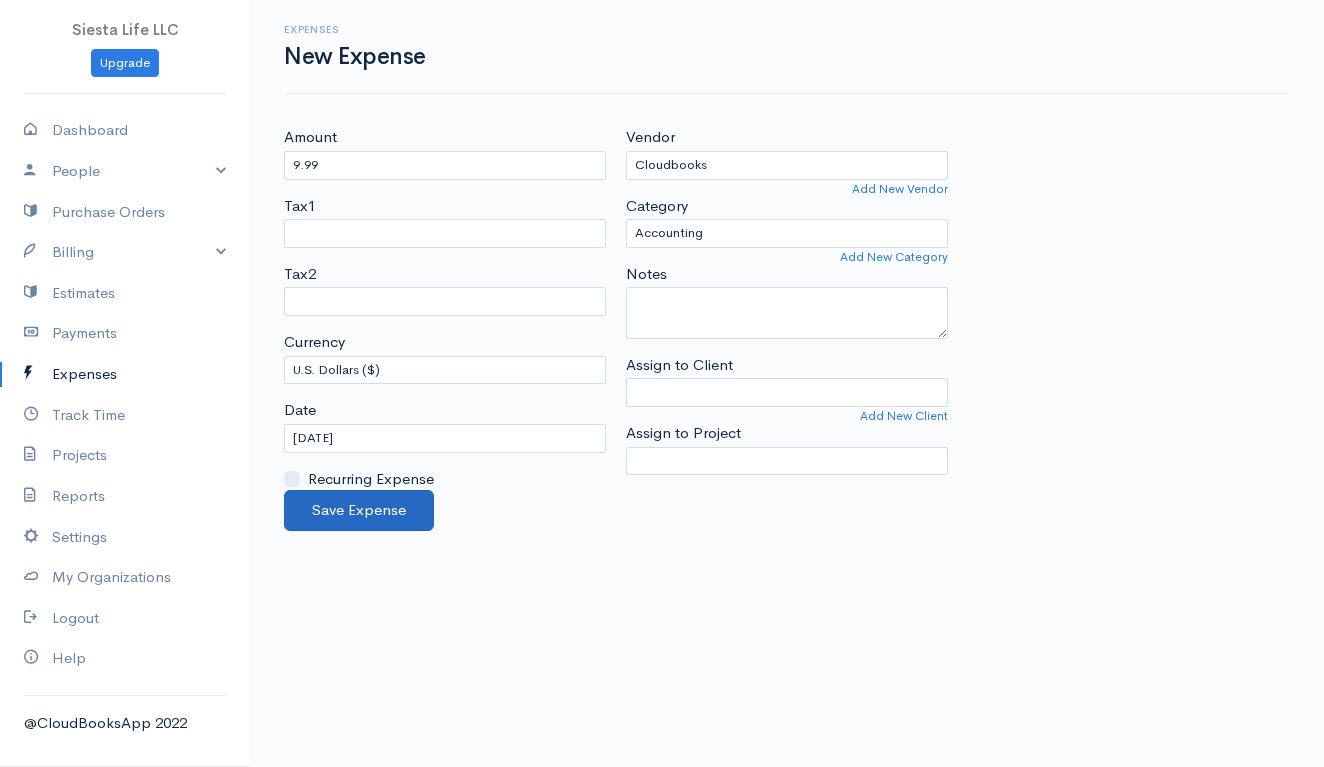 click on "Save Expense" at bounding box center [359, 510] 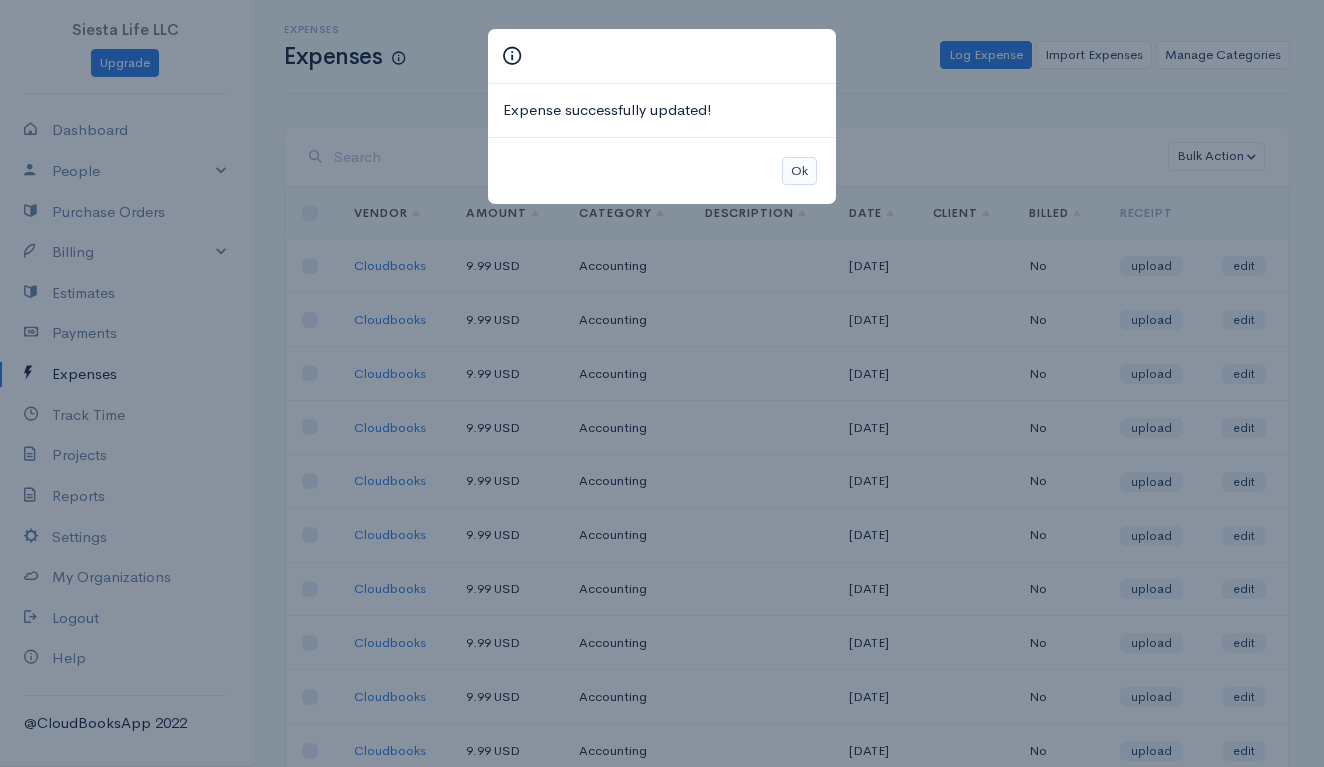 click on "Ok" at bounding box center [799, 171] 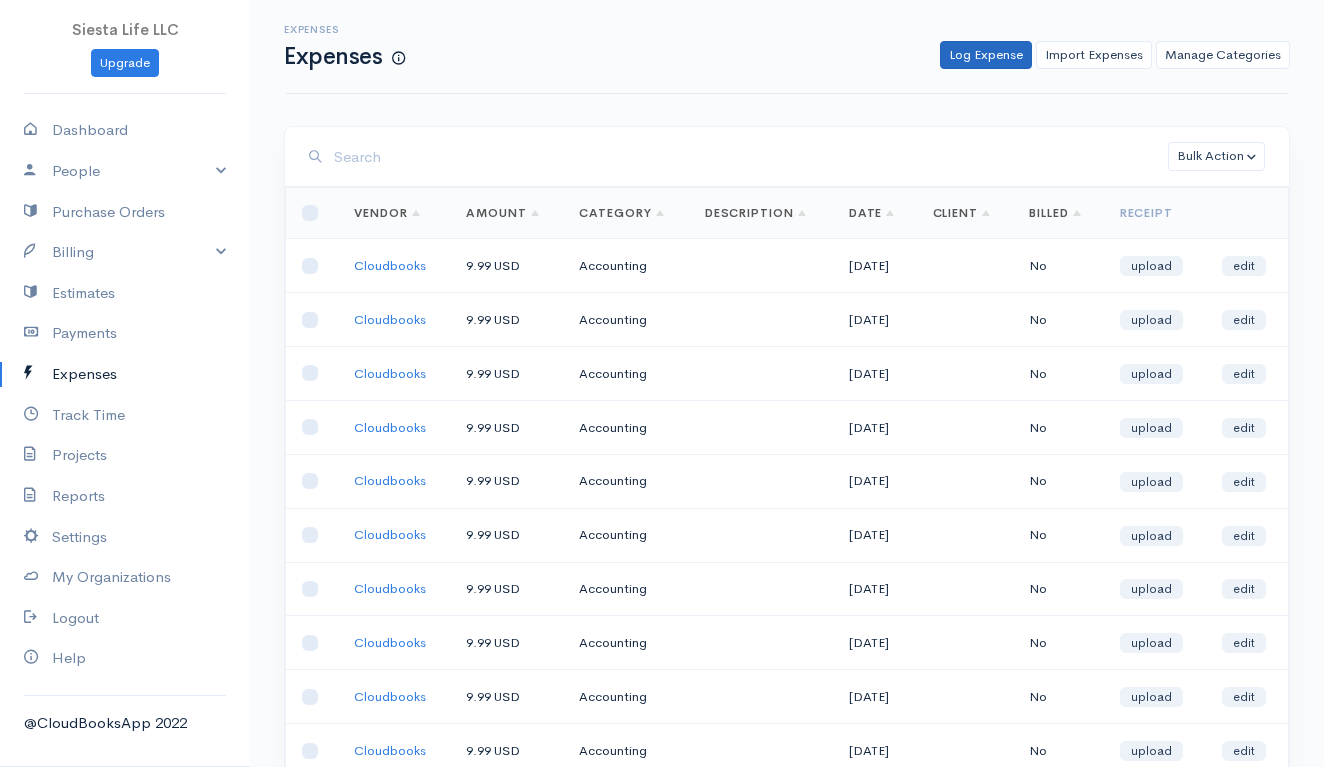 click on "Log Expense" at bounding box center (986, 55) 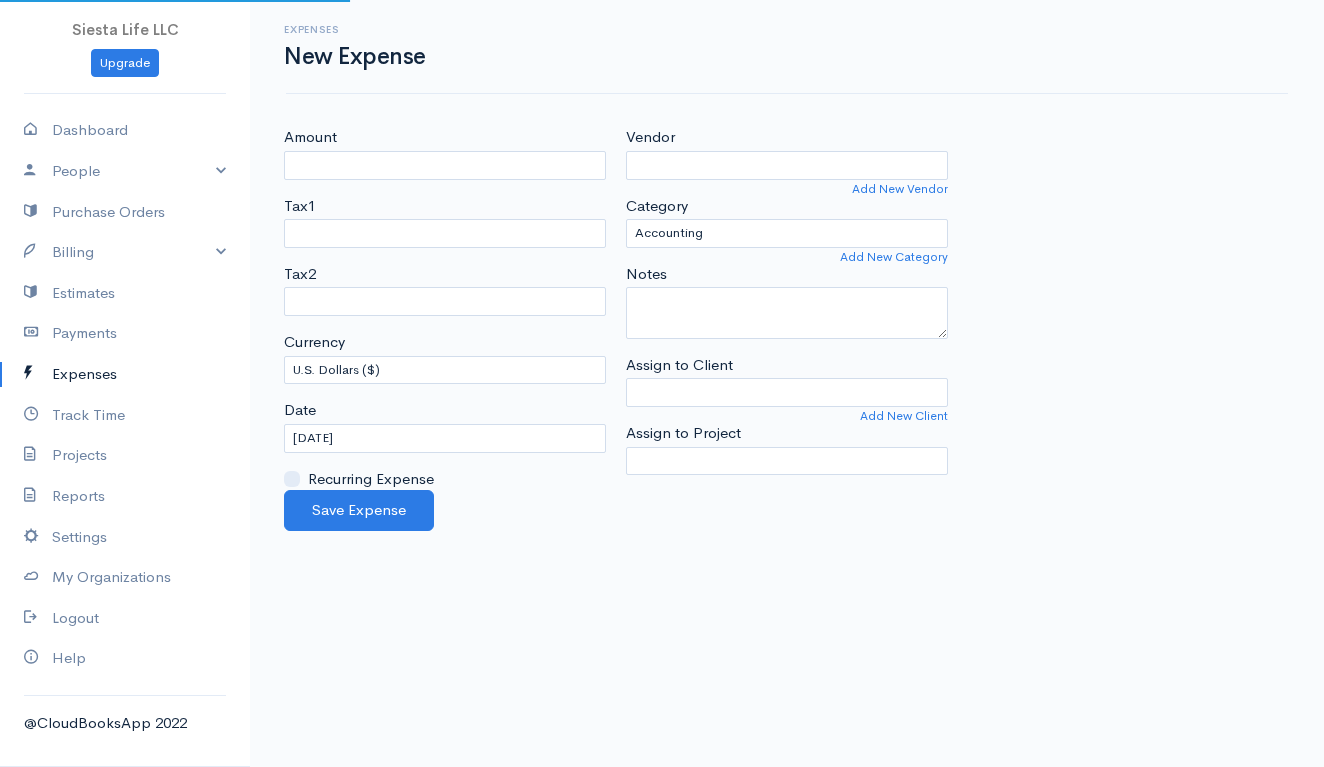select on "USD" 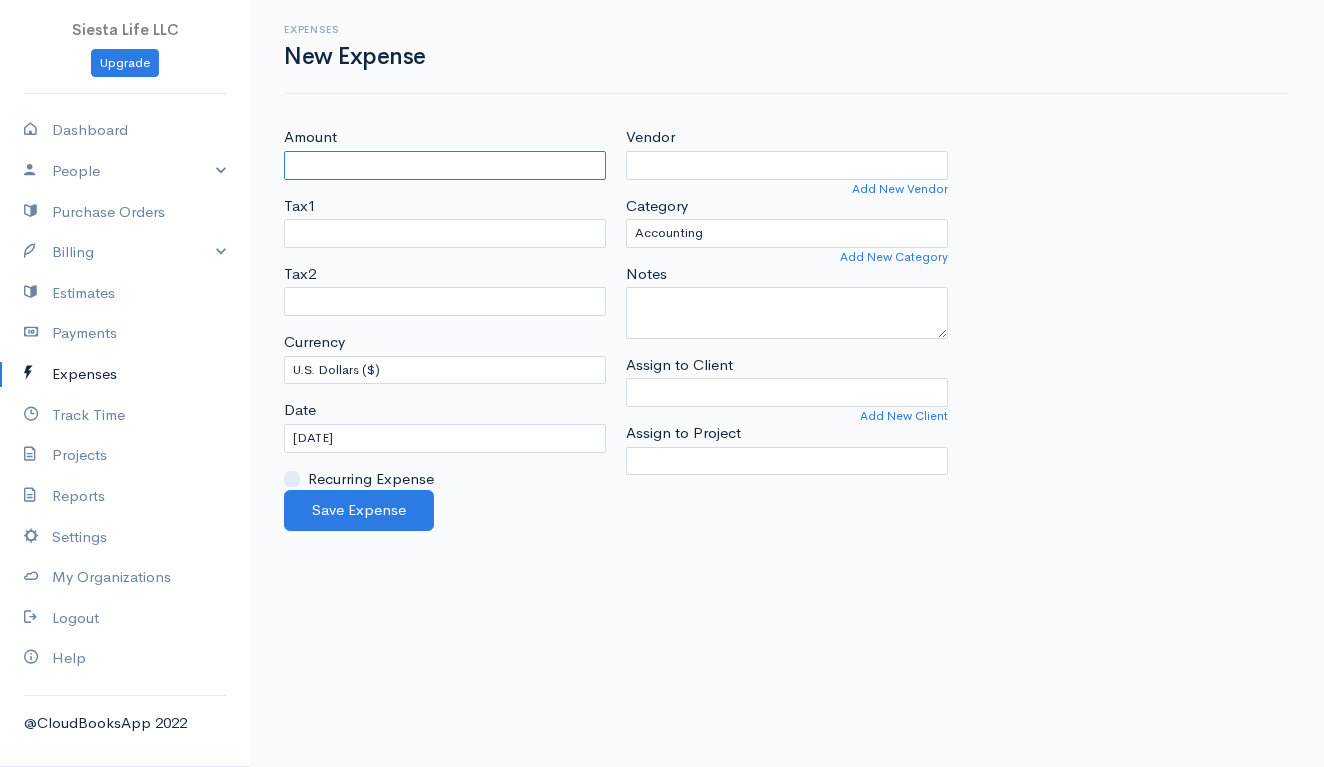 click on "Amount" at bounding box center [445, 165] 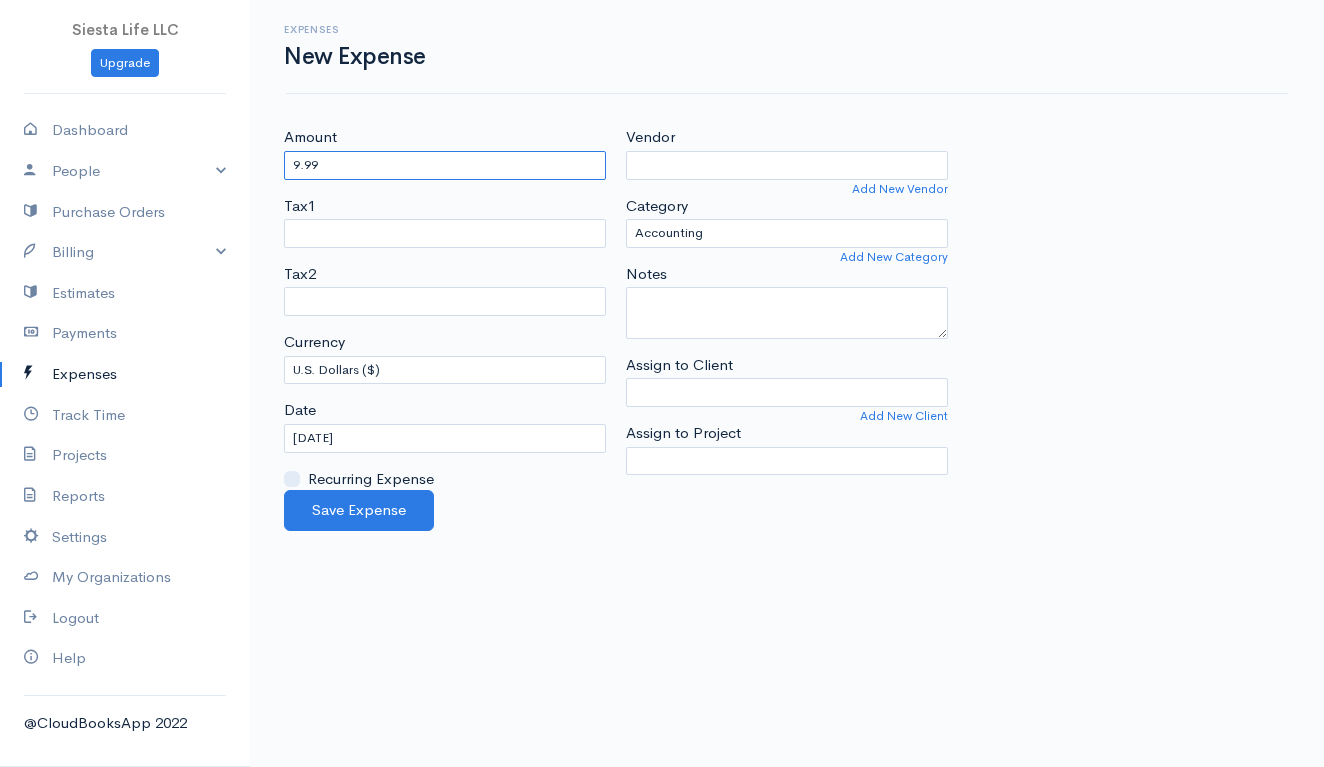 type on "9.99" 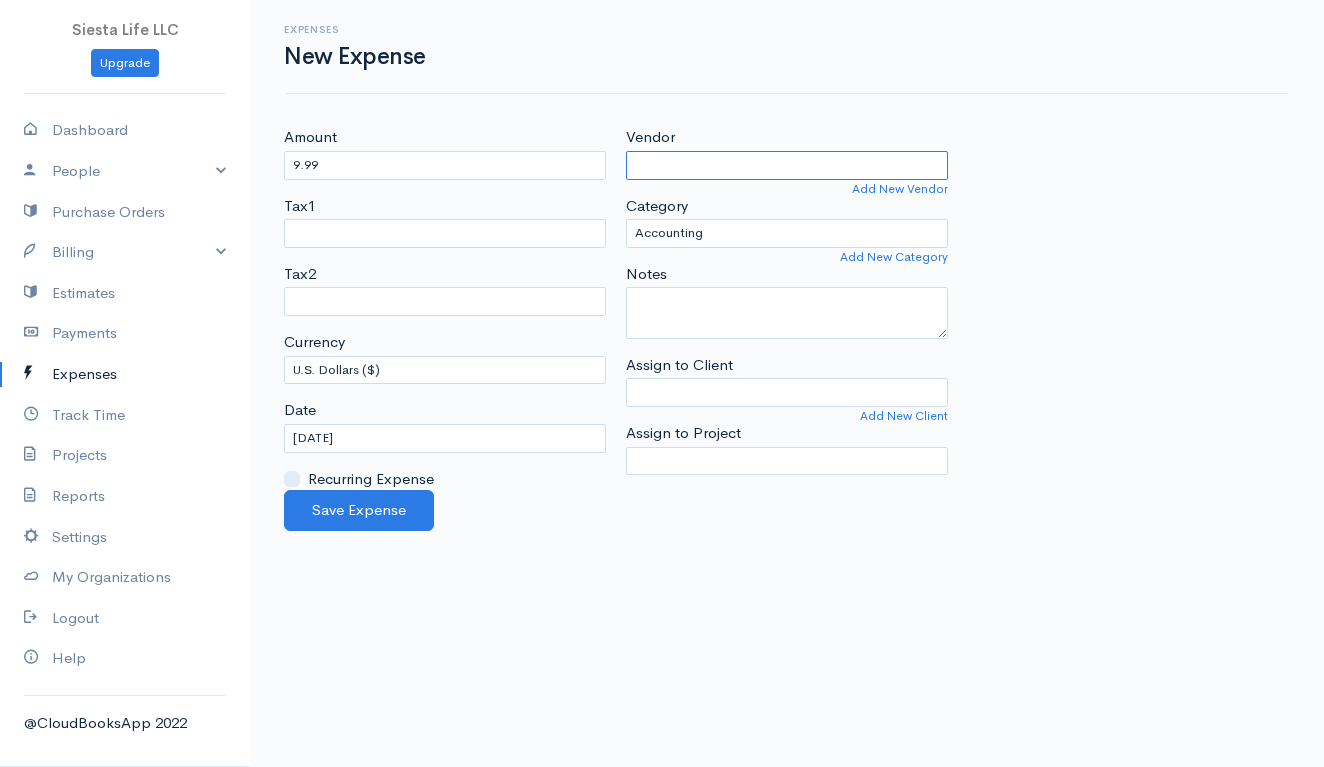 click on "Vendor" at bounding box center (787, 165) 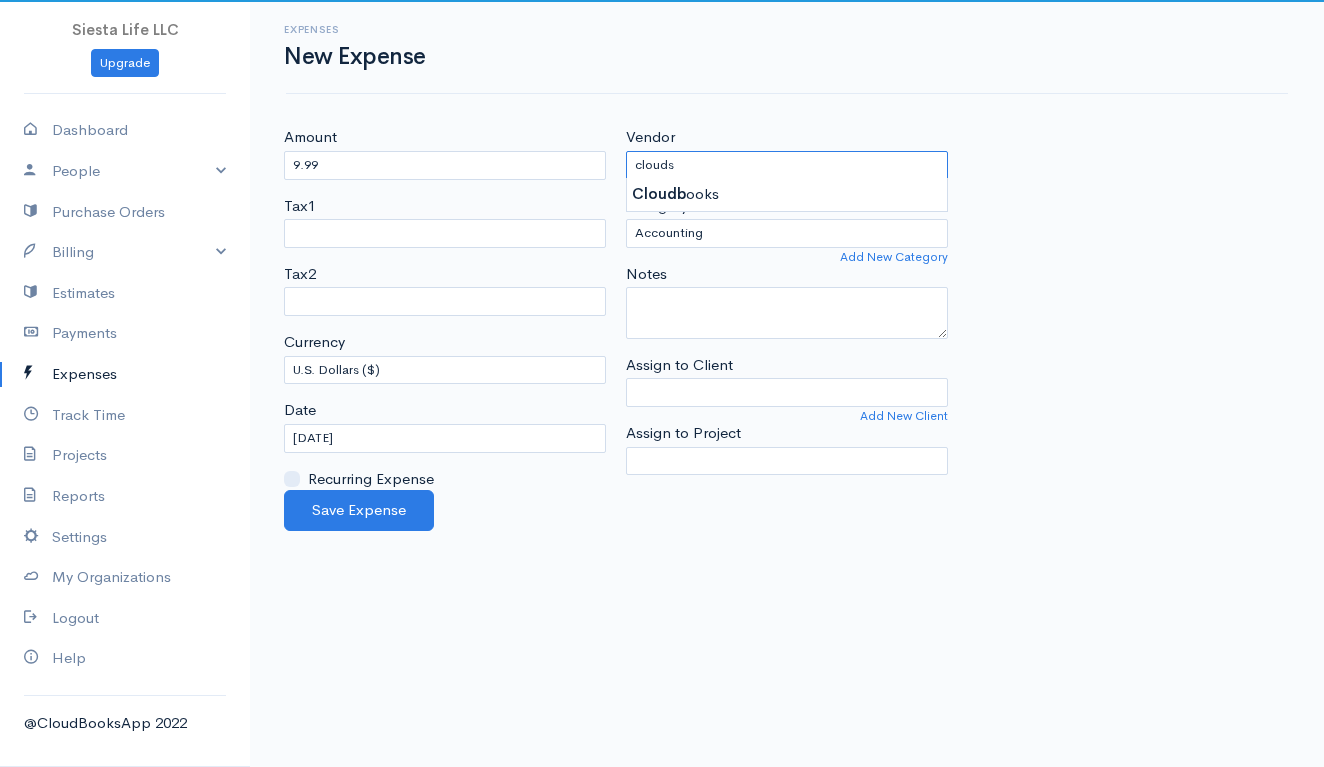 type on "Cloudbooks" 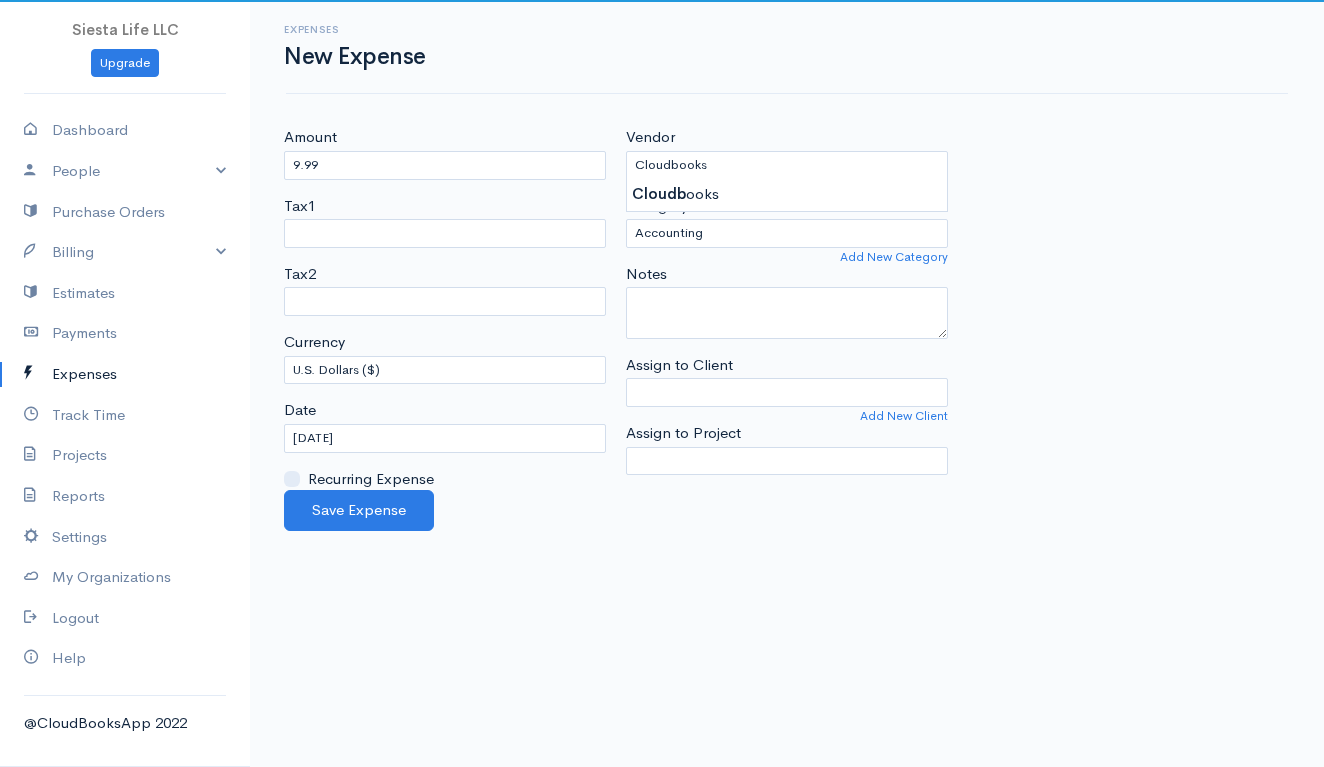 drag, startPoint x: 799, startPoint y: 159, endPoint x: 802, endPoint y: 195, distance: 36.124783 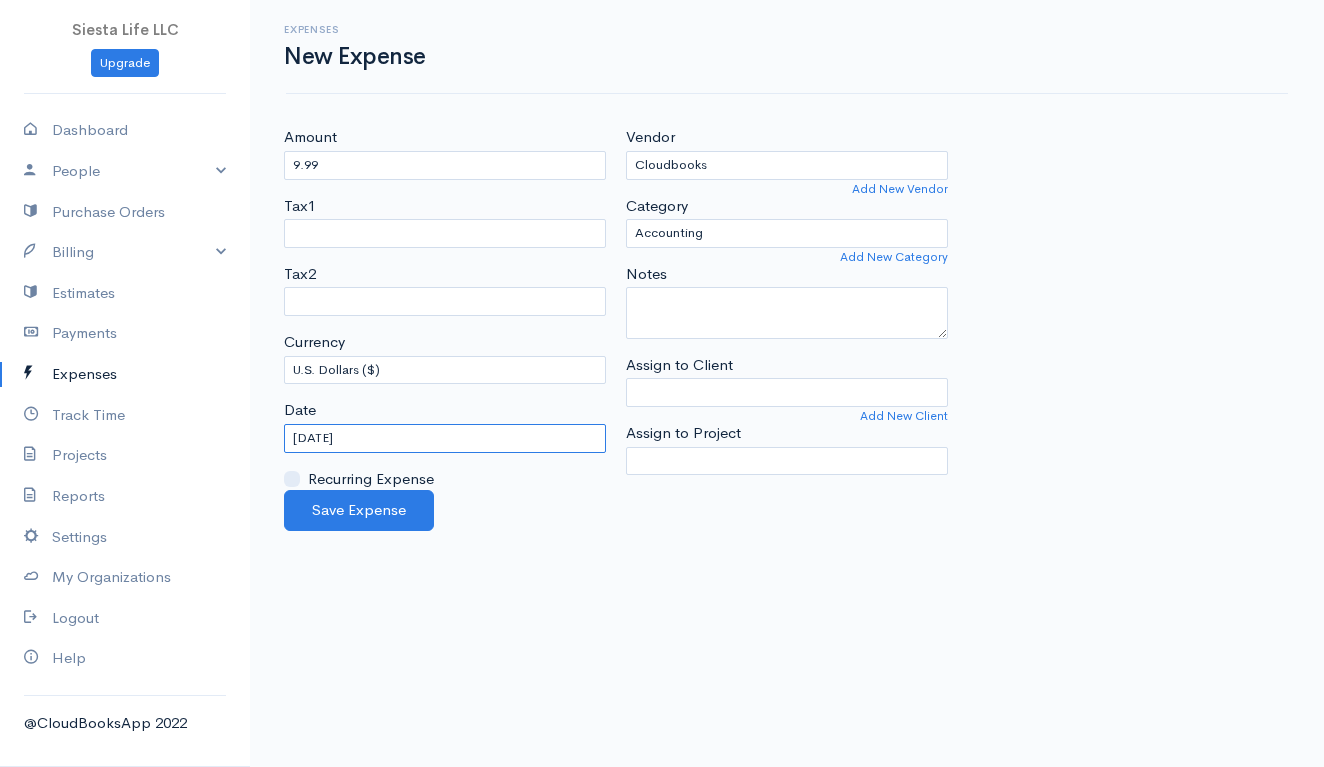 click on "[DATE]" at bounding box center (445, 438) 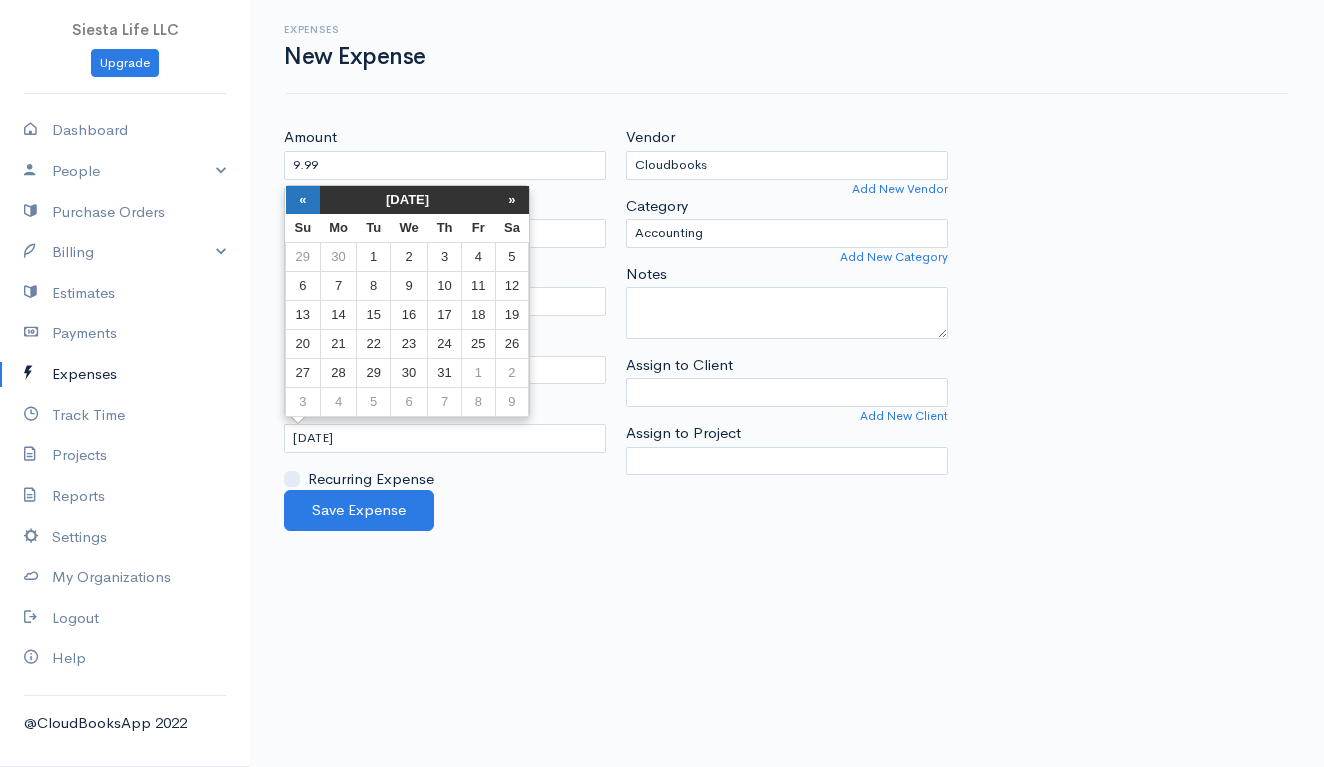 click on "«" at bounding box center [303, 200] 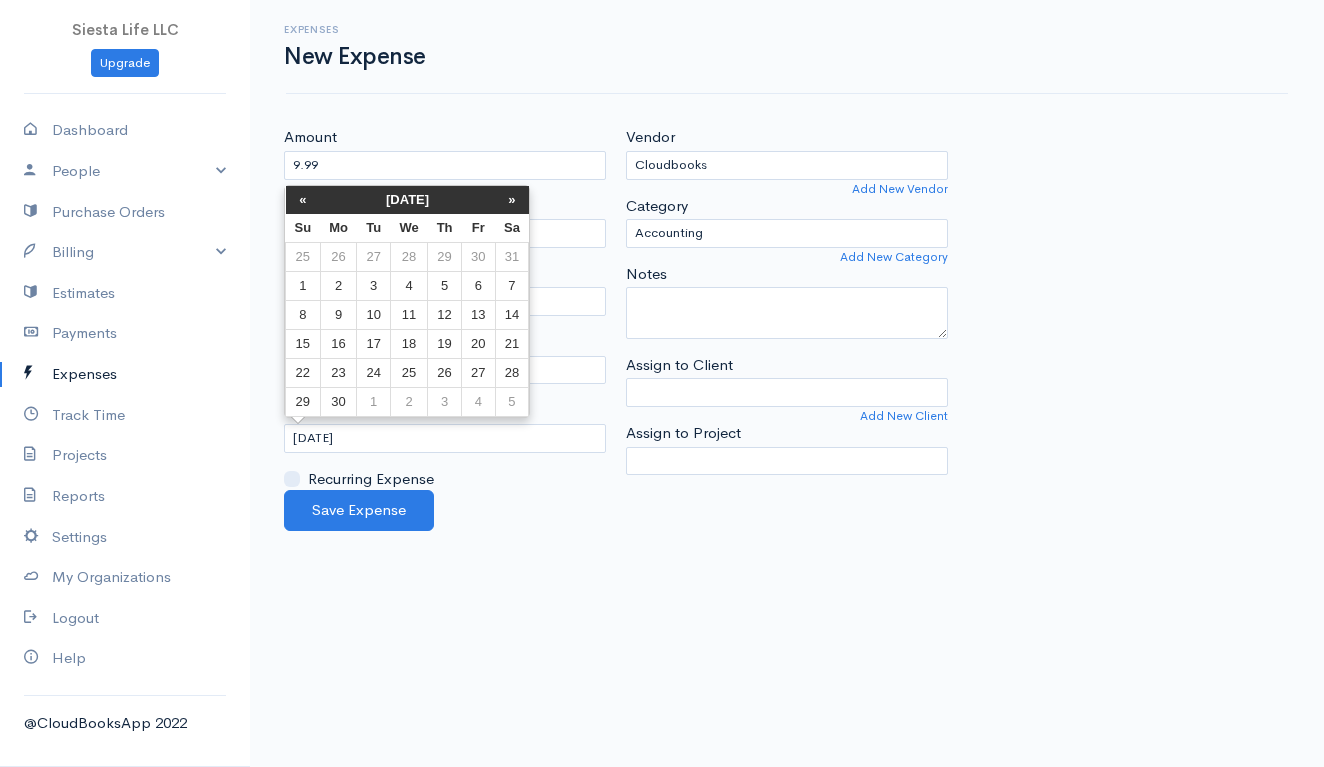 click on "«" at bounding box center [303, 200] 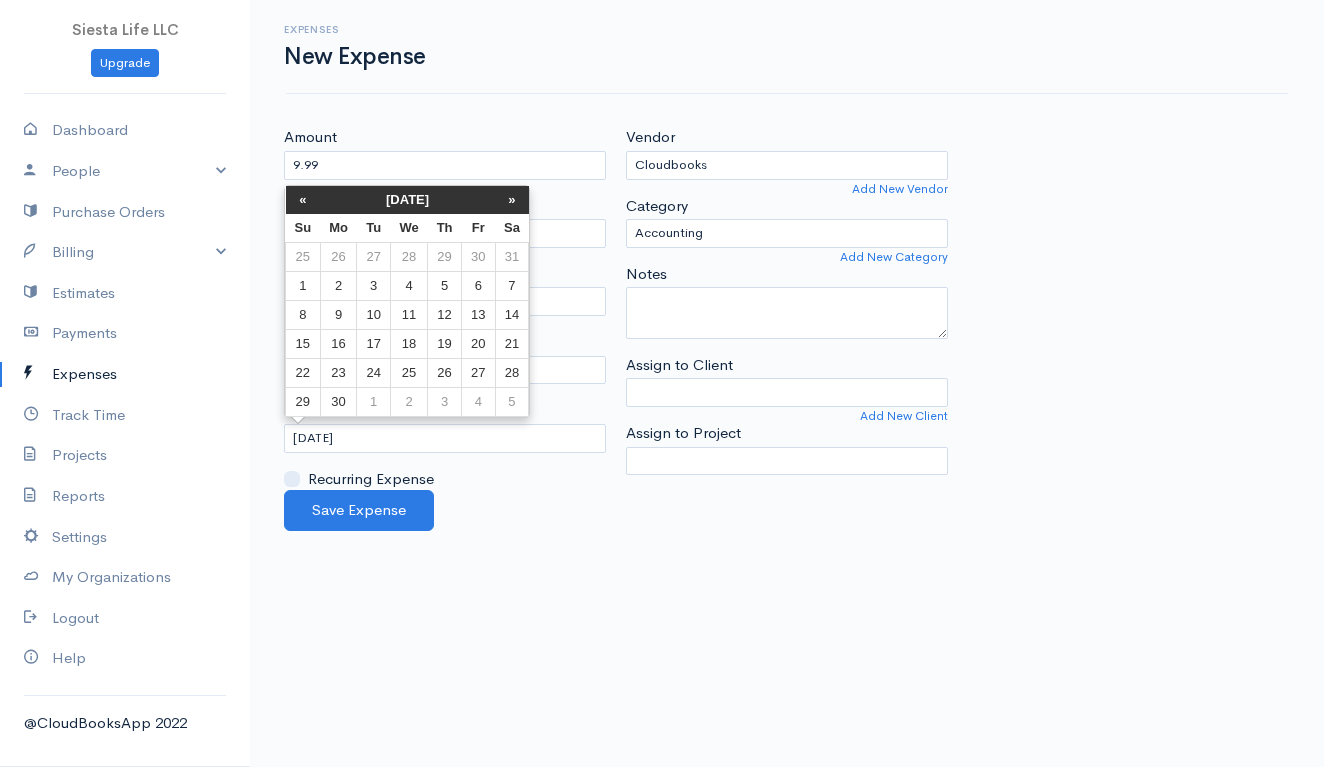 click on "«" at bounding box center [303, 200] 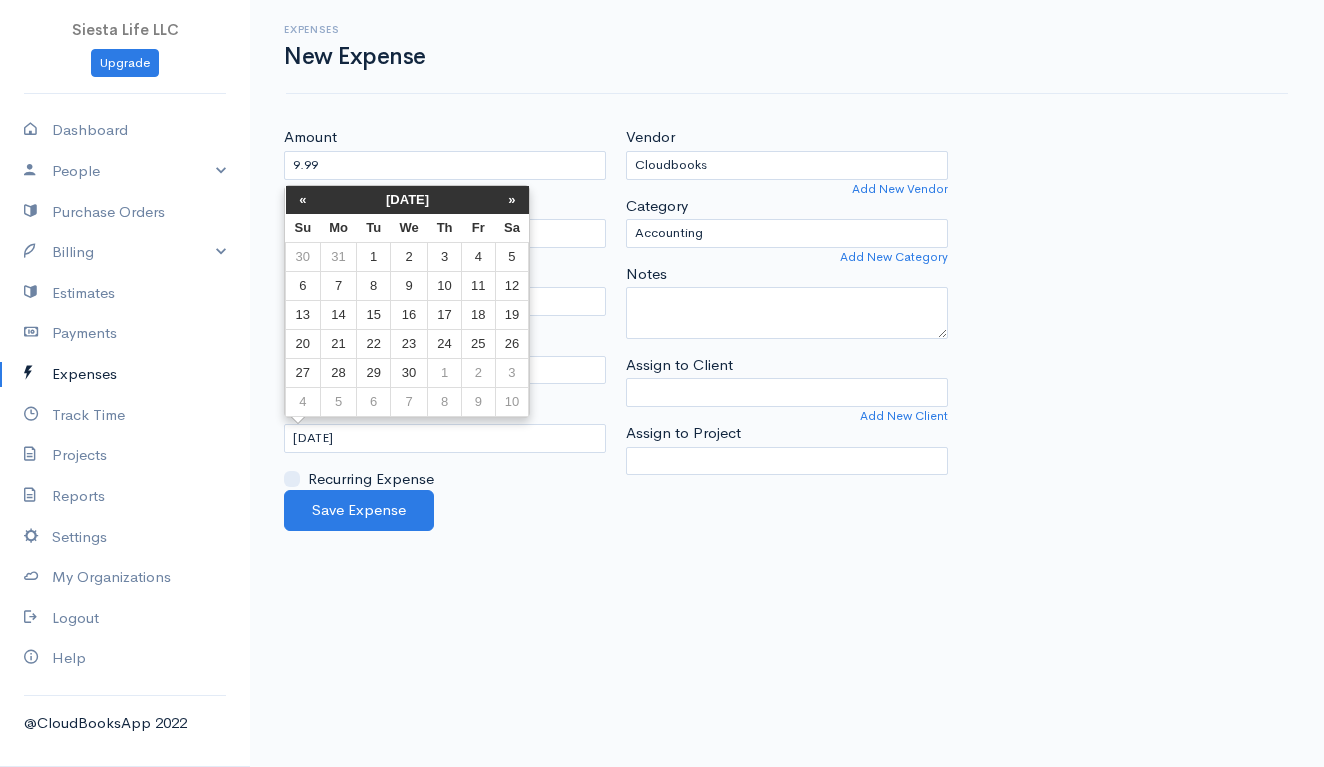 click on "«" at bounding box center (303, 200) 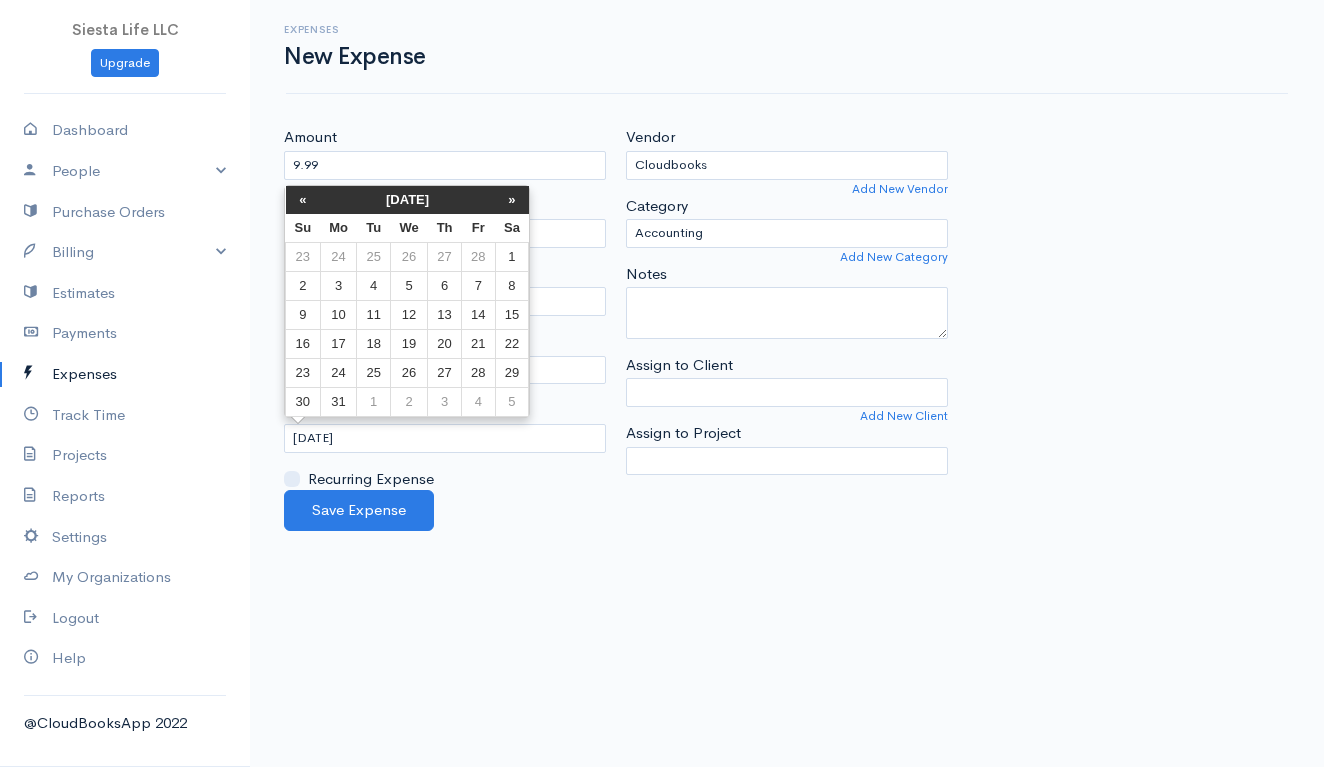 click on "«" at bounding box center (303, 200) 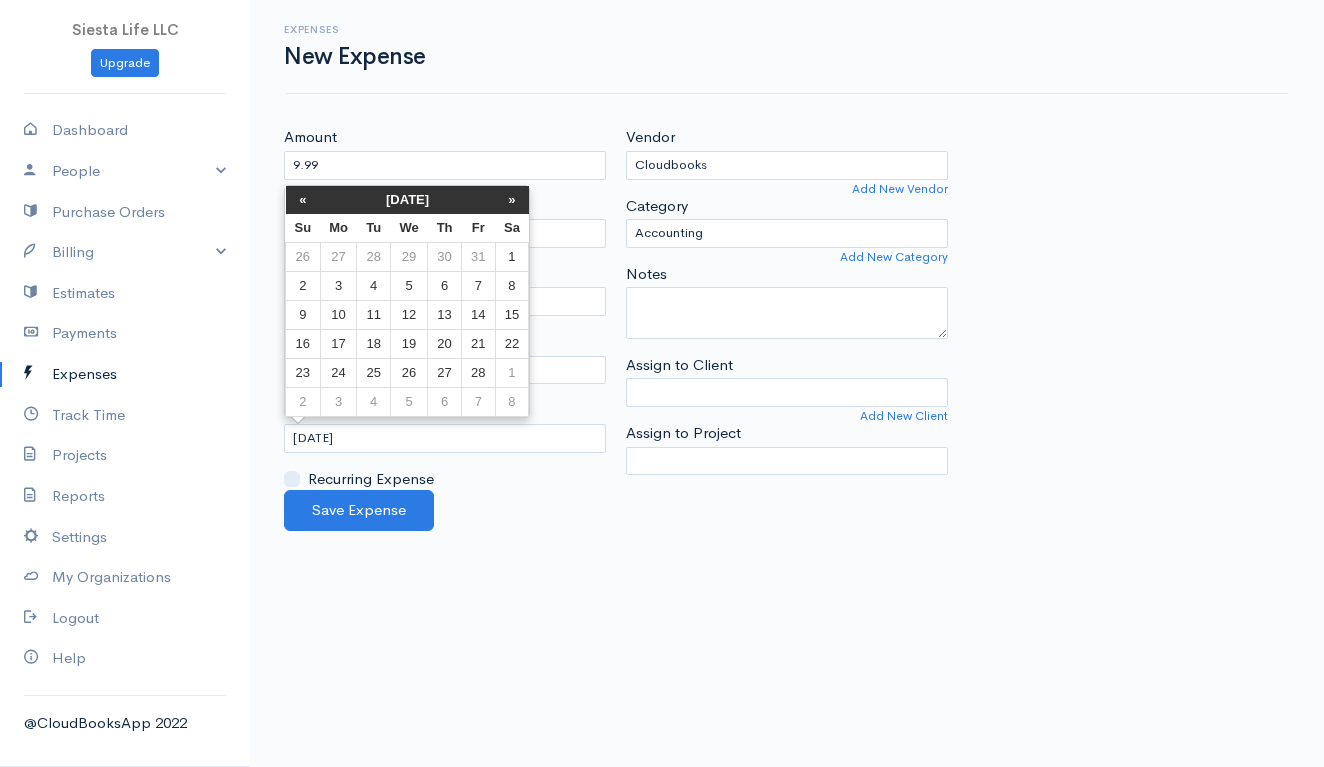 click on "«" at bounding box center [303, 200] 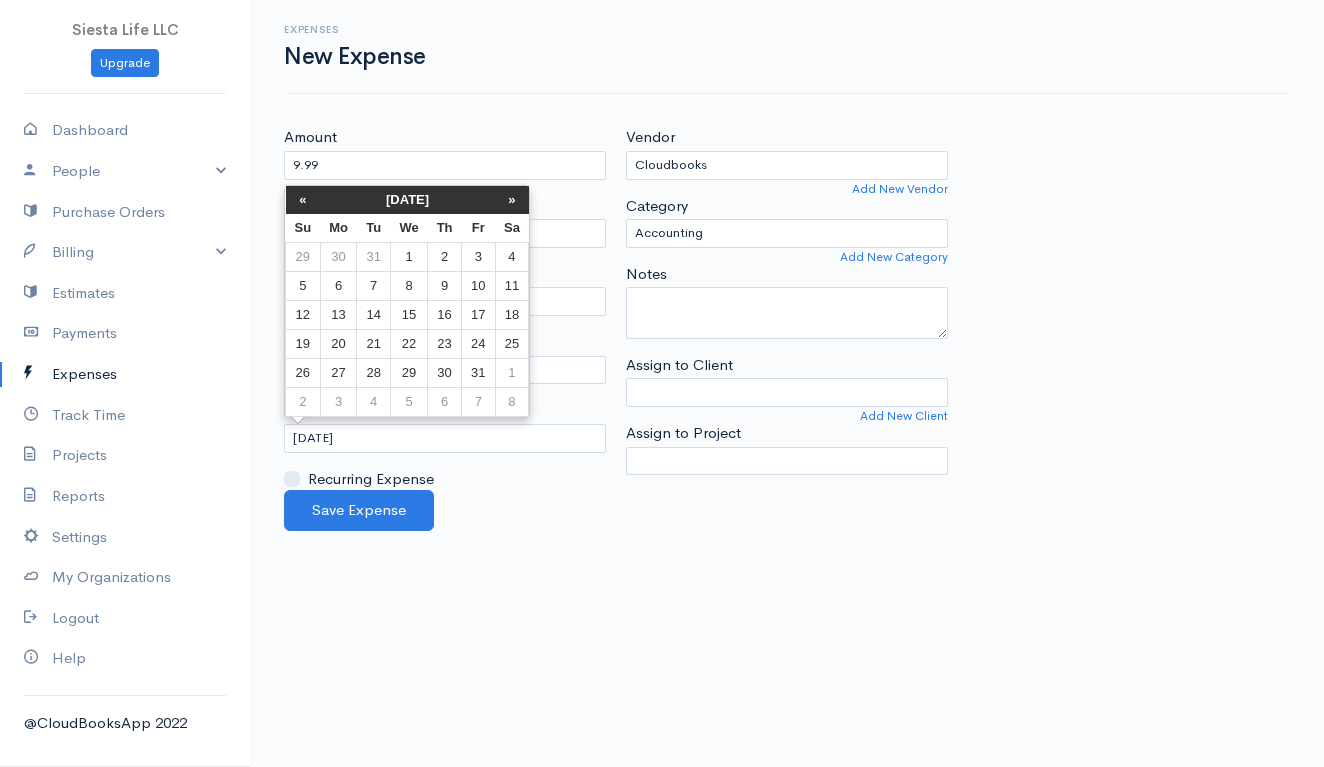 click on "«" at bounding box center (303, 200) 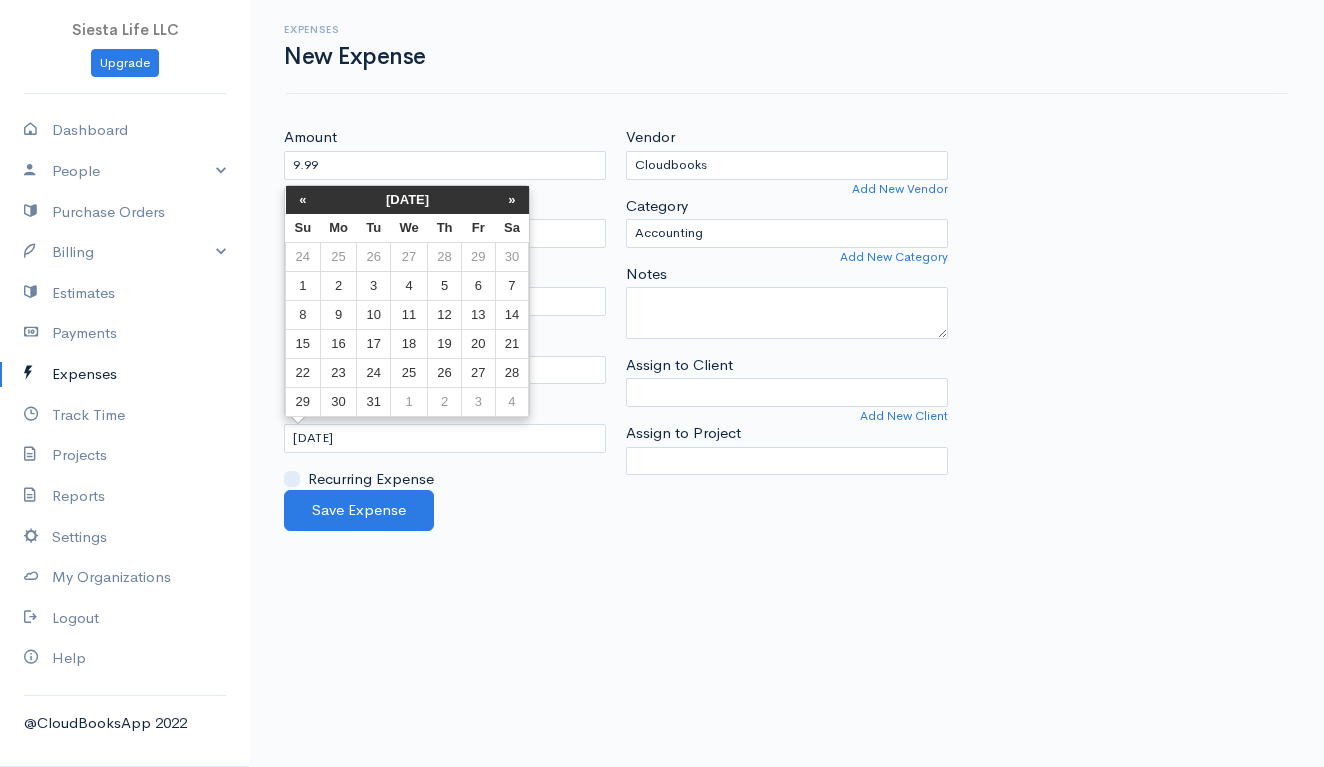 click on "«" at bounding box center (303, 200) 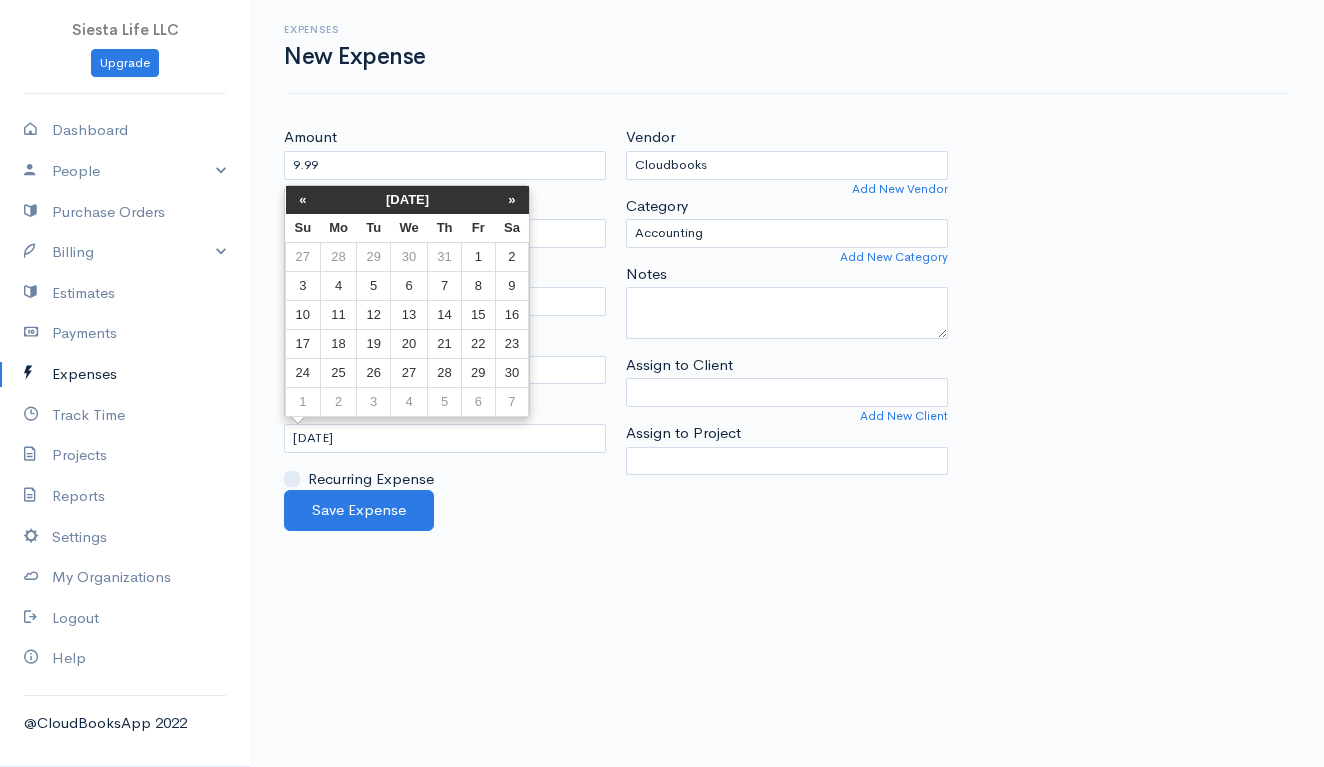 click on "«" at bounding box center (303, 200) 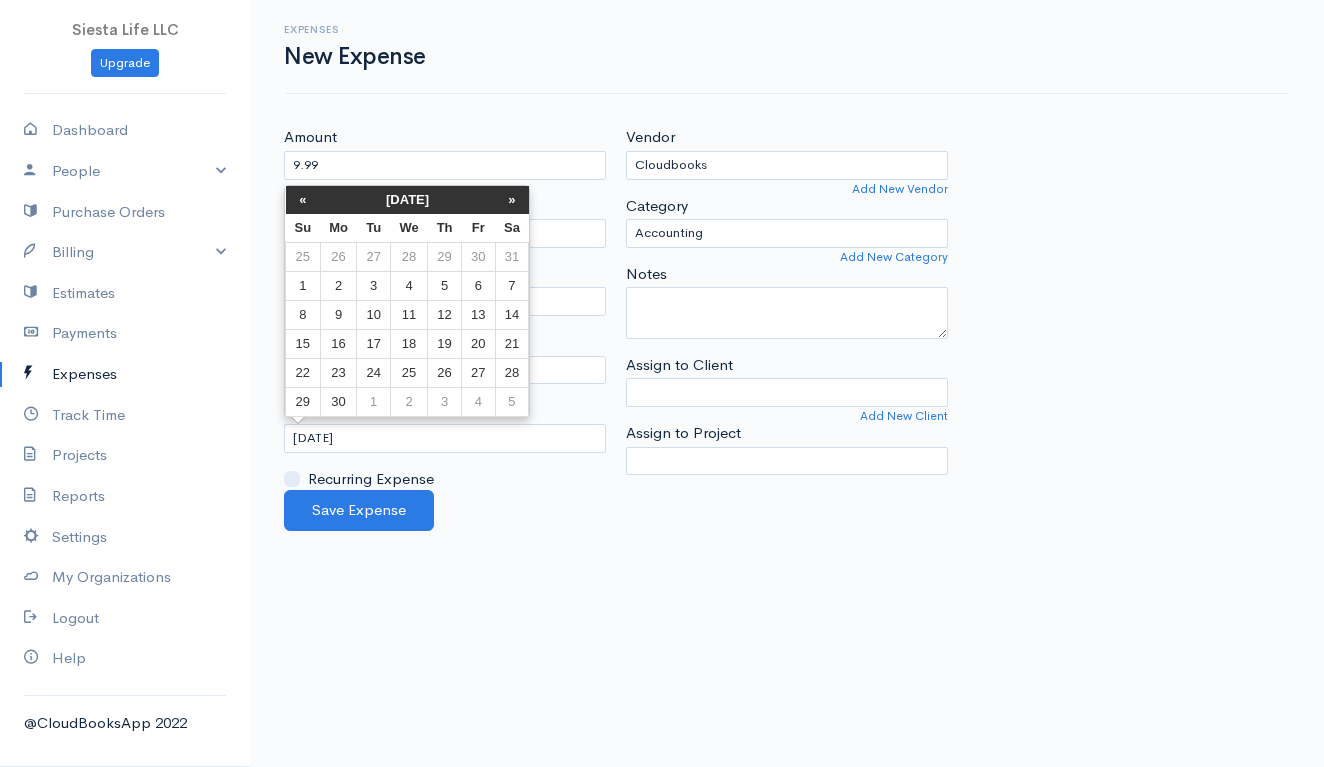 click on "«" at bounding box center (303, 200) 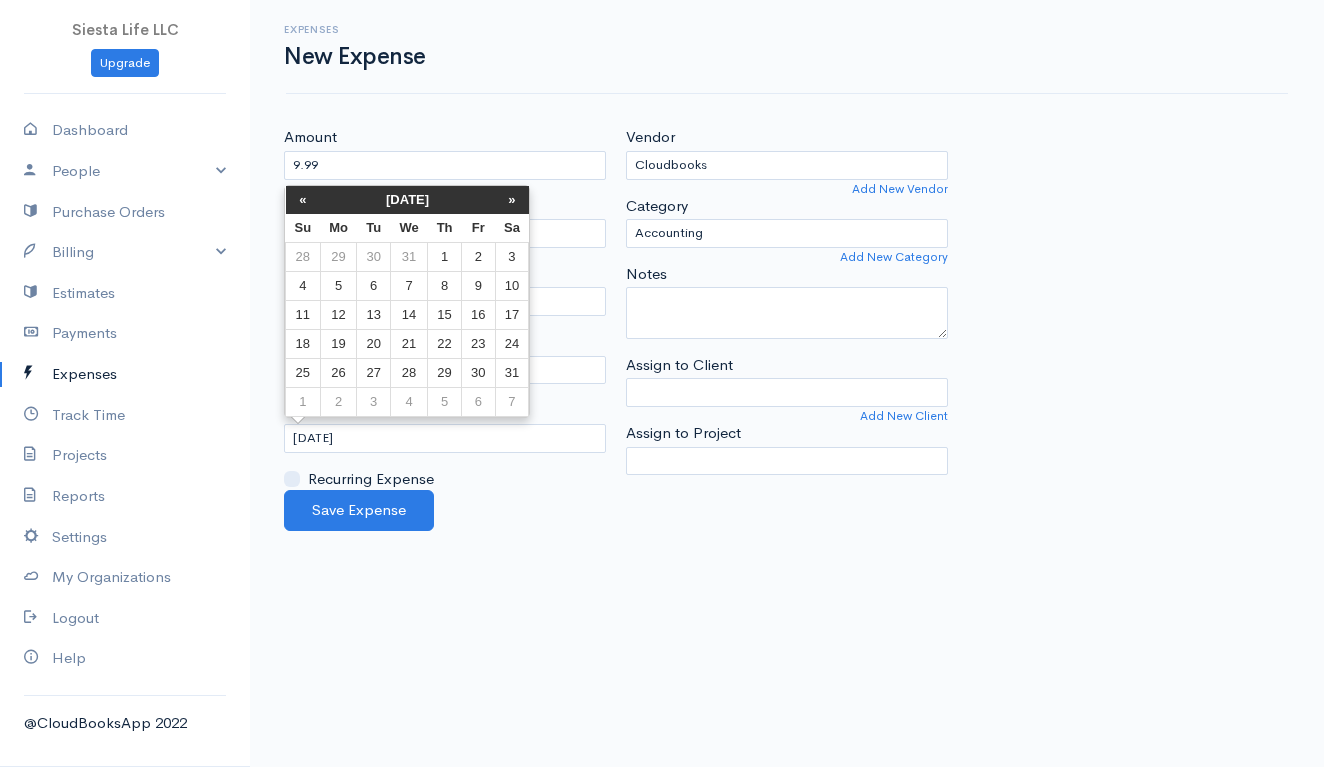 click on "«" at bounding box center (303, 200) 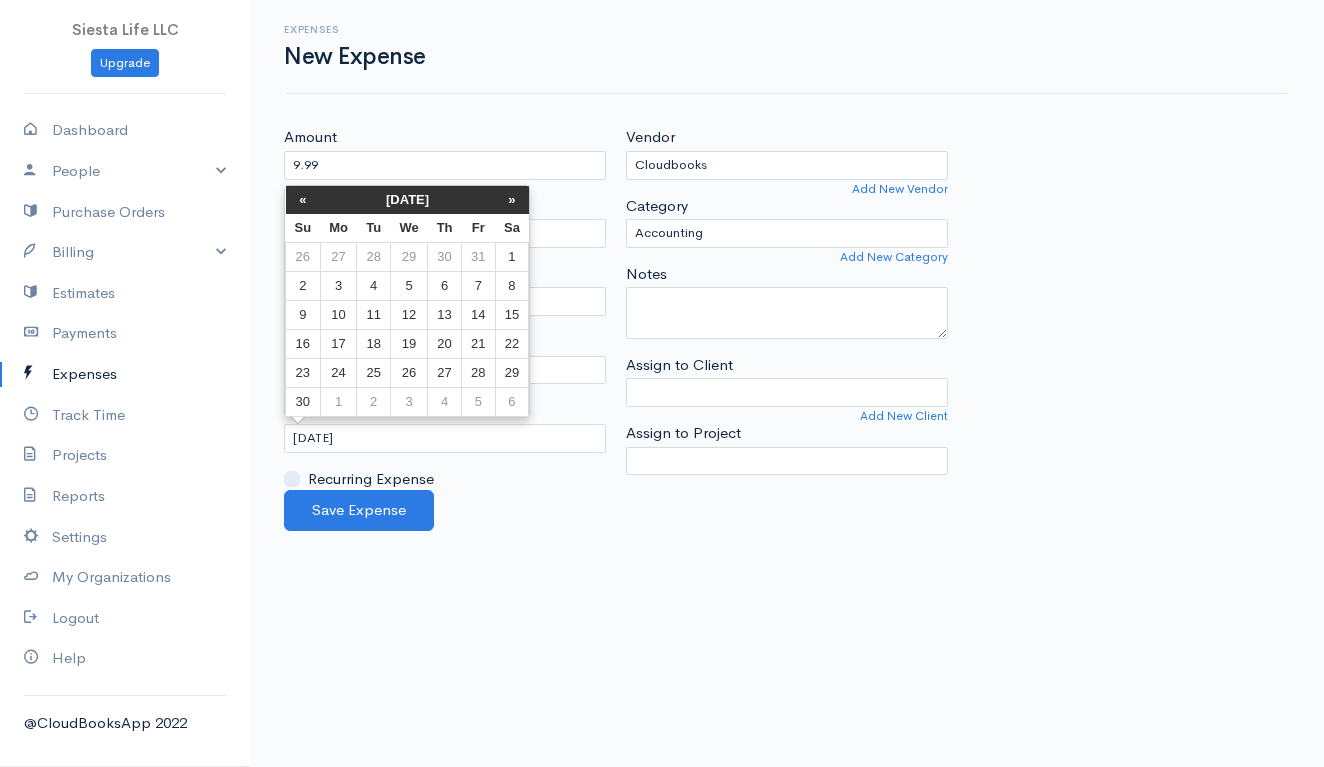 click on "«" at bounding box center [303, 200] 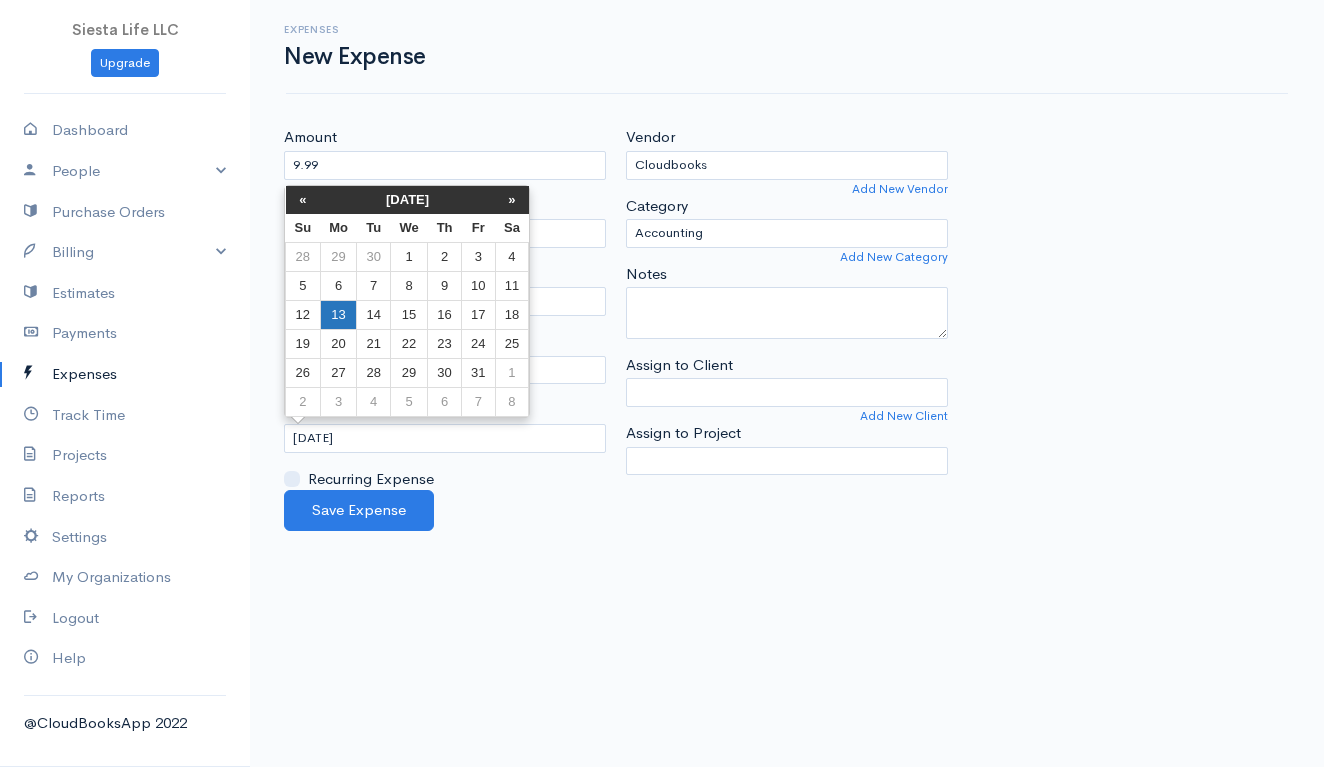 click on "13" at bounding box center [338, 315] 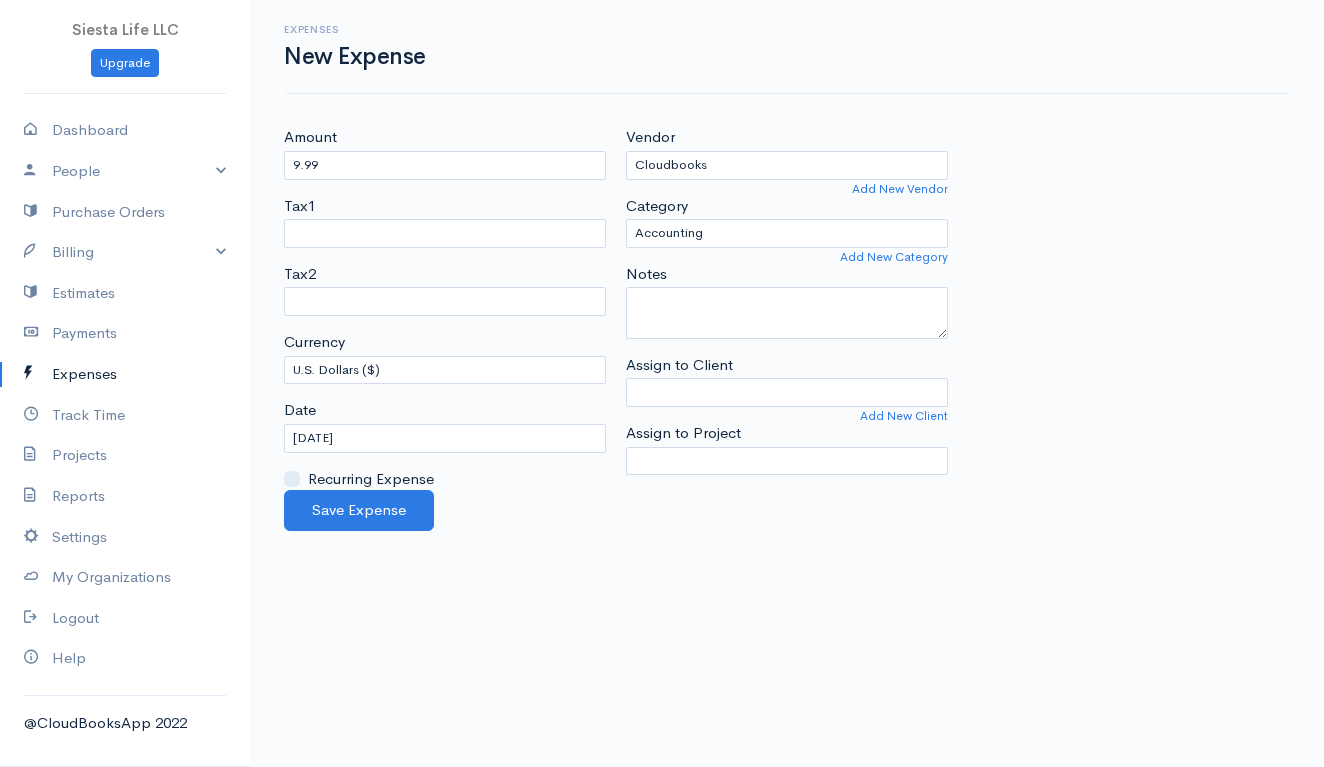 click on "Siesta Life LLC
Upgrade
Dashboard
People
Clients
Vendors
Staff Users
Purchase Orders
Billing
Invoice
Recurring Invoice
Items
Services
Taxes
Credits
Estimates
Payments
Expenses
Track Time
Projects
Reports
Settings
My Organizations
Logout
Help
@CloudBooksApp 2022
Expenses
New Expense
Amount 9.99 Tax1 FTB Tax2 FTB Currency U.S. Dollars ($) Canadian Dollars ($) British Pounds Sterling (£) Euros (€) Australian Dollars ($) Afghani (Af) Algerian Dinar (د.ج) Balboa (B/.)" at bounding box center (662, 383) 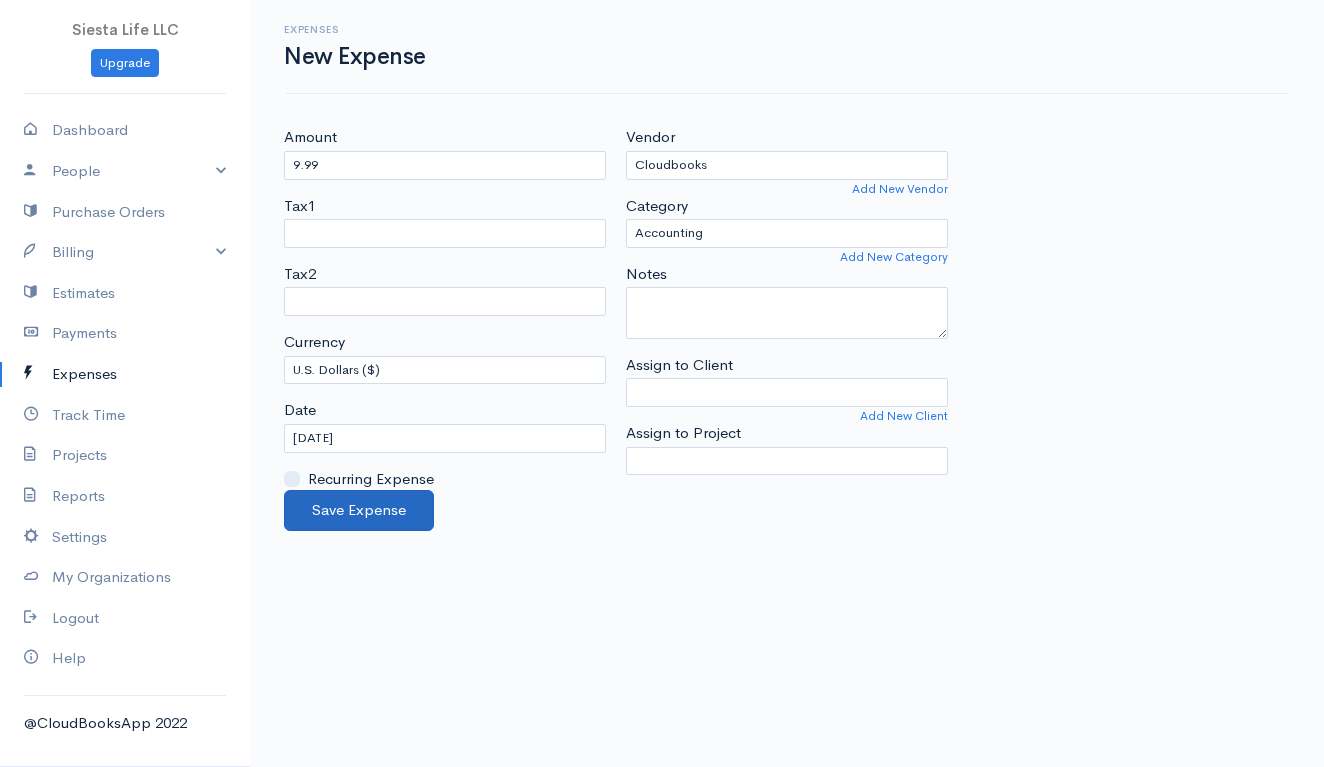 click on "Save Expense" at bounding box center [359, 510] 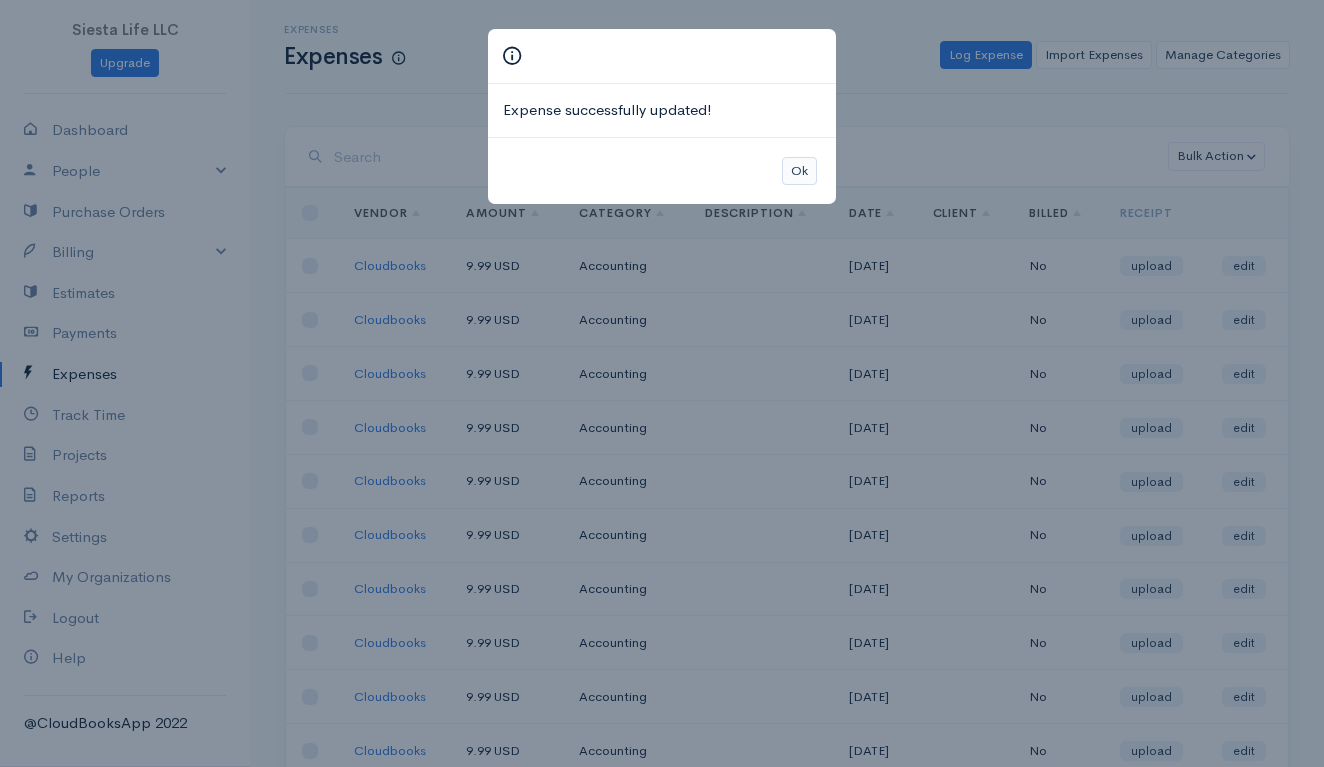 click on "Ok" at bounding box center [799, 171] 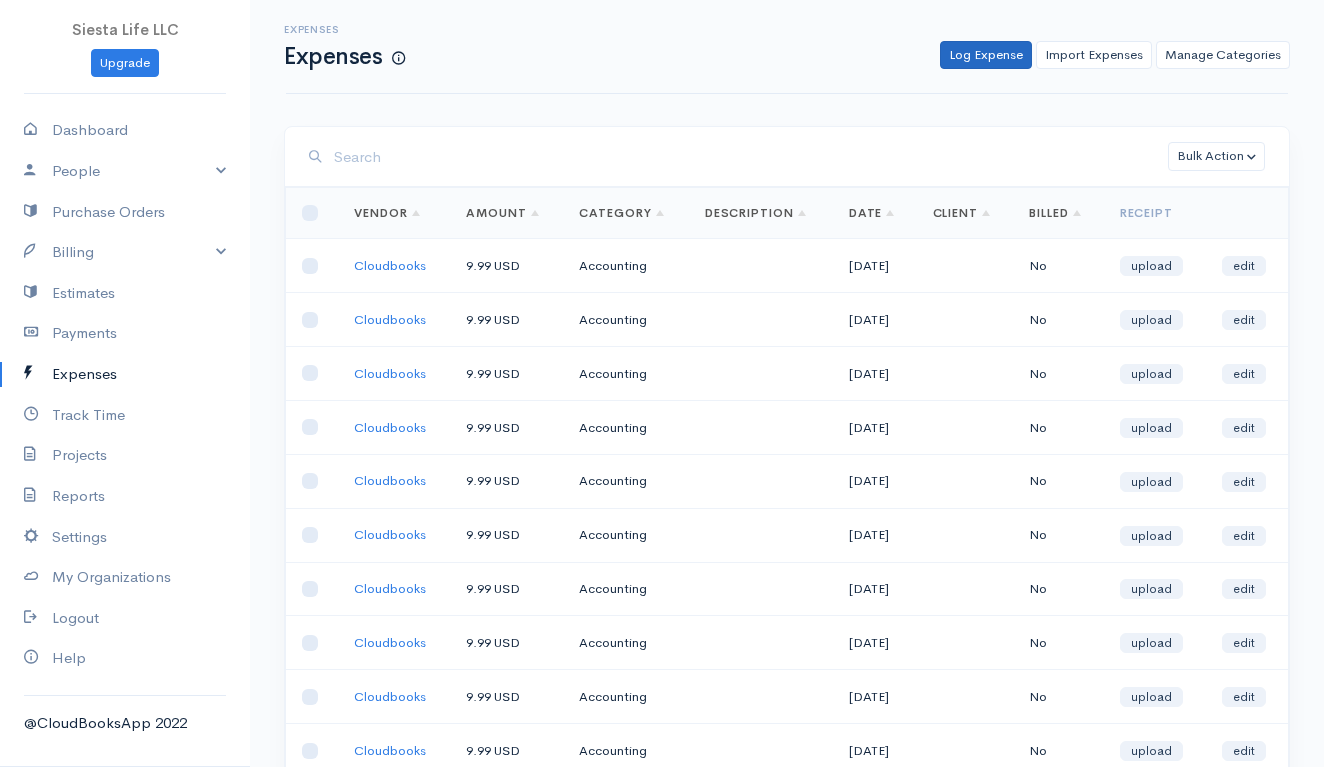 click on "Log Expense" at bounding box center [986, 55] 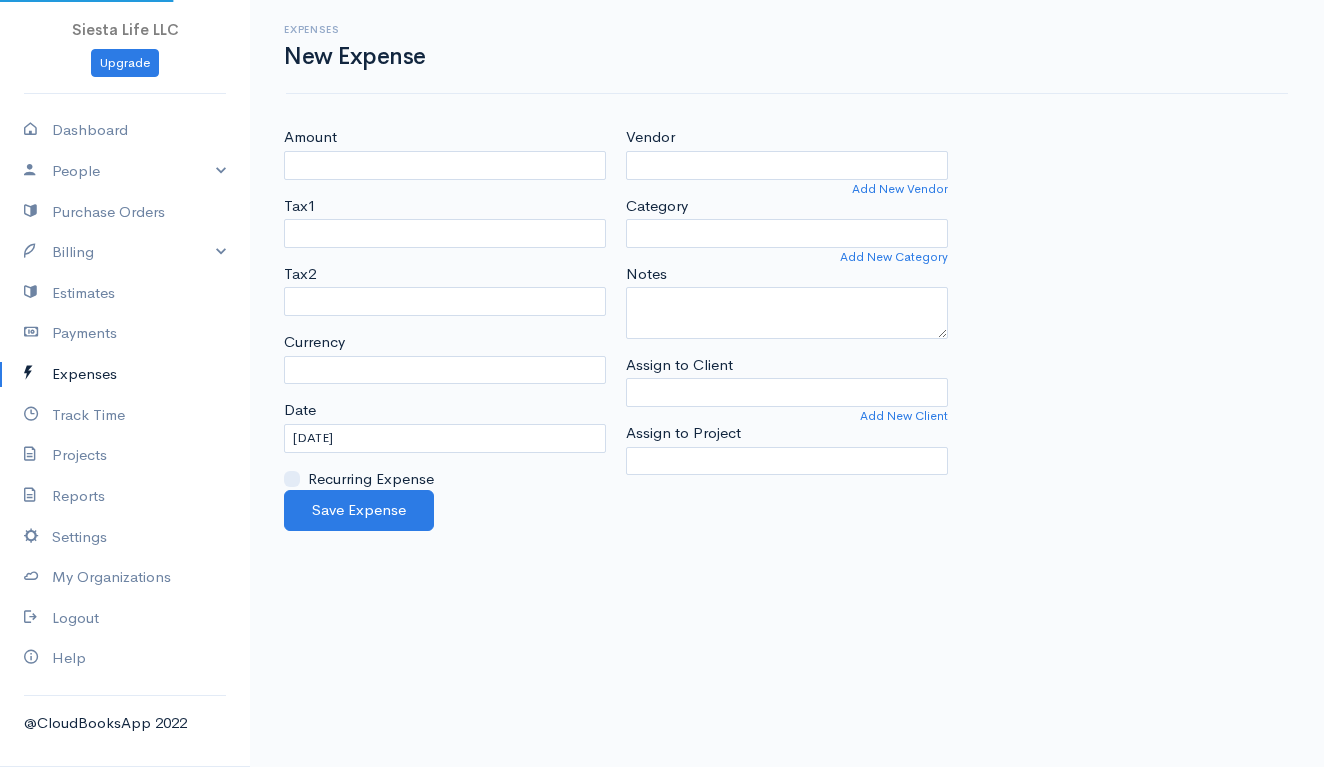 select on "USD" 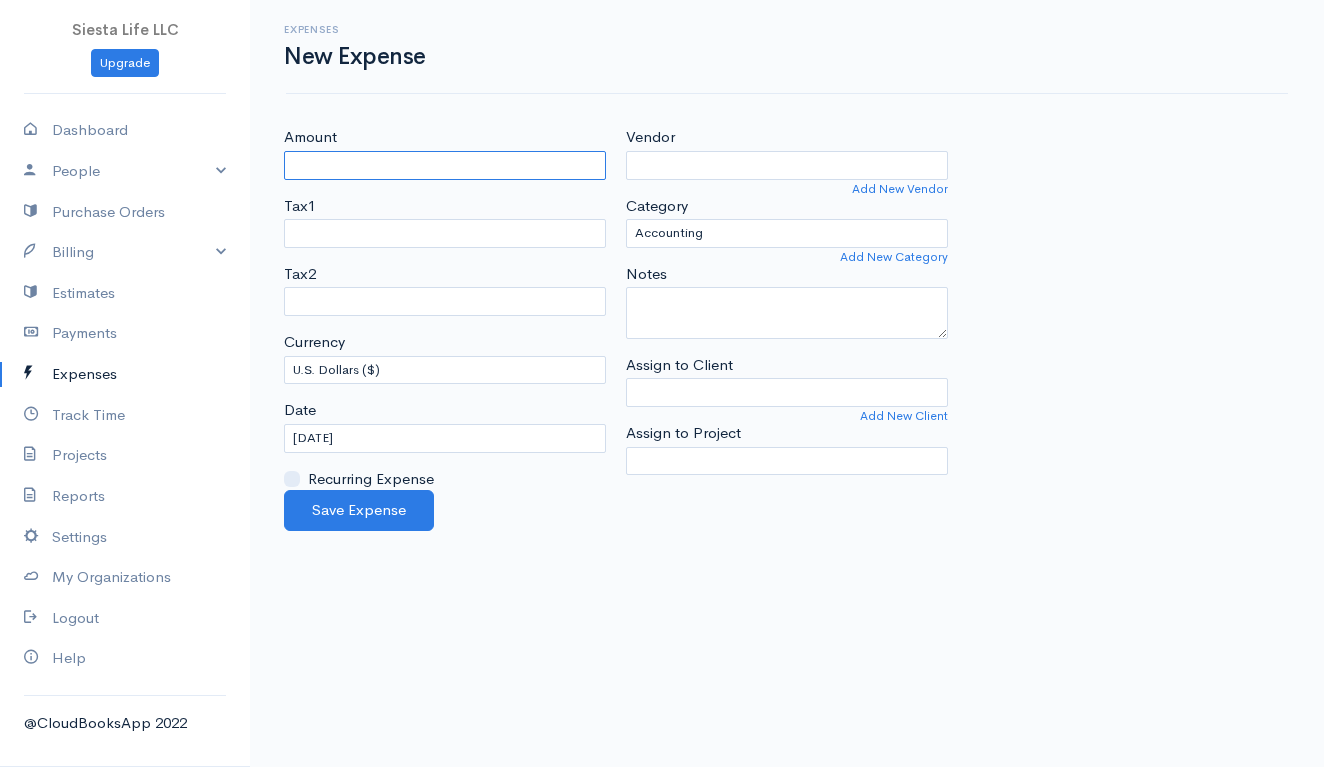 click on "Amount" at bounding box center [445, 165] 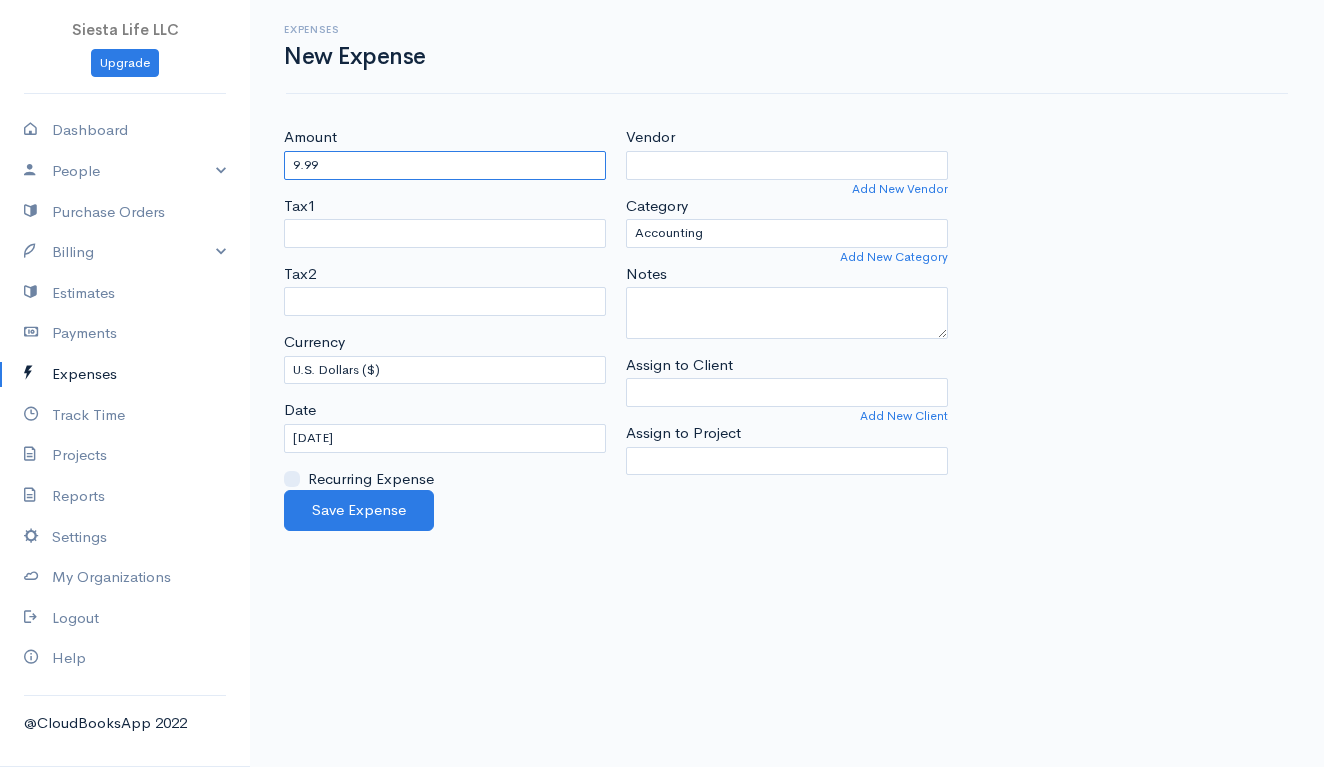 type on "9.99" 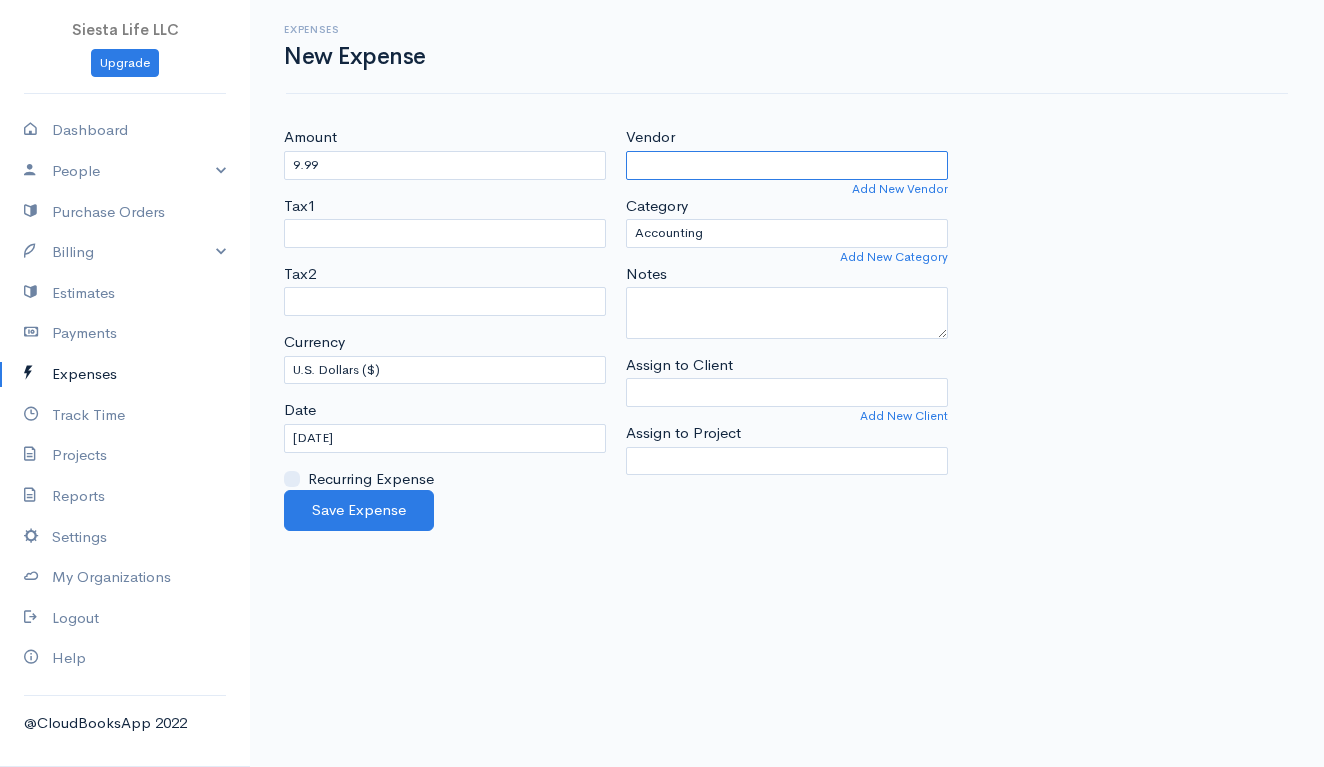 click on "Vendor" at bounding box center (787, 165) 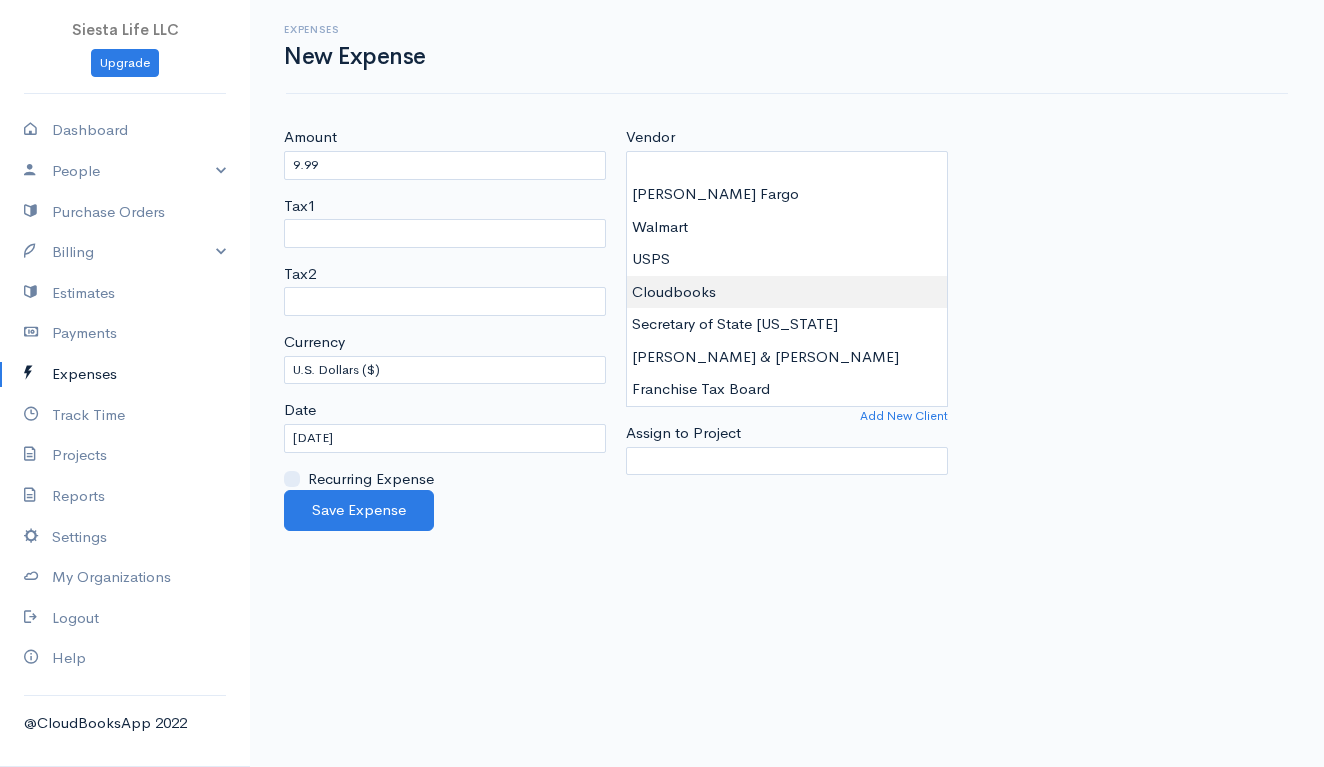 type on "Cloudbooks" 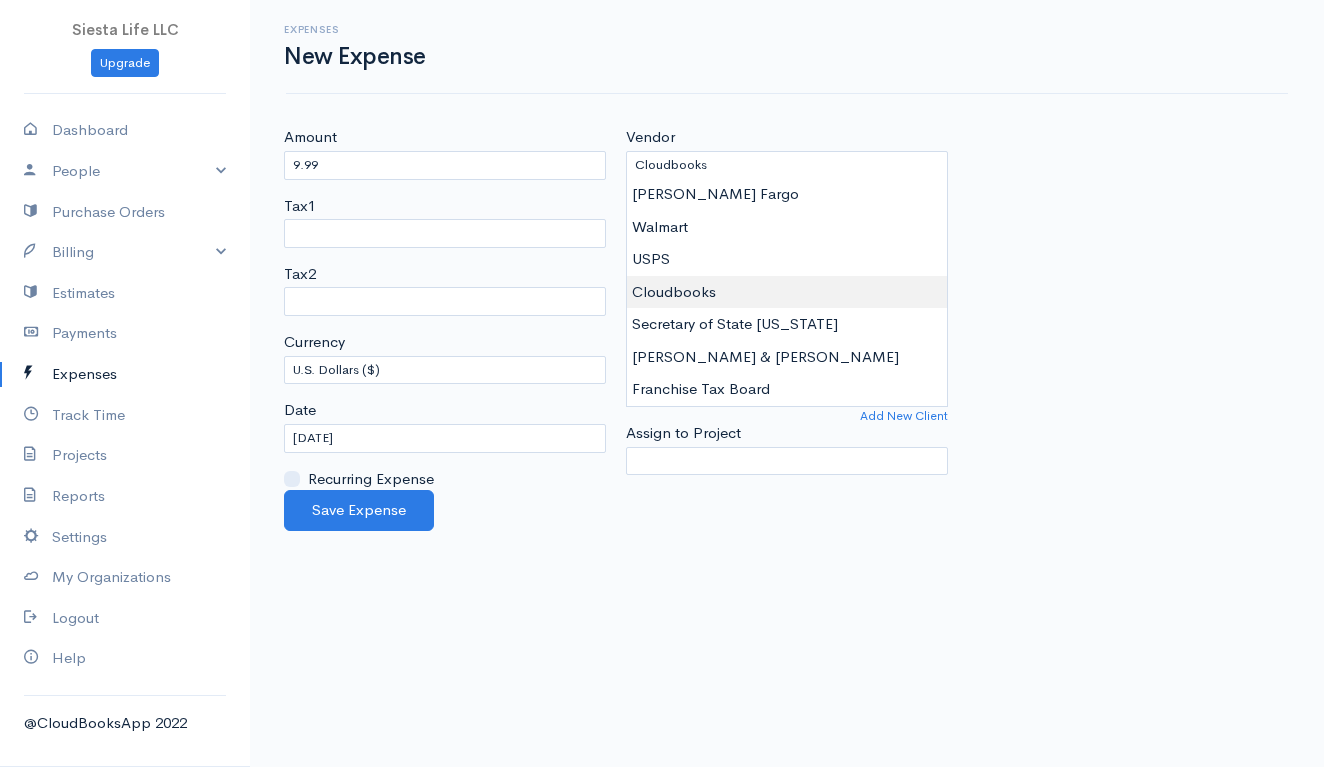 click on "Siesta Life LLC
Upgrade
Dashboard
People
Clients
Vendors
Staff Users
Purchase Orders
Billing
Invoice
Recurring Invoice
Items
Services
Taxes
Credits
Estimates
Payments
Expenses
Track Time
Projects
Reports
Settings
My Organizations
Logout
Help
@CloudBooksApp 2022
Expenses
New Expense
Amount 9.99 Tax1 FTB Tax2 FTB Currency U.S. Dollars ($) Canadian Dollars ($) British Pounds Sterling (£) Euros (€) Australian Dollars ($) Afghani (Af) Algerian Dinar (د.ج) Balboa (B/.)" at bounding box center (662, 383) 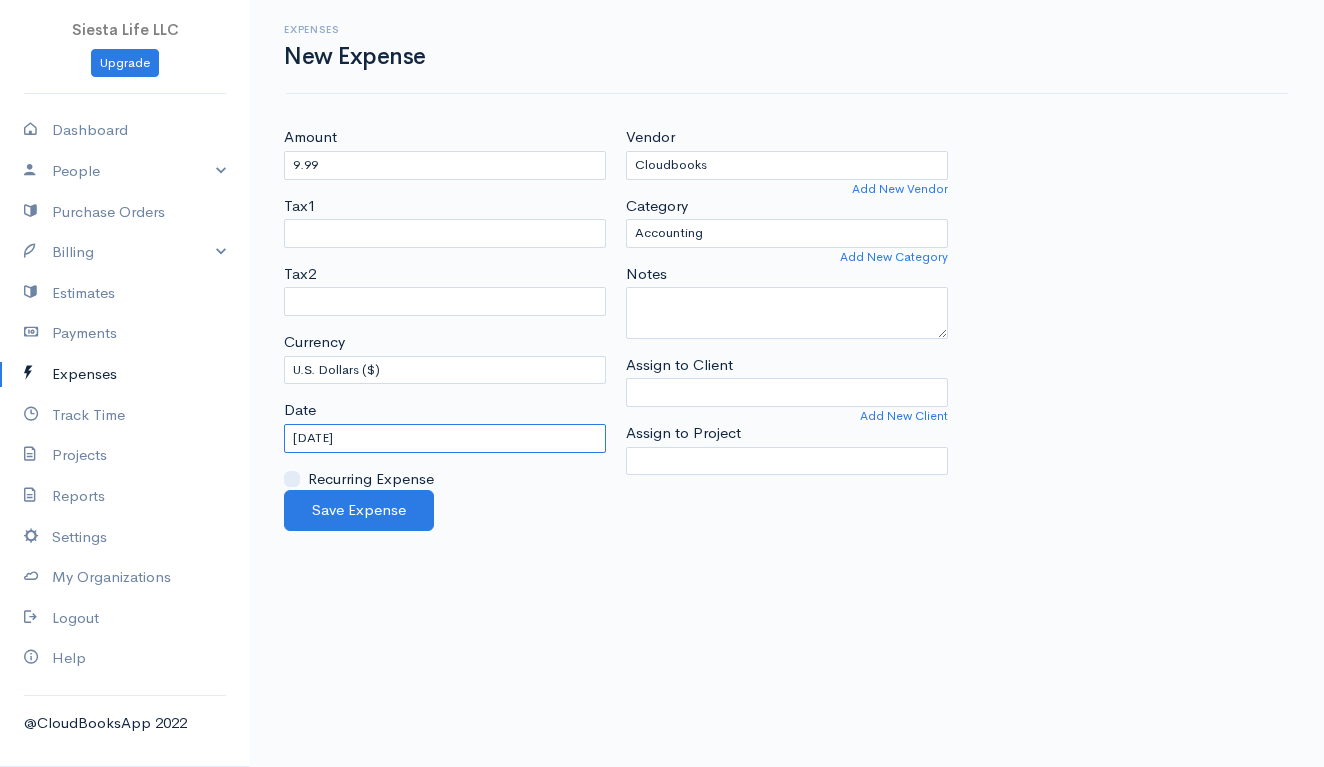 click on "[DATE]" at bounding box center [445, 438] 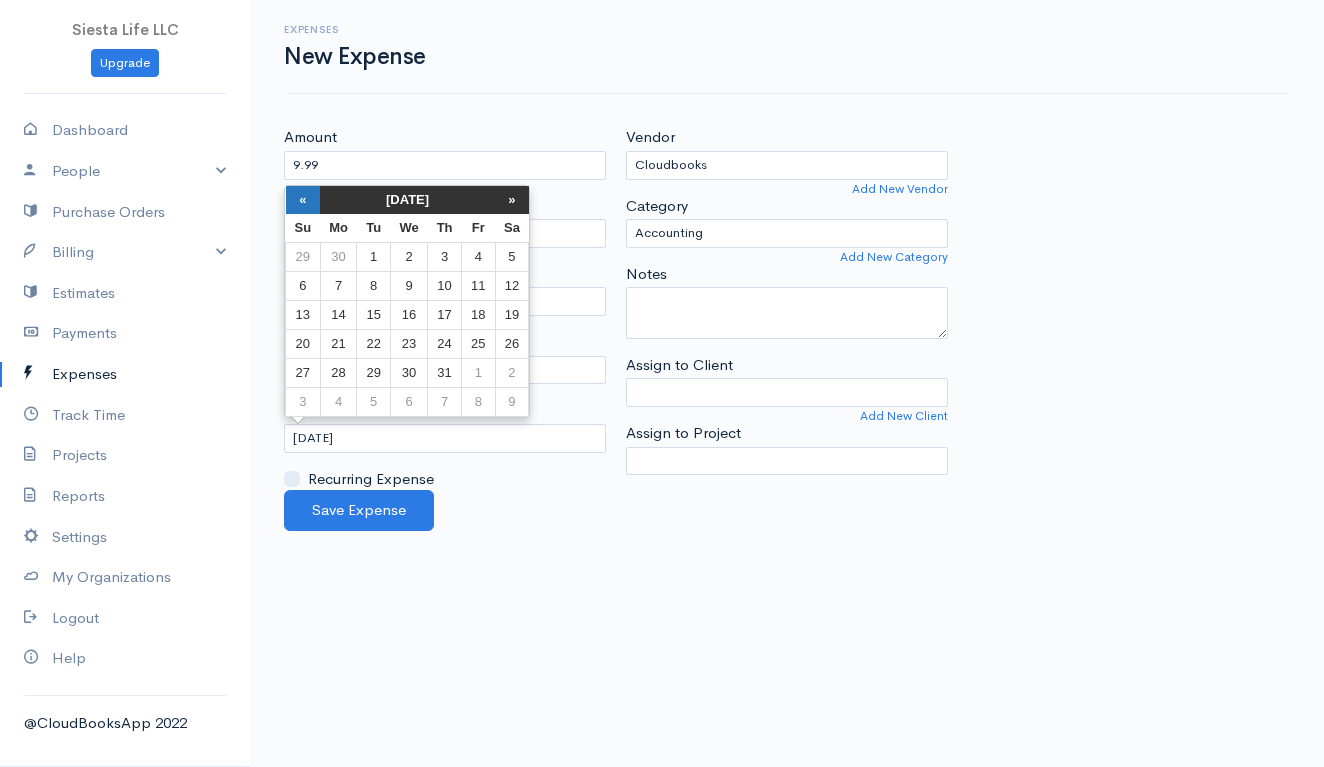 click on "«" at bounding box center [303, 200] 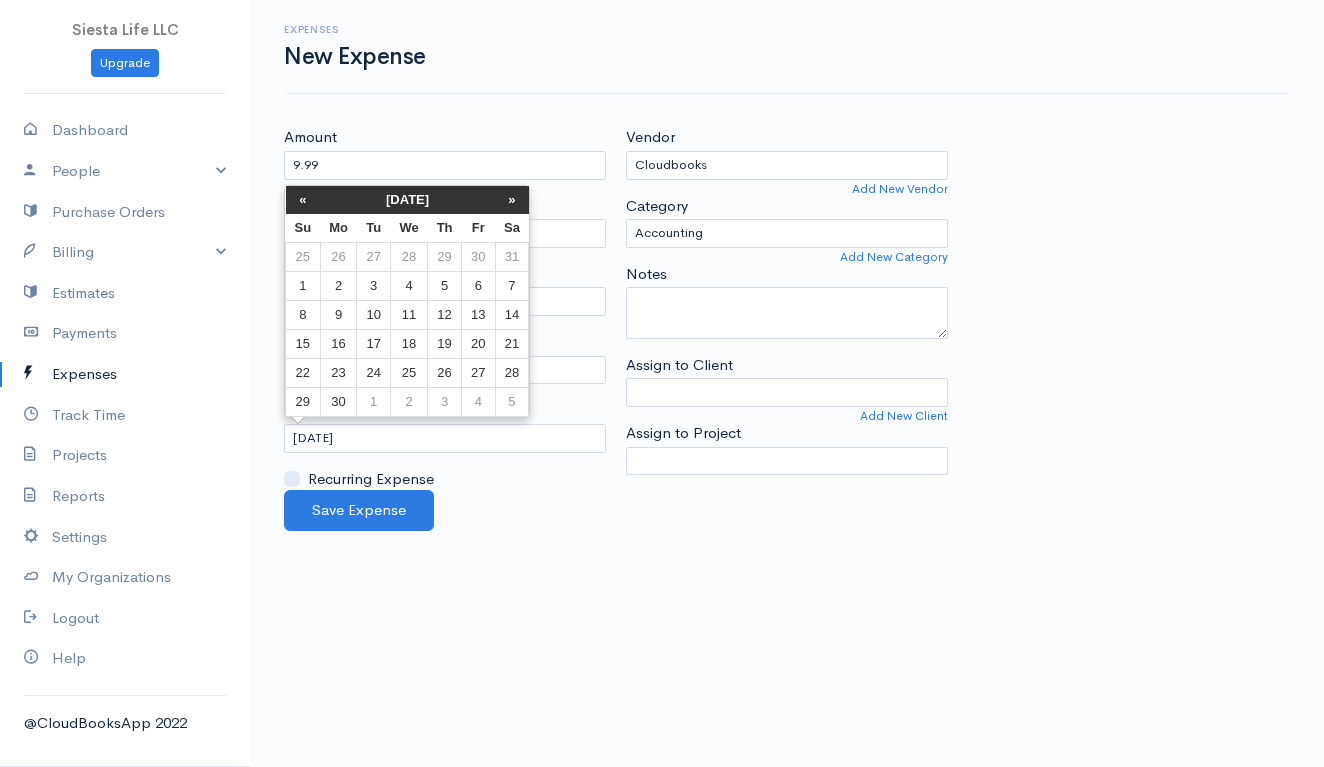 click on "«" at bounding box center (303, 200) 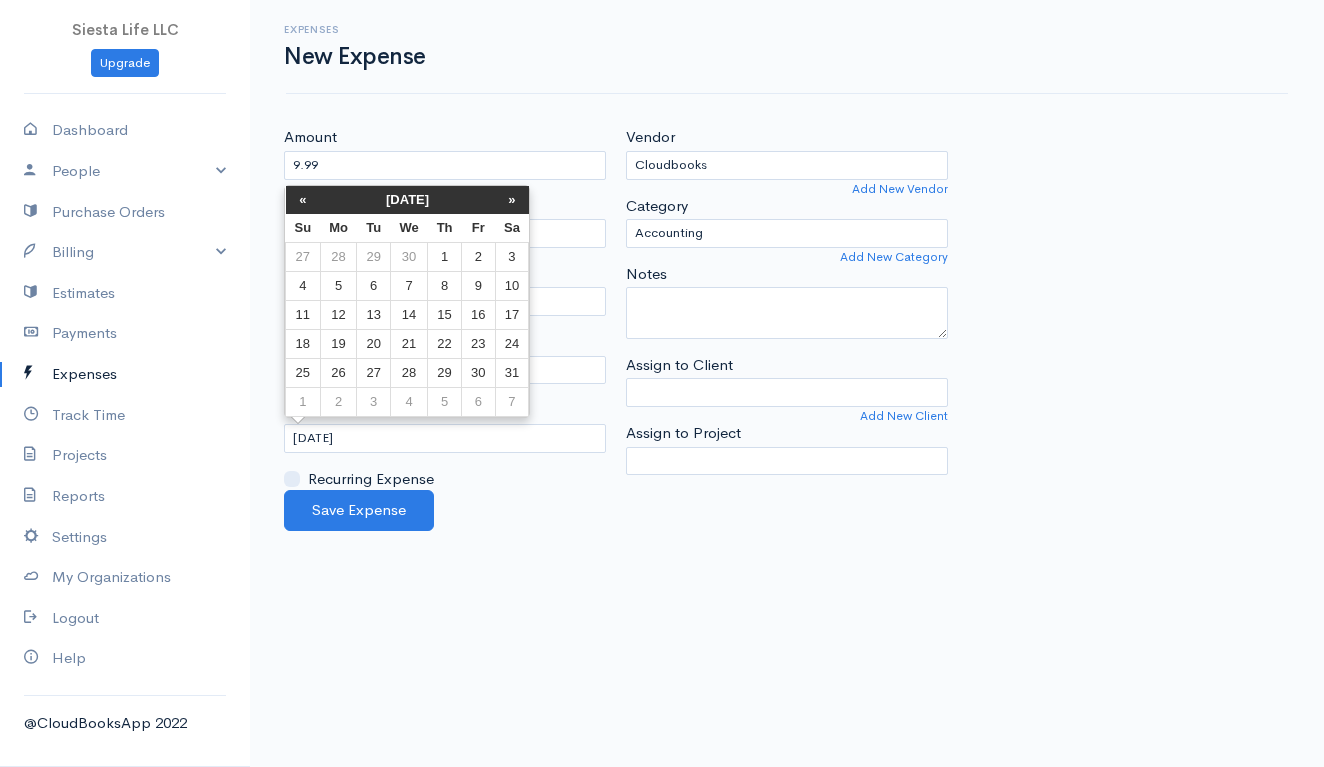 click on "«" at bounding box center [303, 200] 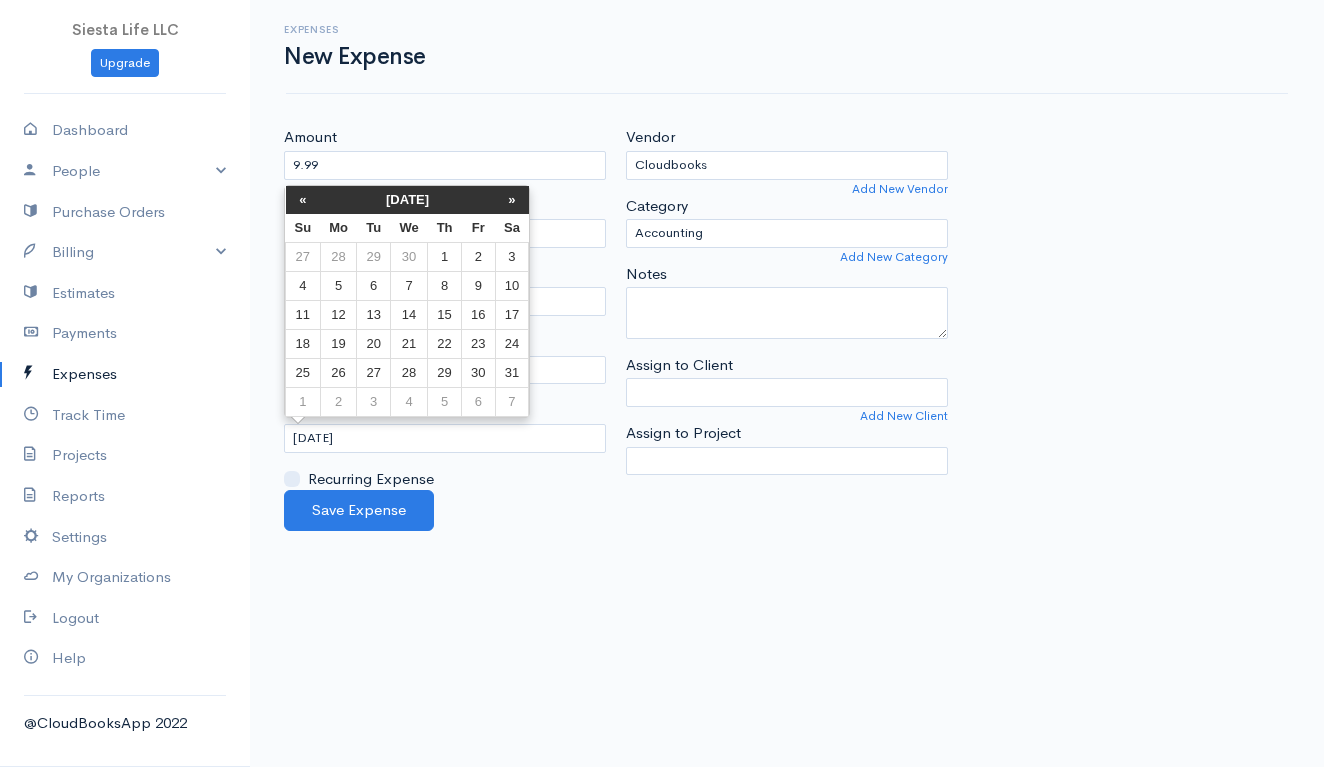 click on "«" at bounding box center (303, 200) 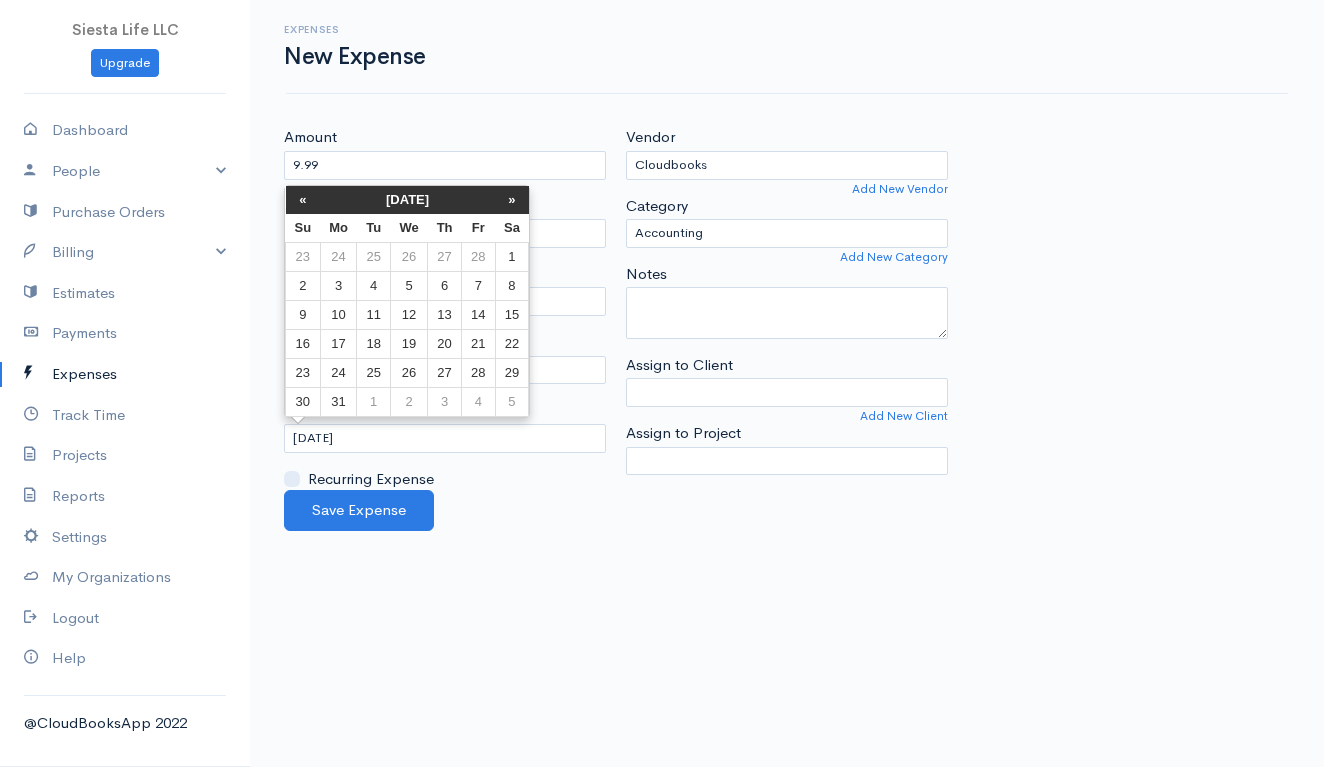 click on "«" at bounding box center [303, 200] 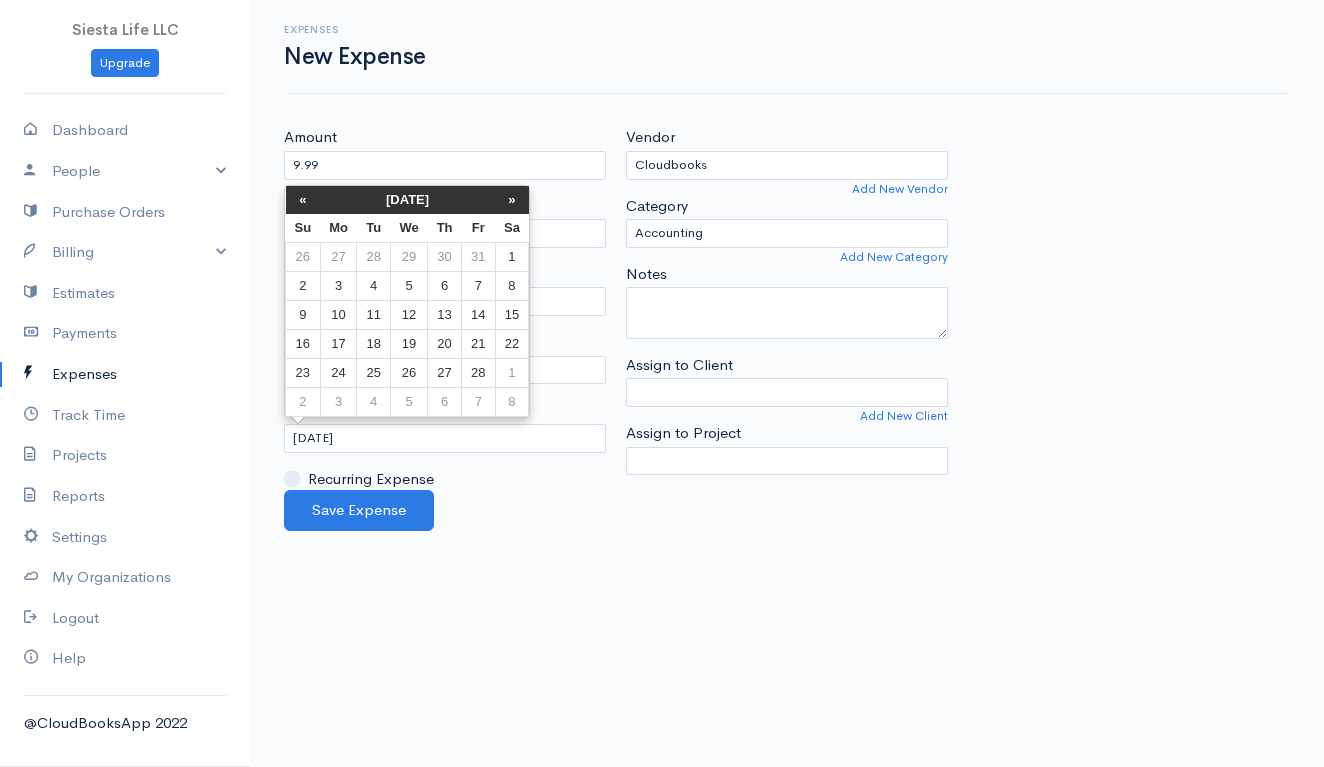 click on "«" at bounding box center [303, 200] 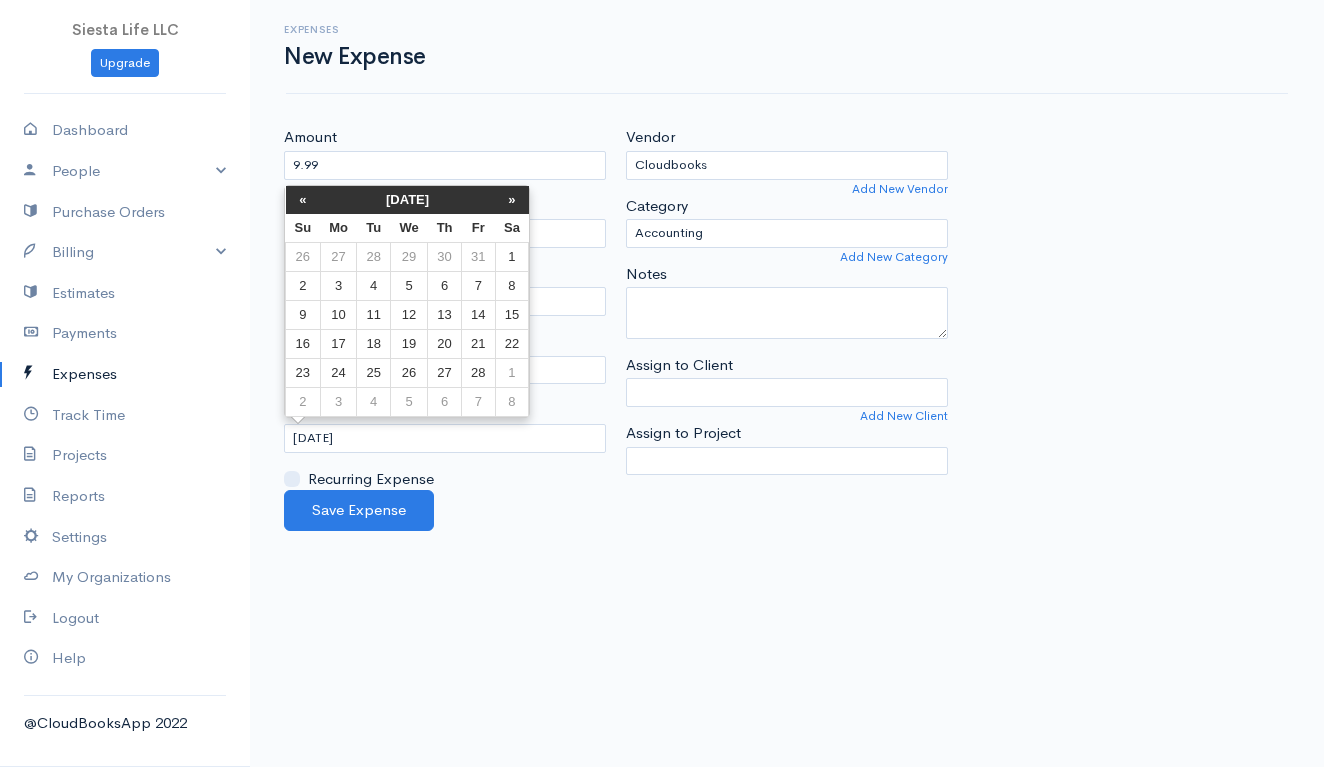 click on "«" at bounding box center [303, 200] 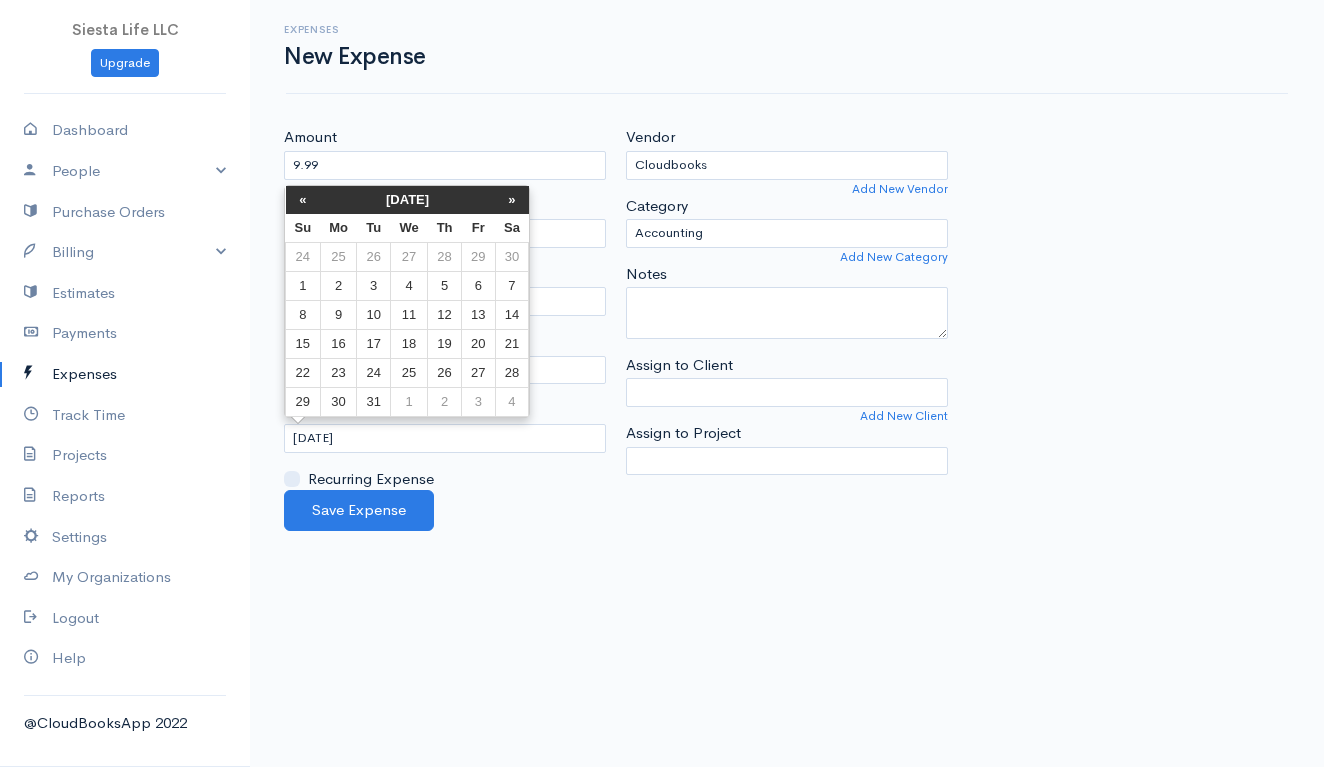 click on "«" at bounding box center [303, 200] 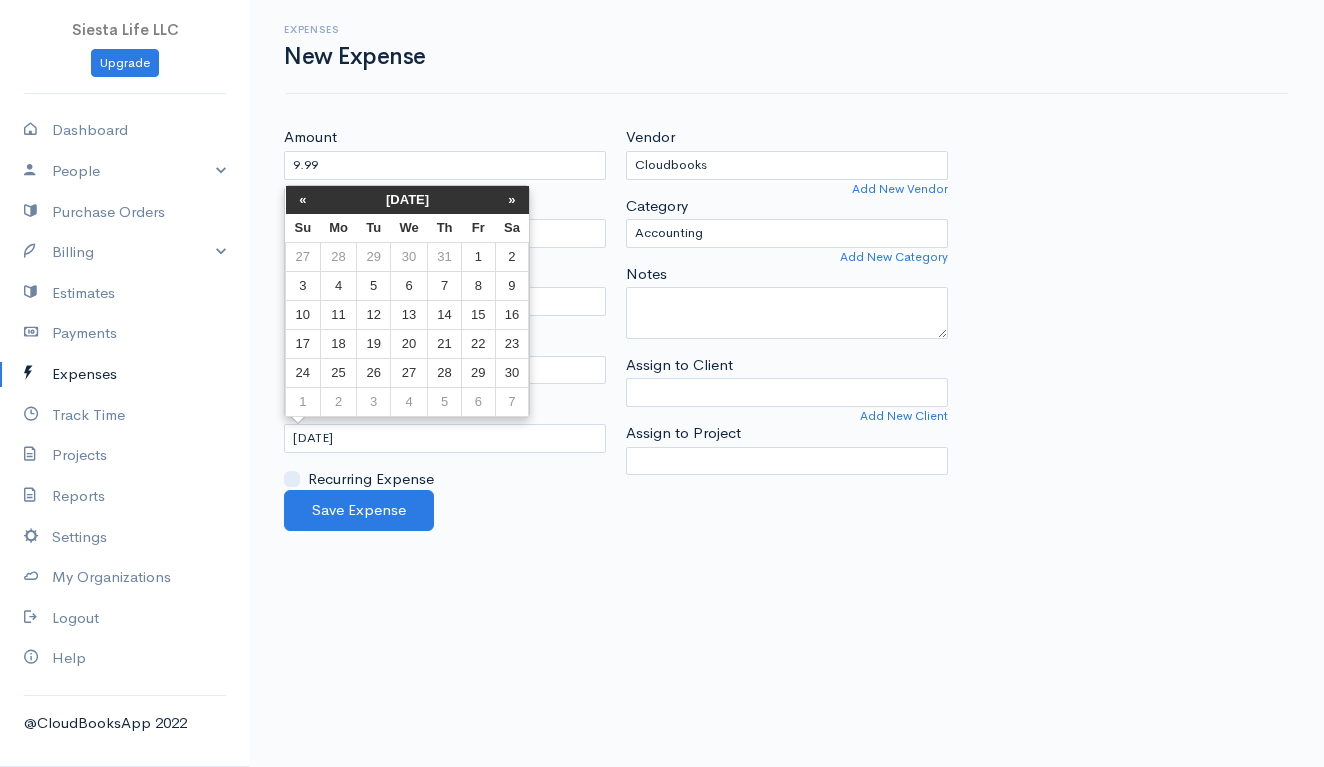 click on "«" at bounding box center [303, 200] 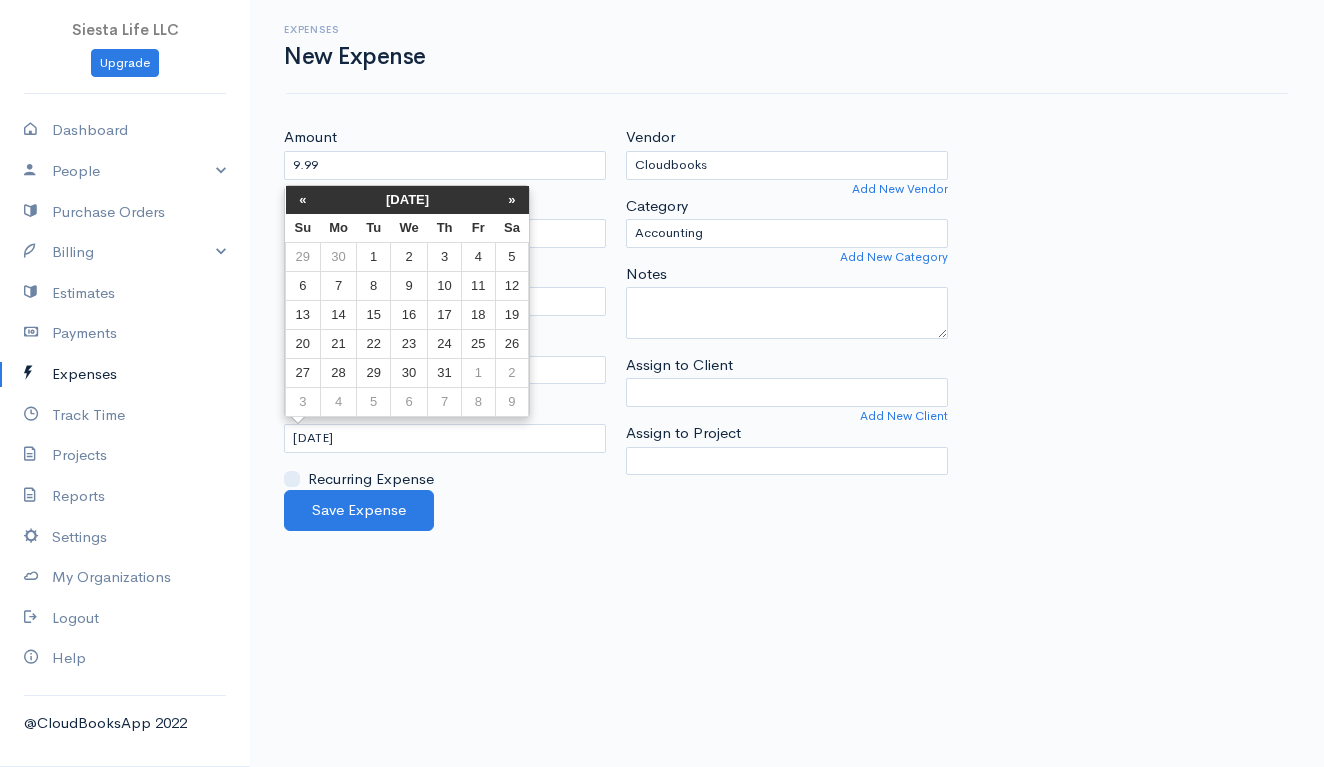 click on "«" at bounding box center [303, 200] 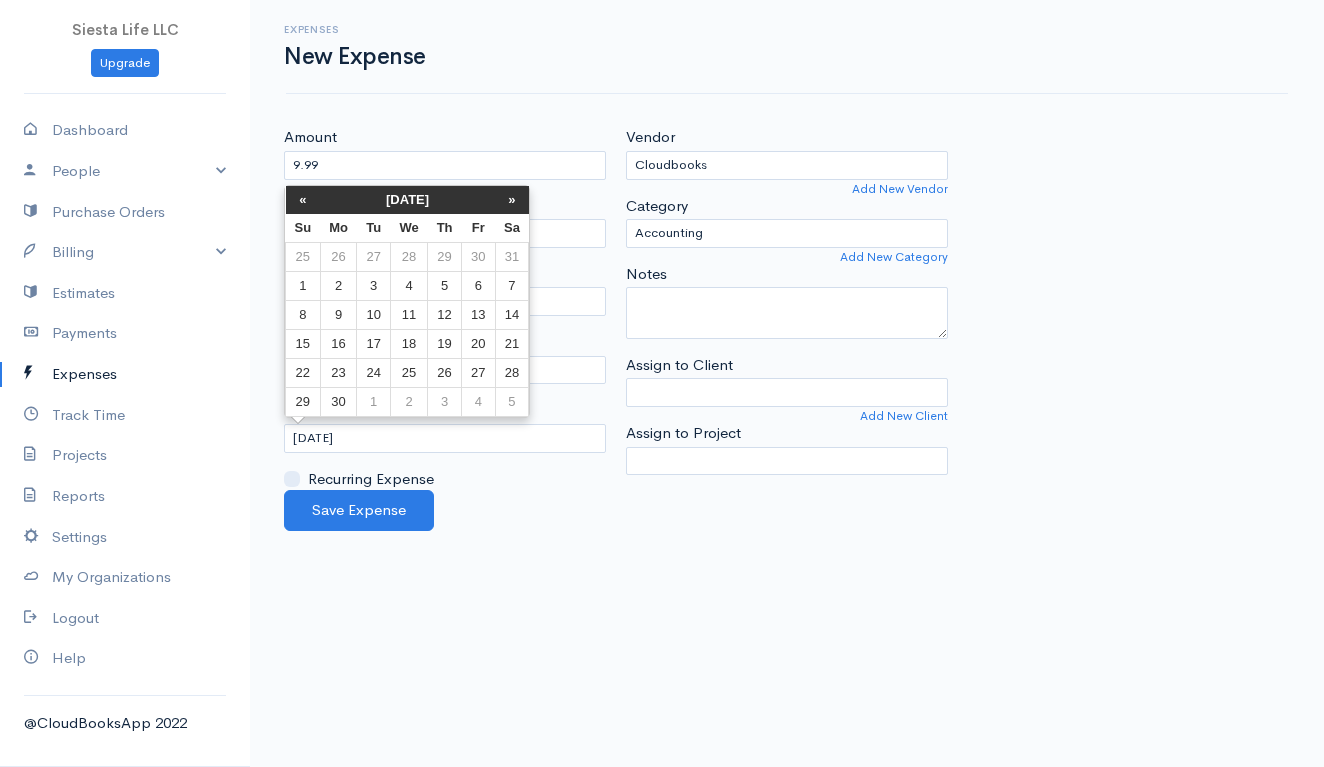 click on "«" at bounding box center (303, 200) 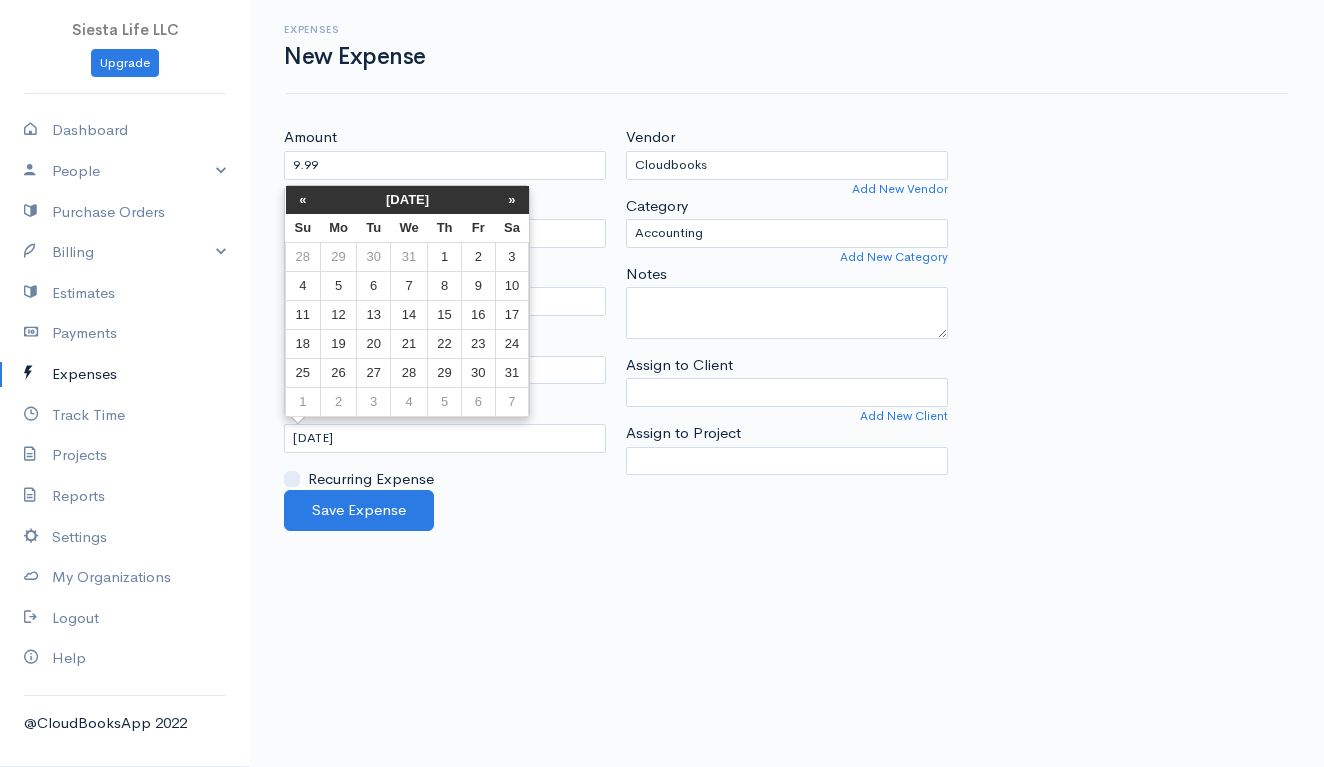 click on "«" at bounding box center (303, 200) 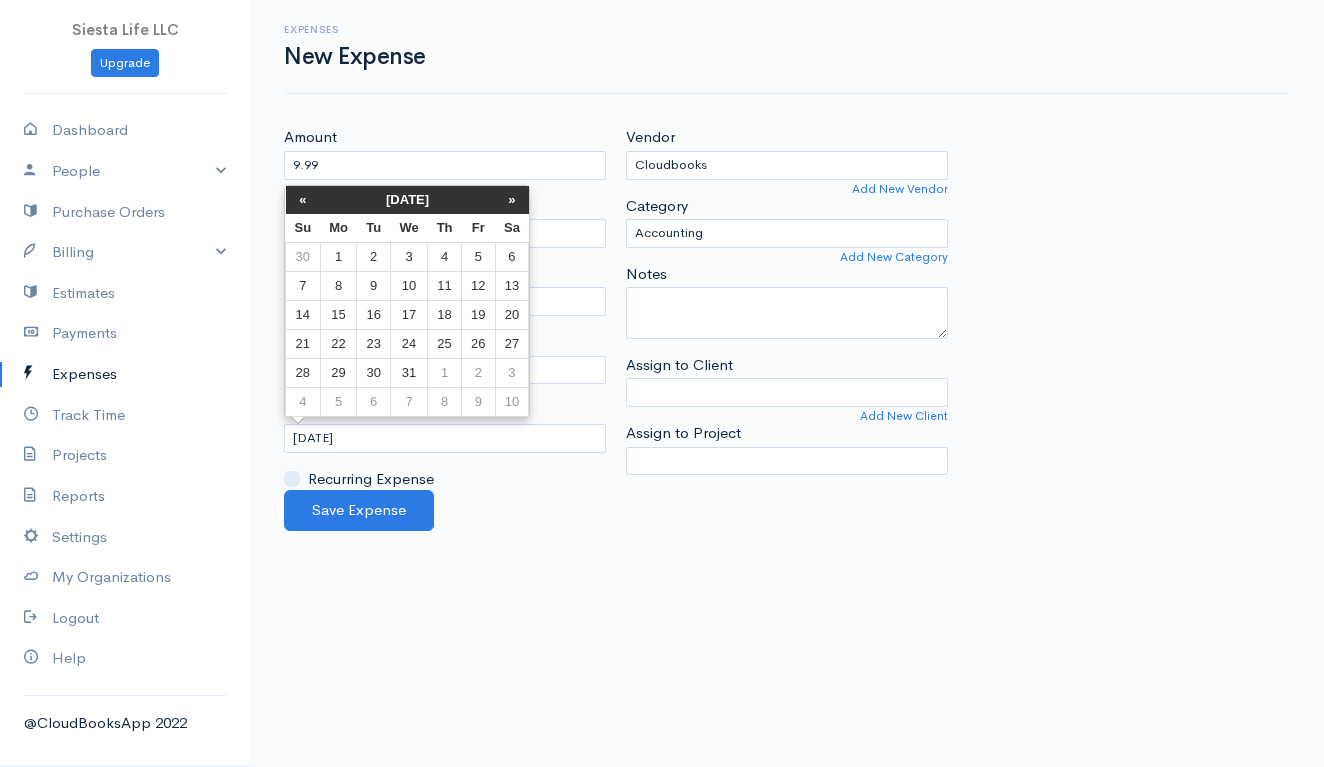 click on "«" at bounding box center [303, 200] 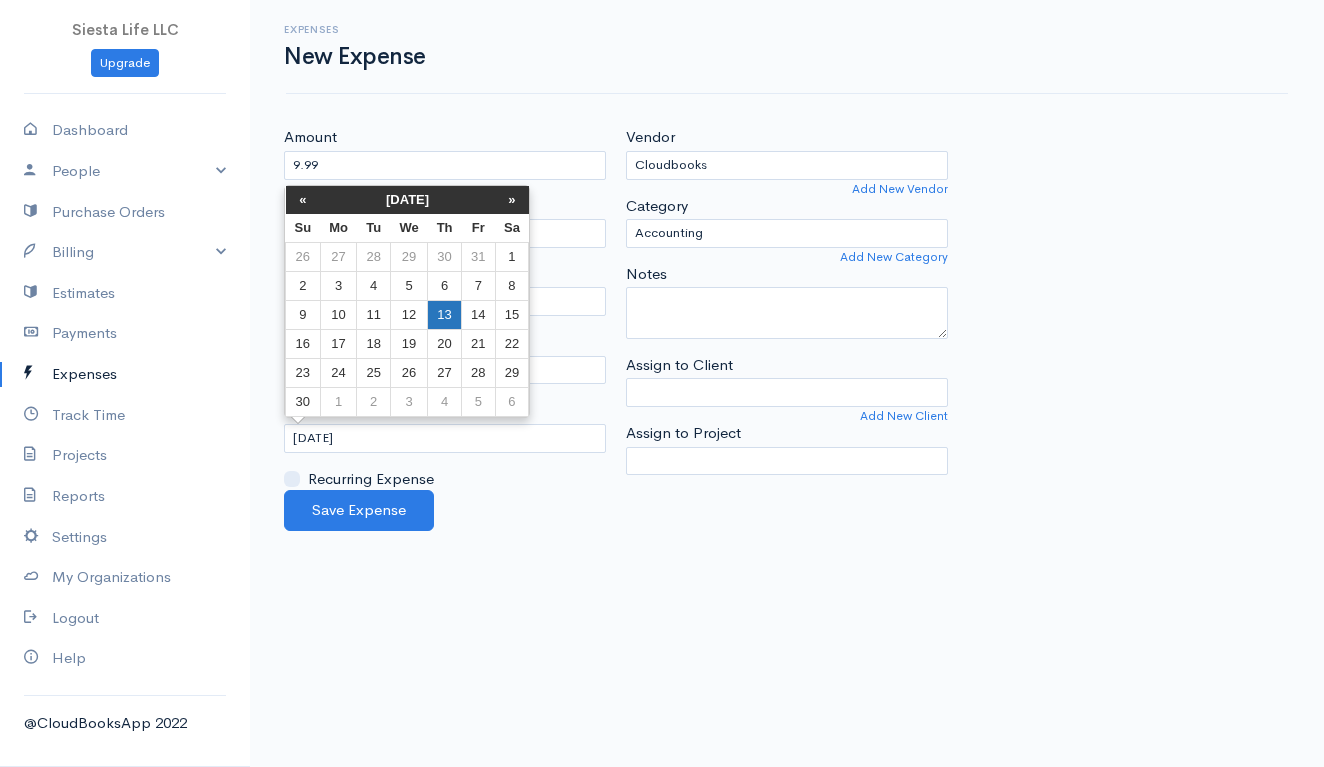 click on "13" at bounding box center [445, 315] 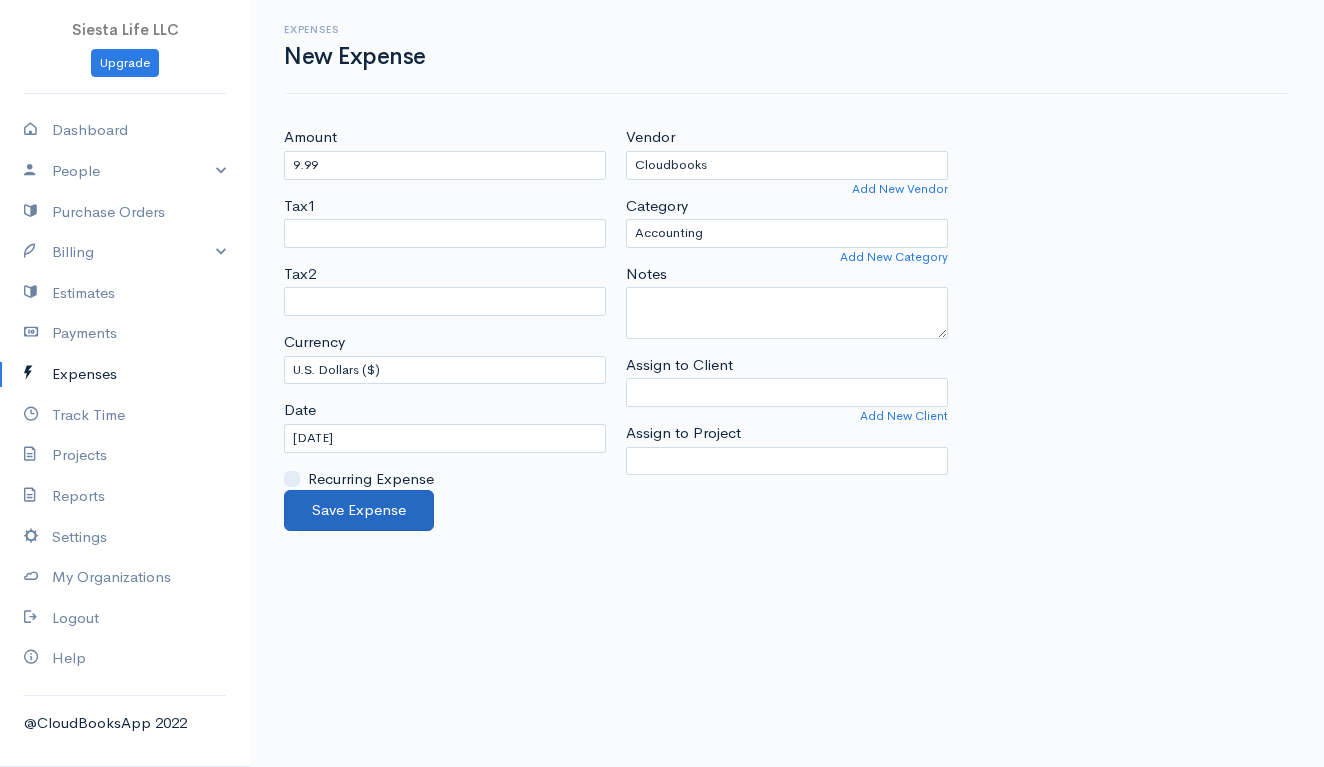 click on "Save Expense" at bounding box center (359, 510) 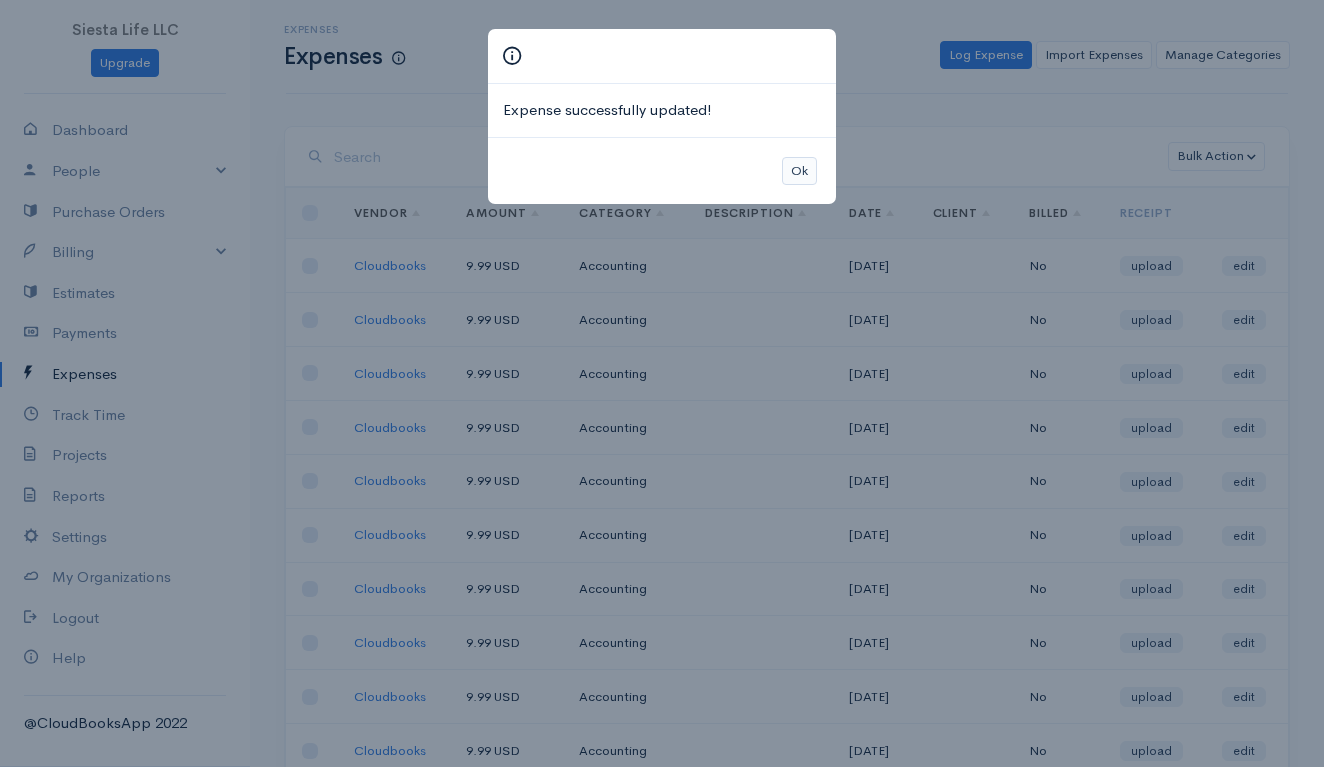 click on "Ok" at bounding box center (799, 171) 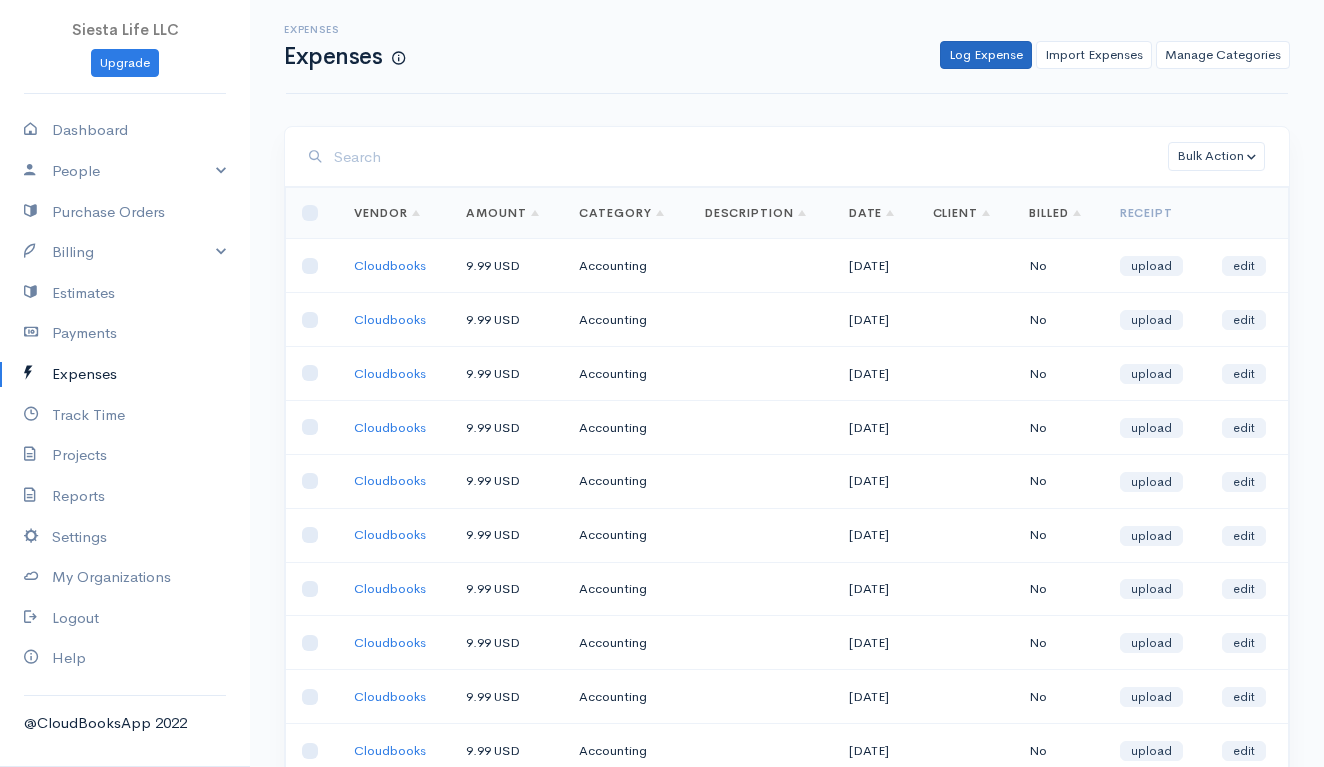 click on "Log Expense" at bounding box center (986, 55) 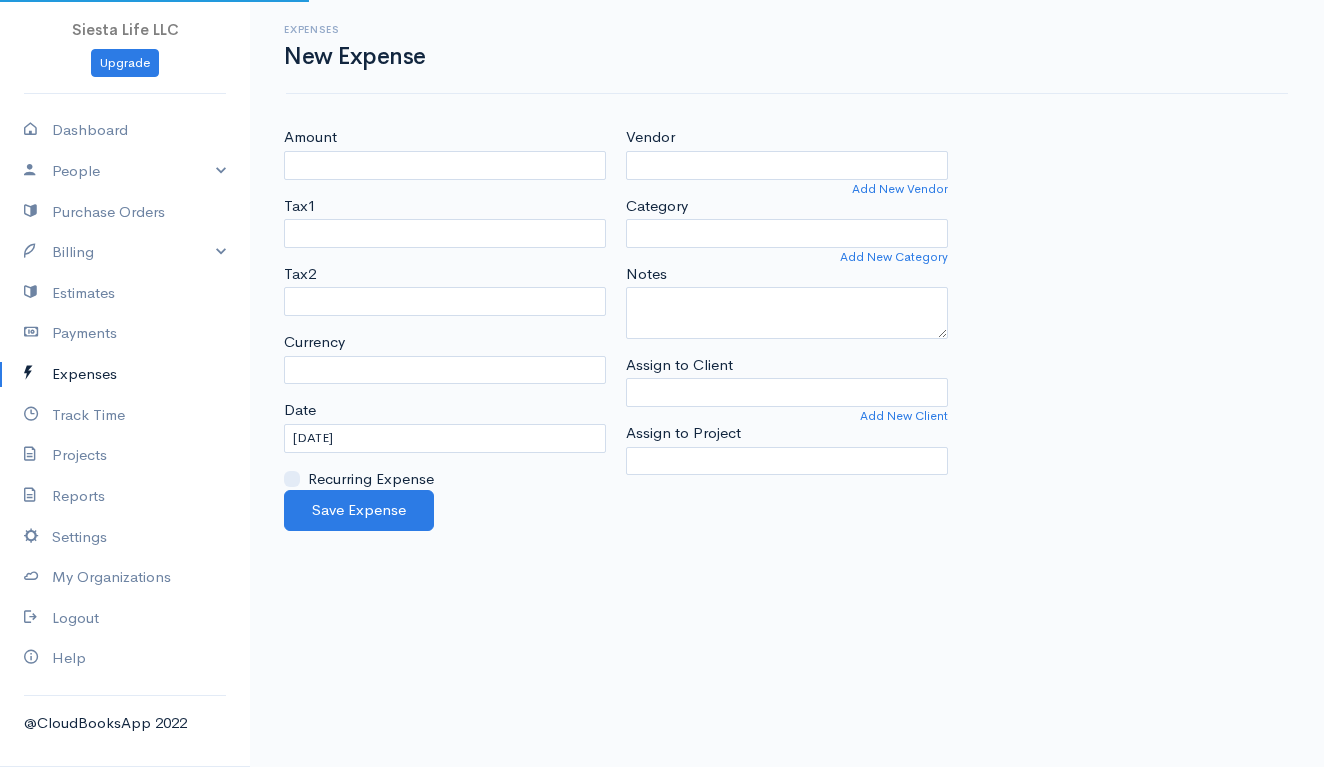 select on "USD" 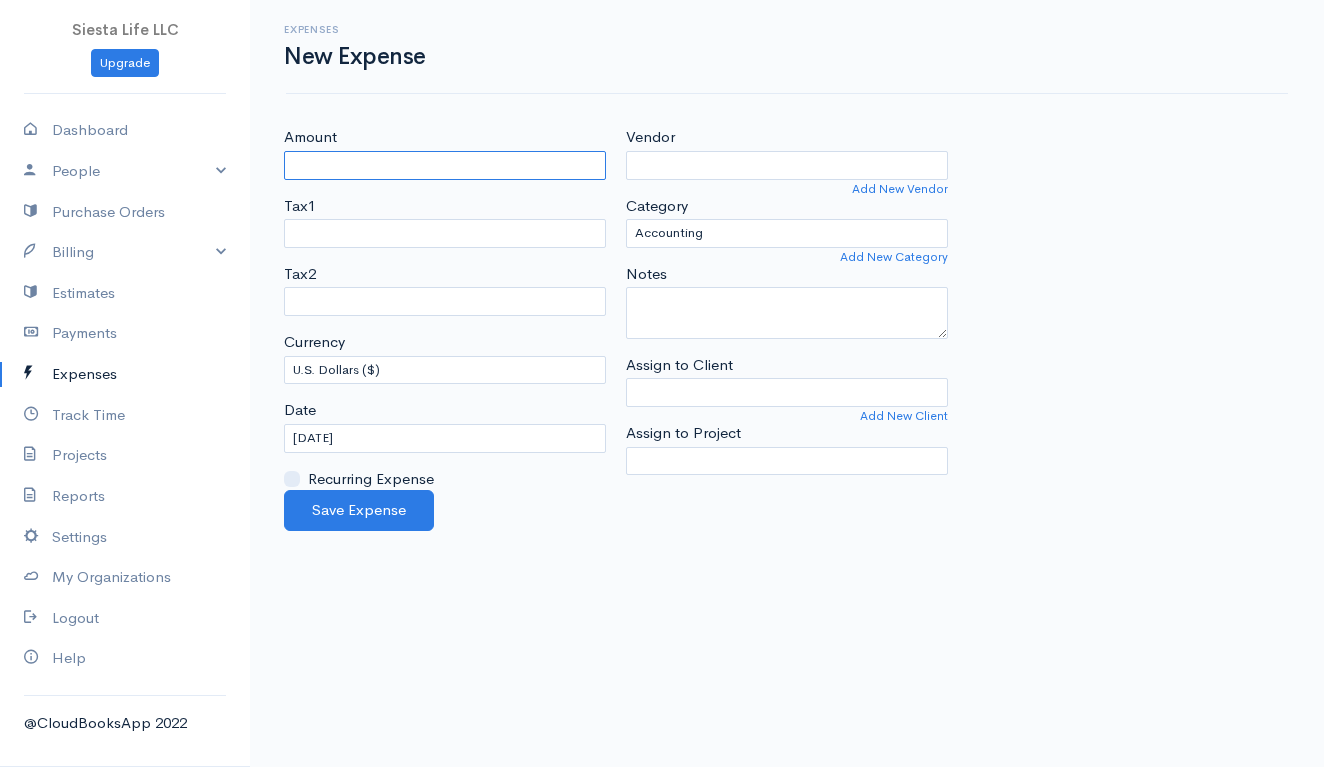 click on "Amount" at bounding box center [445, 165] 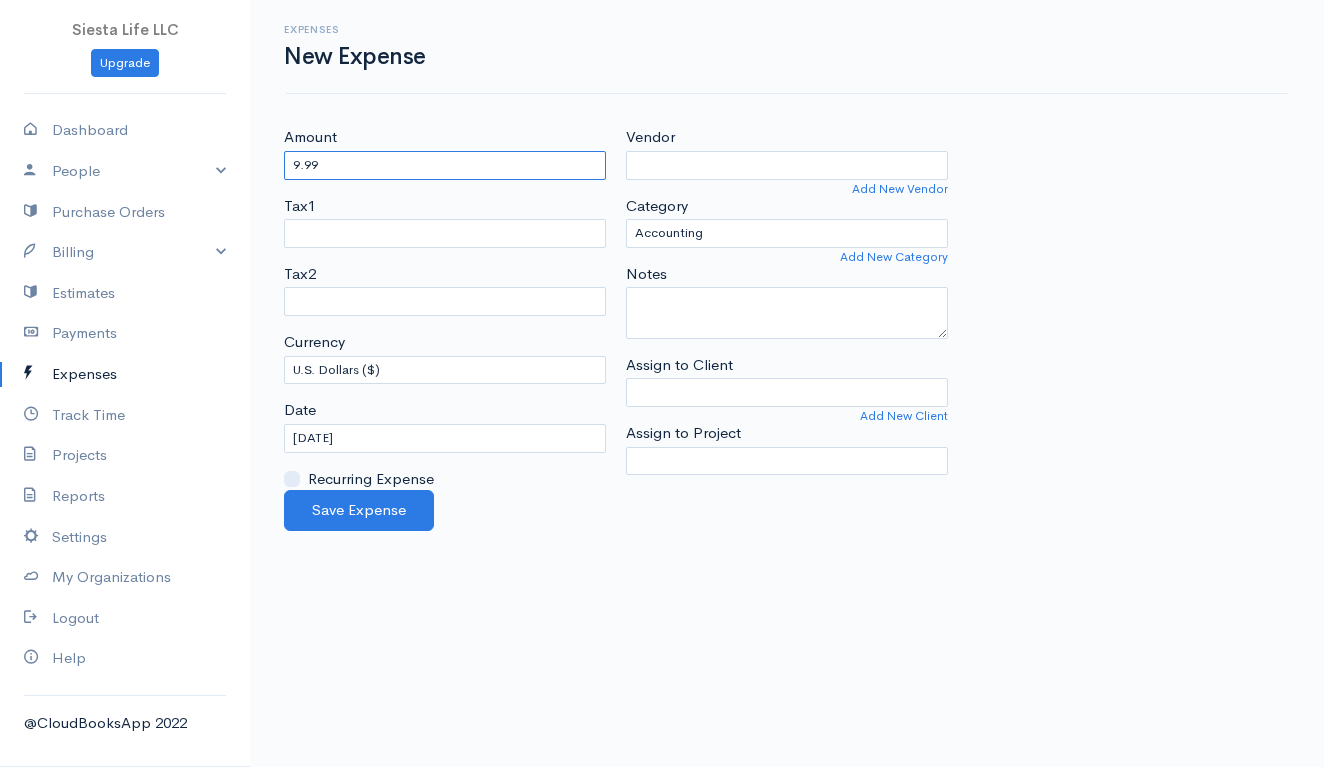 type on "9.99" 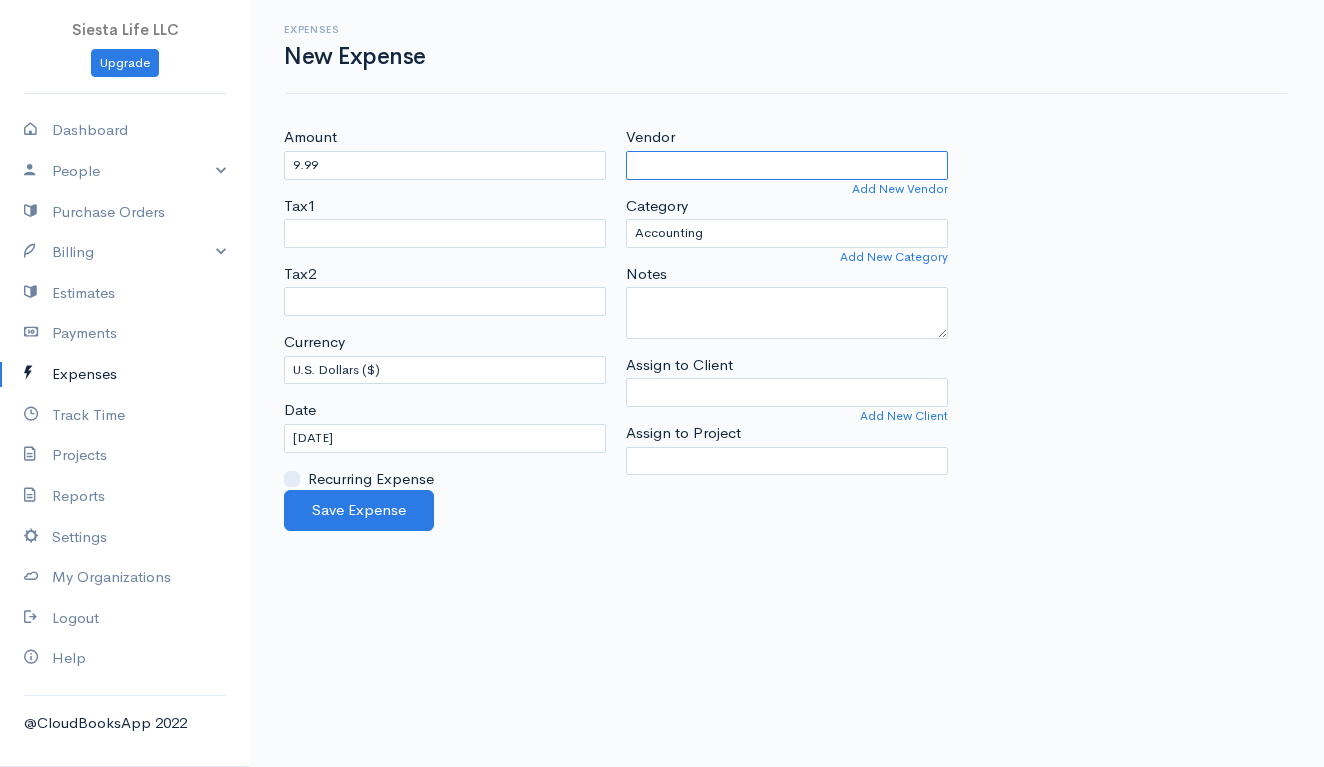 click on "Vendor" at bounding box center (787, 165) 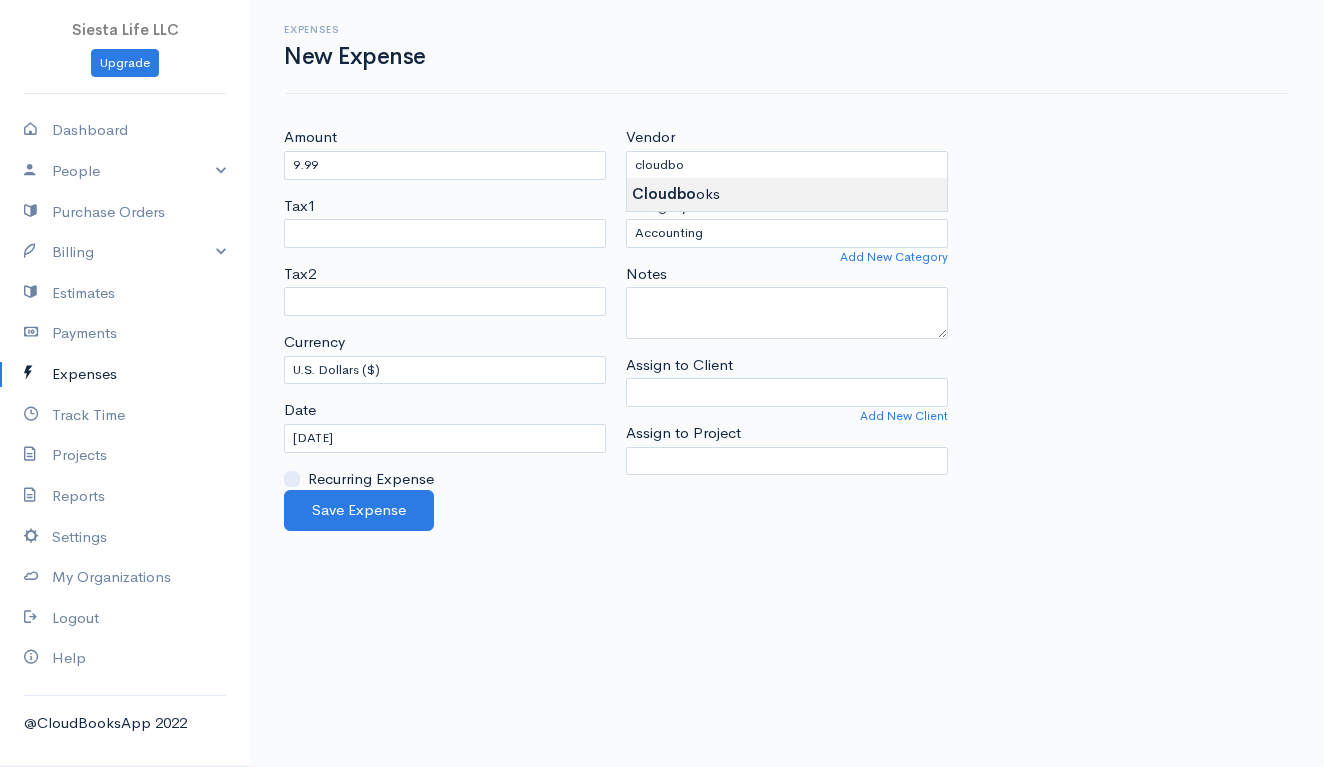 type on "Cloudbooks" 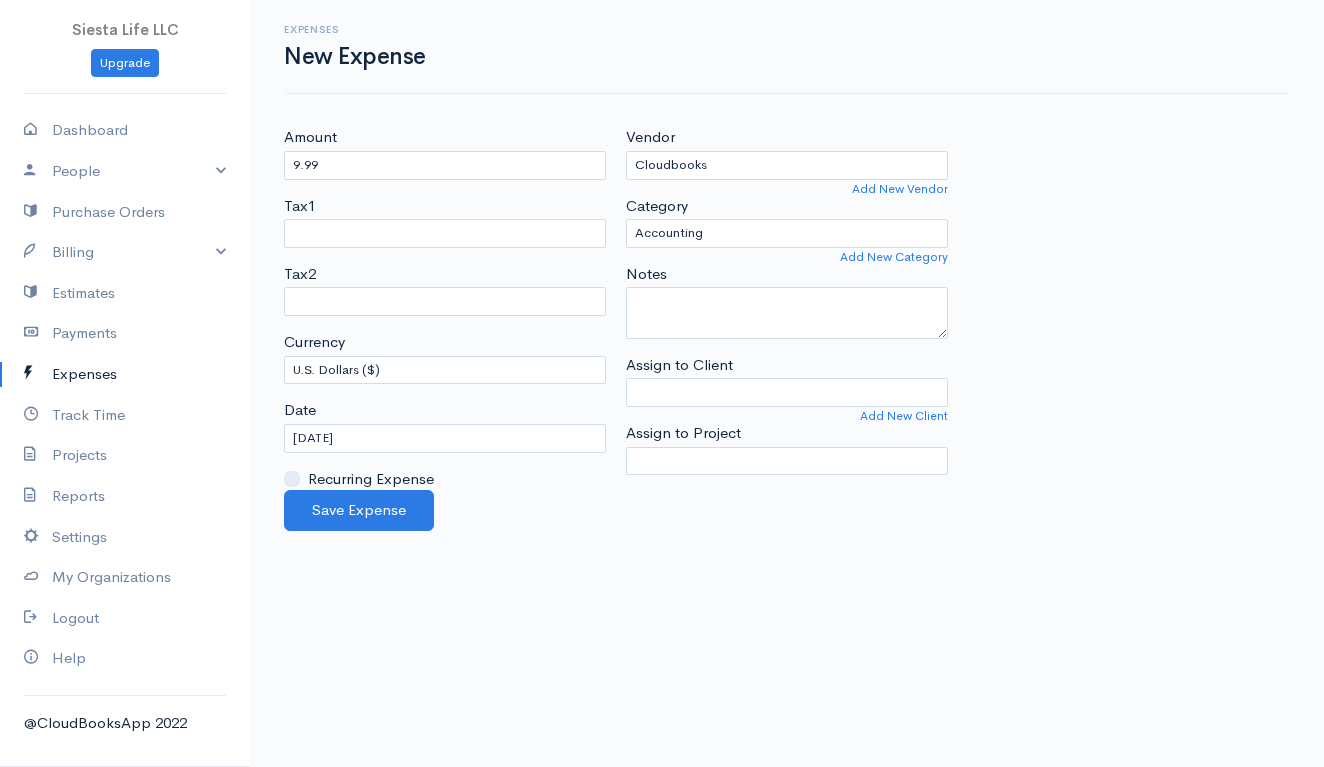 click on "Siesta Life LLC
Upgrade
Dashboard
People
Clients
Vendors
Staff Users
Purchase Orders
Billing
Invoice
Recurring Invoice
Items
Services
Taxes
Credits
Estimates
Payments
Expenses
Track Time
Projects
Reports
Settings
My Organizations
Logout
Help
@CloudBooksApp 2022
Expenses
New Expense
Amount 9.99 Tax1 FTB Tax2 FTB Currency U.S. Dollars ($) Canadian Dollars ($) British Pounds Sterling (£) Euros (€) Australian Dollars ($) Afghani (Af) Algerian Dinar (د.ج) Balboa (B/.)" at bounding box center (662, 383) 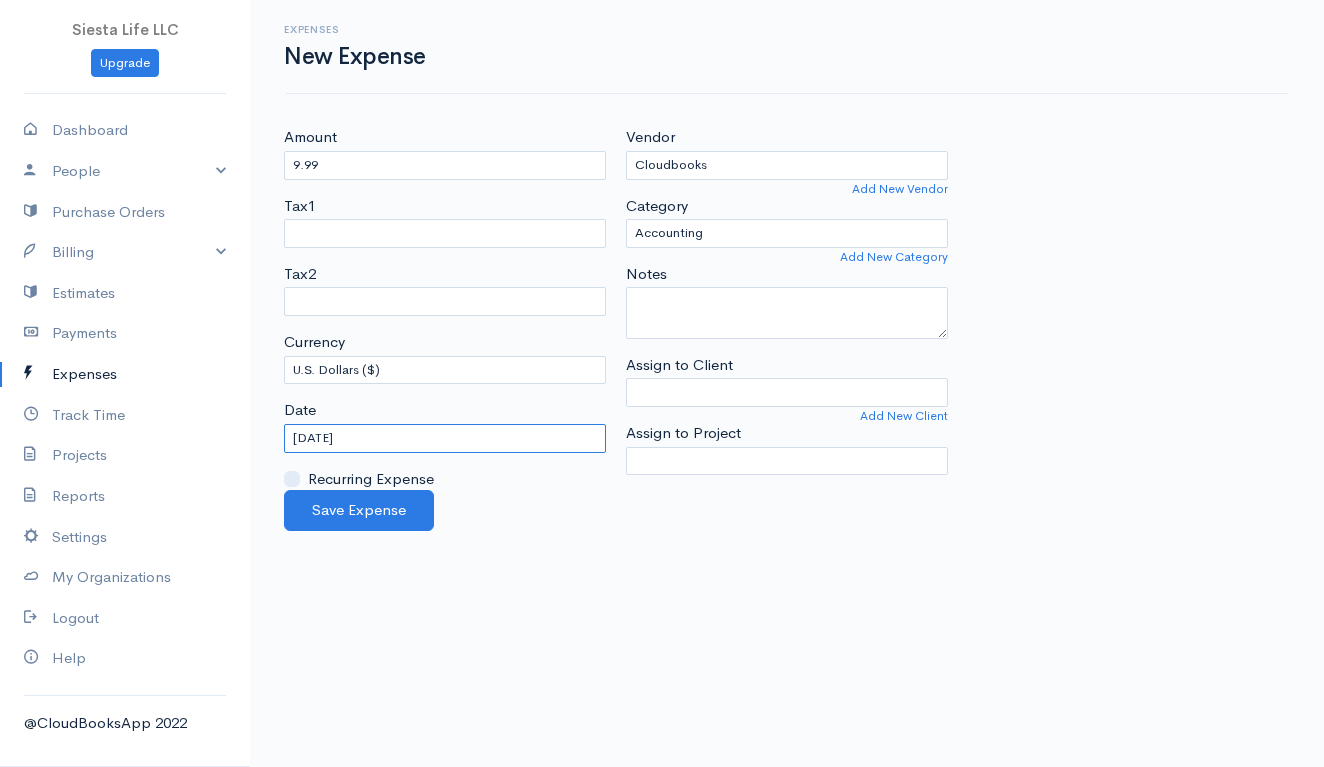 click on "[DATE]" at bounding box center [445, 438] 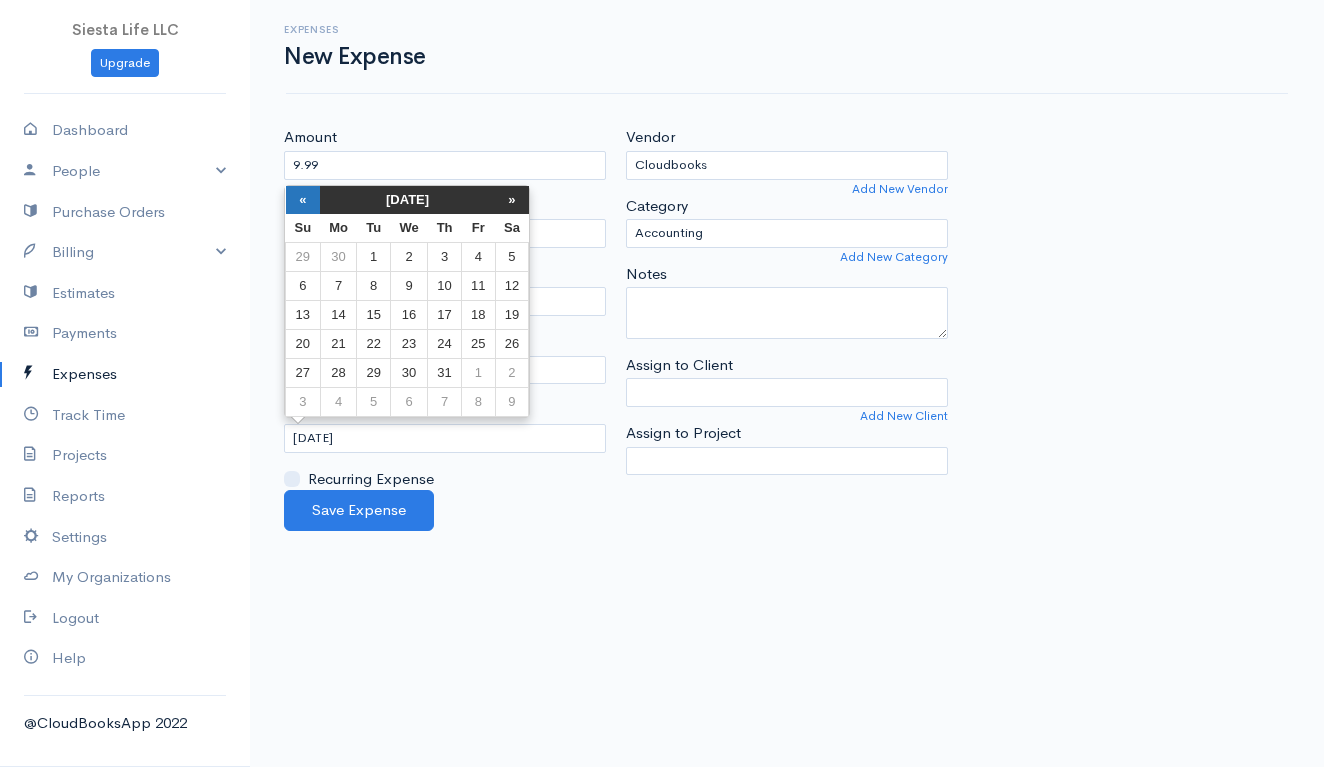 click on "«" at bounding box center (303, 200) 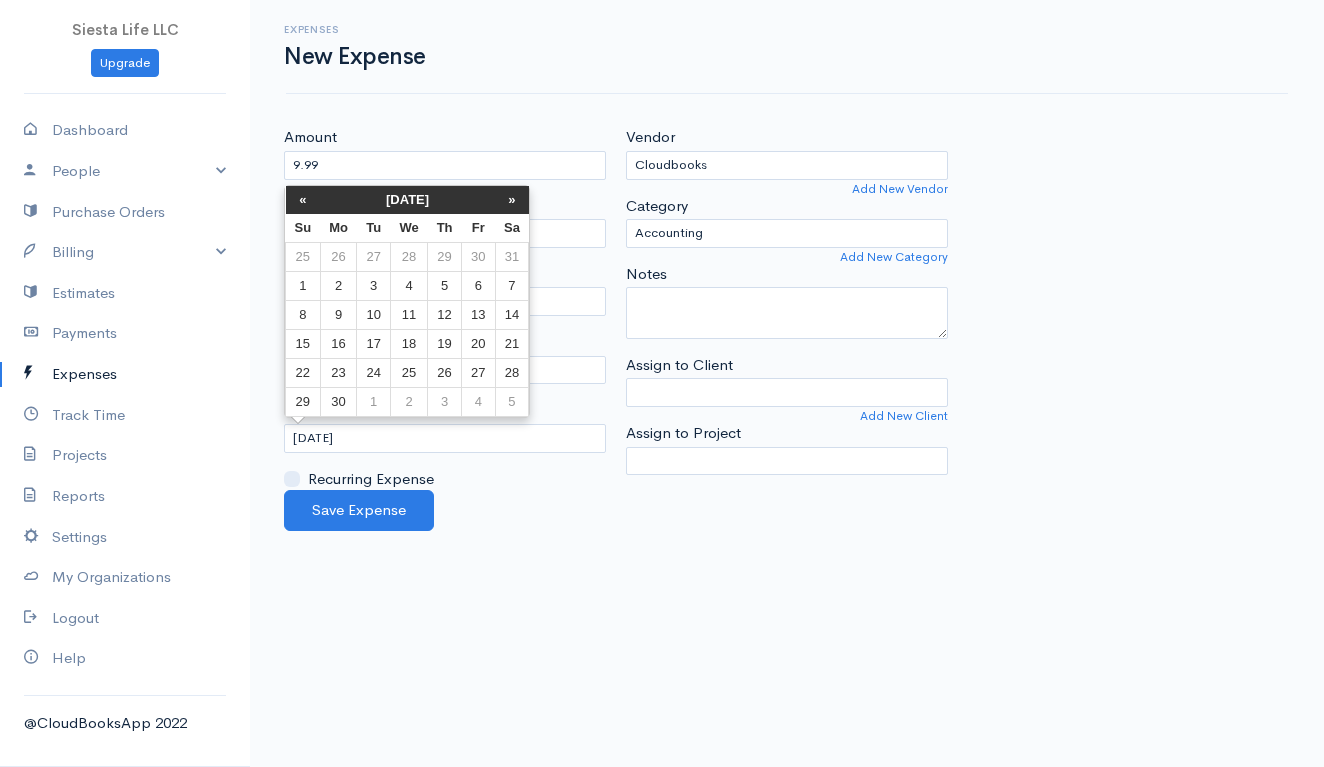 click on "«" at bounding box center (303, 200) 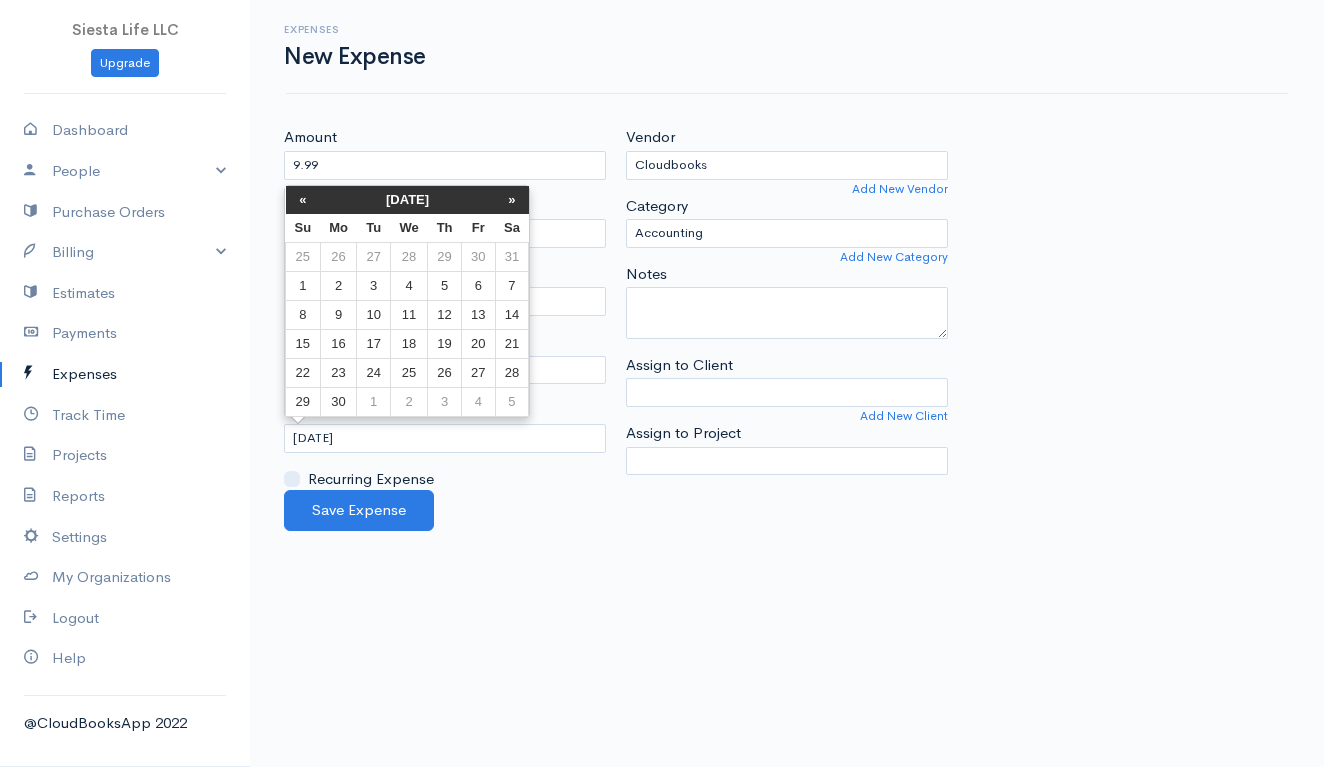 click on "«" at bounding box center (303, 200) 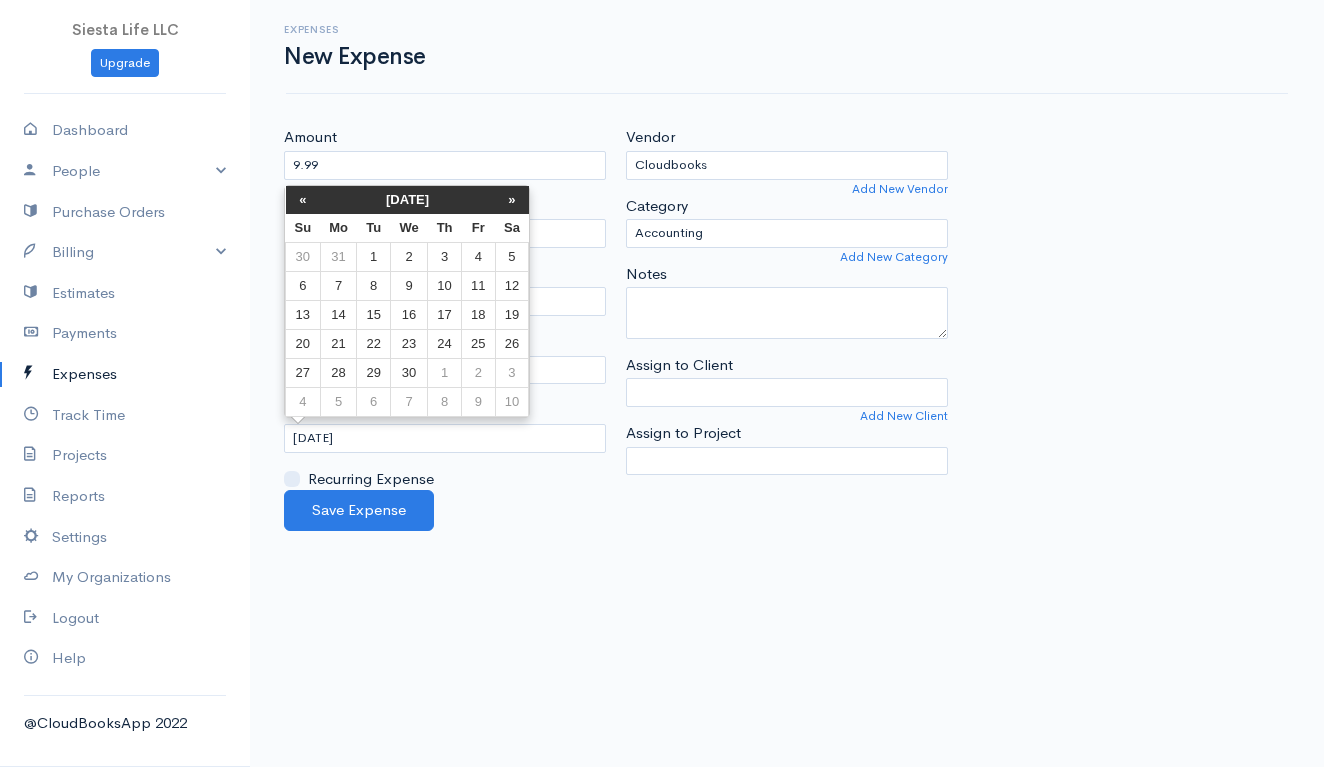 click on "«" at bounding box center (303, 200) 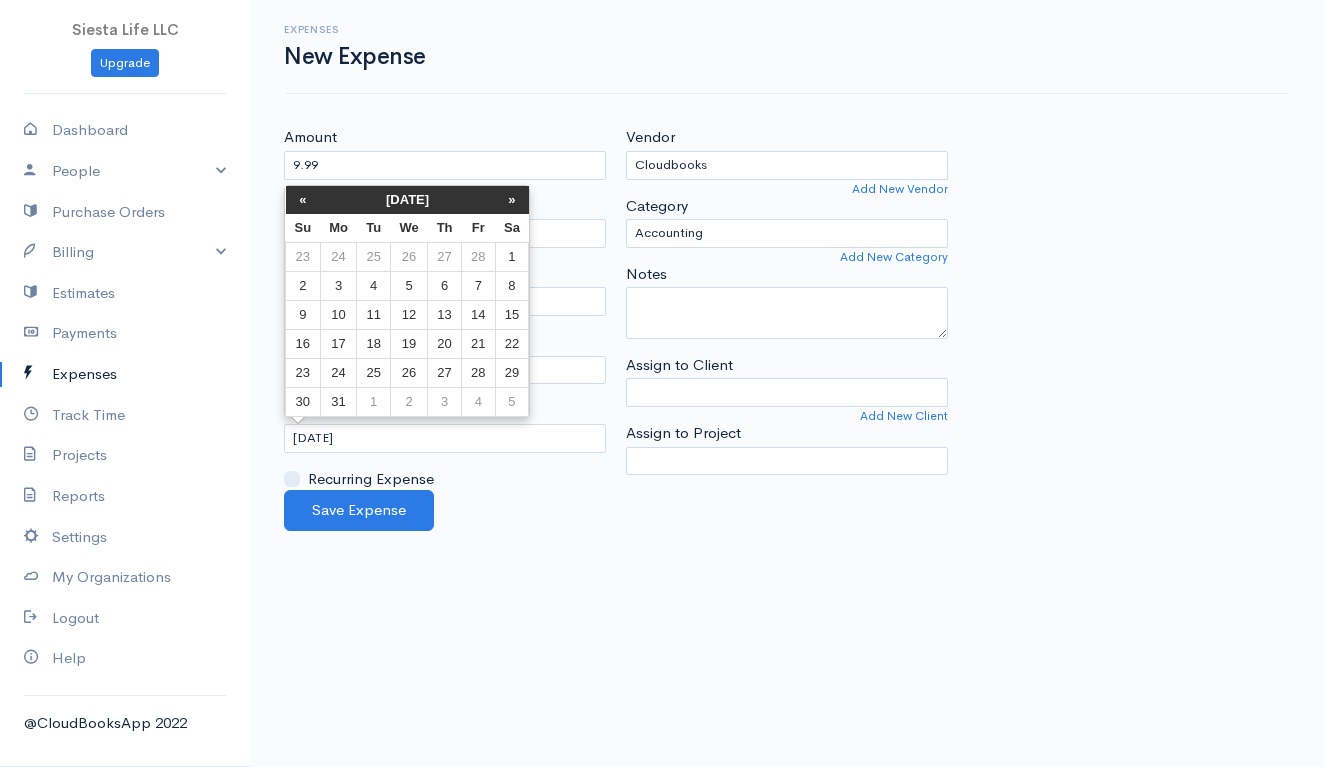 click on "«" at bounding box center [303, 200] 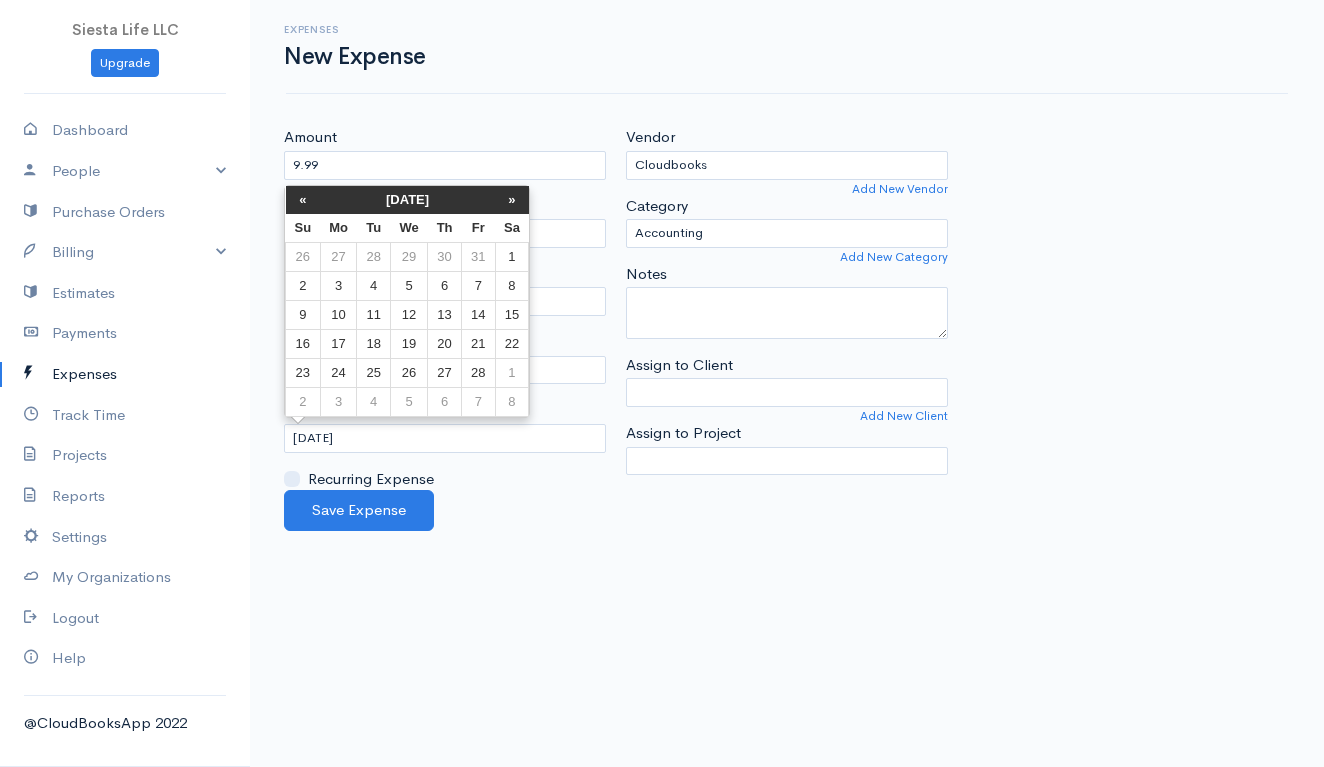 click on "«" at bounding box center [303, 200] 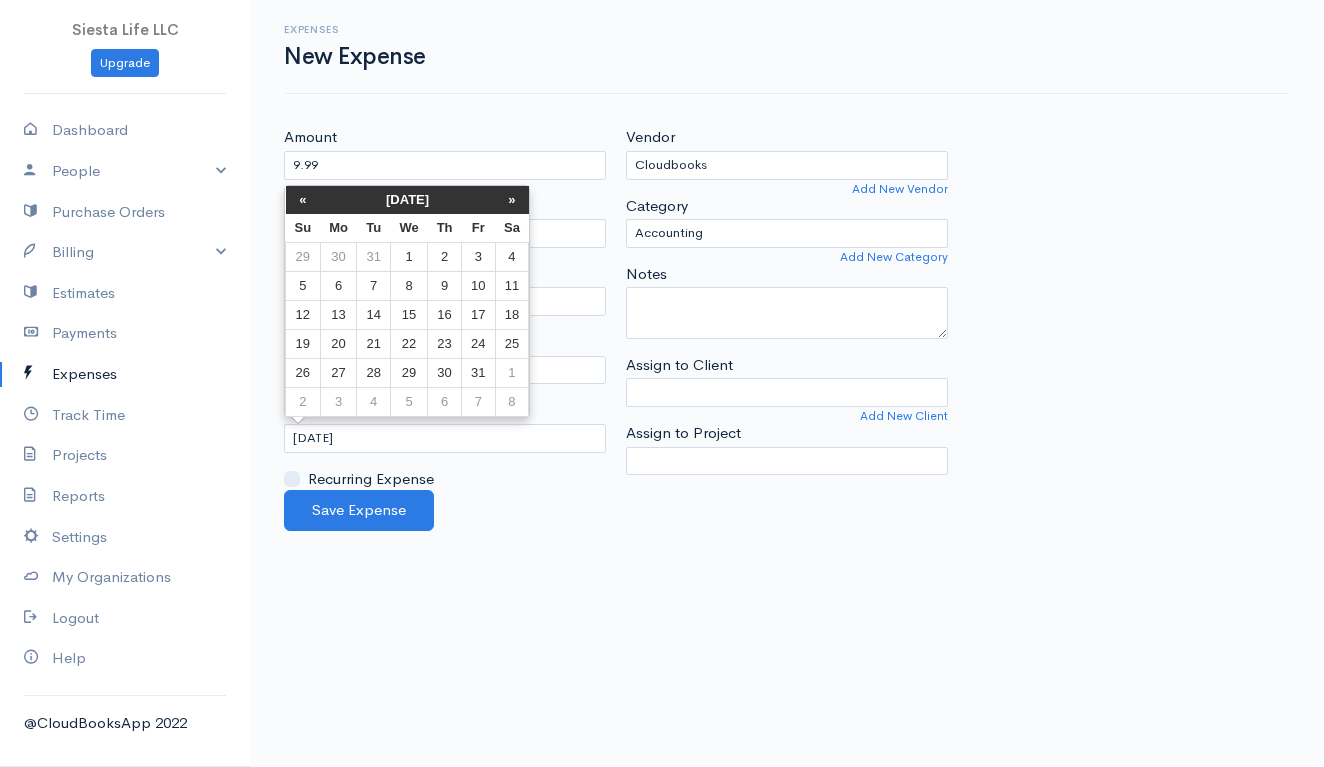click on "«" at bounding box center (303, 200) 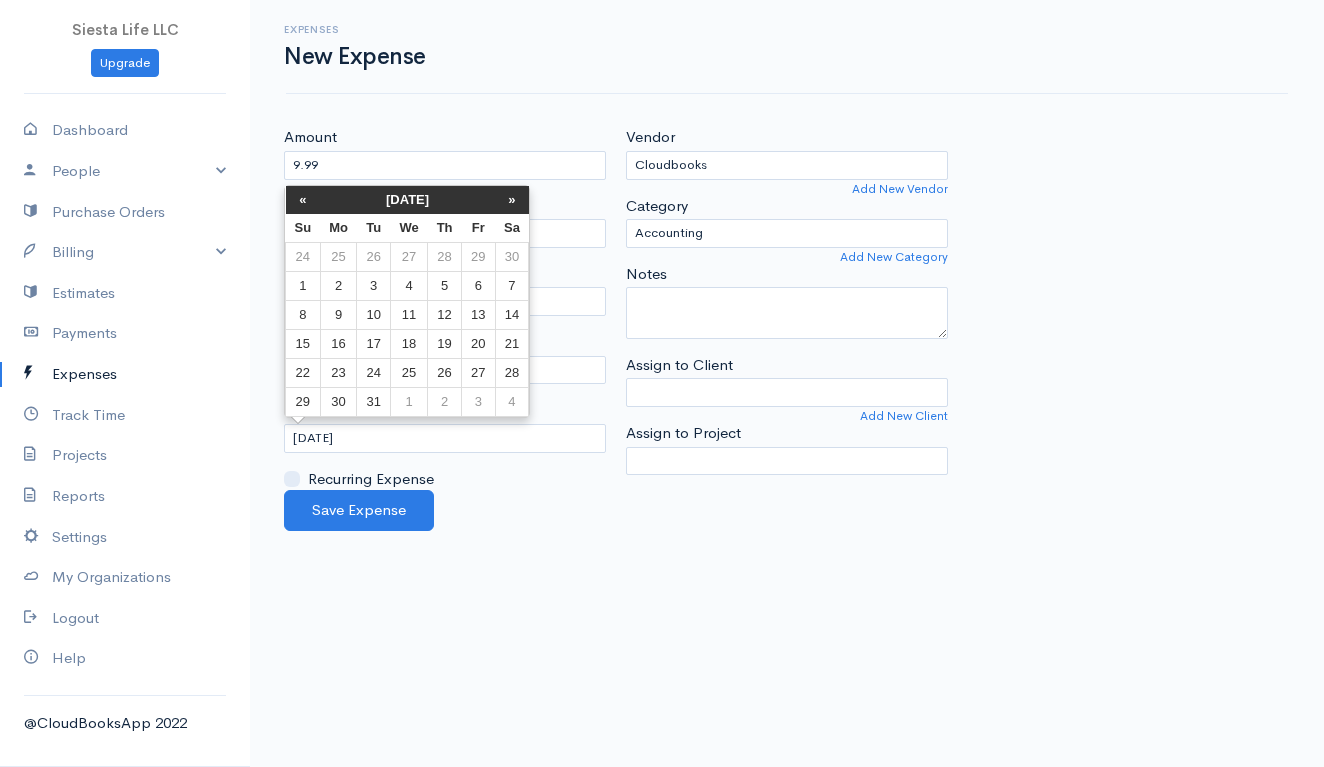 click on "«" at bounding box center (303, 200) 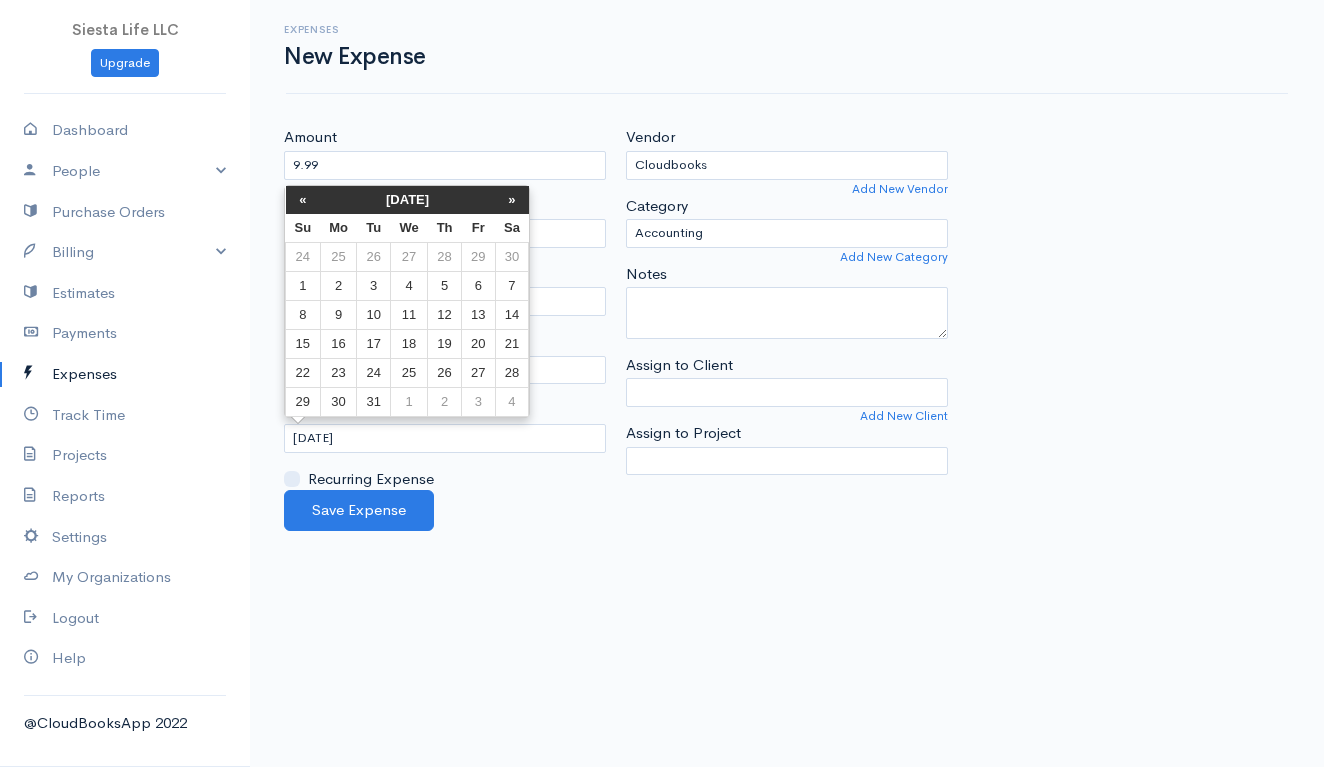 click on "«" at bounding box center (303, 200) 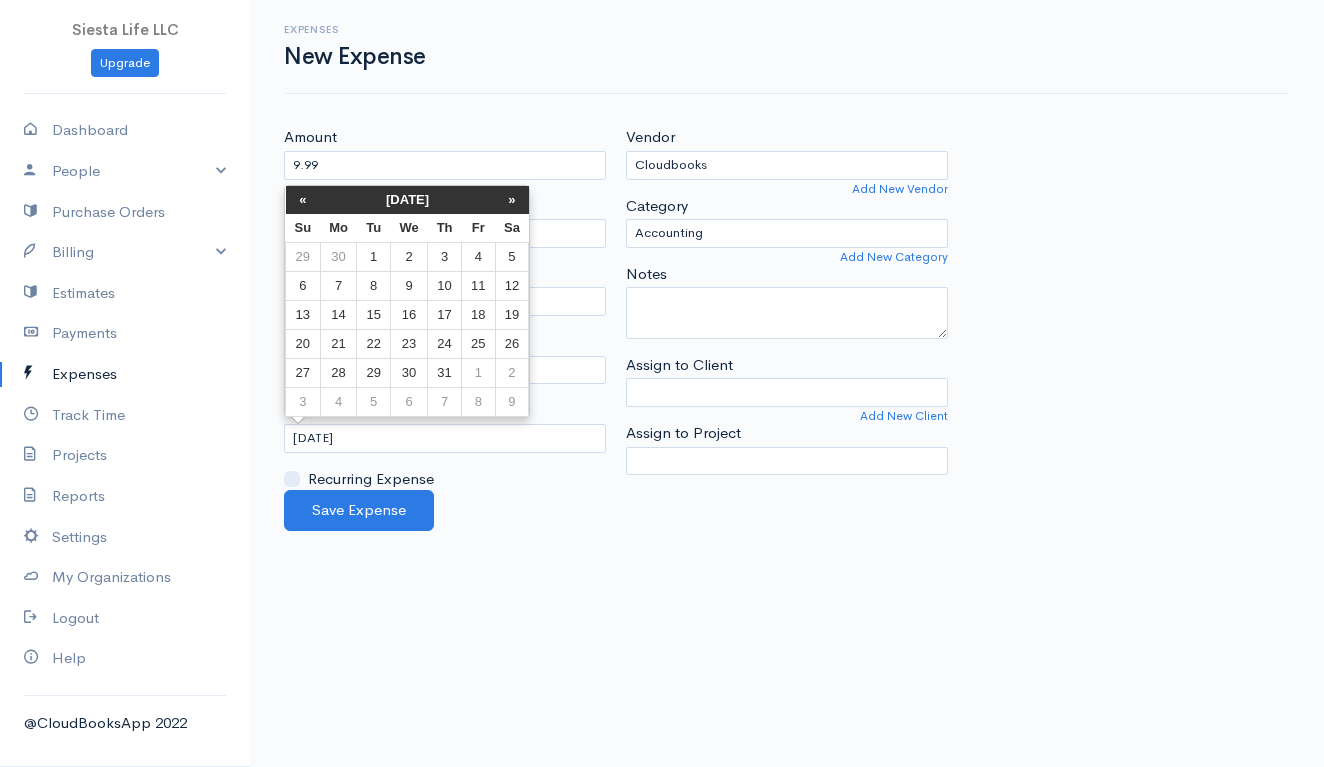 click on "«" at bounding box center (303, 200) 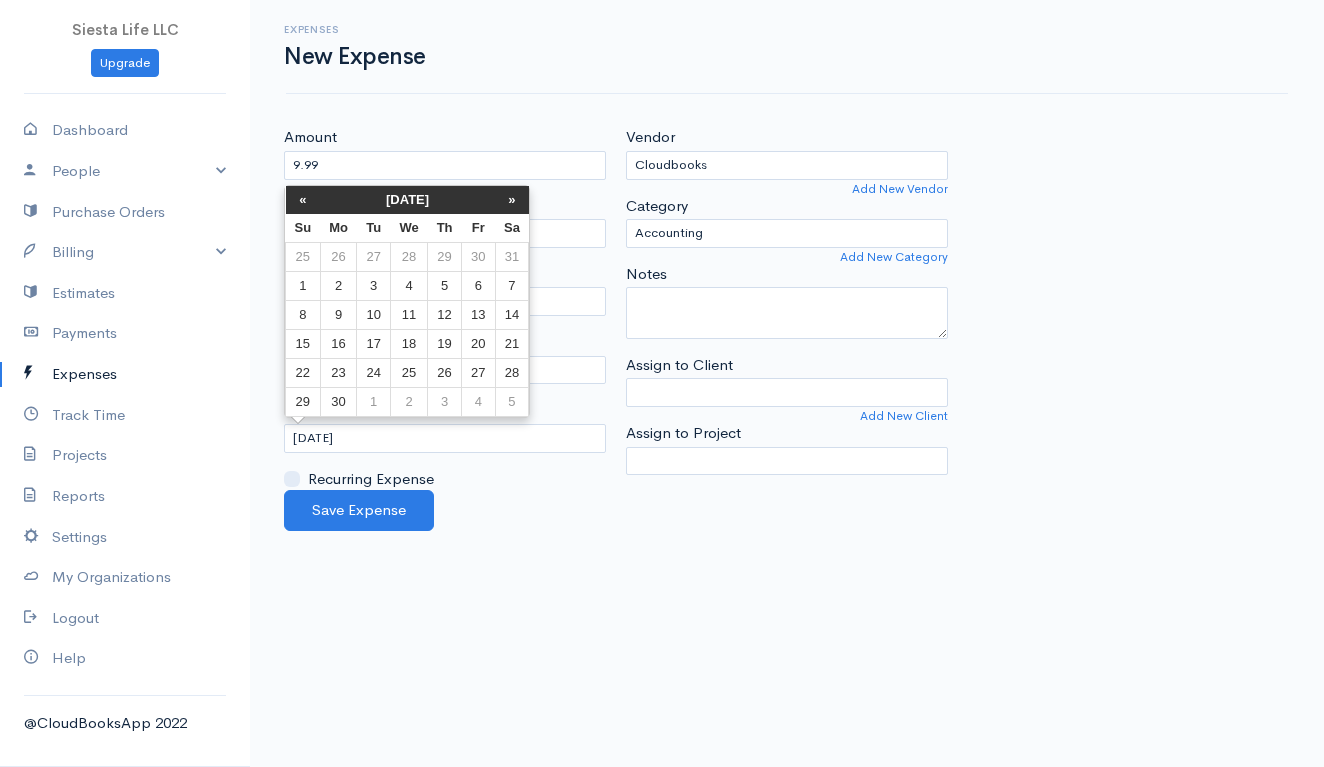 click on "«" at bounding box center [303, 200] 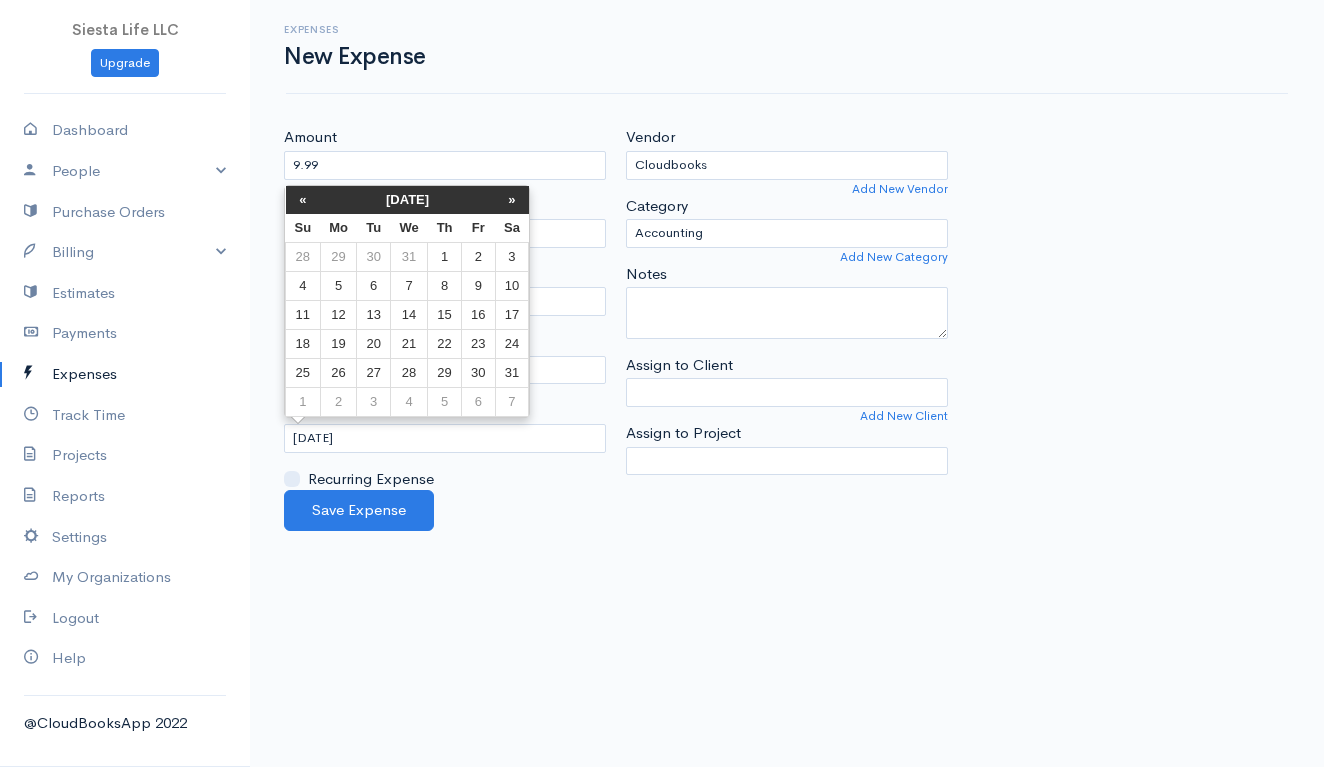 click on "«" at bounding box center (303, 200) 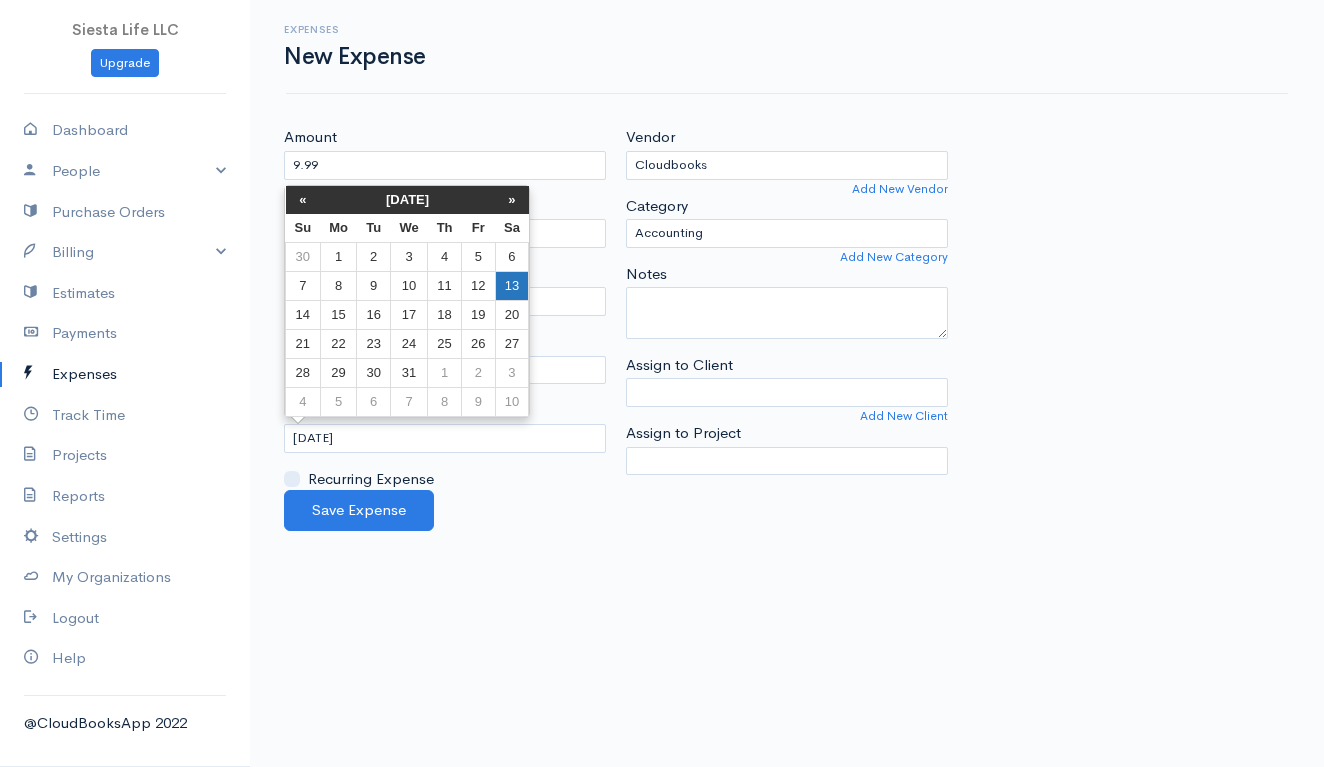 click on "13" at bounding box center [512, 286] 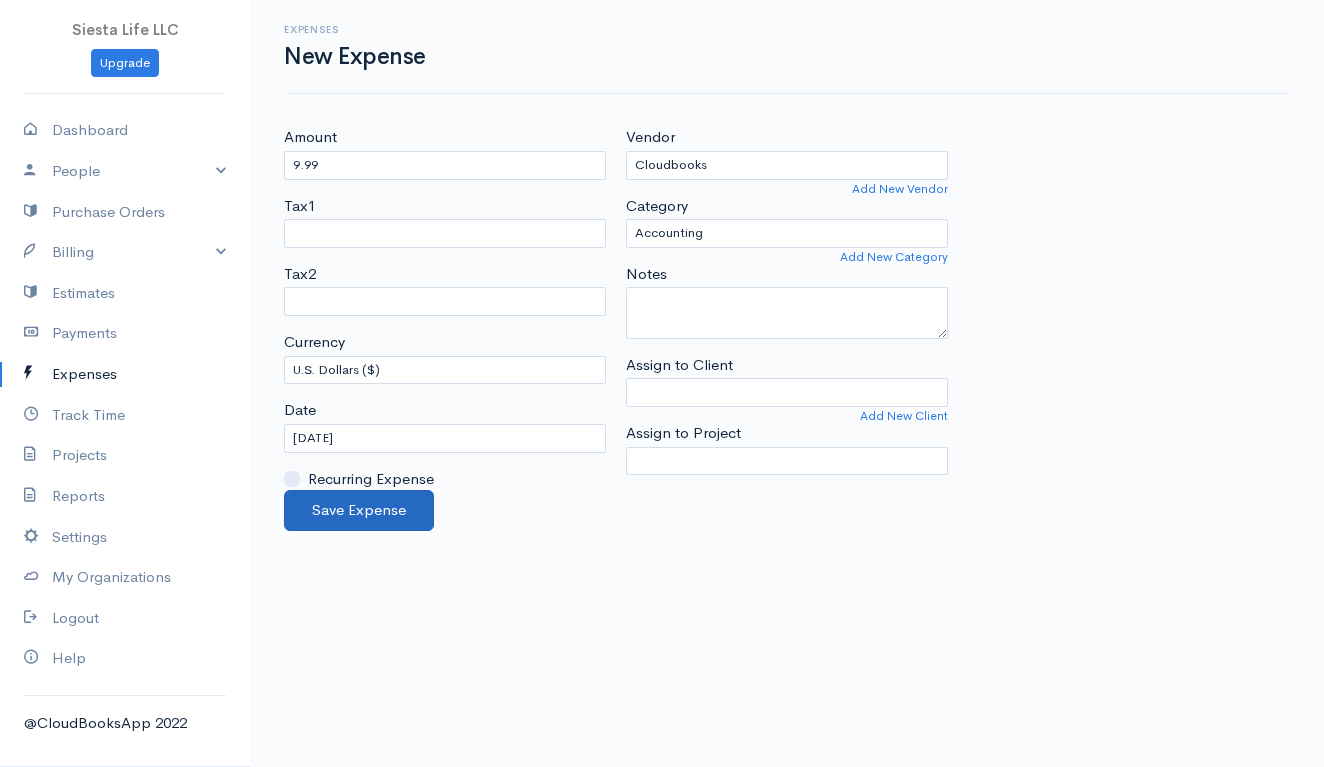 click on "Save Expense" at bounding box center (359, 510) 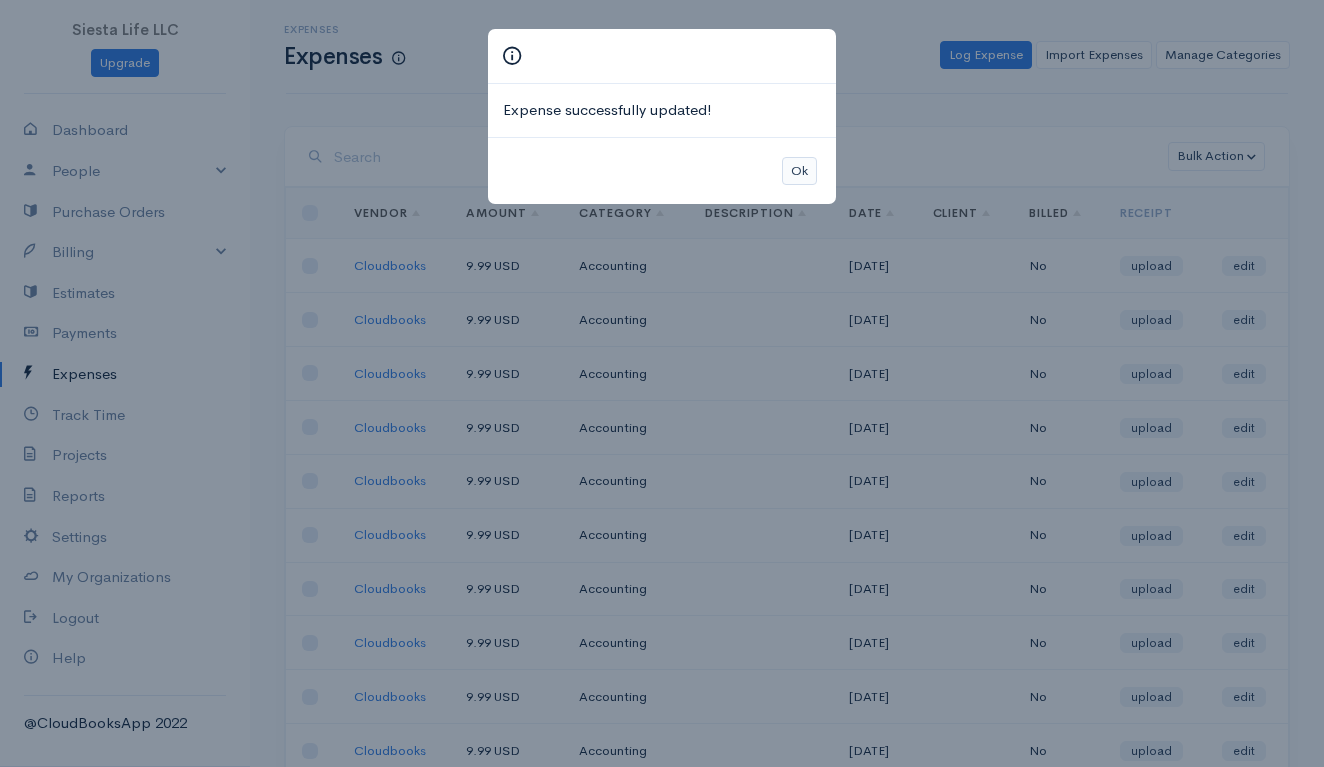 click on "Ok" at bounding box center (799, 171) 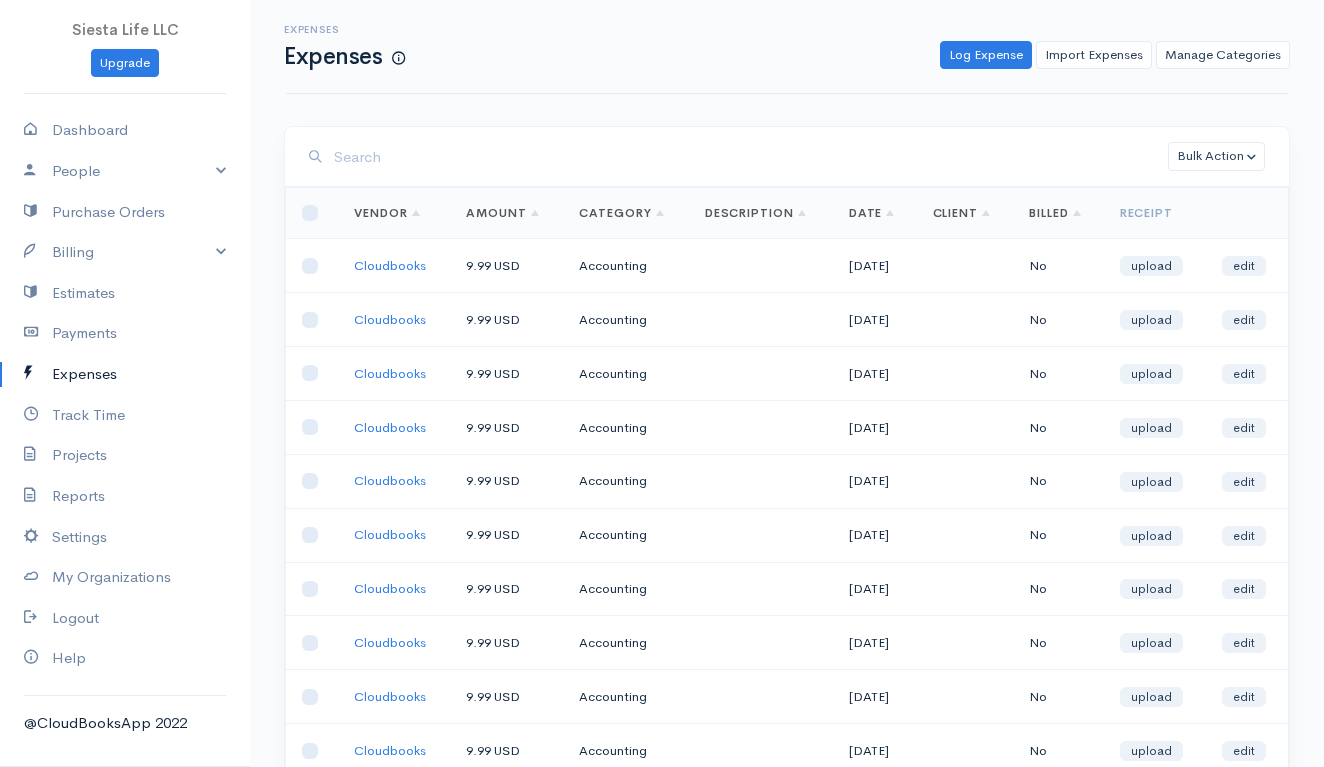 scroll, scrollTop: -1, scrollLeft: 0, axis: vertical 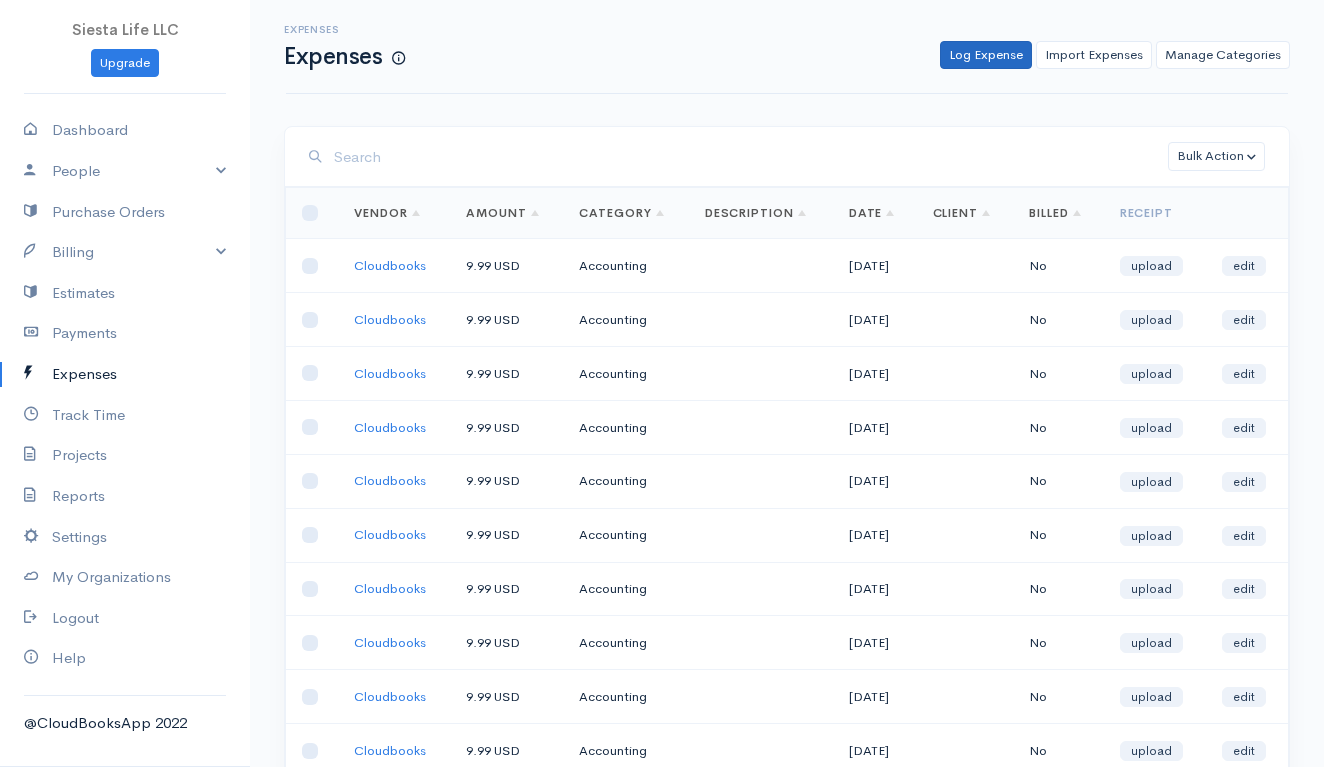 click on "Log Expense" at bounding box center (986, 55) 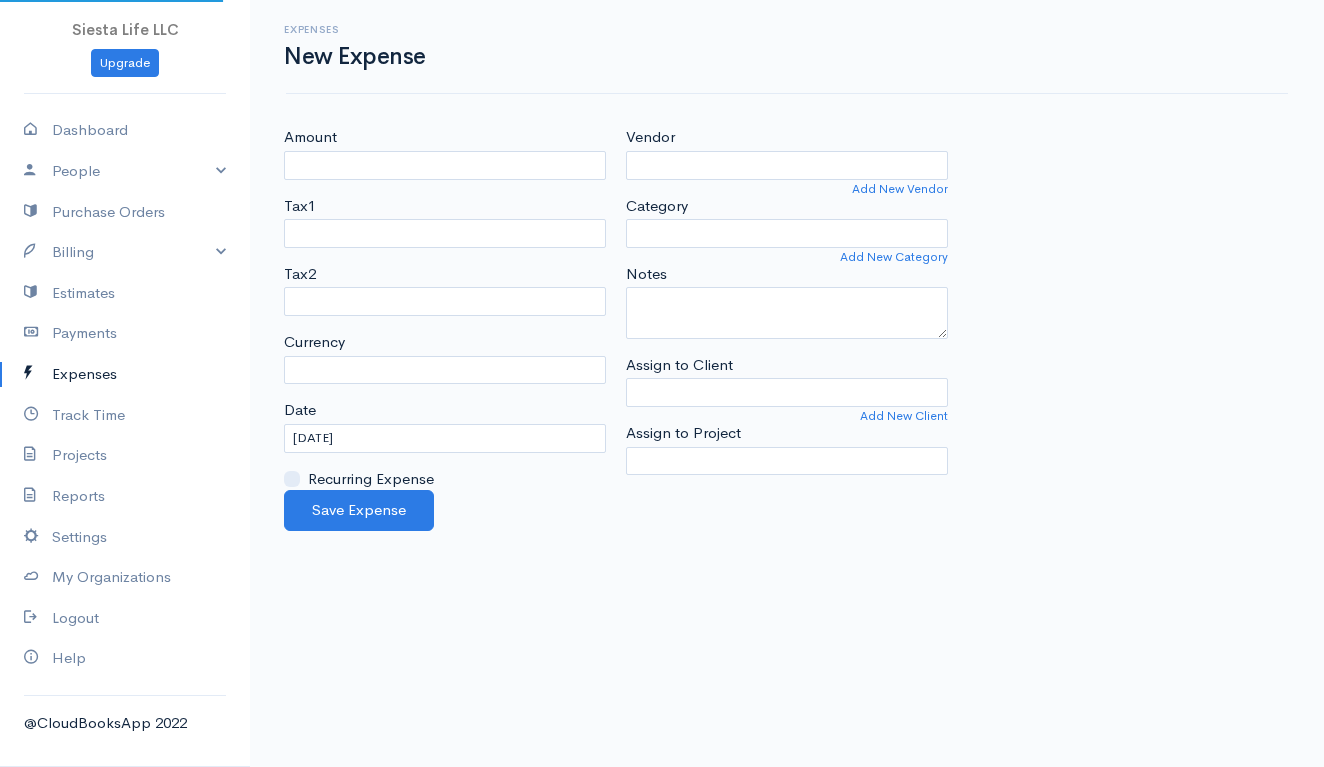 select on "USD" 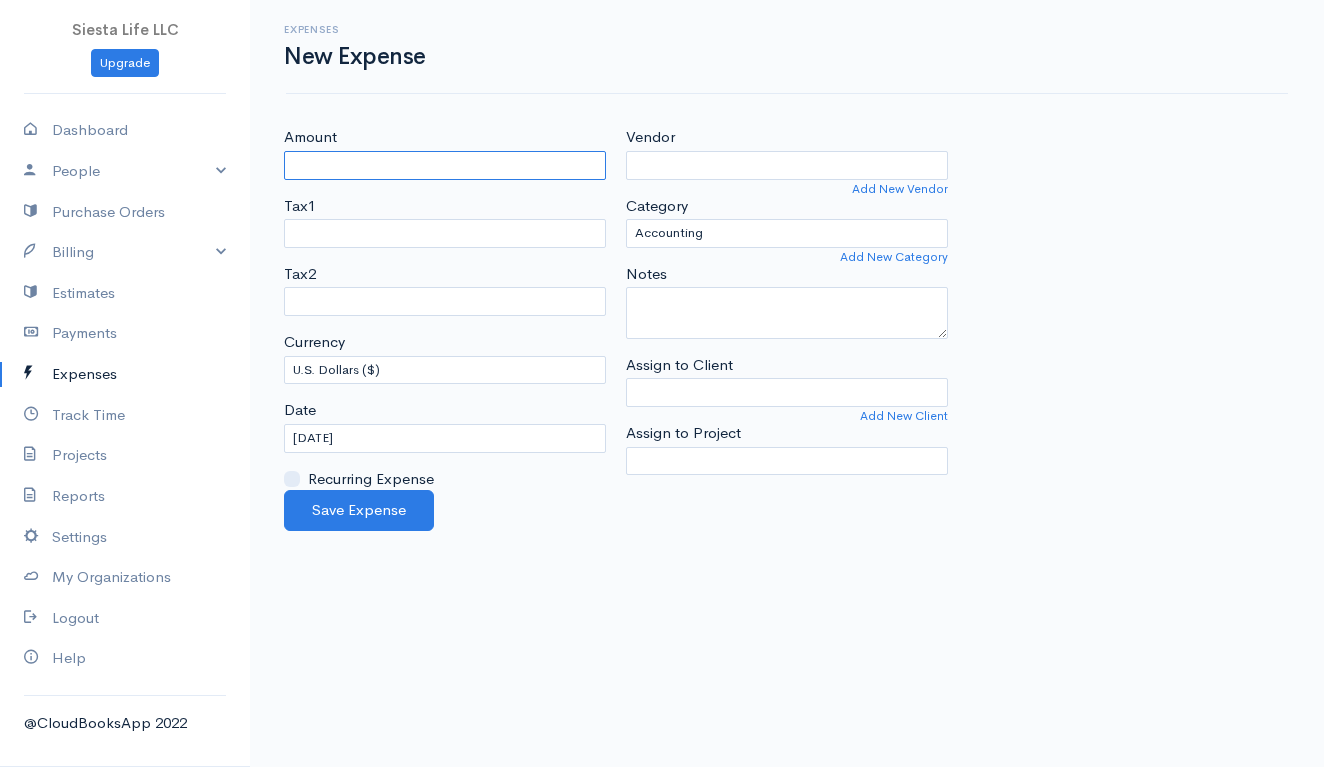 click on "Amount" at bounding box center [445, 165] 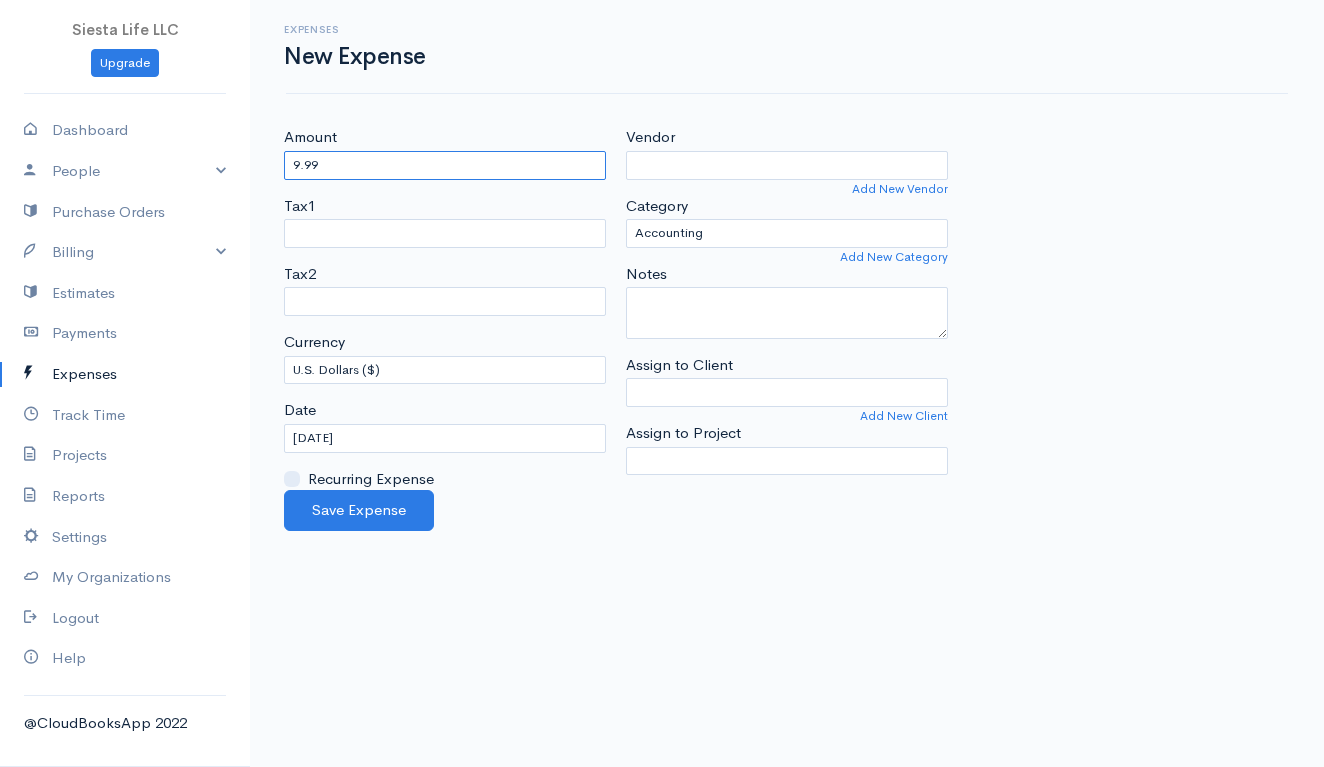 type on "9.99" 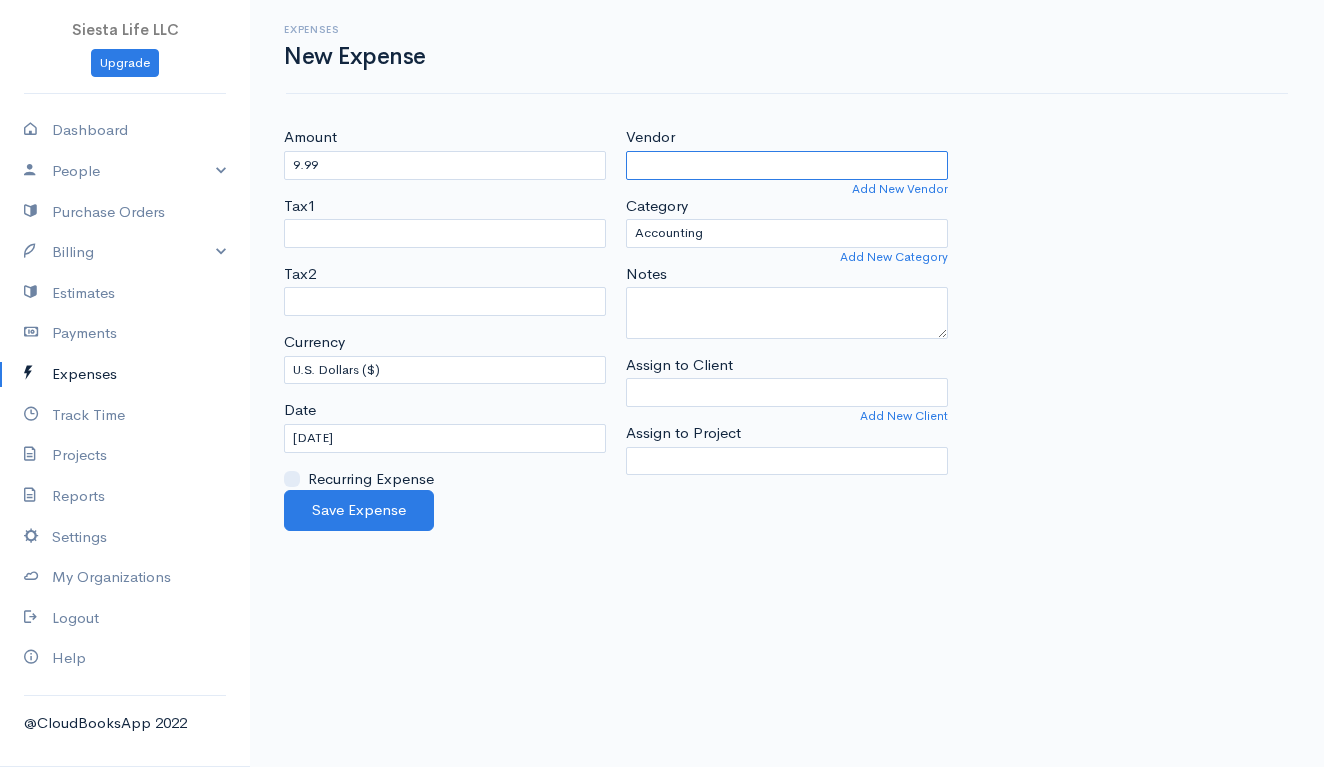 click on "Vendor" at bounding box center [787, 165] 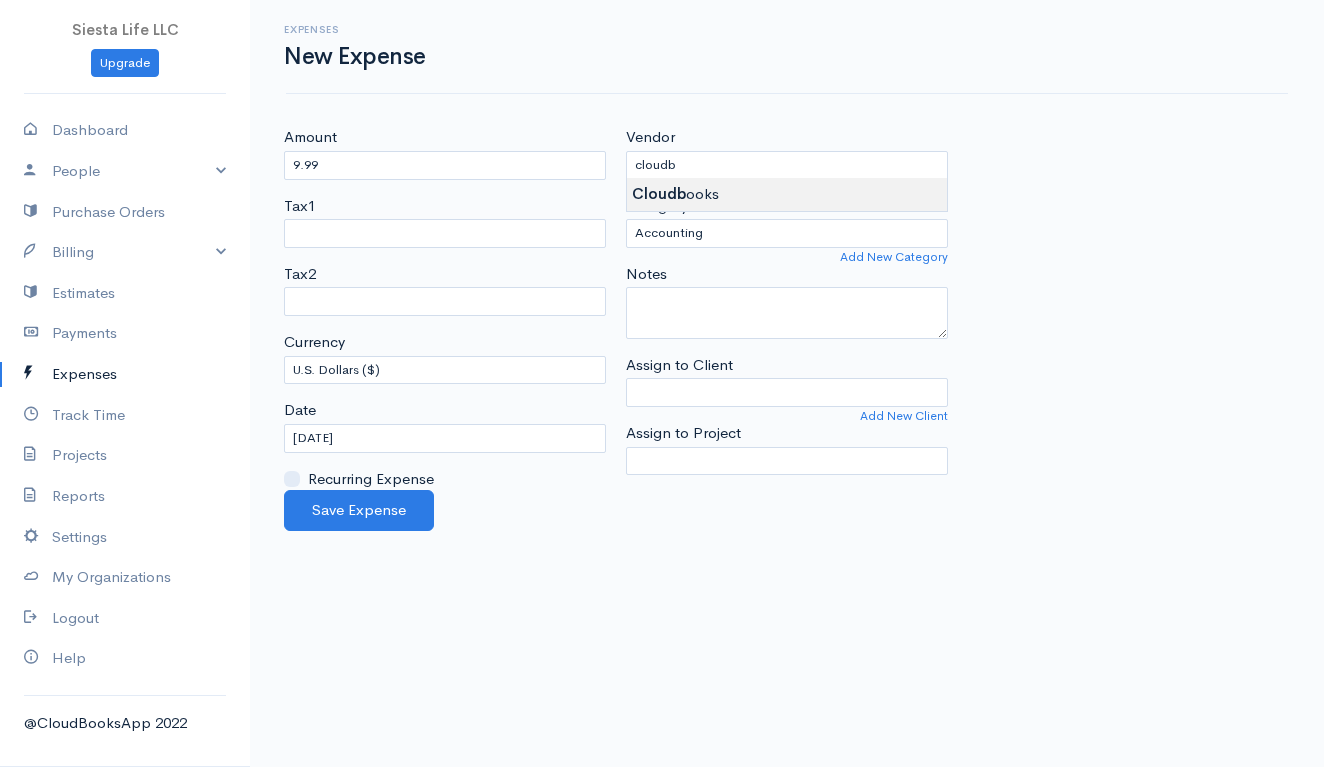 type on "Cloudbooks" 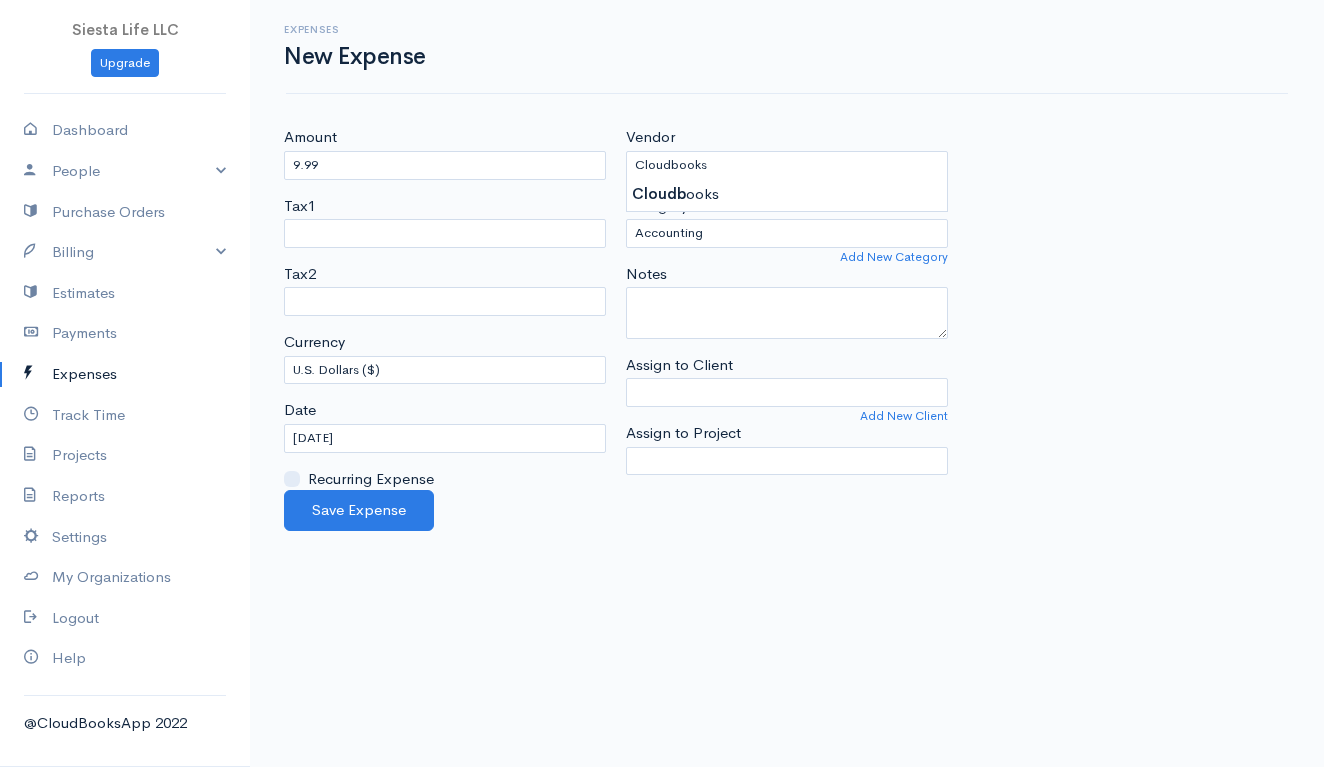 drag, startPoint x: 664, startPoint y: 196, endPoint x: 734, endPoint y: 192, distance: 70.11419 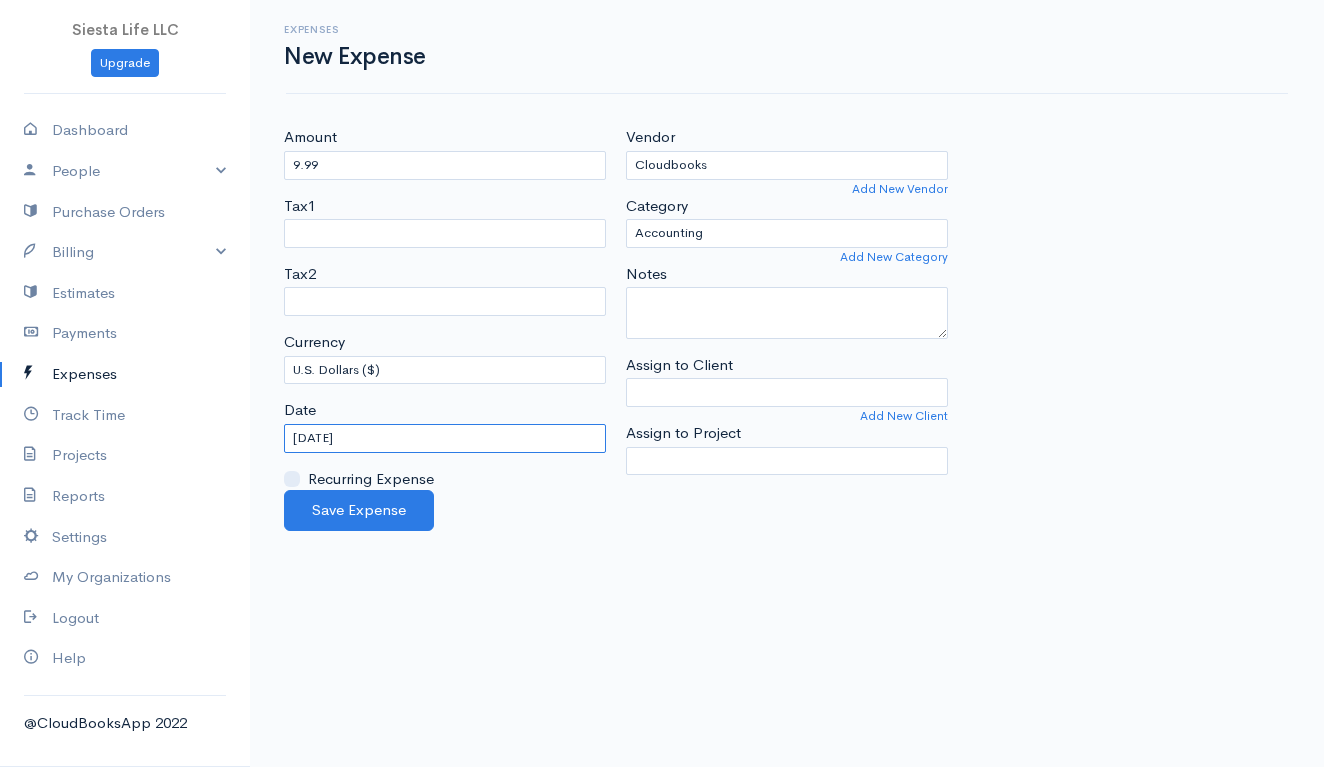 click on "[DATE]" at bounding box center [445, 438] 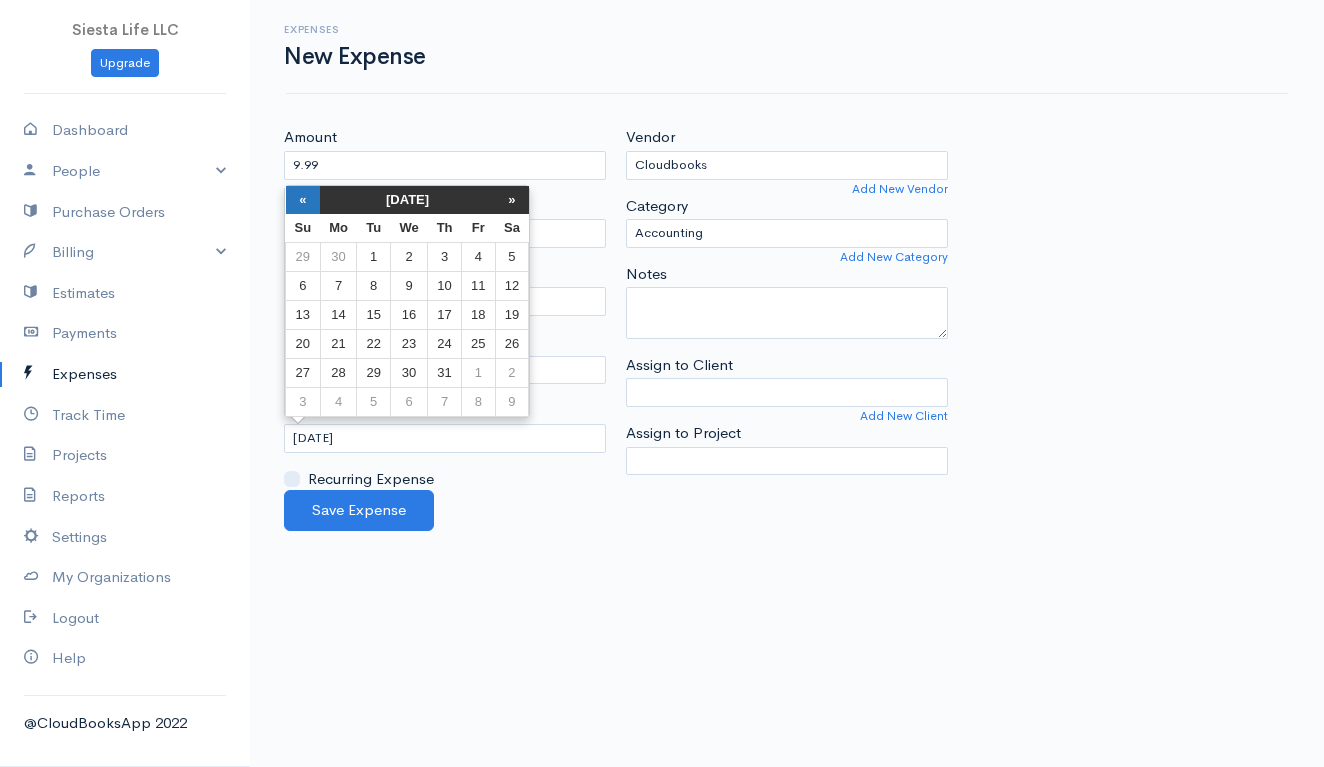 click on "«" at bounding box center (303, 200) 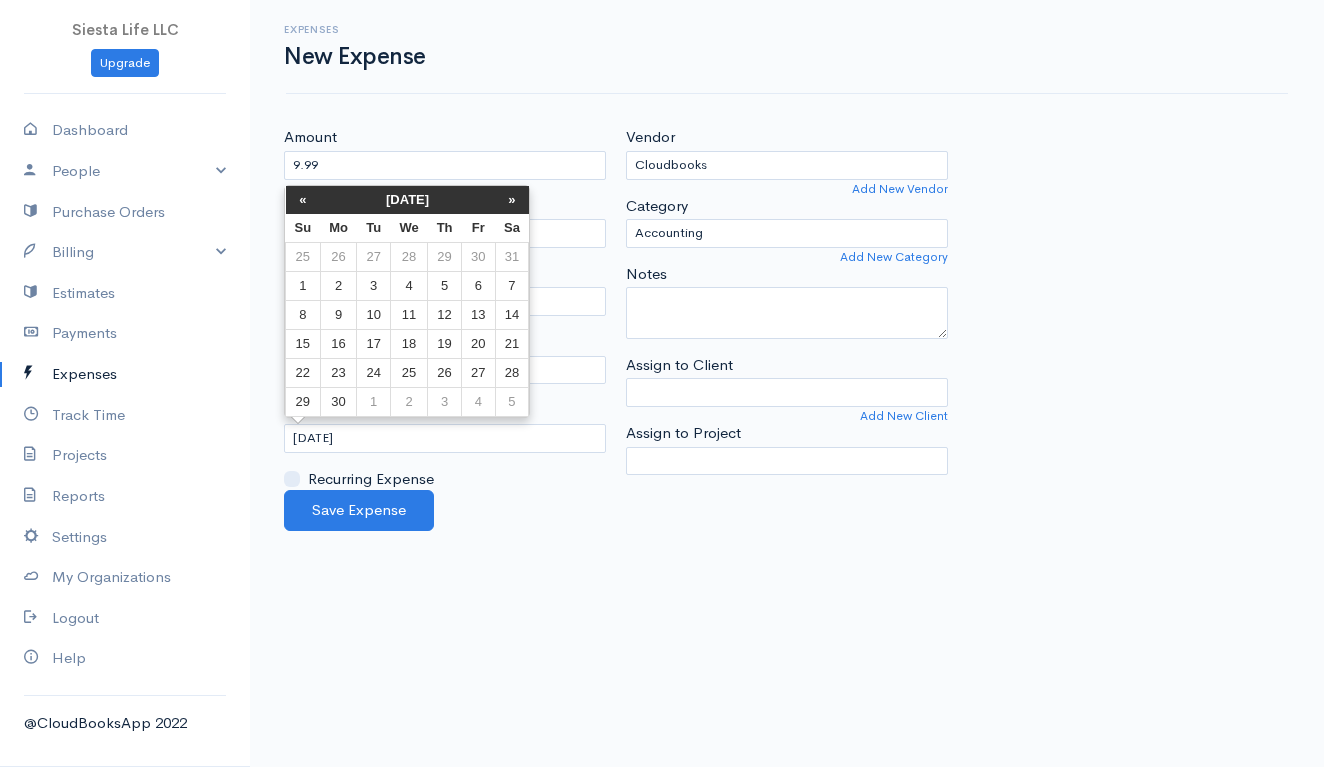 click on "«" at bounding box center [303, 200] 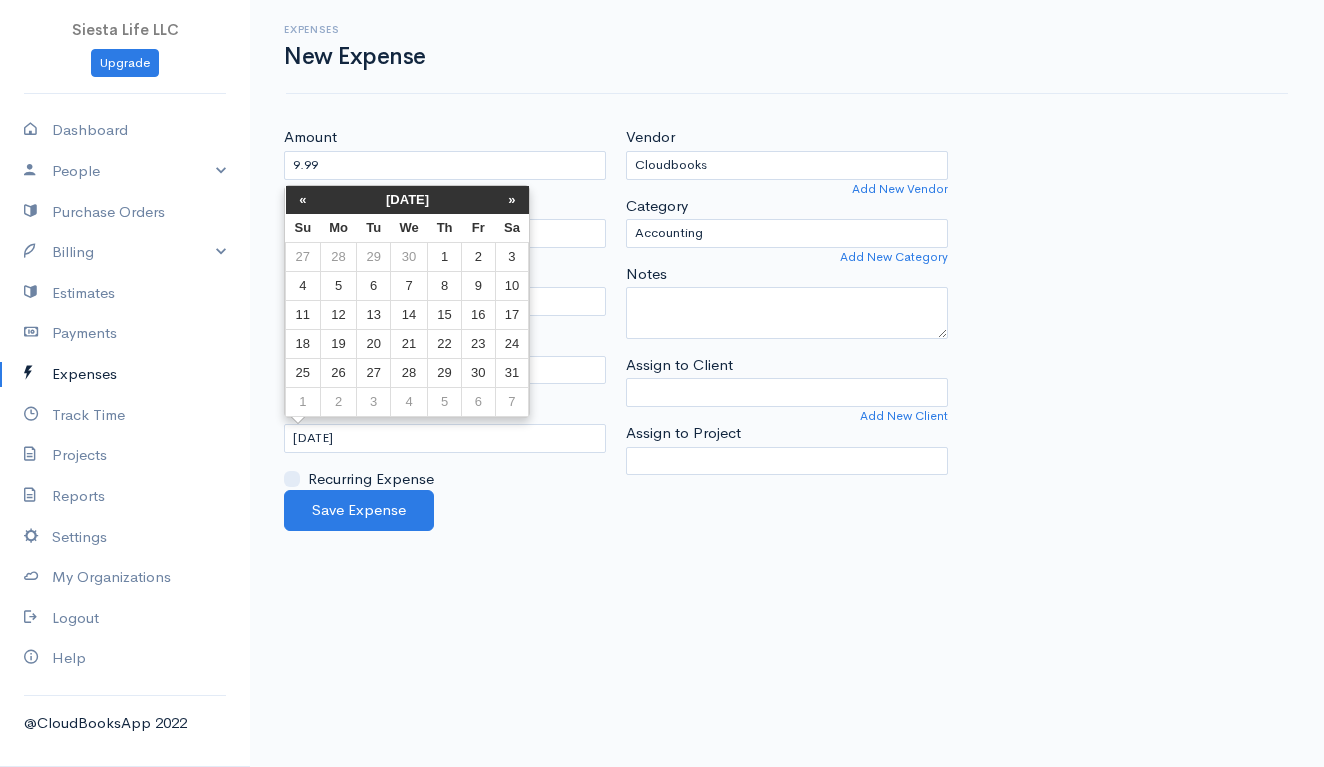 click on "«" at bounding box center (303, 200) 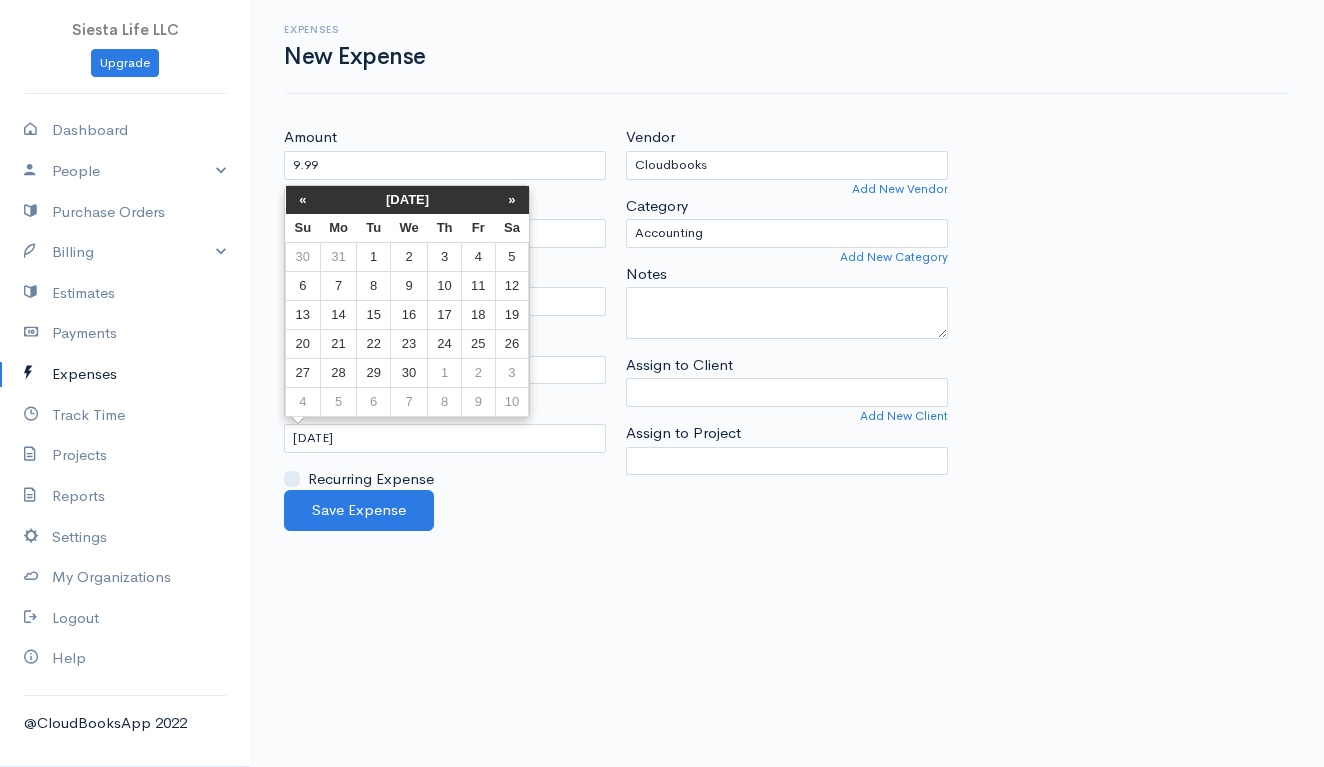 click on "«" at bounding box center (303, 200) 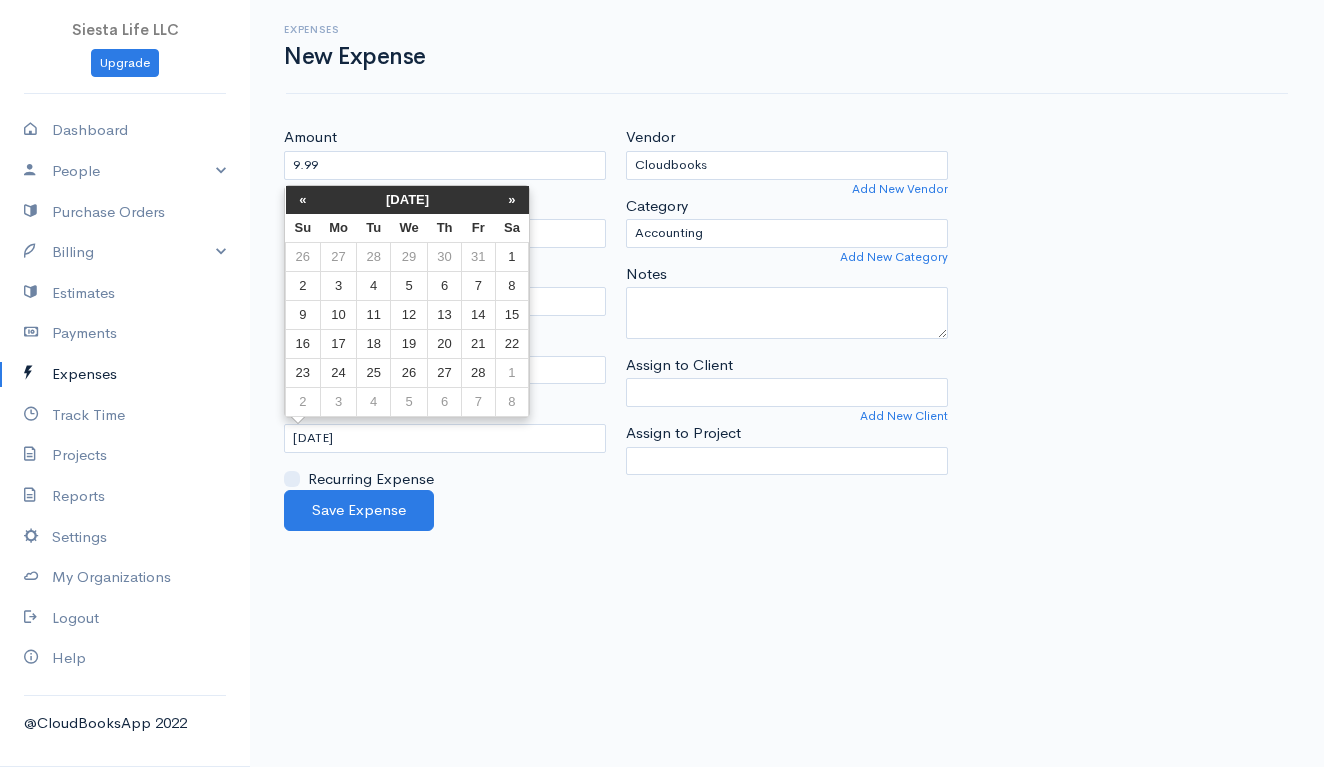 click on "«" at bounding box center (303, 200) 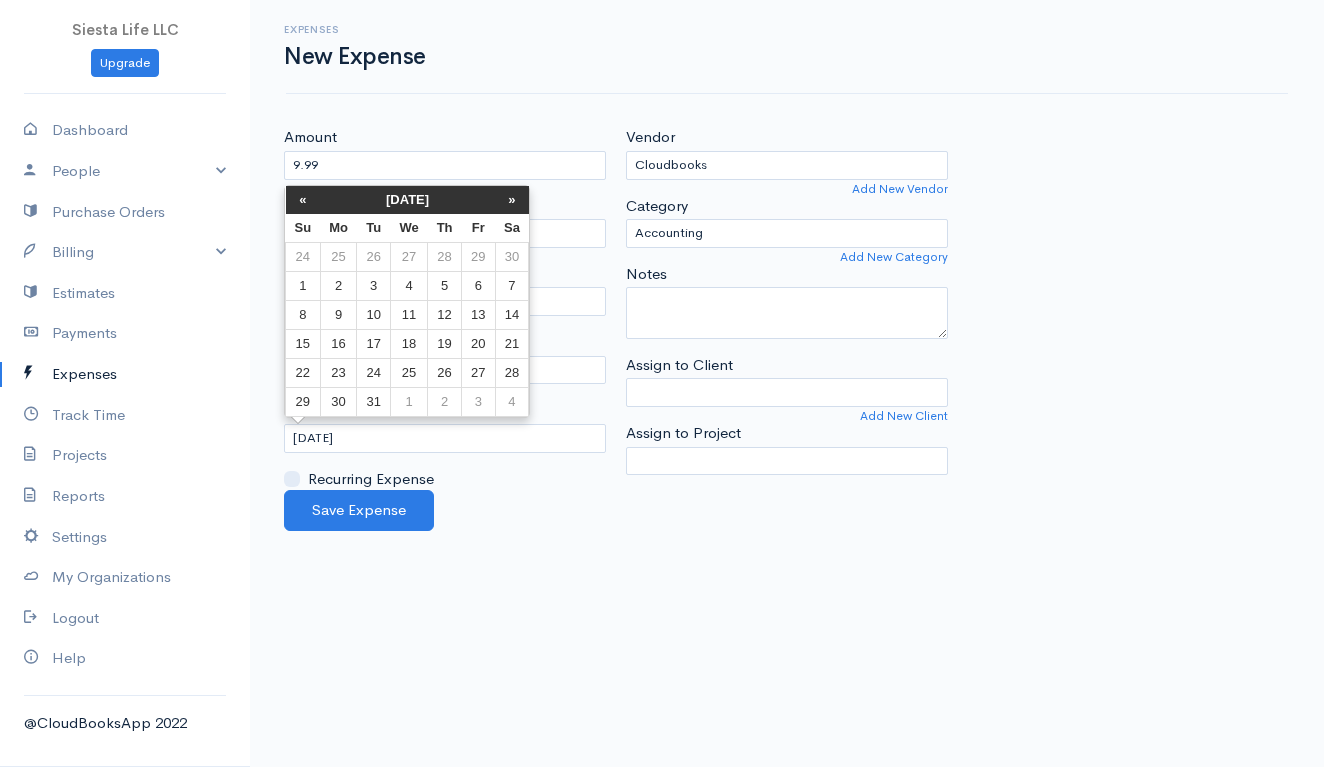 click on "«" at bounding box center [303, 200] 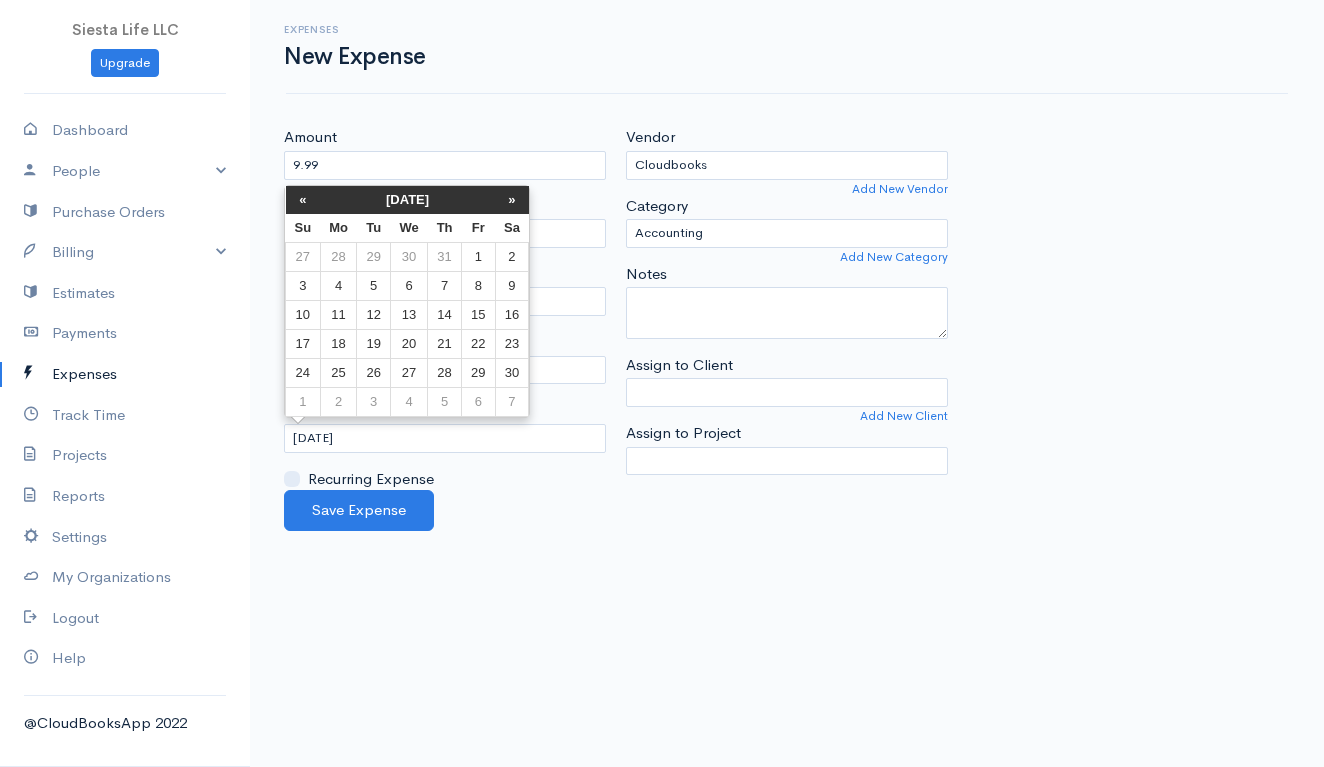 click on "«" at bounding box center [303, 200] 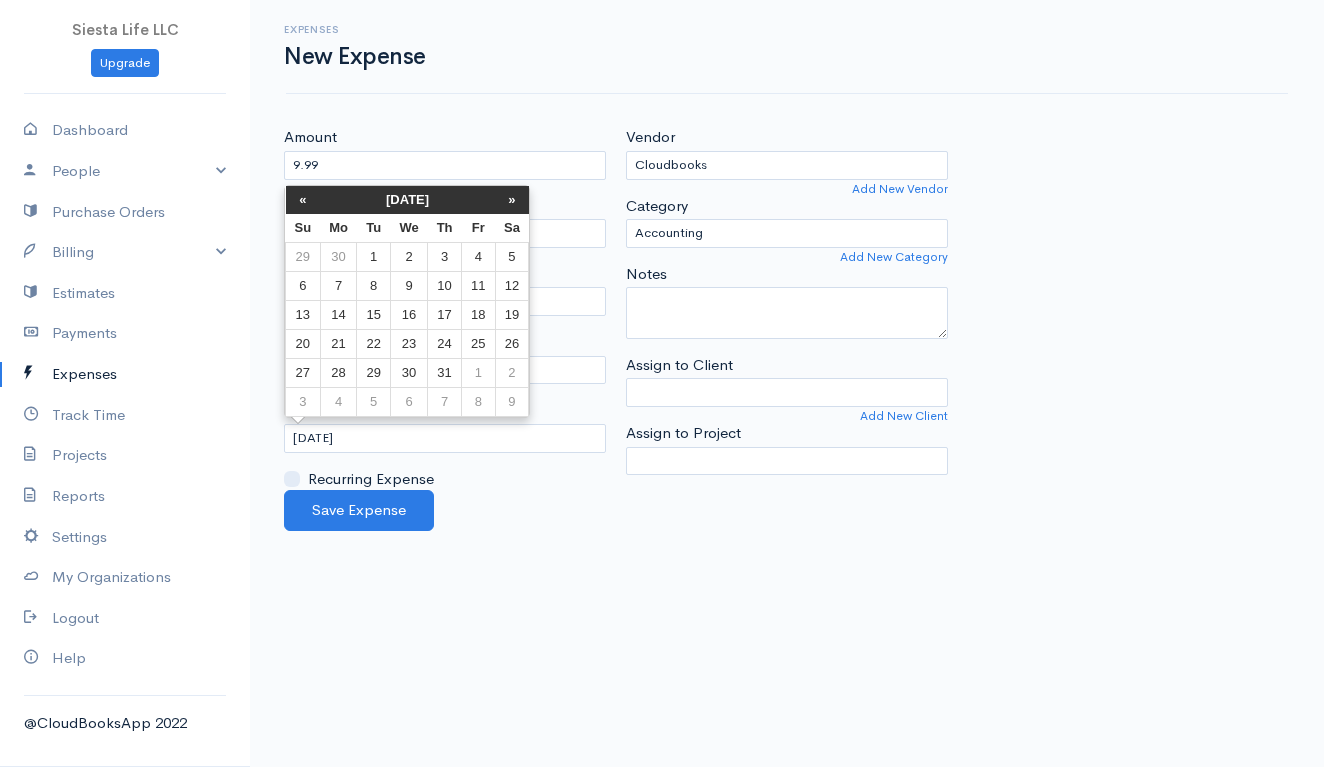 click on "«" at bounding box center [303, 200] 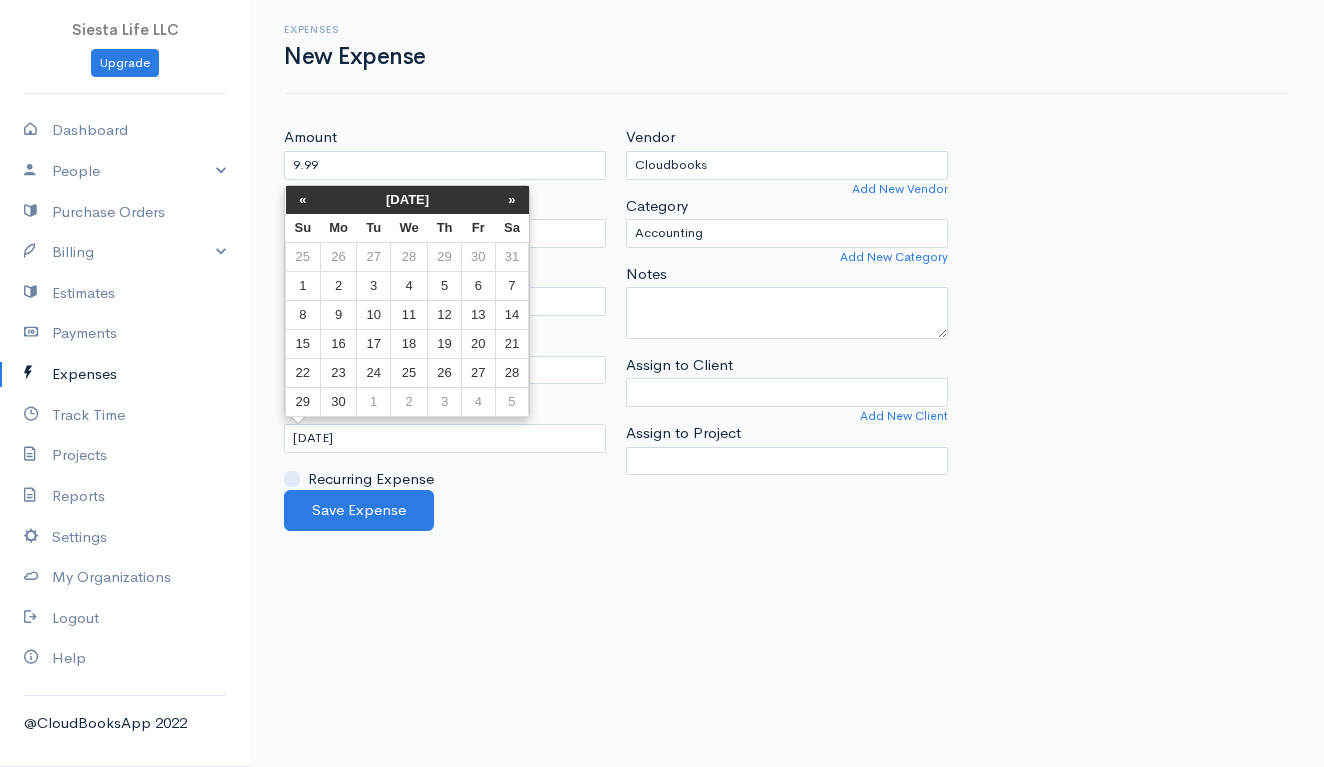 click on "«" at bounding box center (303, 200) 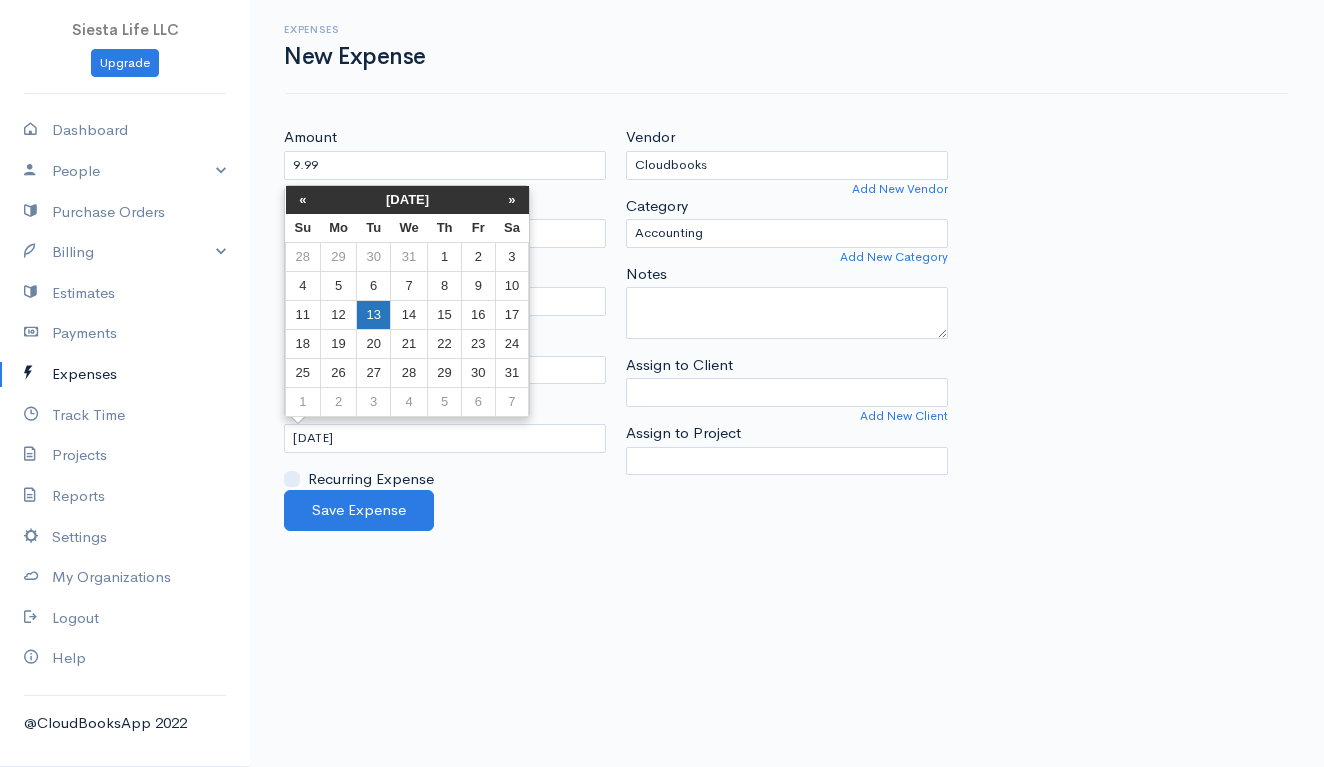 click on "13" at bounding box center (373, 315) 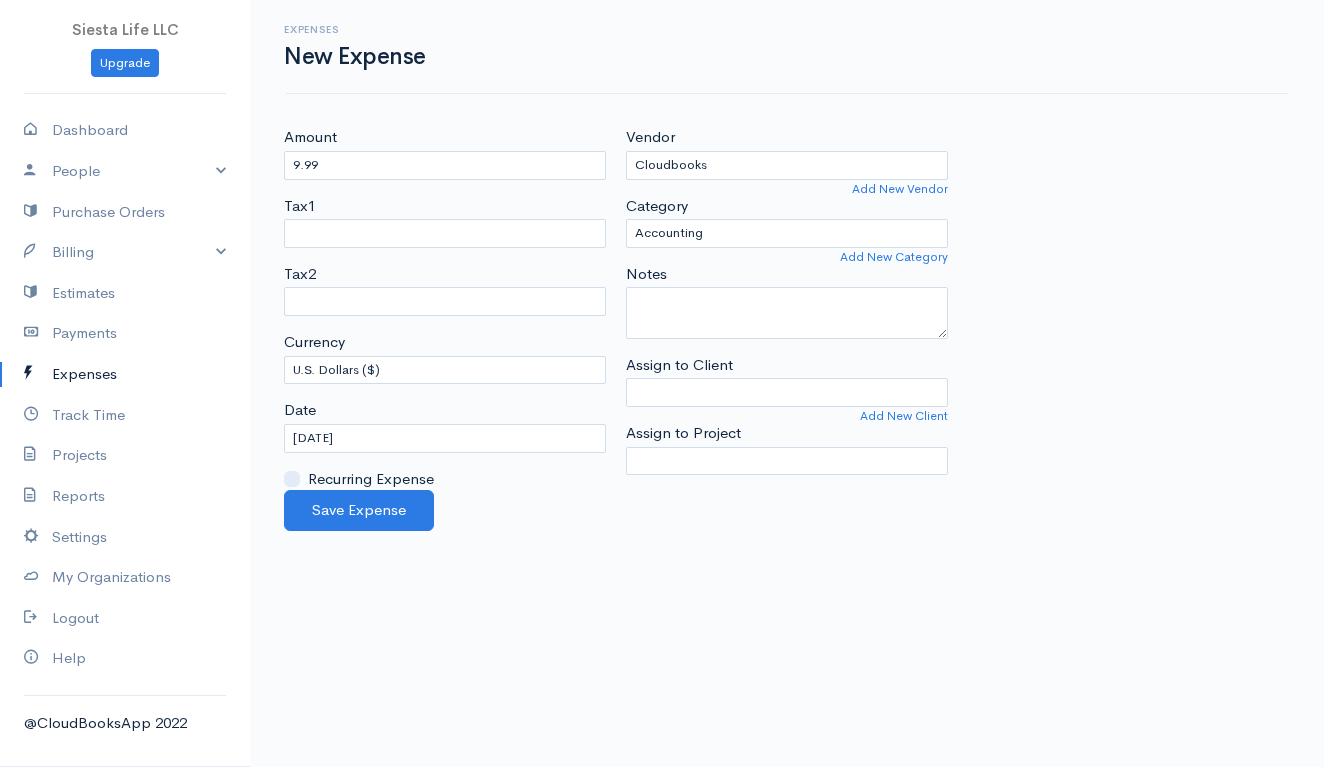 click on "Siesta Life LLC
Upgrade
Dashboard
People
Clients
Vendors
Staff Users
Purchase Orders
Billing
Invoice
Recurring Invoice
Items
Services
Taxes
Credits
Estimates
Payments
Expenses
Track Time
Projects
Reports
Settings
My Organizations
Logout
Help
@CloudBooksApp 2022
Expenses
New Expense
Amount 9.99 Tax1 FTB Tax2 FTB Currency U.S. Dollars ($) Canadian Dollars ($) British Pounds Sterling (£) Euros (€) Australian Dollars ($) Afghani (Af) Algerian Dinar (د.ج) Balboa (B/.)" at bounding box center [662, 383] 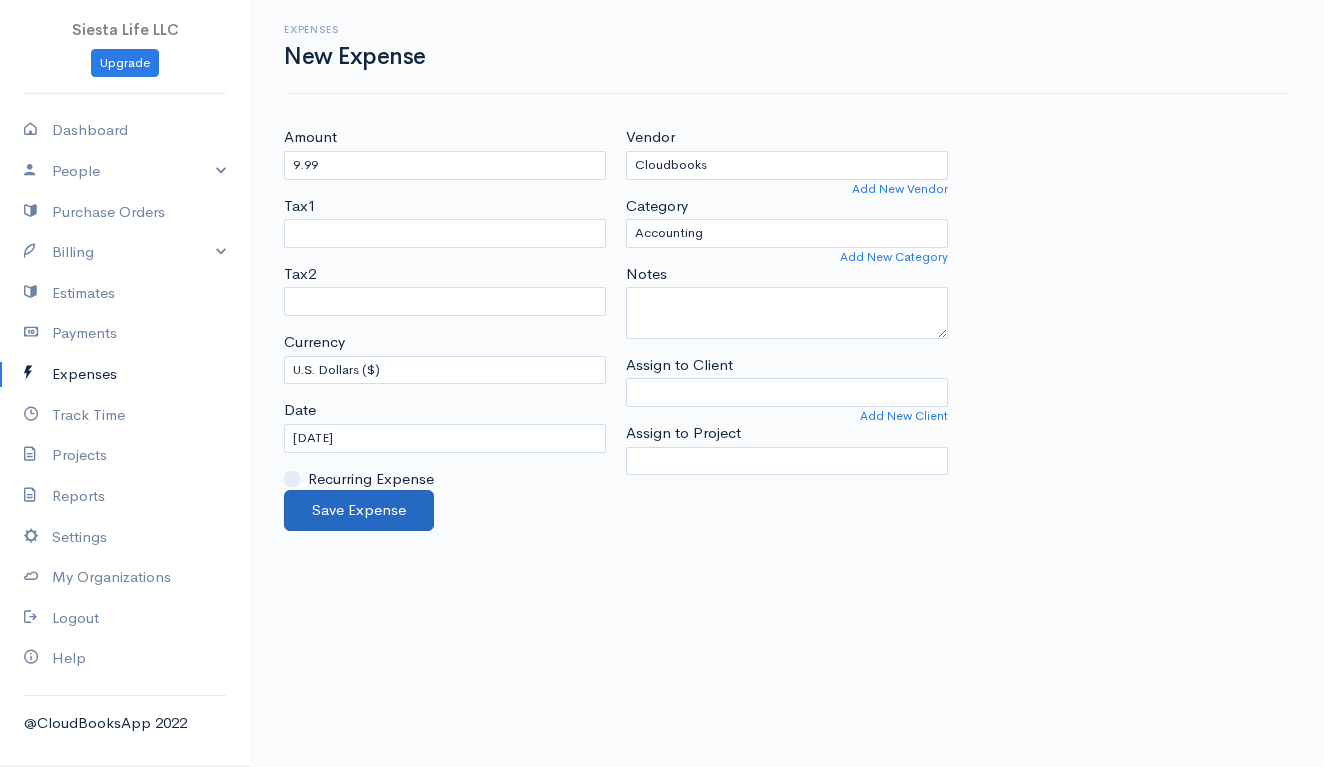 click on "Save Expense" at bounding box center (359, 510) 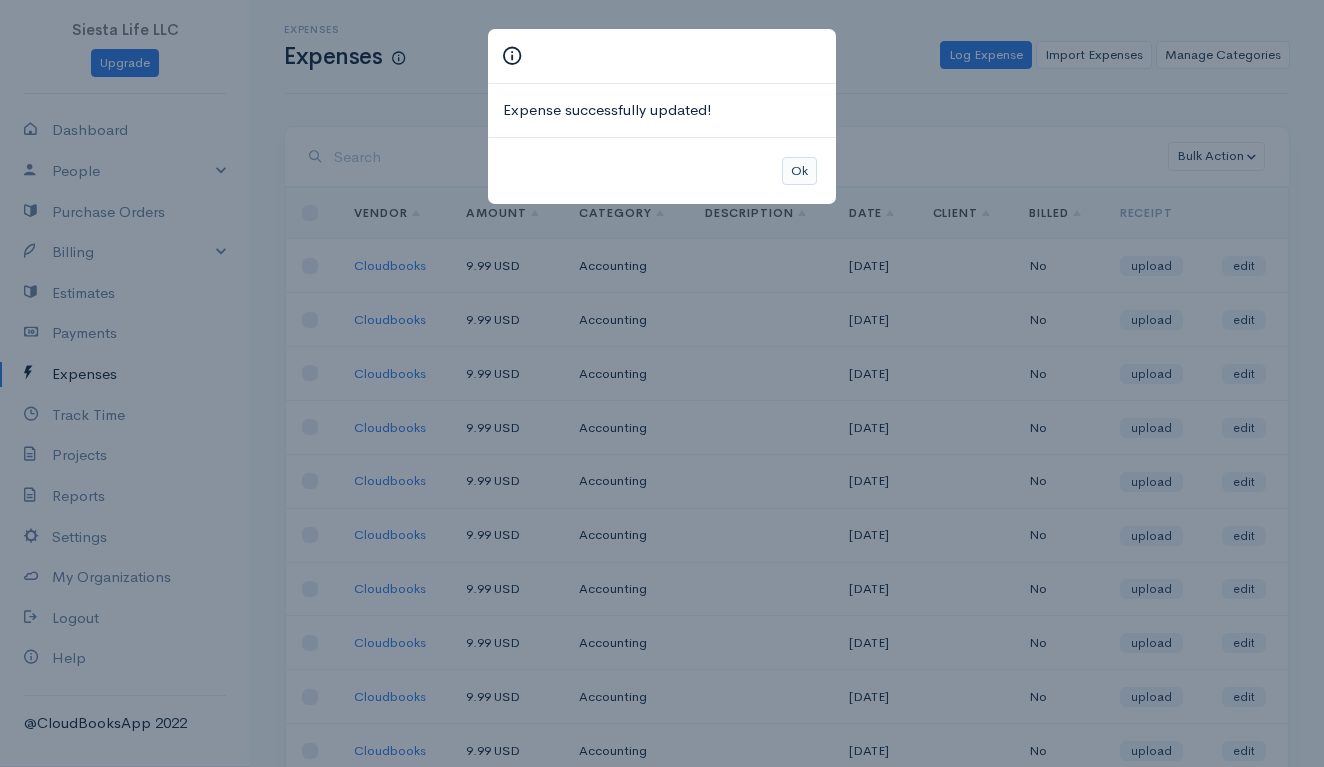click on "Ok" at bounding box center [799, 171] 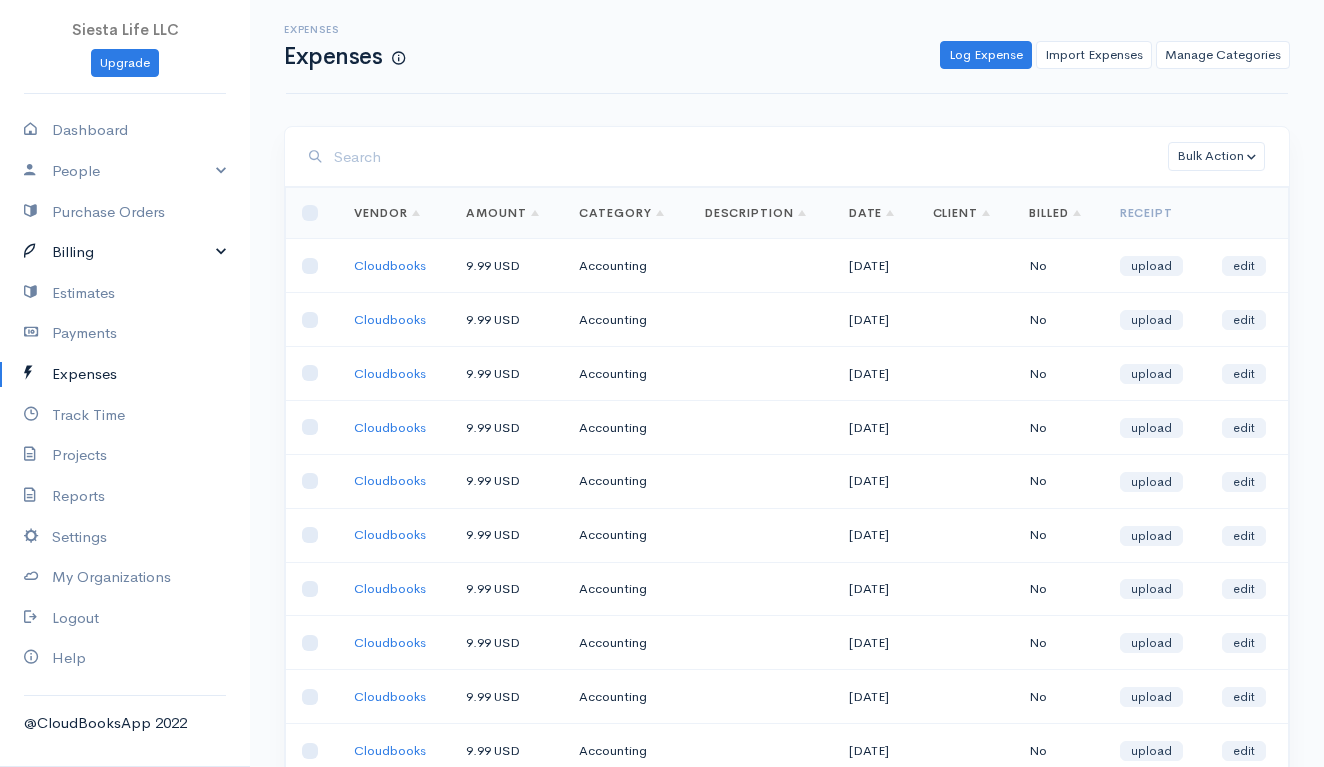 click on "Billing" at bounding box center (125, 252) 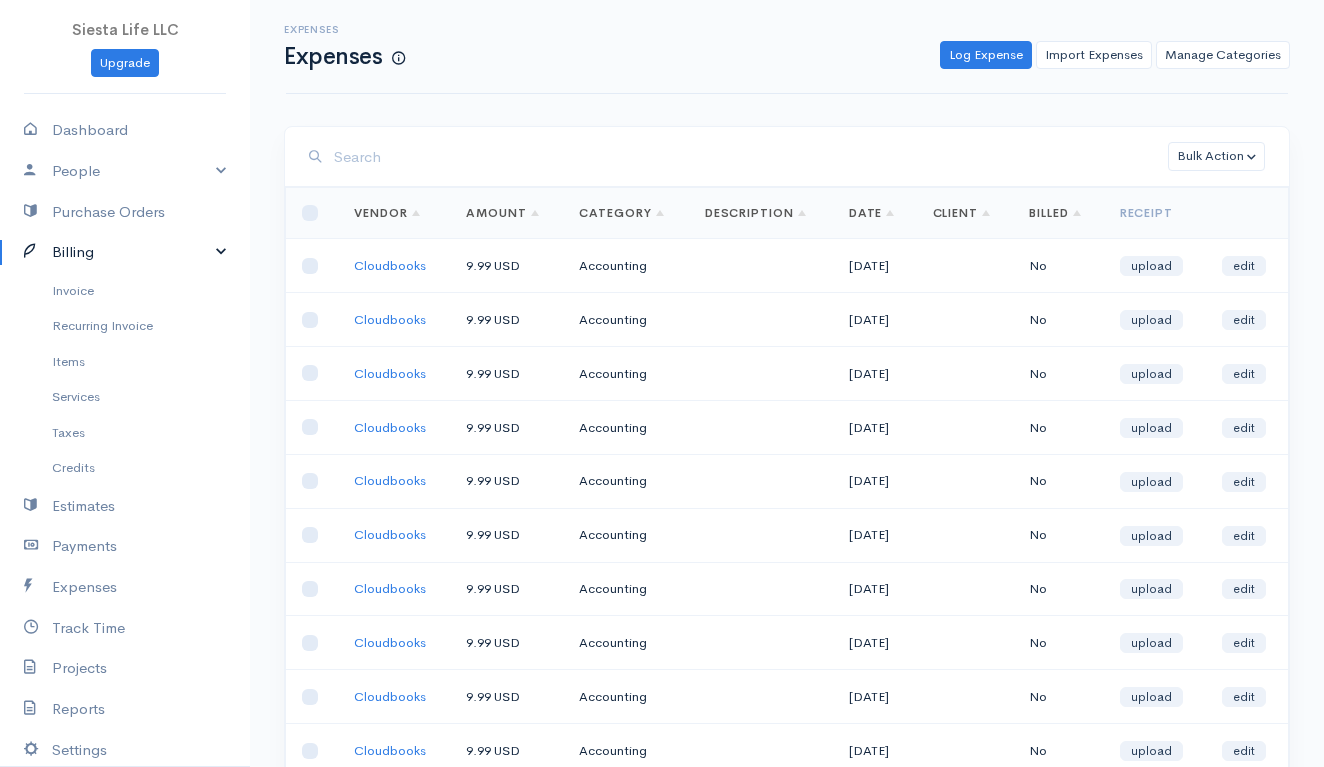 click on "Billing" at bounding box center [125, 252] 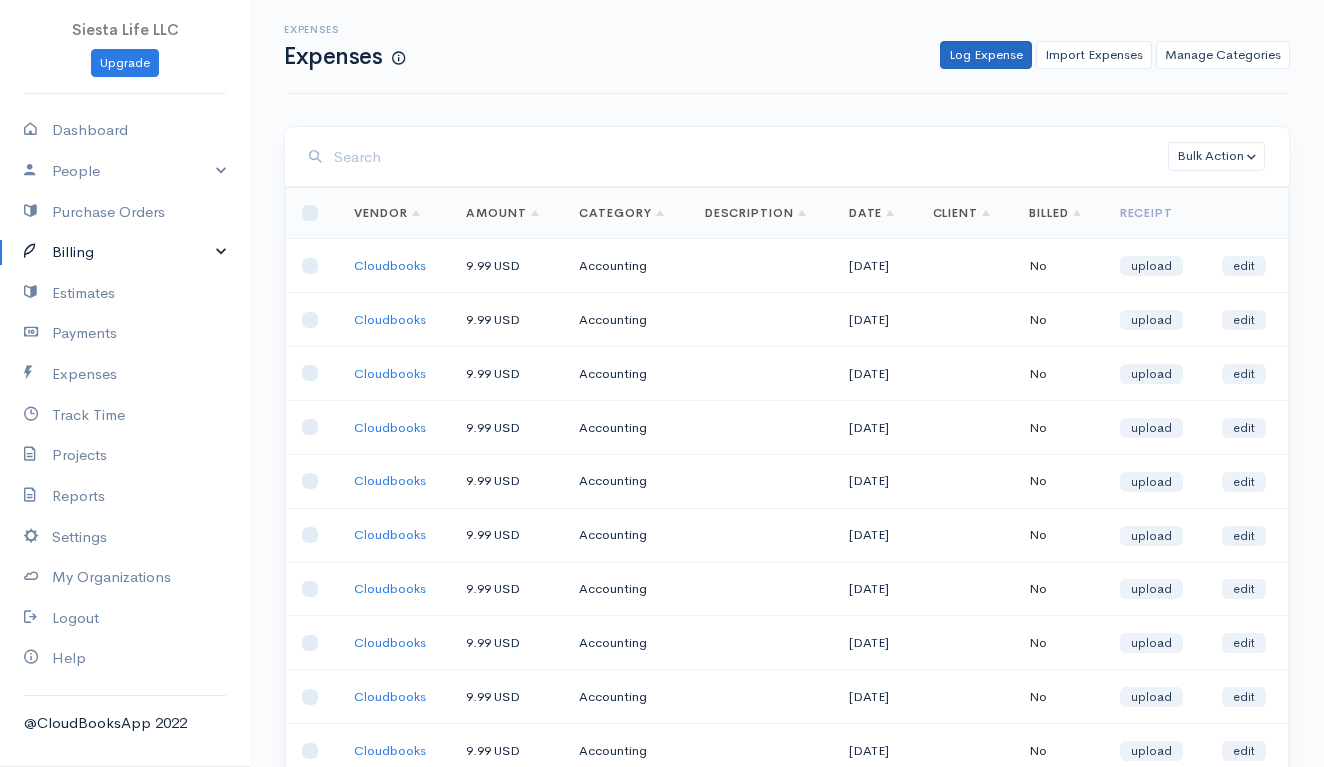 click on "Log Expense" at bounding box center [986, 55] 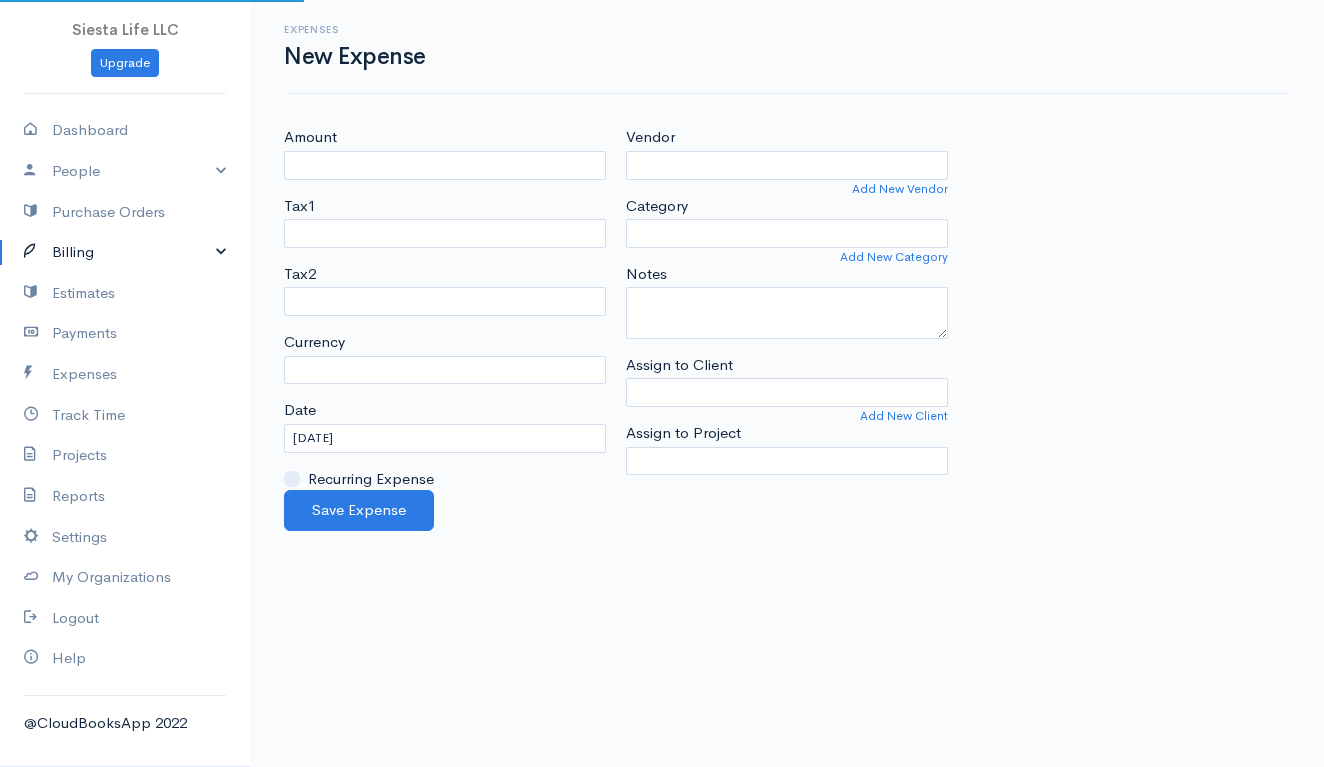 select on "USD" 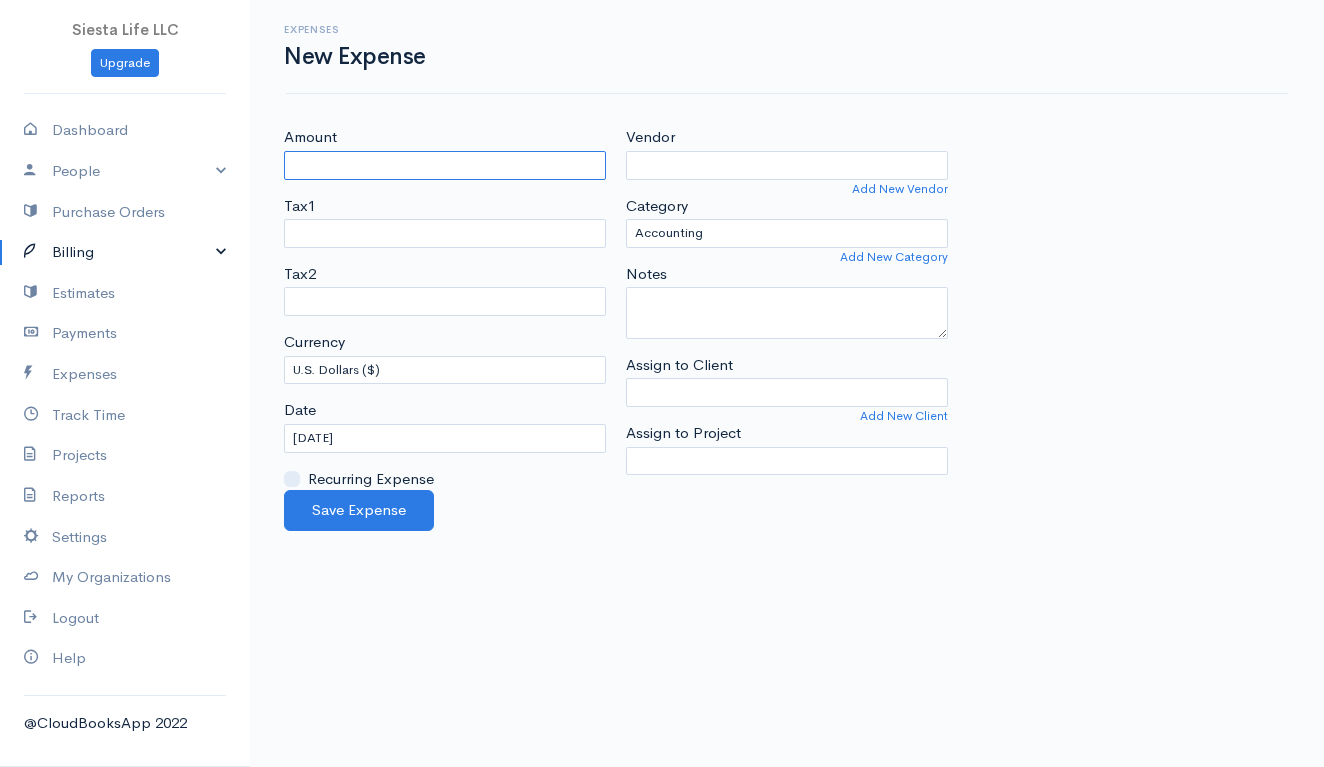 click on "Amount" at bounding box center (445, 165) 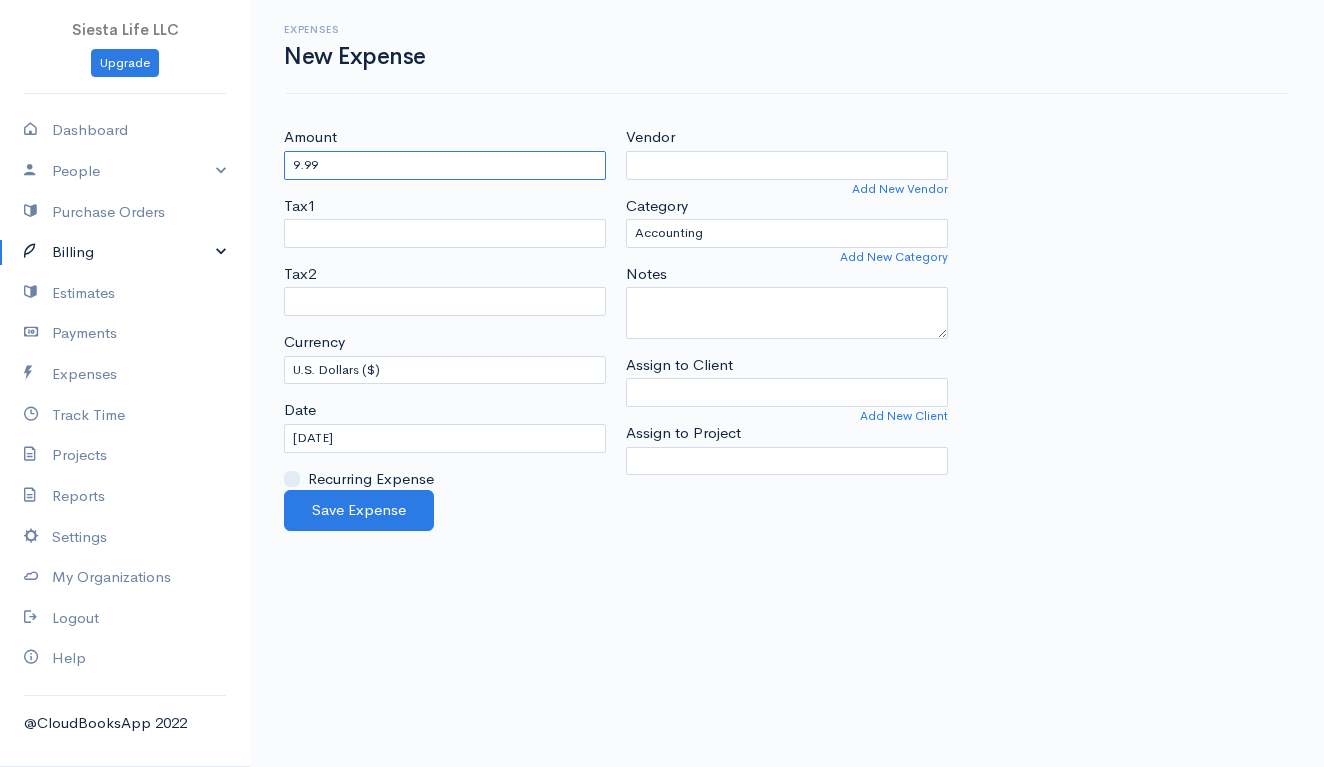 type on "9.99" 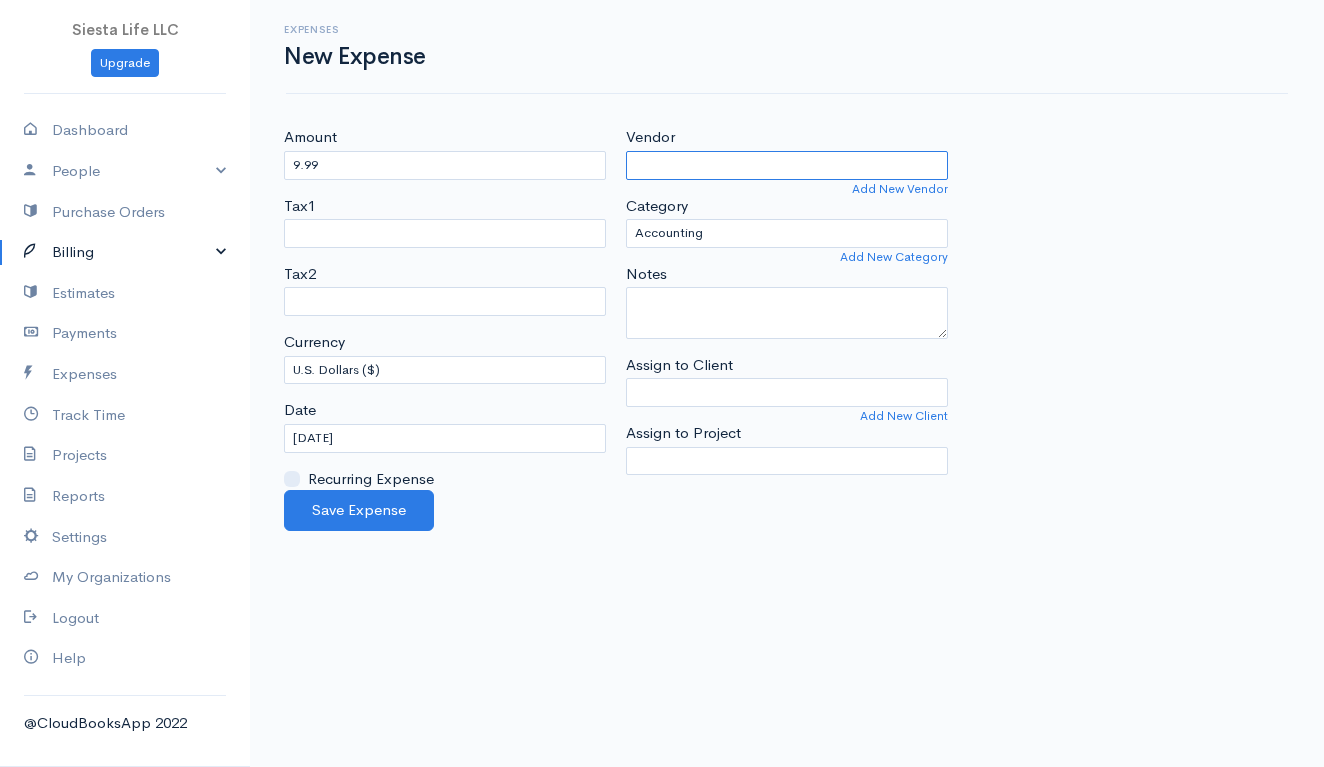 click on "Vendor" at bounding box center [787, 165] 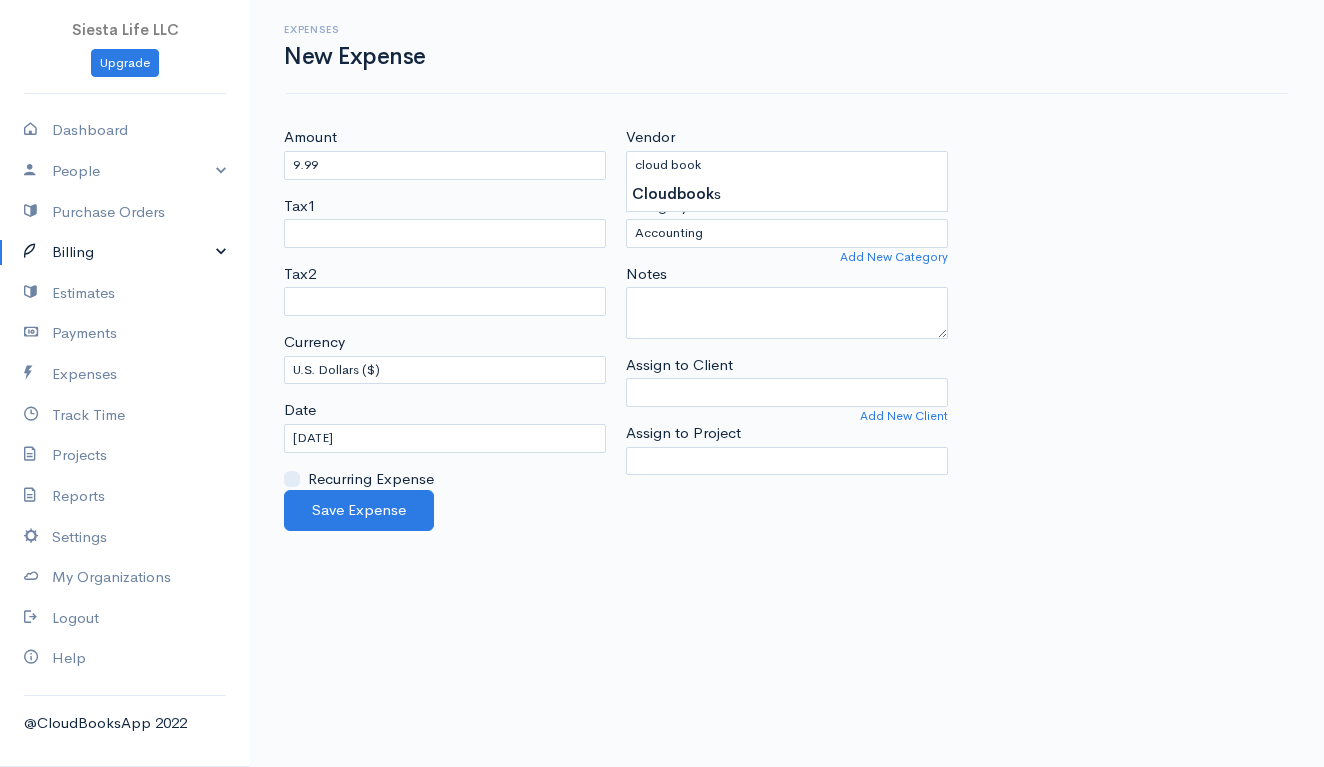 type on "Cloudbooks" 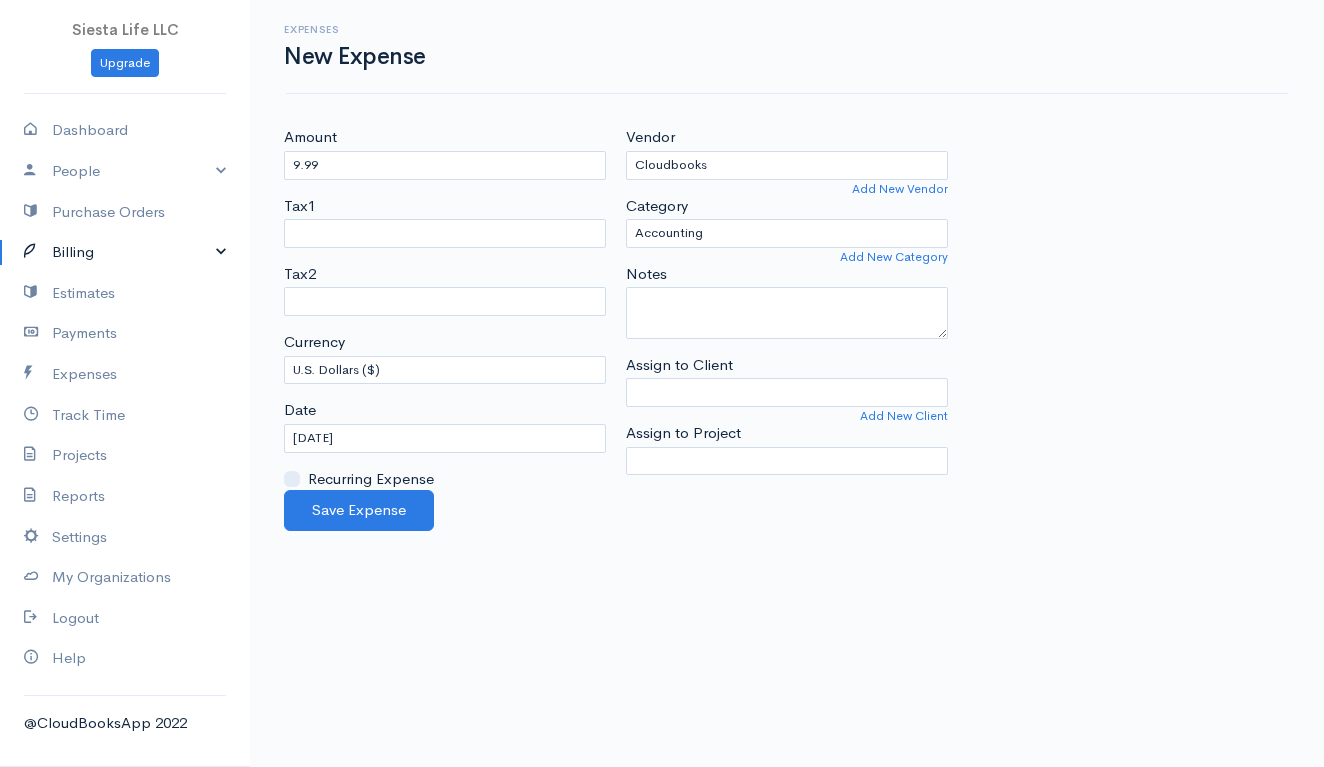 drag, startPoint x: 733, startPoint y: 167, endPoint x: 764, endPoint y: 197, distance: 43.13931 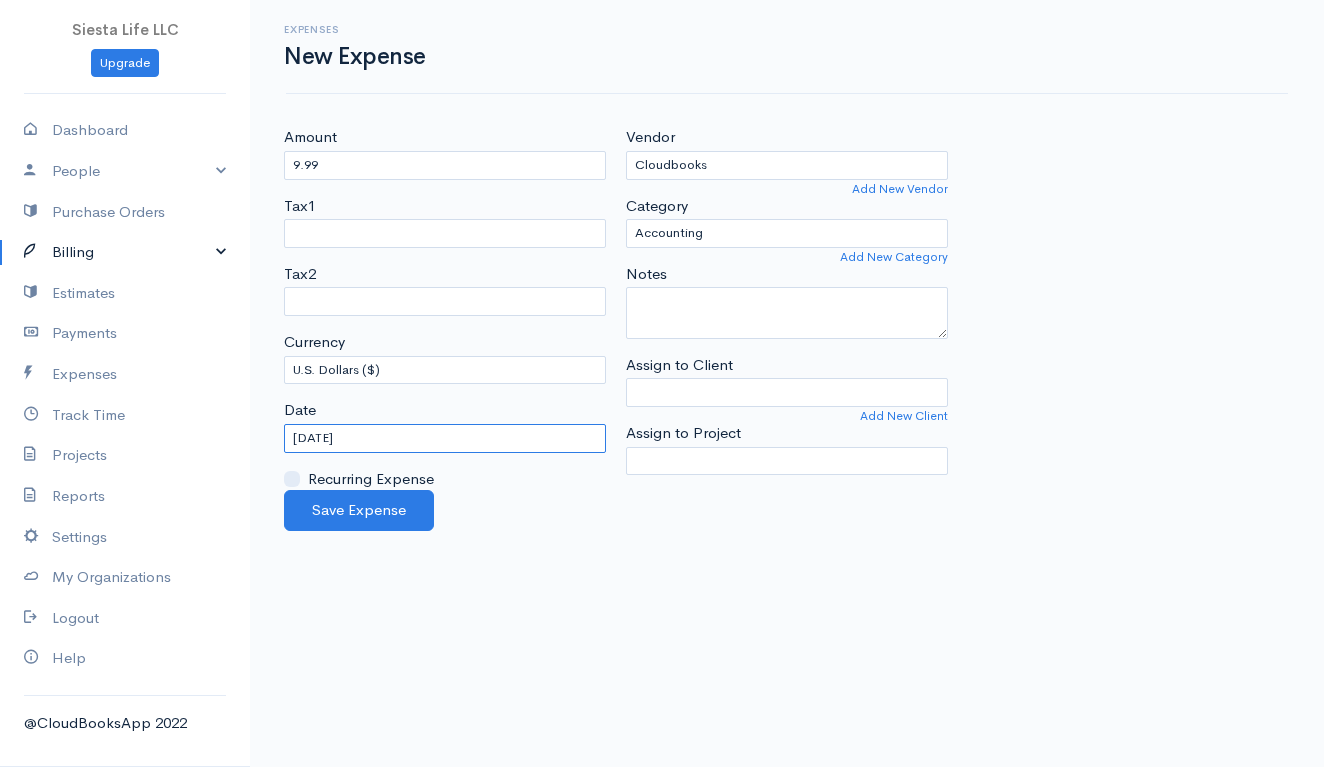 click on "[DATE]" at bounding box center [445, 438] 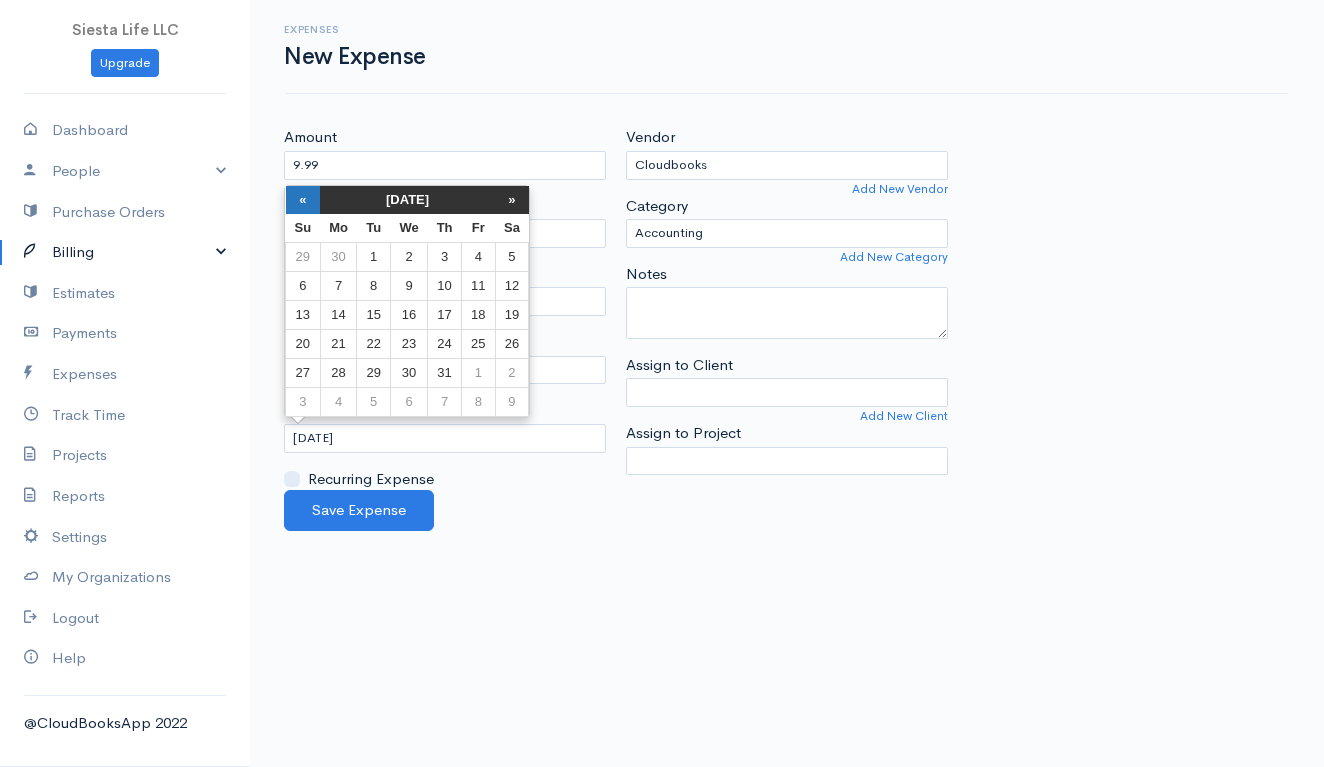 click on "«" at bounding box center (303, 200) 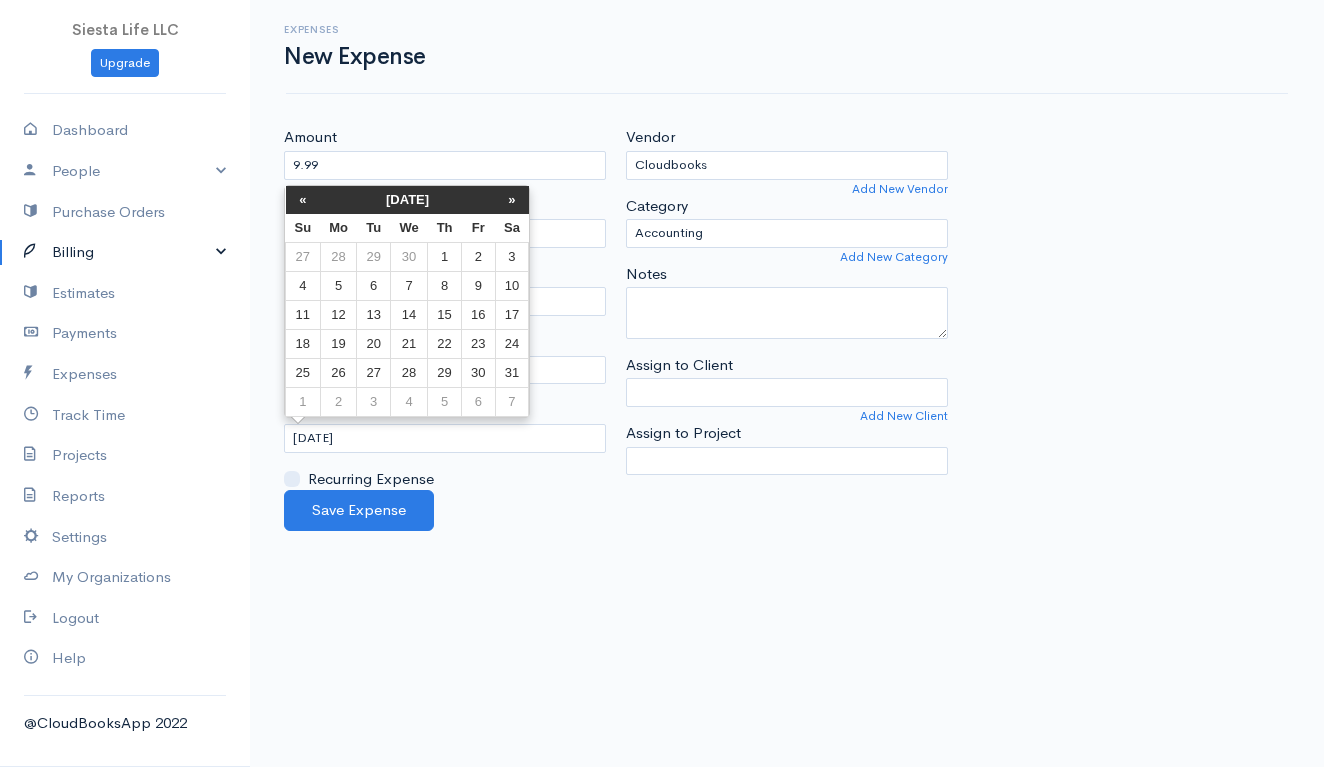 click on "«" at bounding box center (303, 200) 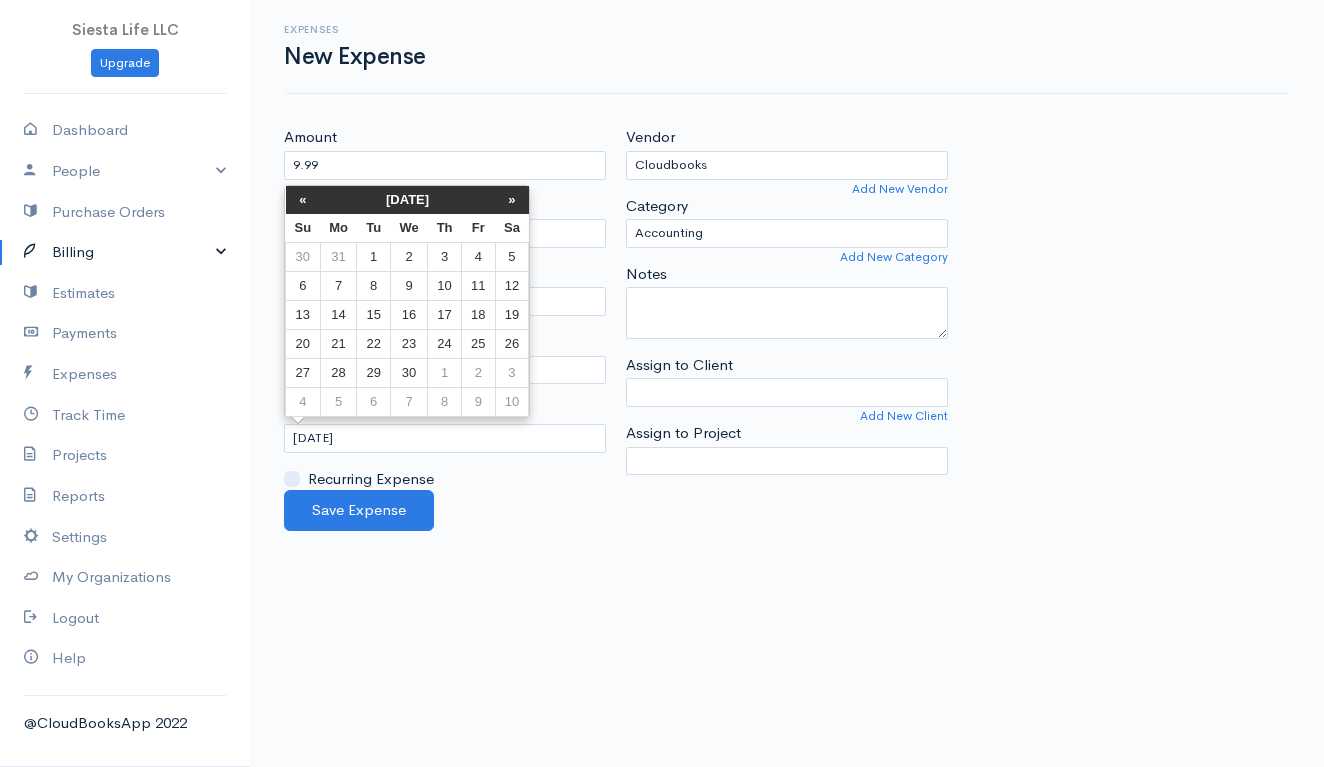 click on "«" at bounding box center [303, 200] 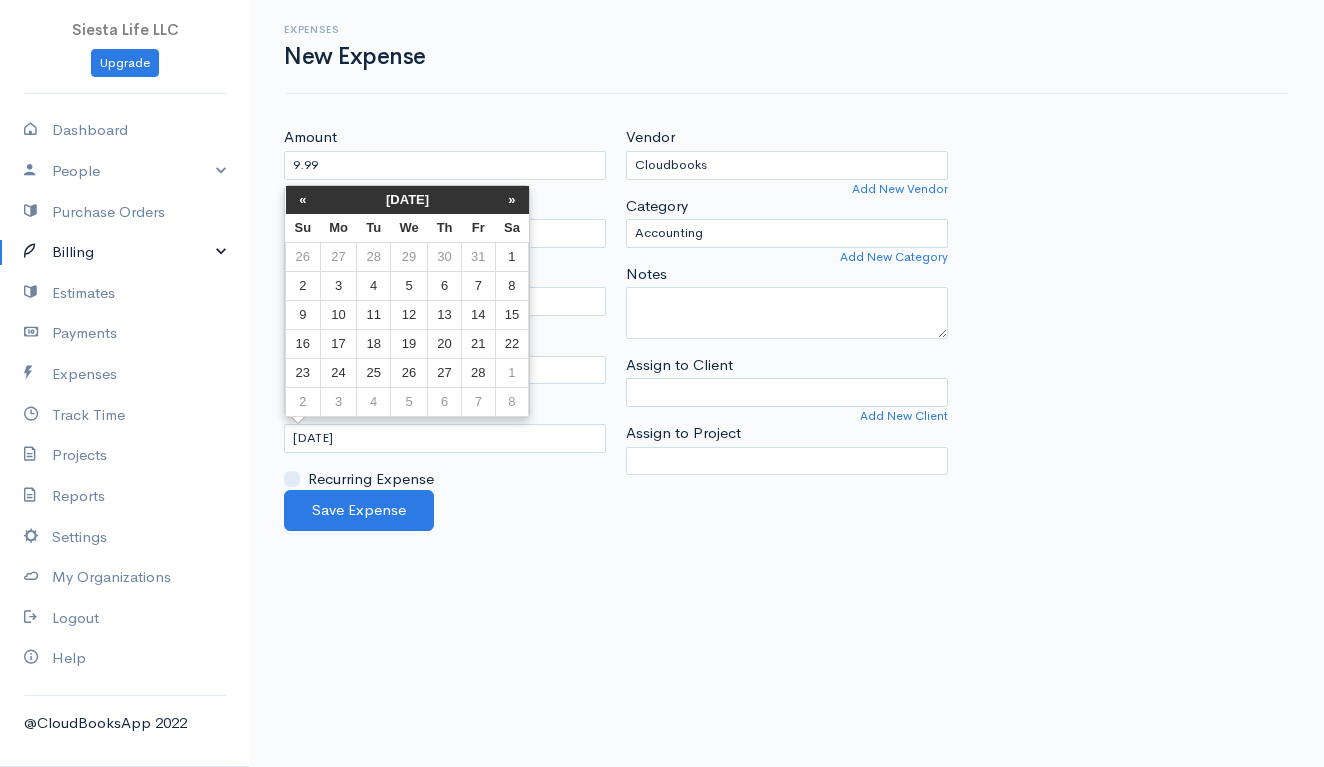 click on "«" at bounding box center (303, 200) 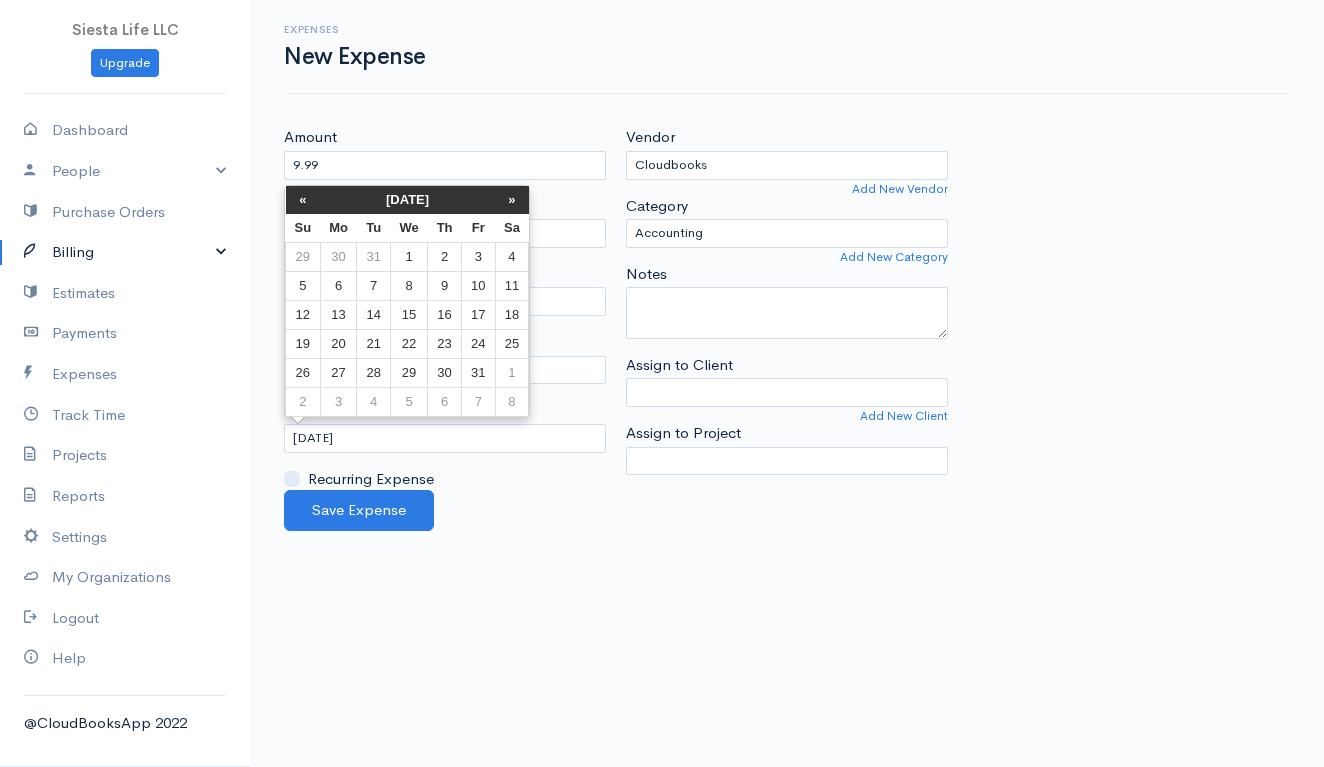 click on "«" at bounding box center (303, 200) 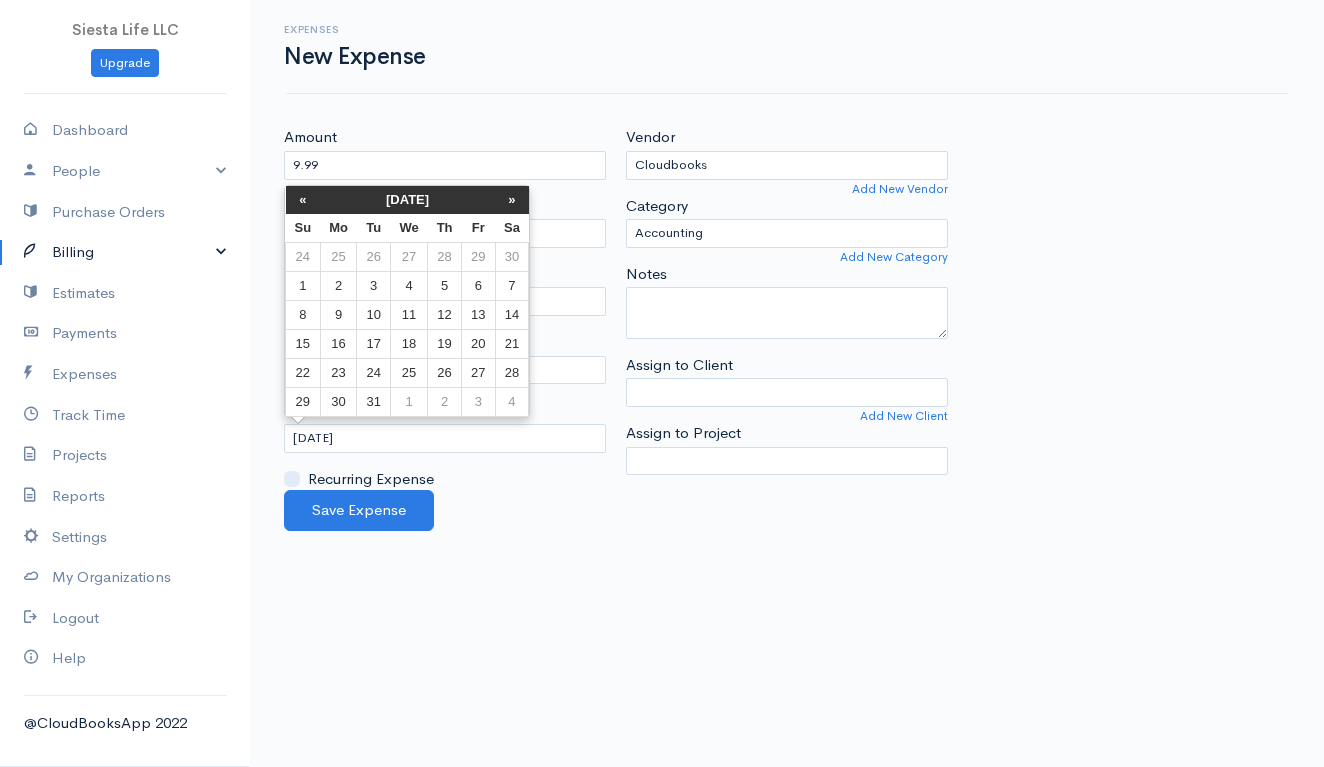 click on "«" at bounding box center (303, 200) 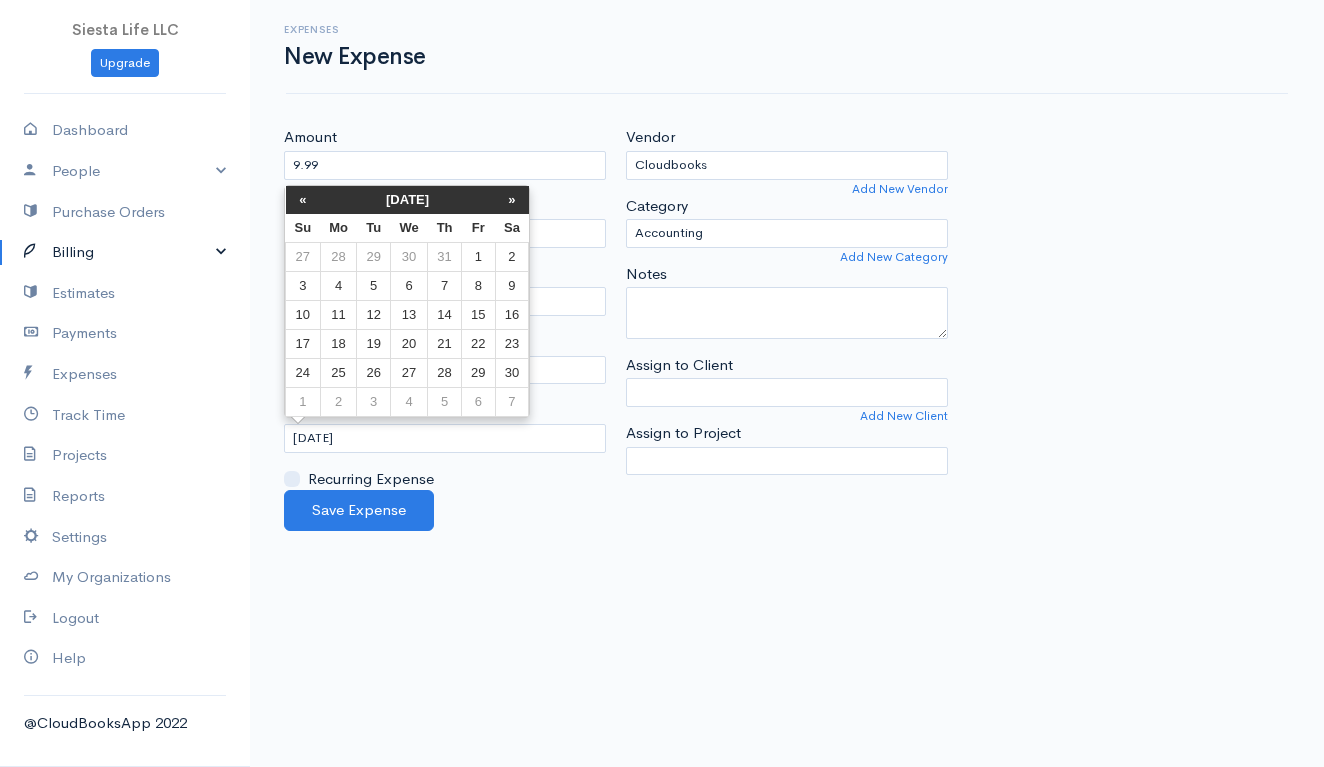click on "«" at bounding box center (303, 200) 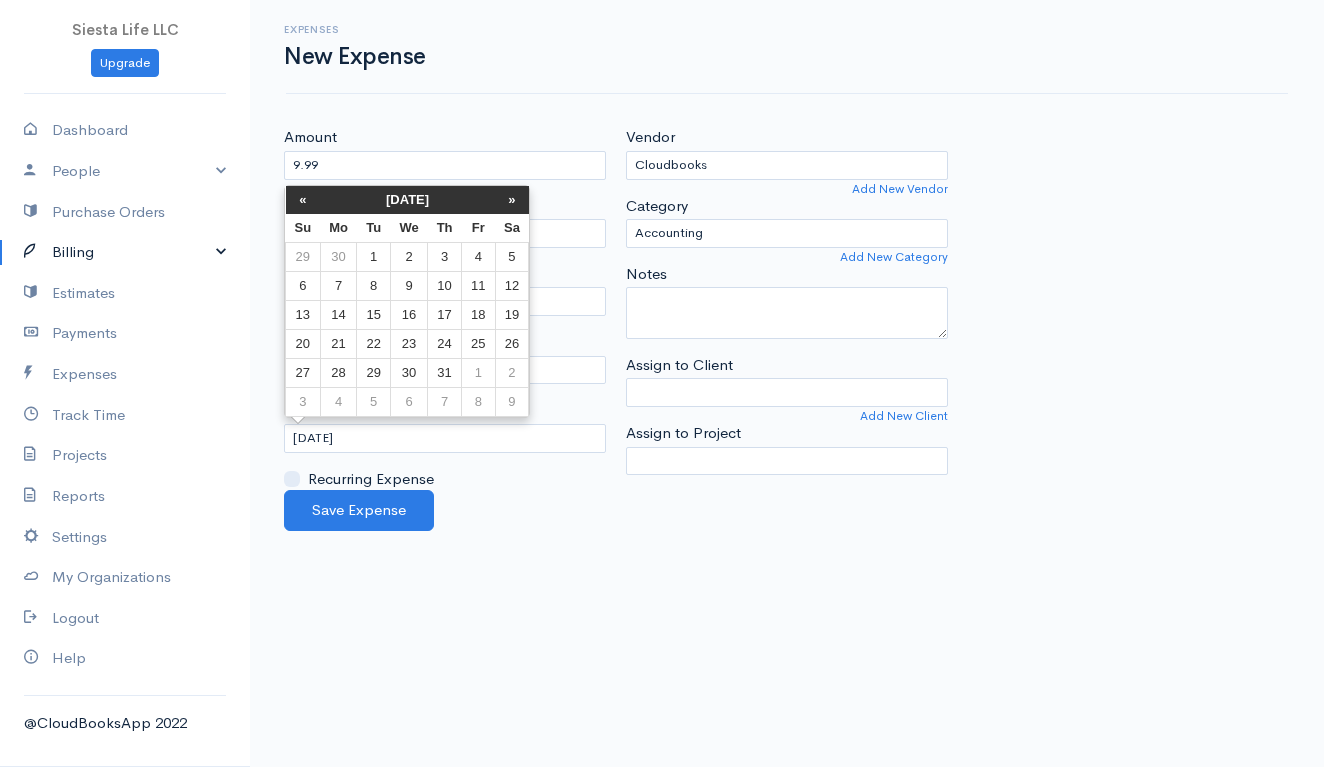 click on "«" at bounding box center (303, 200) 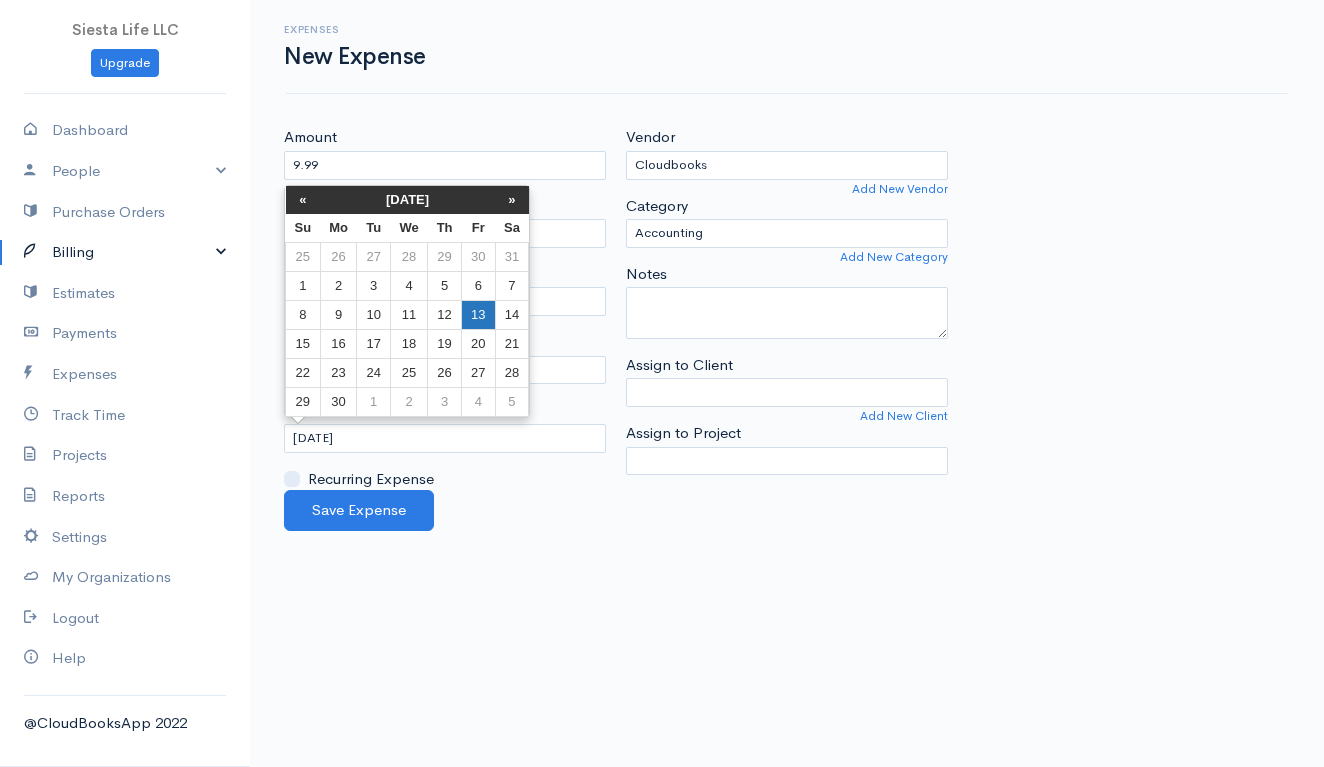 click on "13" at bounding box center (478, 315) 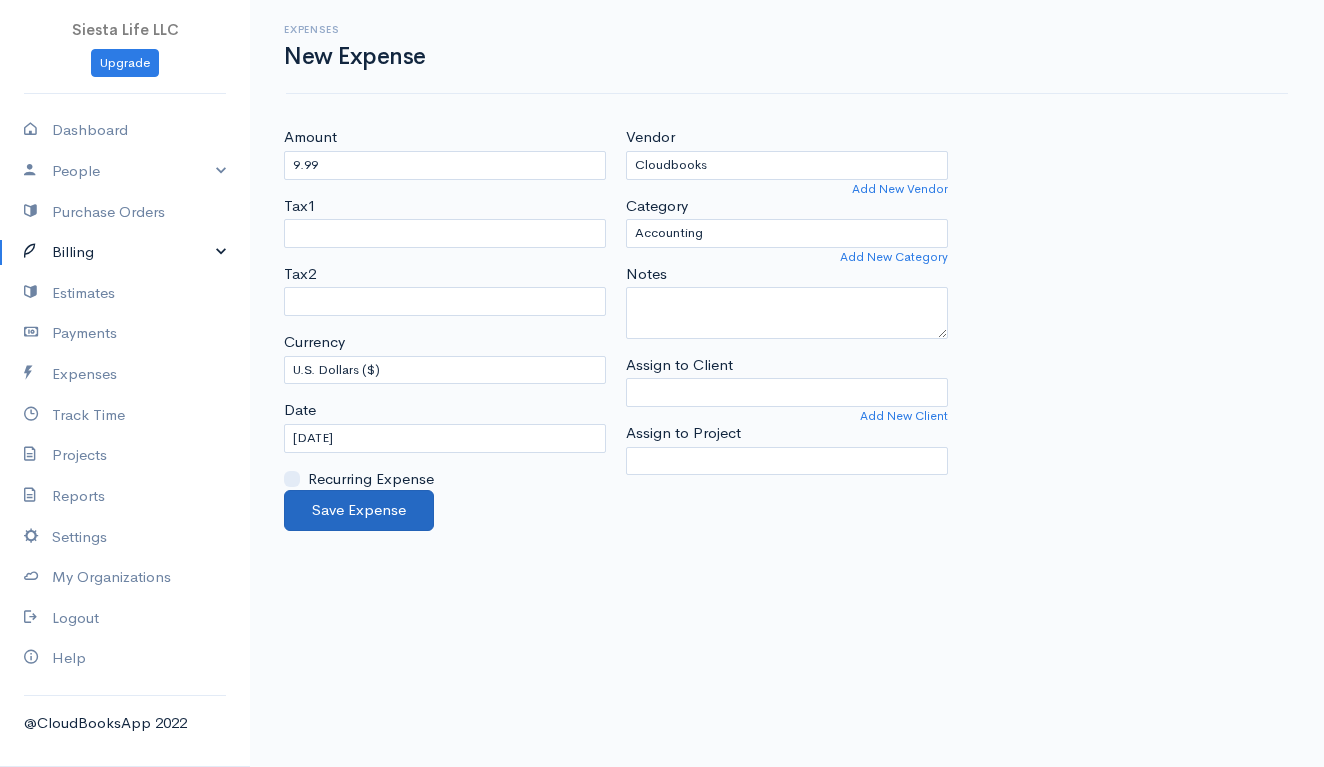 click on "Save Expense" at bounding box center [359, 510] 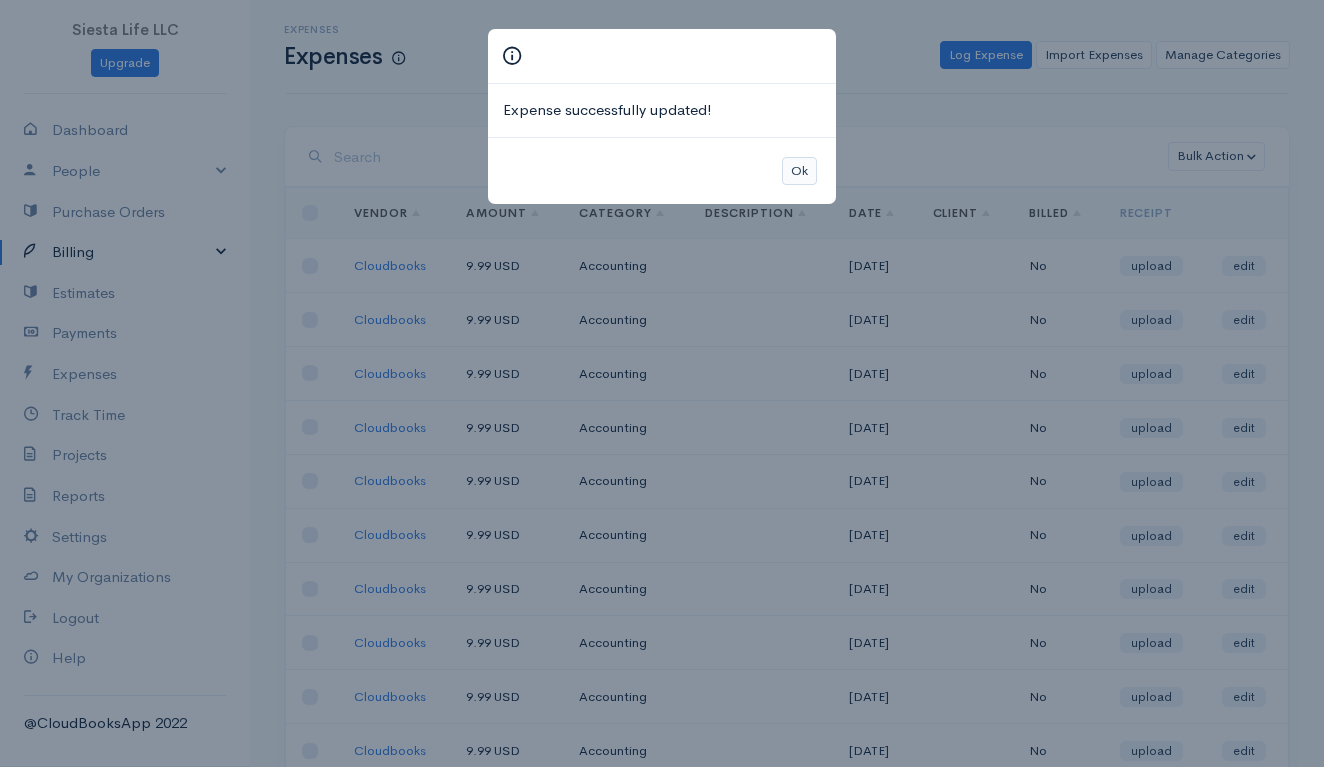 click on "Ok" at bounding box center [799, 171] 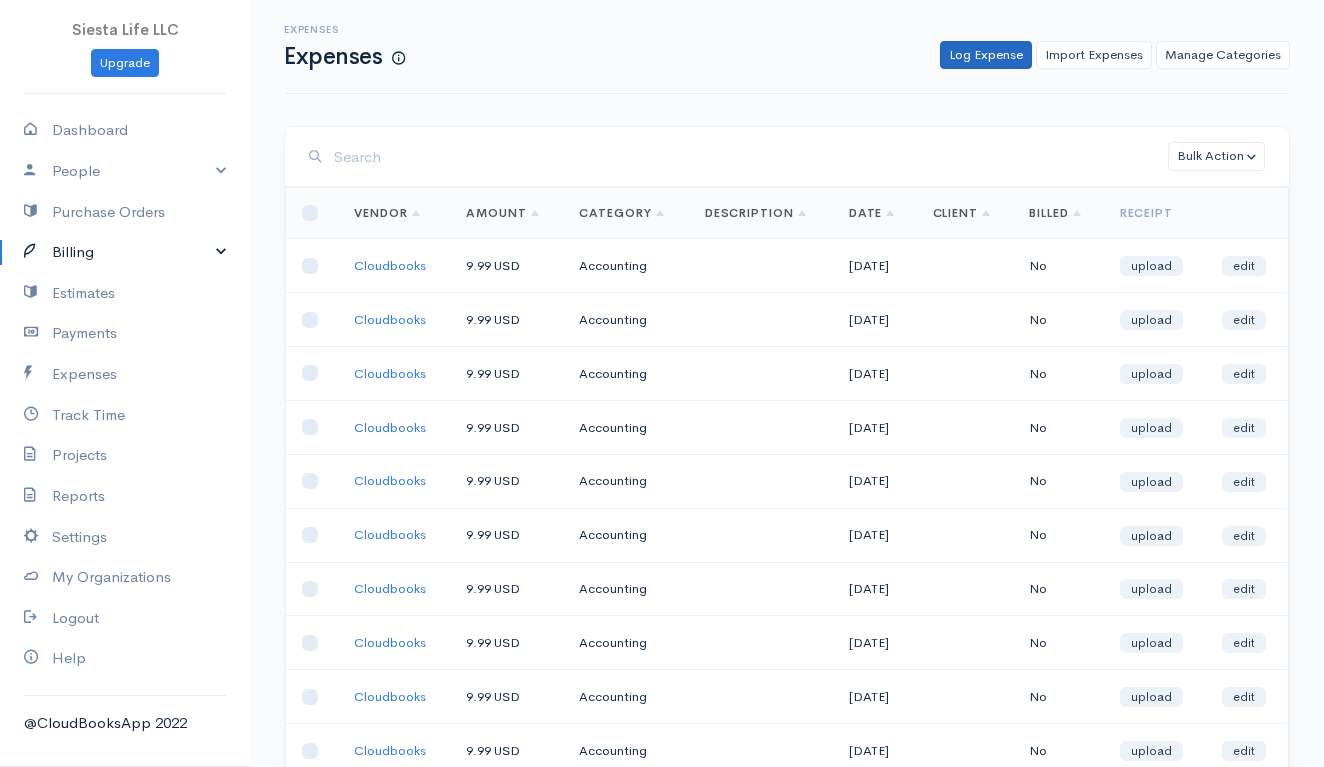 click on "Log Expense" at bounding box center [986, 55] 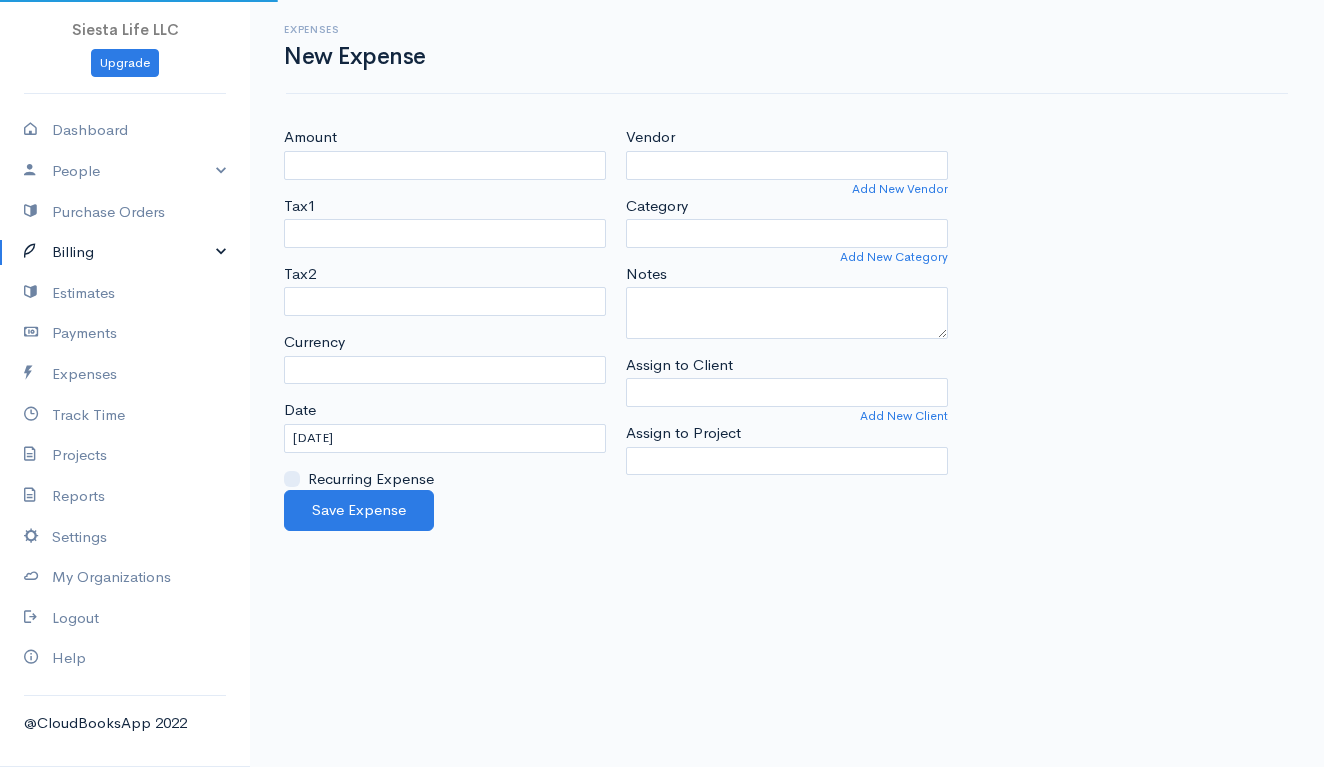 select on "USD" 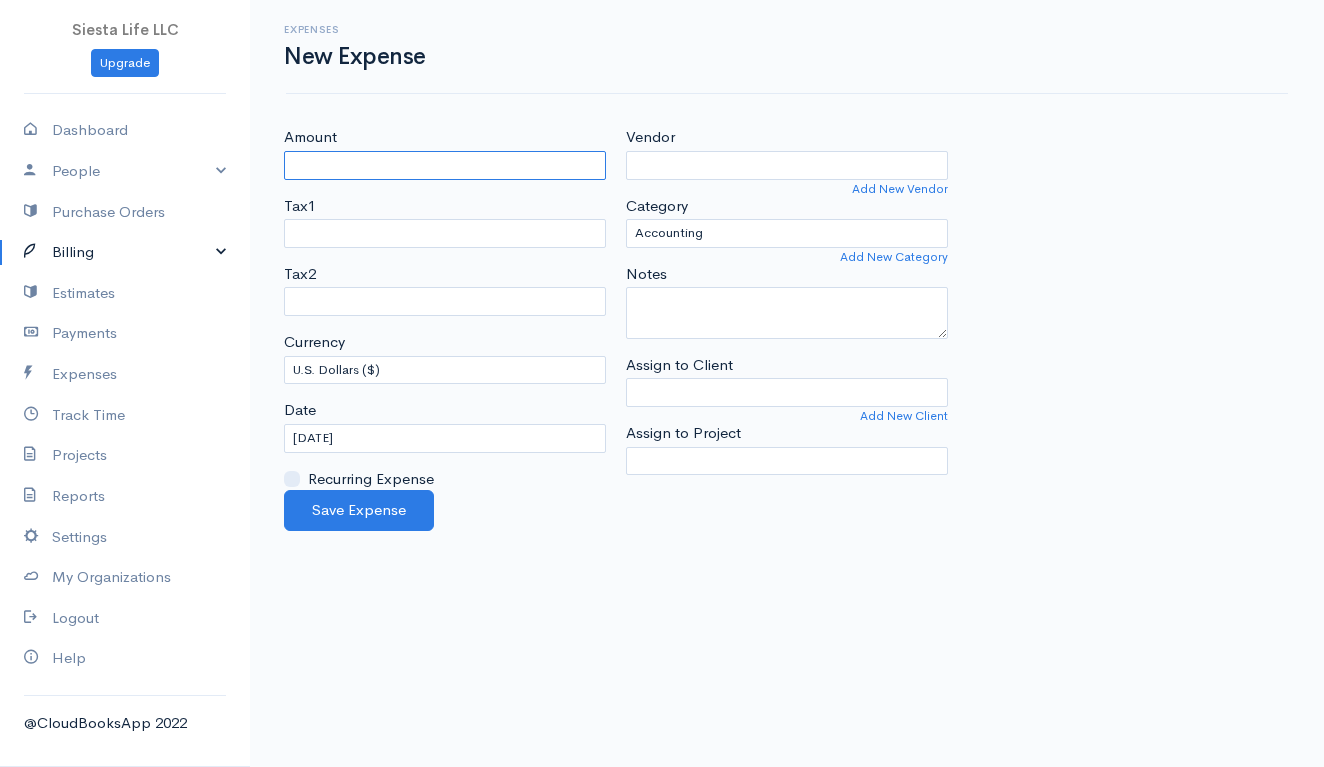 click on "Amount" at bounding box center (445, 165) 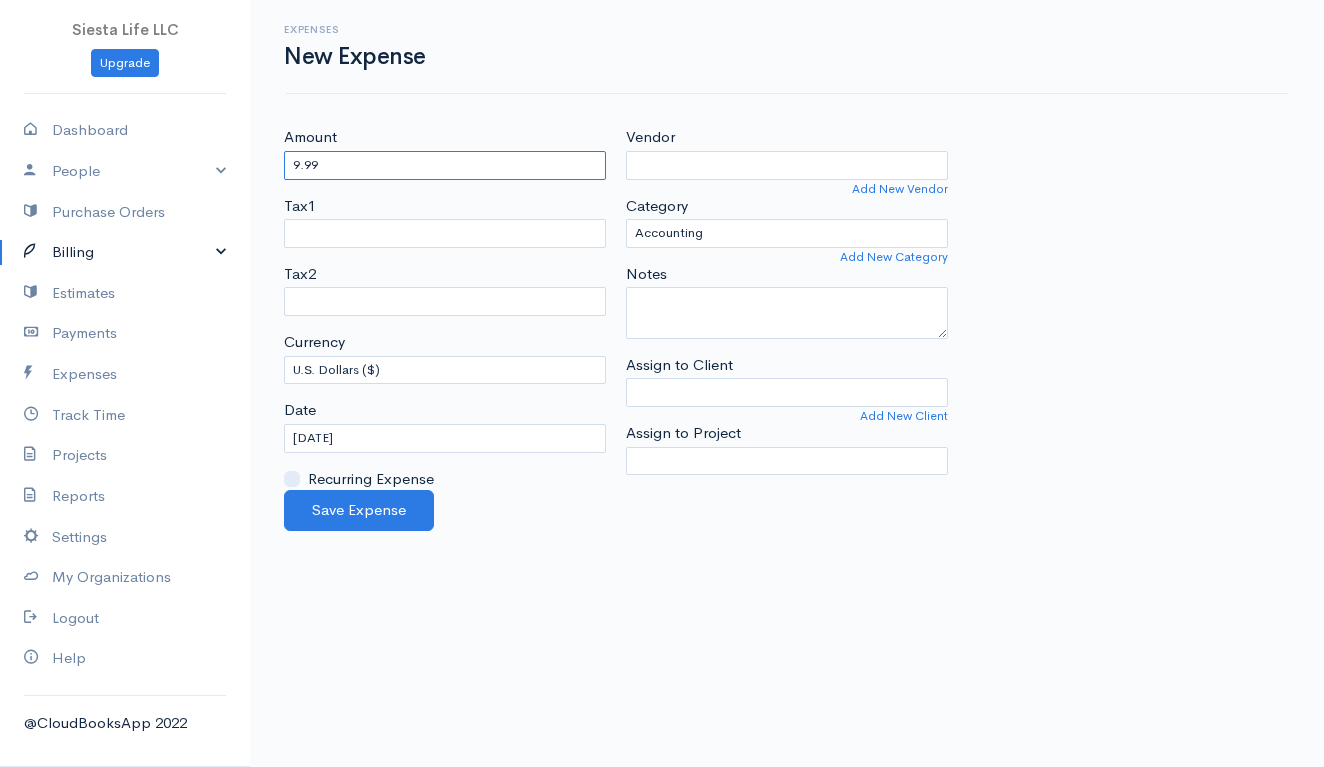 type on "9.99" 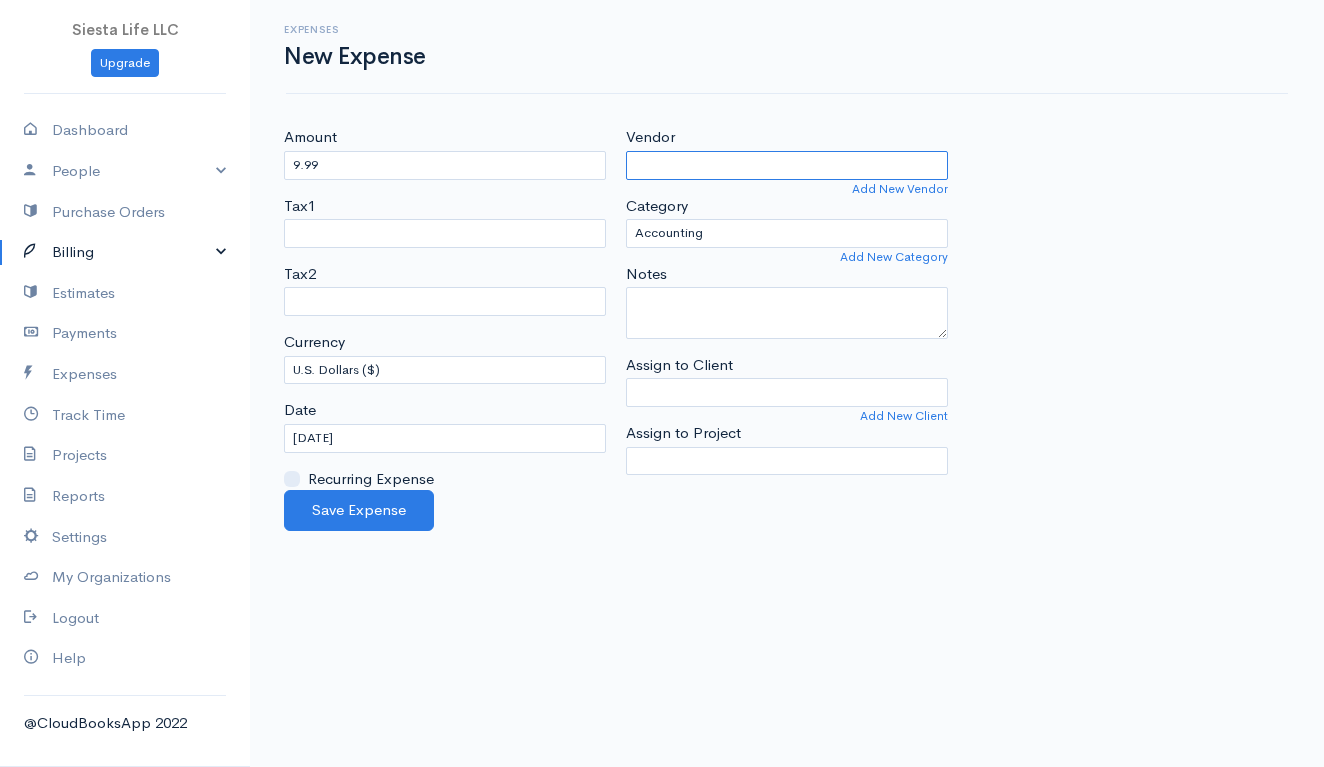 click on "Vendor" at bounding box center (787, 165) 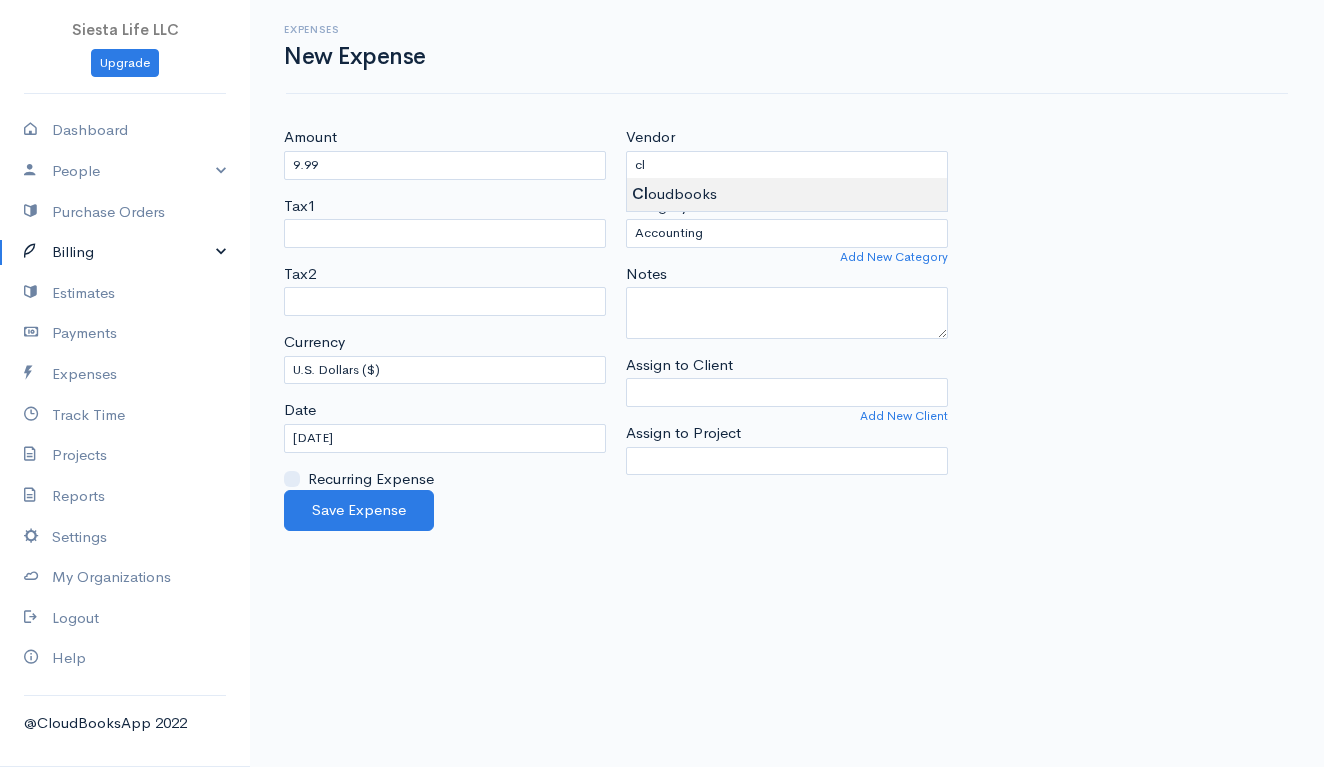 type on "Cloudbooks" 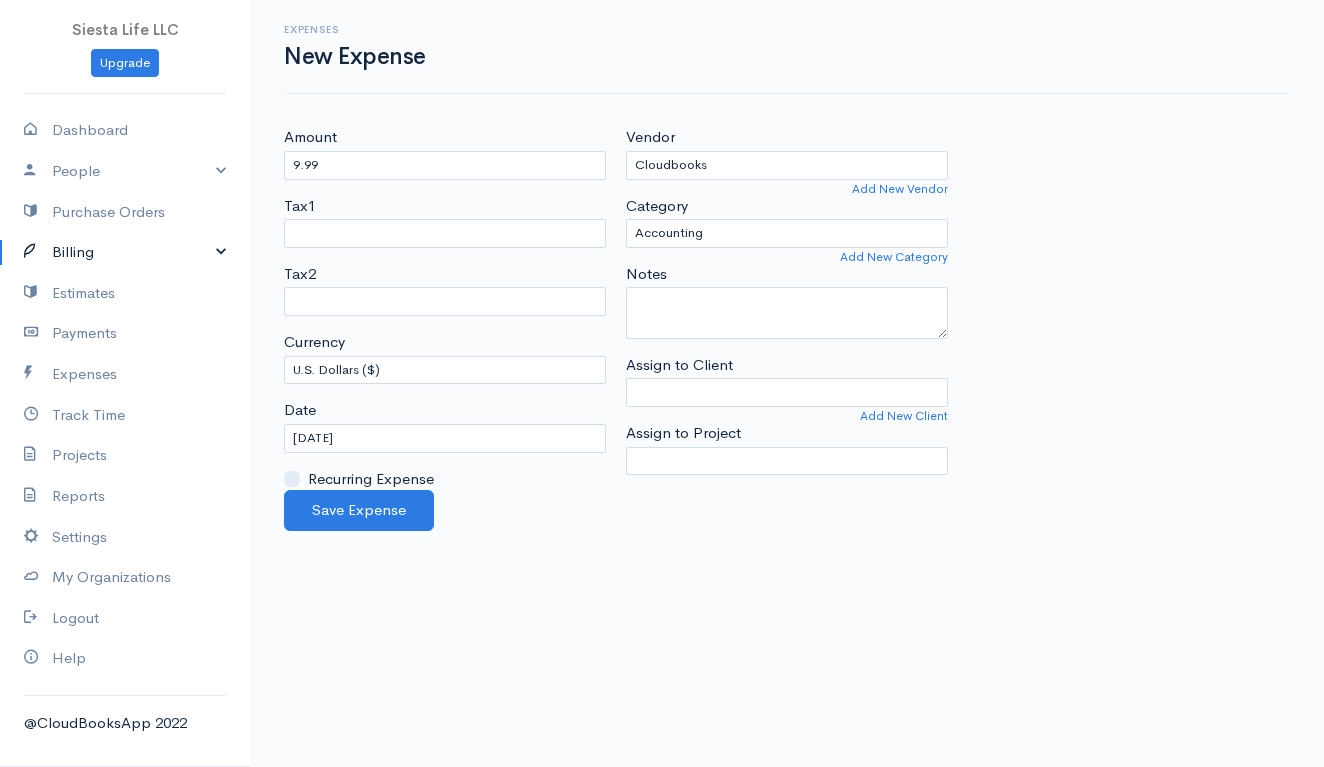 click on "Siesta Life LLC
Upgrade
Dashboard
People
Clients
Vendors
Staff Users
Purchase Orders
Billing
Invoice
Recurring Invoice
Items
Services
Taxes
Credits
Estimates
Payments
Expenses
Track Time
Projects
Reports
Settings
My Organizations
Logout
Help
@CloudBooksApp 2022
Expenses
New Expense
Amount 9.99 Tax1 FTB Tax2 FTB Currency U.S. Dollars ($) Canadian Dollars ($) British Pounds Sterling (£) Euros (€) Australian Dollars ($) Afghani (Af) Algerian Dinar (د.ج) Balboa (B/.)" at bounding box center (662, 383) 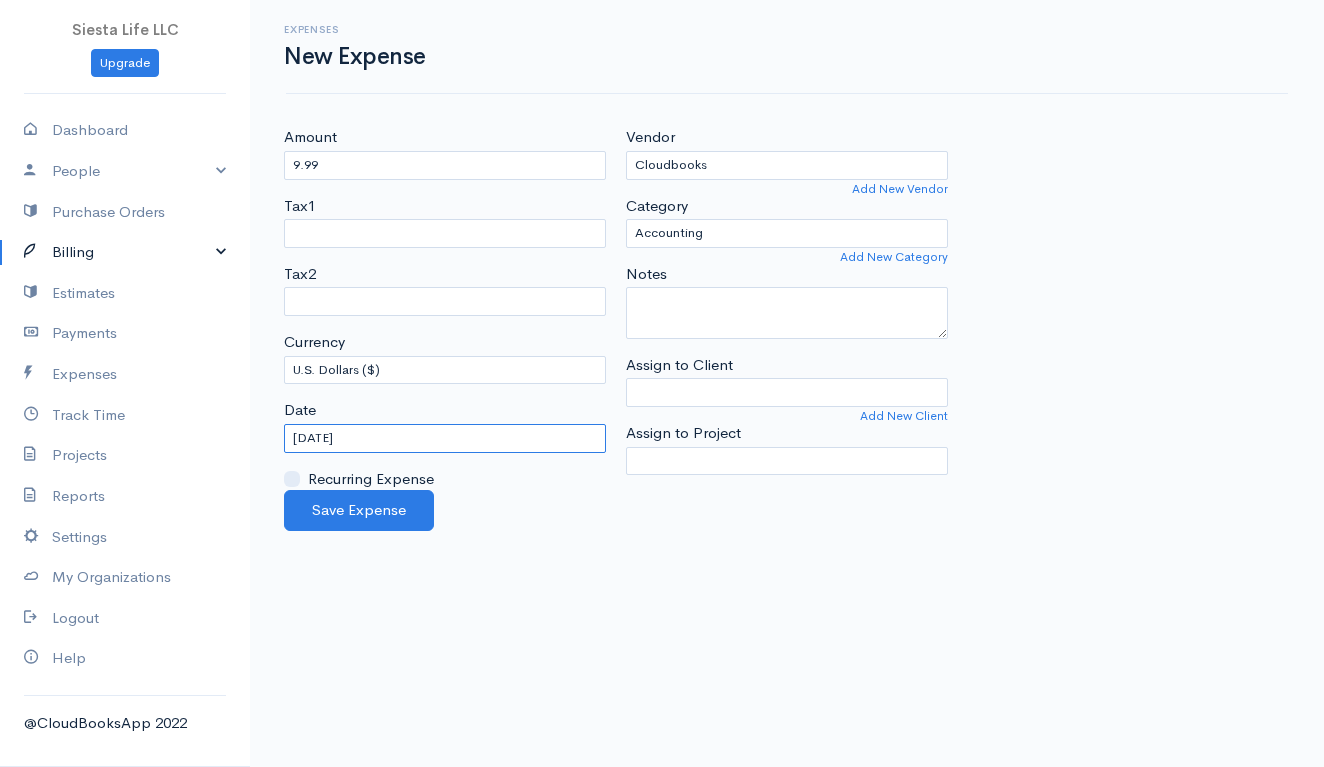 click on "[DATE]" at bounding box center (445, 438) 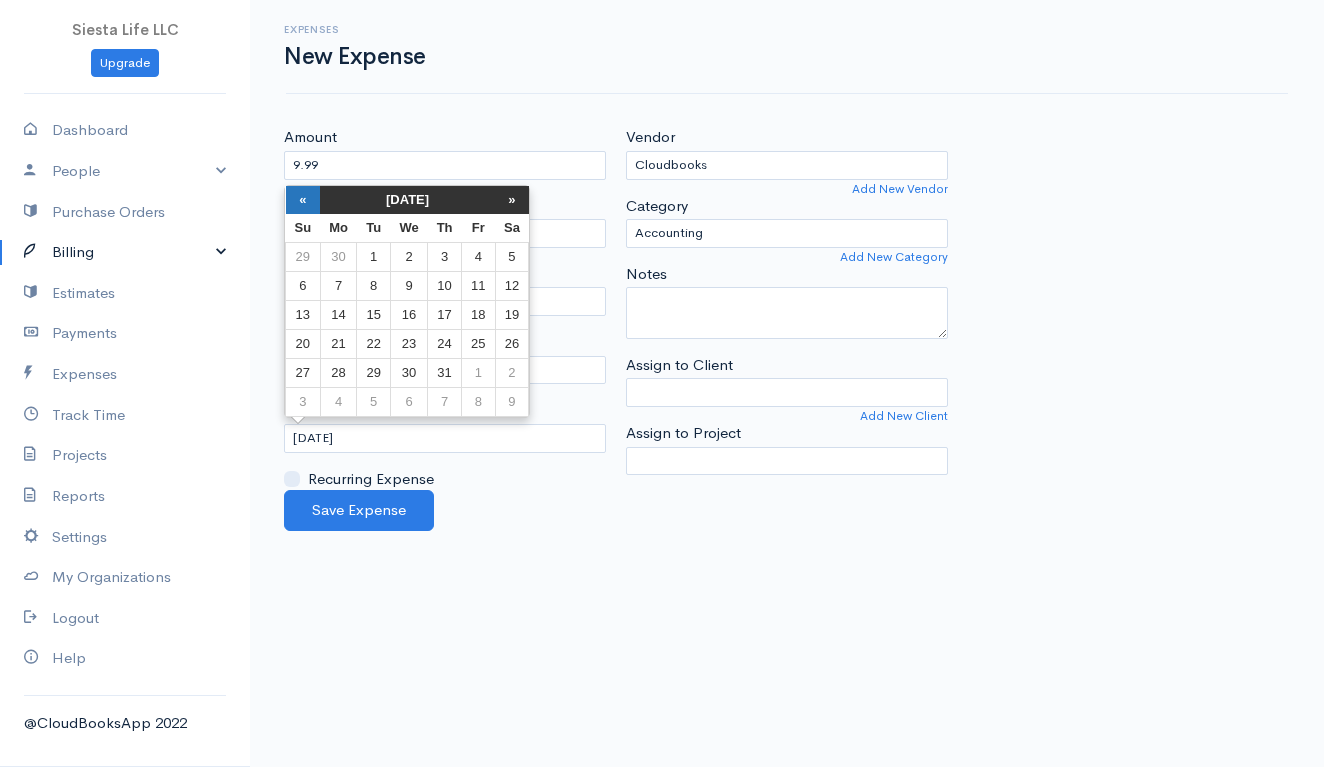 click on "«" at bounding box center (303, 200) 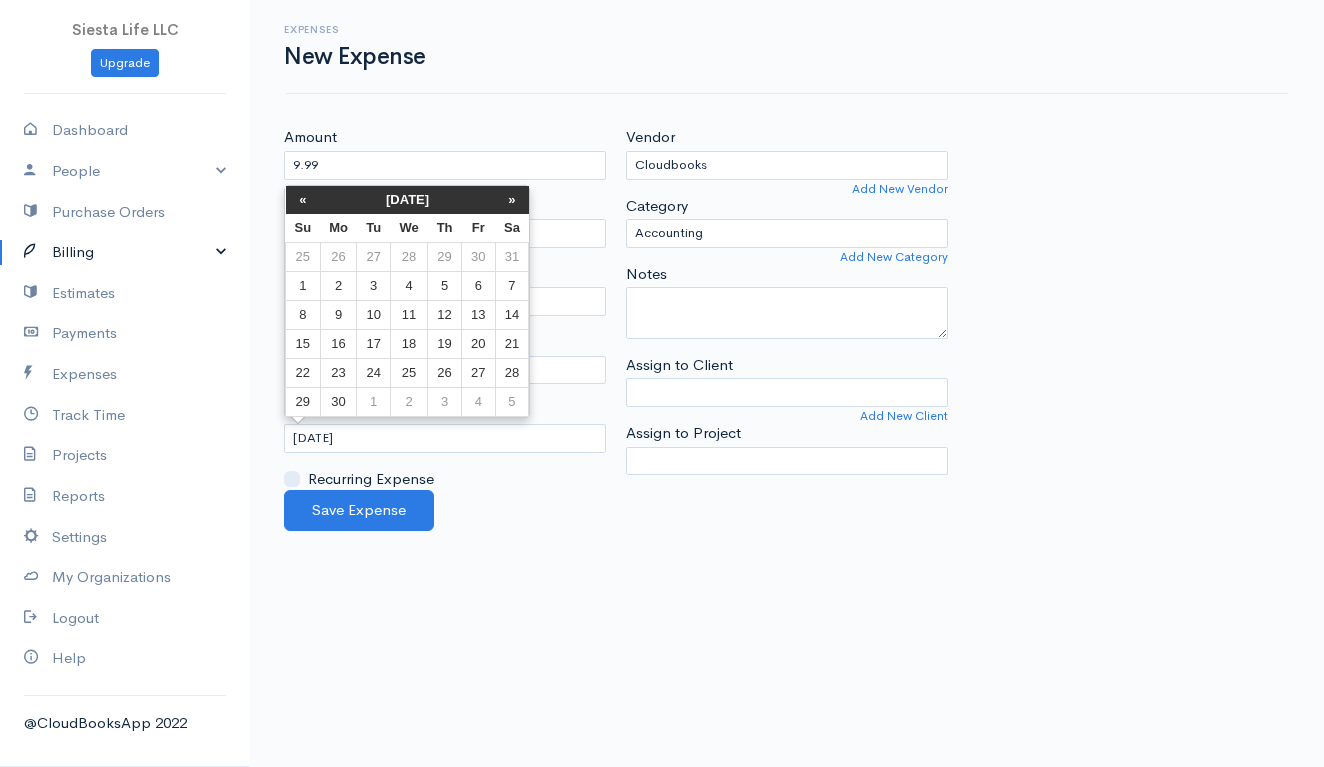 click on "«" at bounding box center [303, 200] 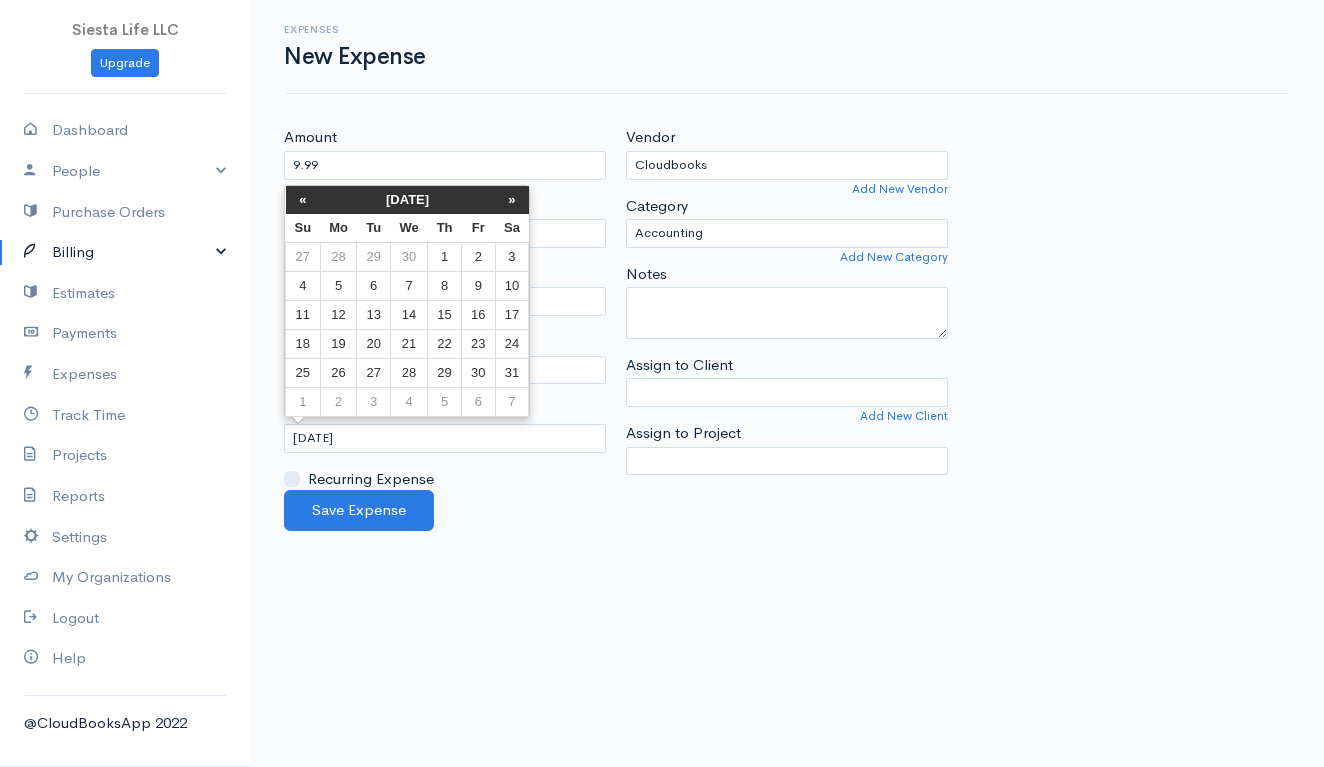 click on "«" at bounding box center (303, 200) 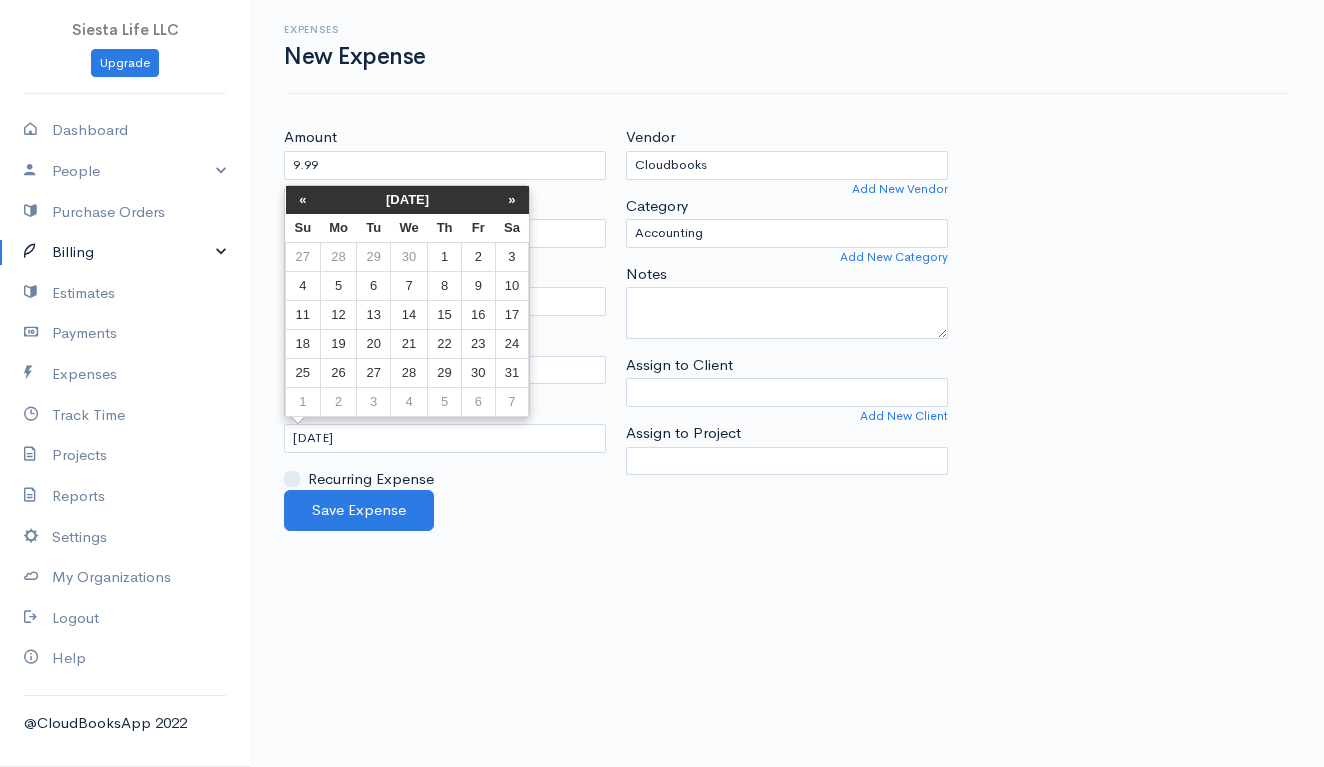 click on "«" at bounding box center (303, 200) 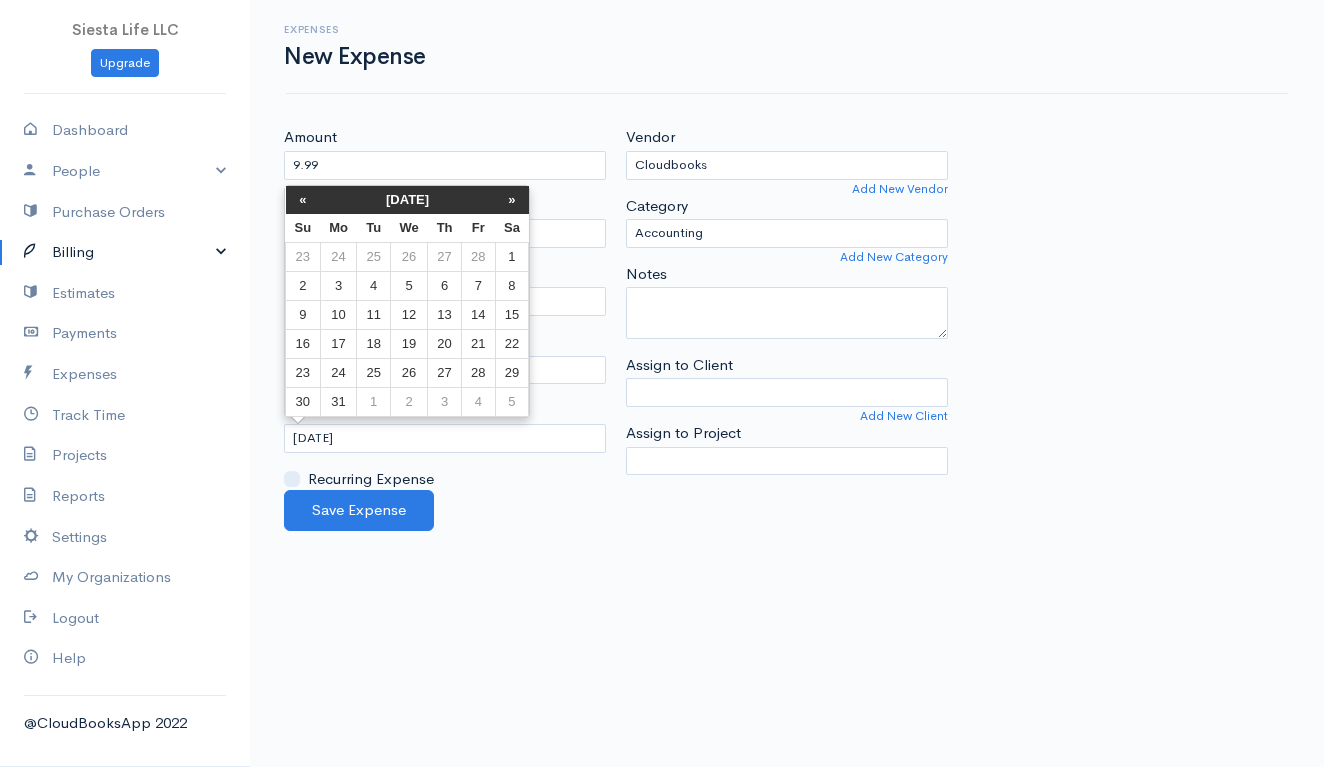 click on "«" at bounding box center [303, 200] 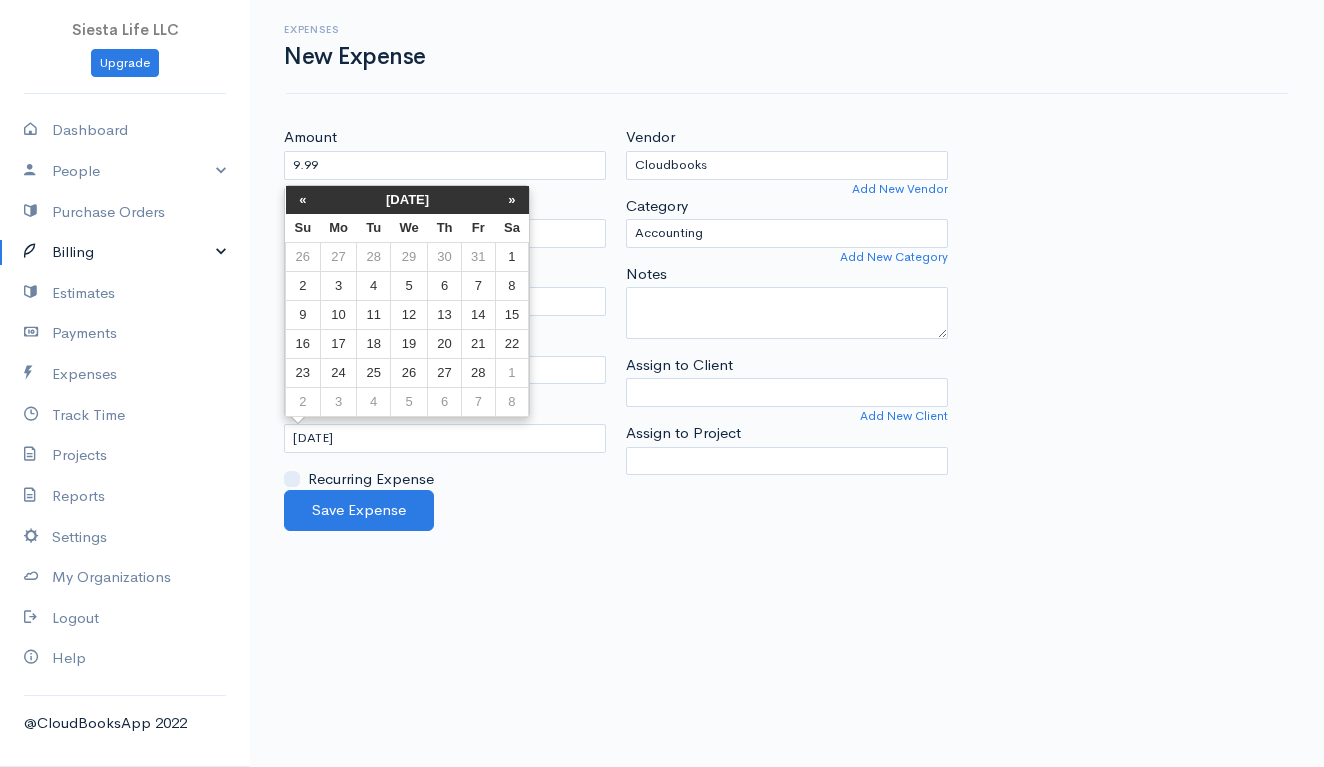 click on "«" at bounding box center [303, 200] 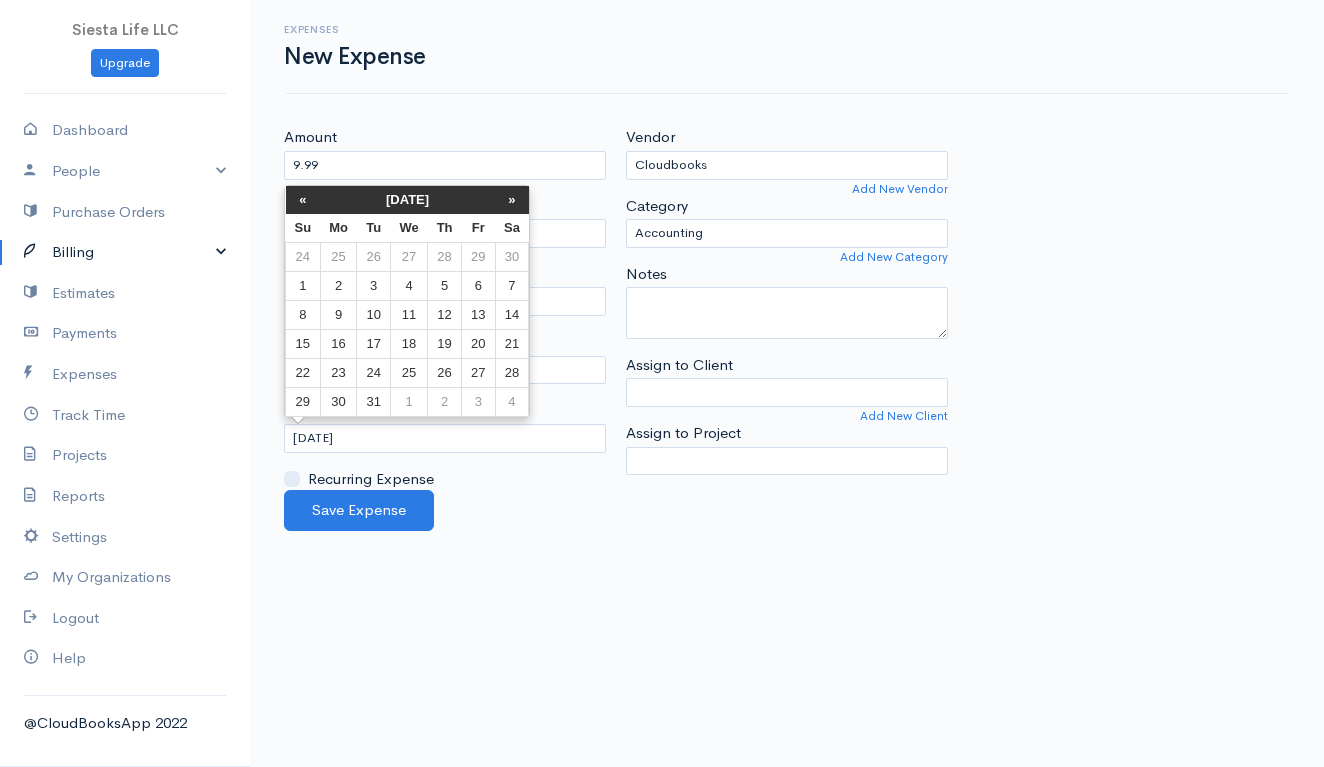 click on "«" at bounding box center [303, 200] 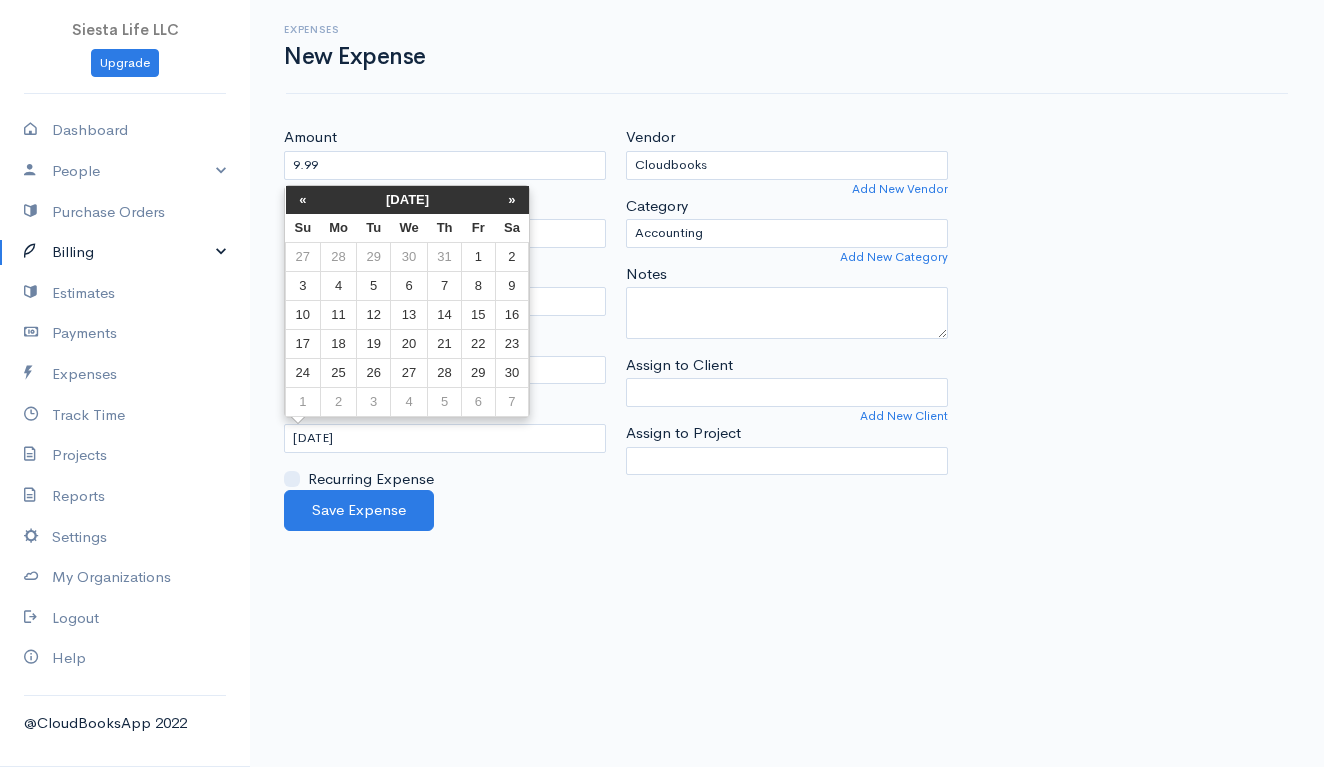 click on "«" at bounding box center (303, 200) 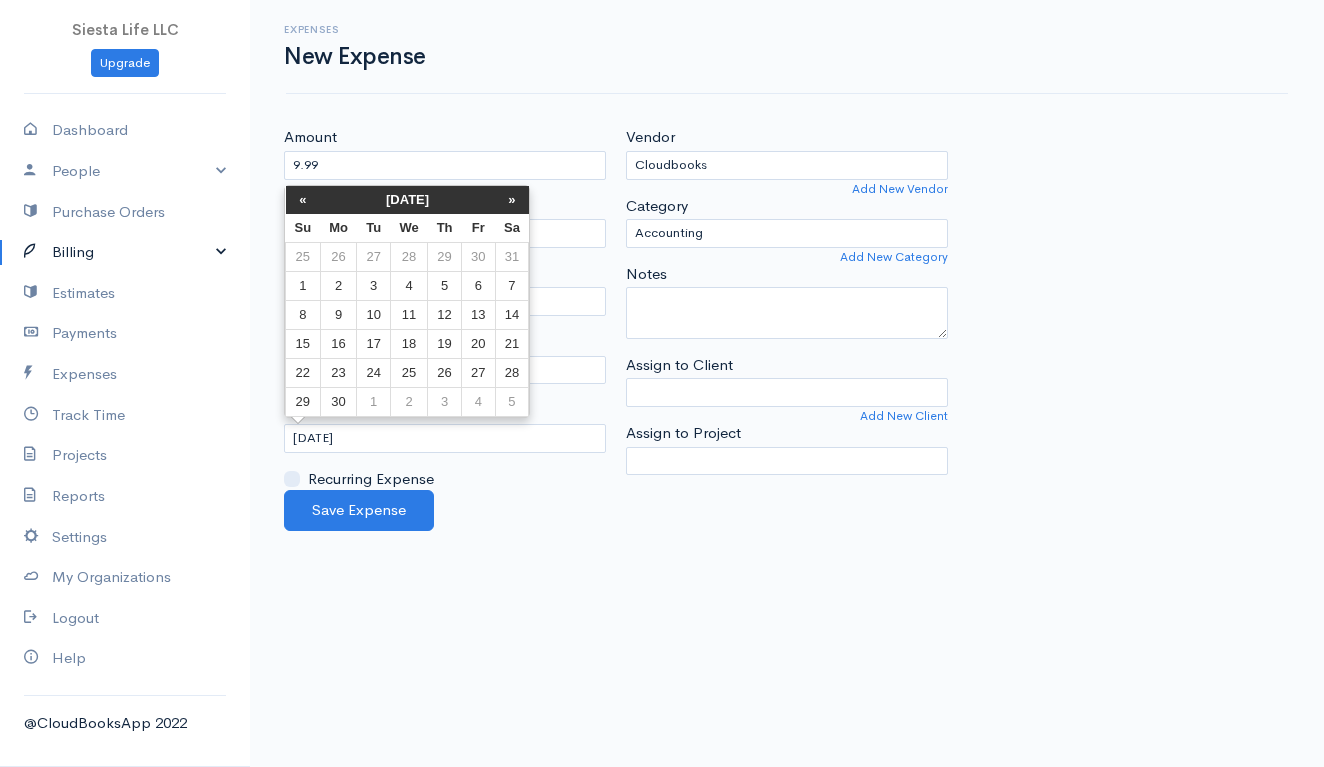 click on "«" at bounding box center [303, 200] 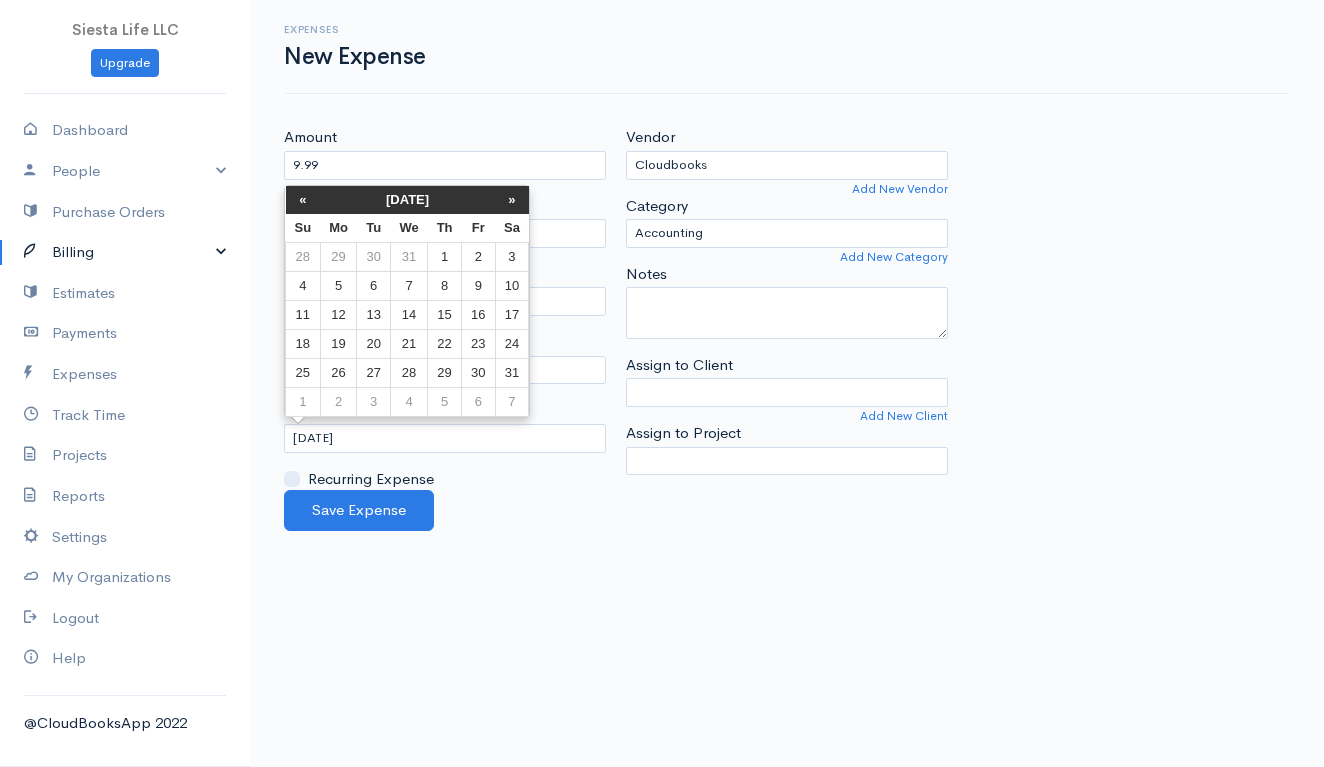 click on "«" at bounding box center [303, 200] 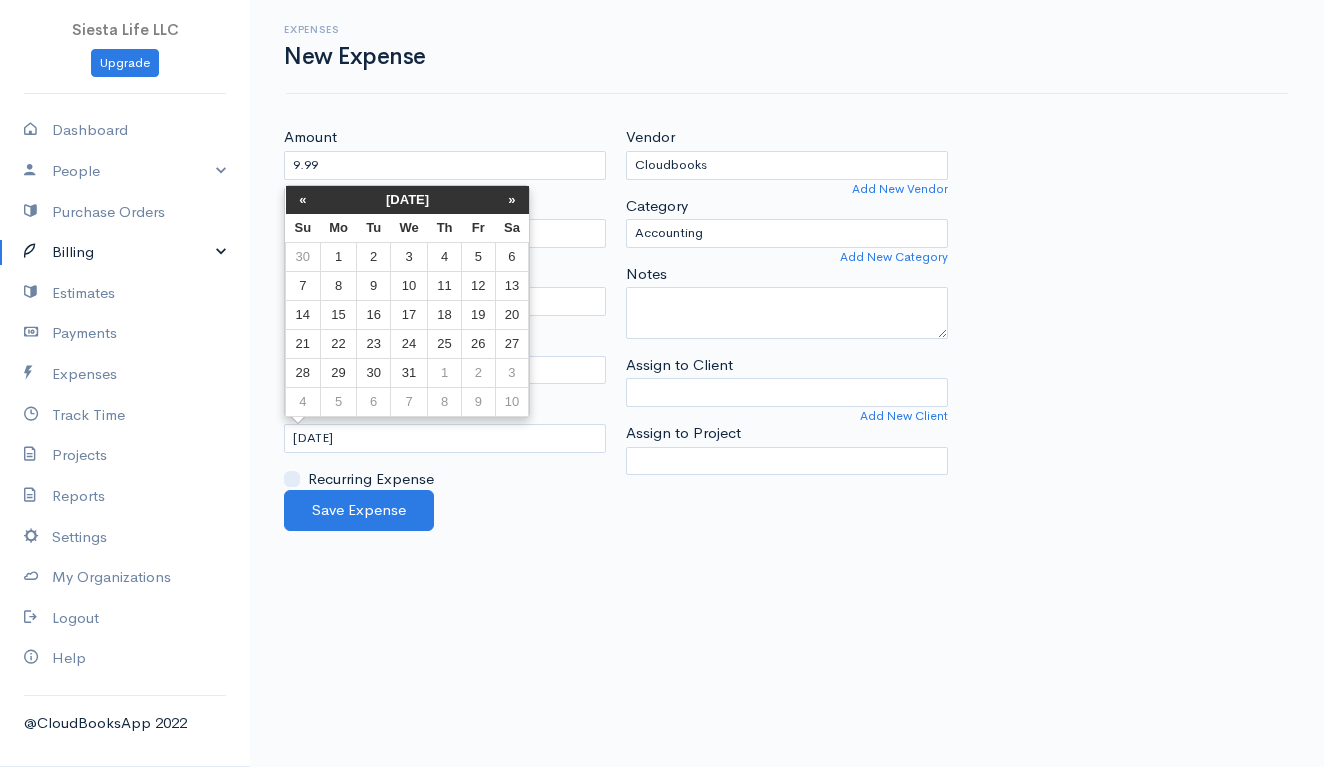 click on "«" at bounding box center (303, 200) 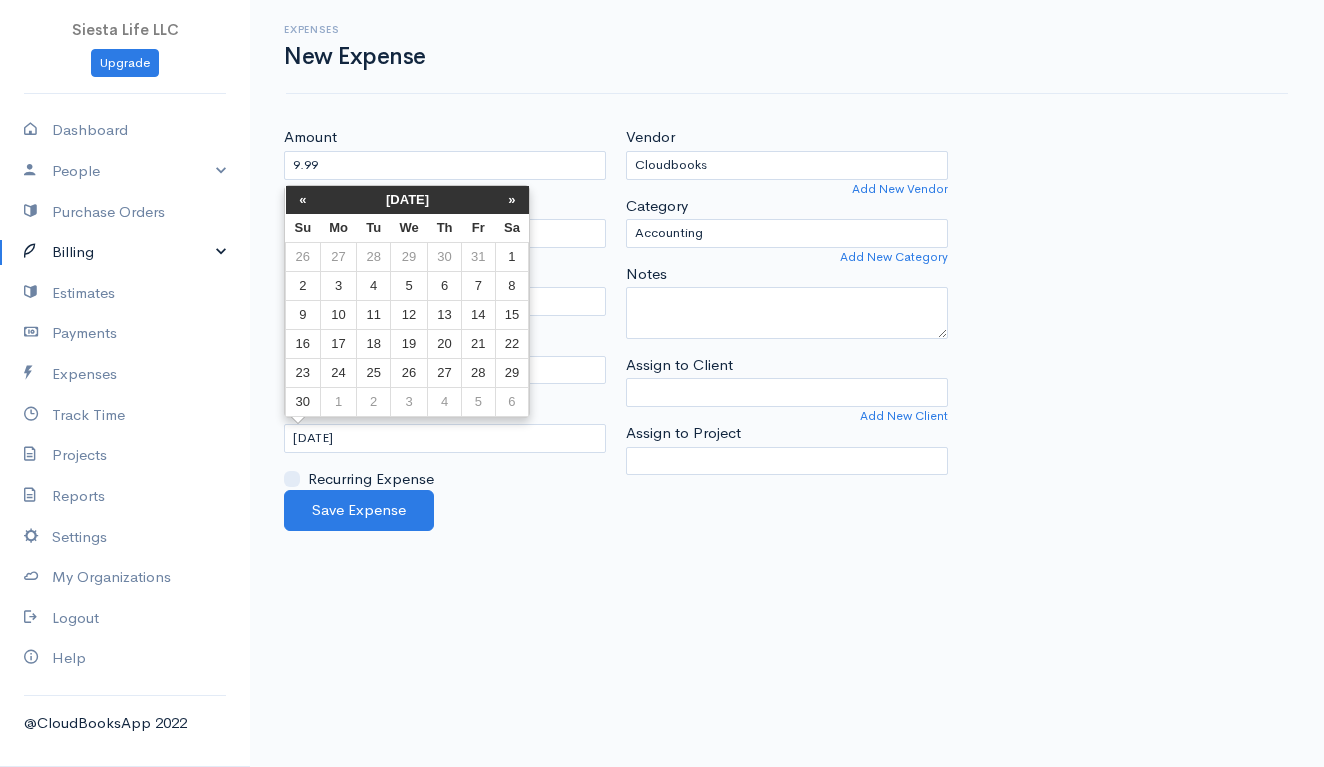 click on "«" at bounding box center (303, 200) 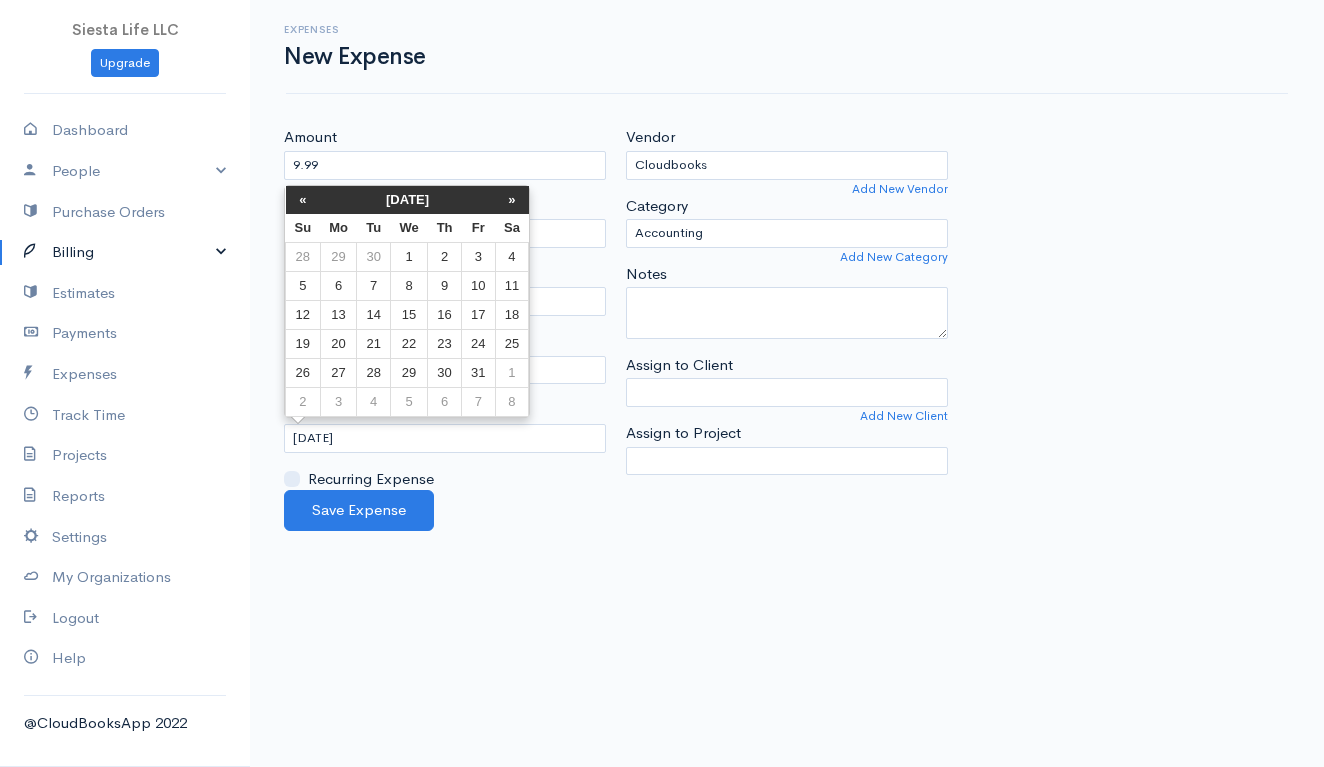 click on "«" at bounding box center (303, 200) 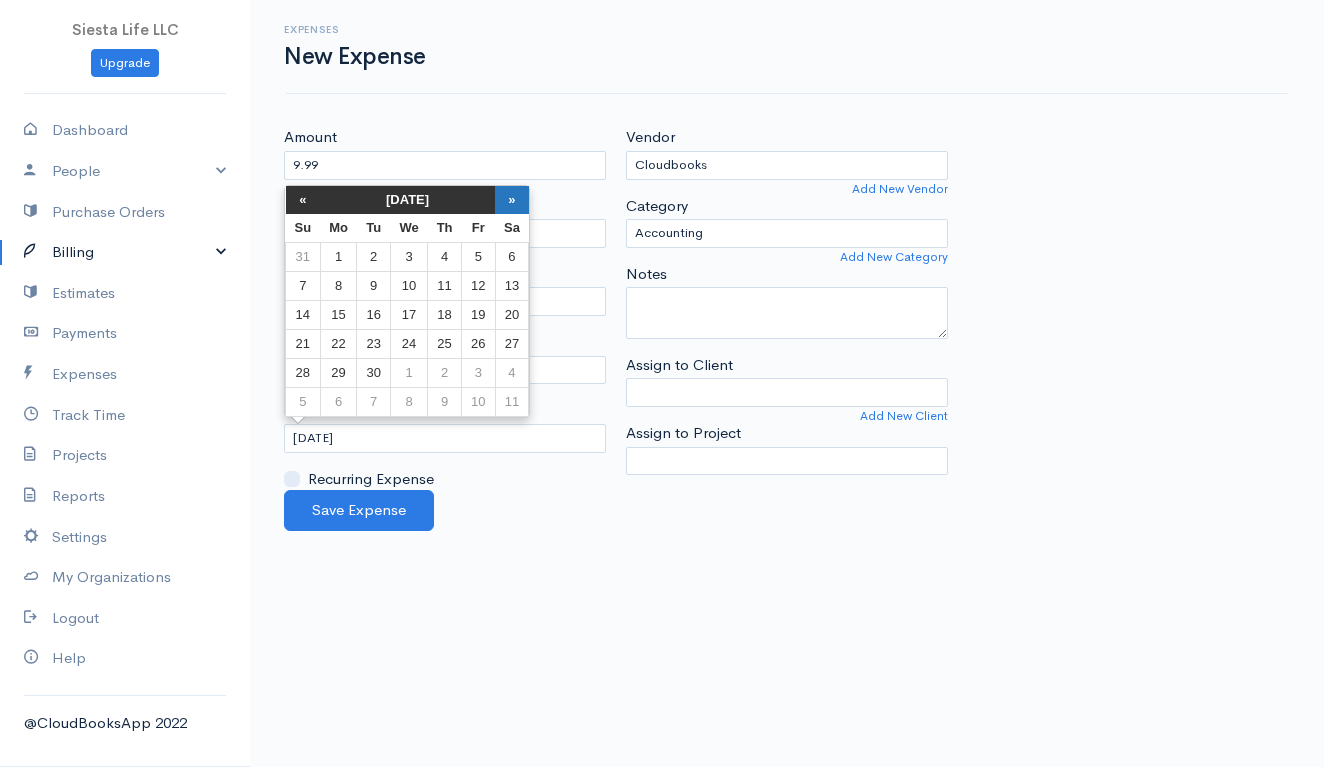 click on "»" at bounding box center [512, 200] 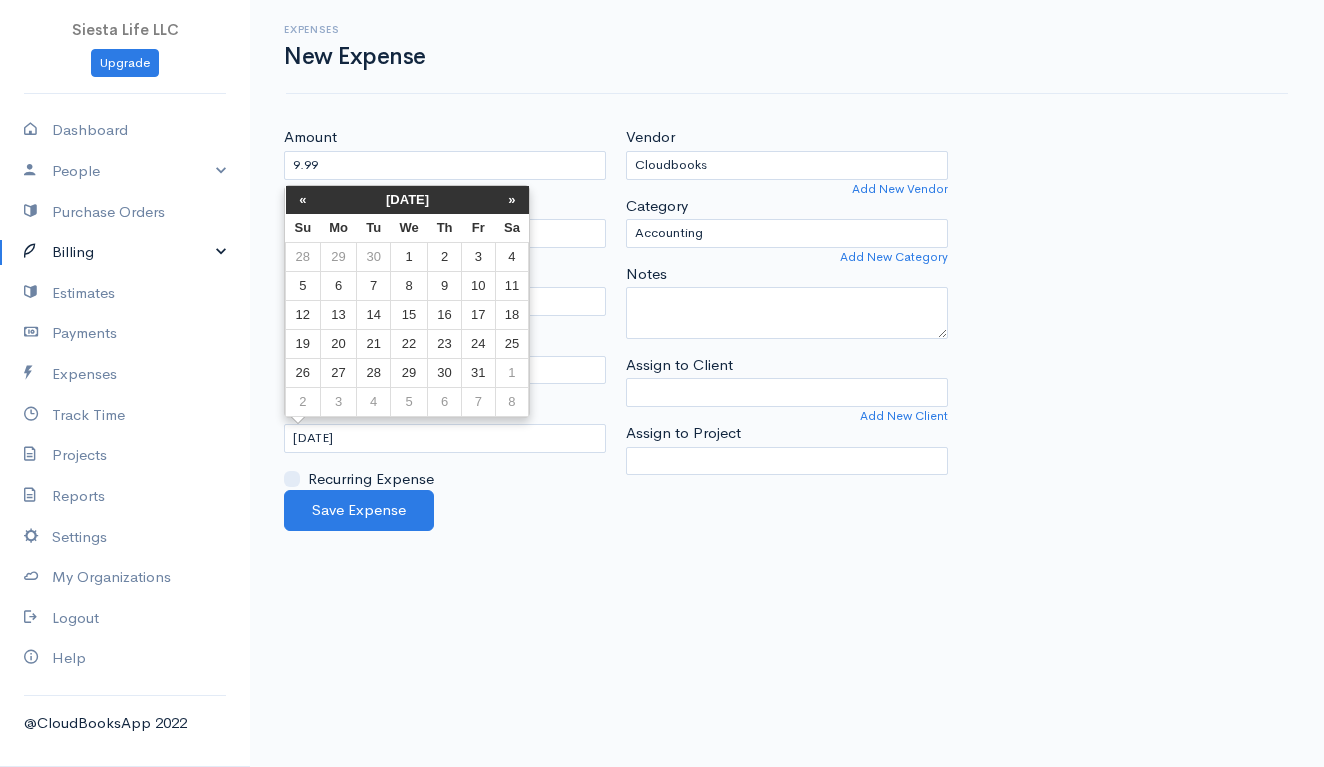 click on "»" at bounding box center [512, 200] 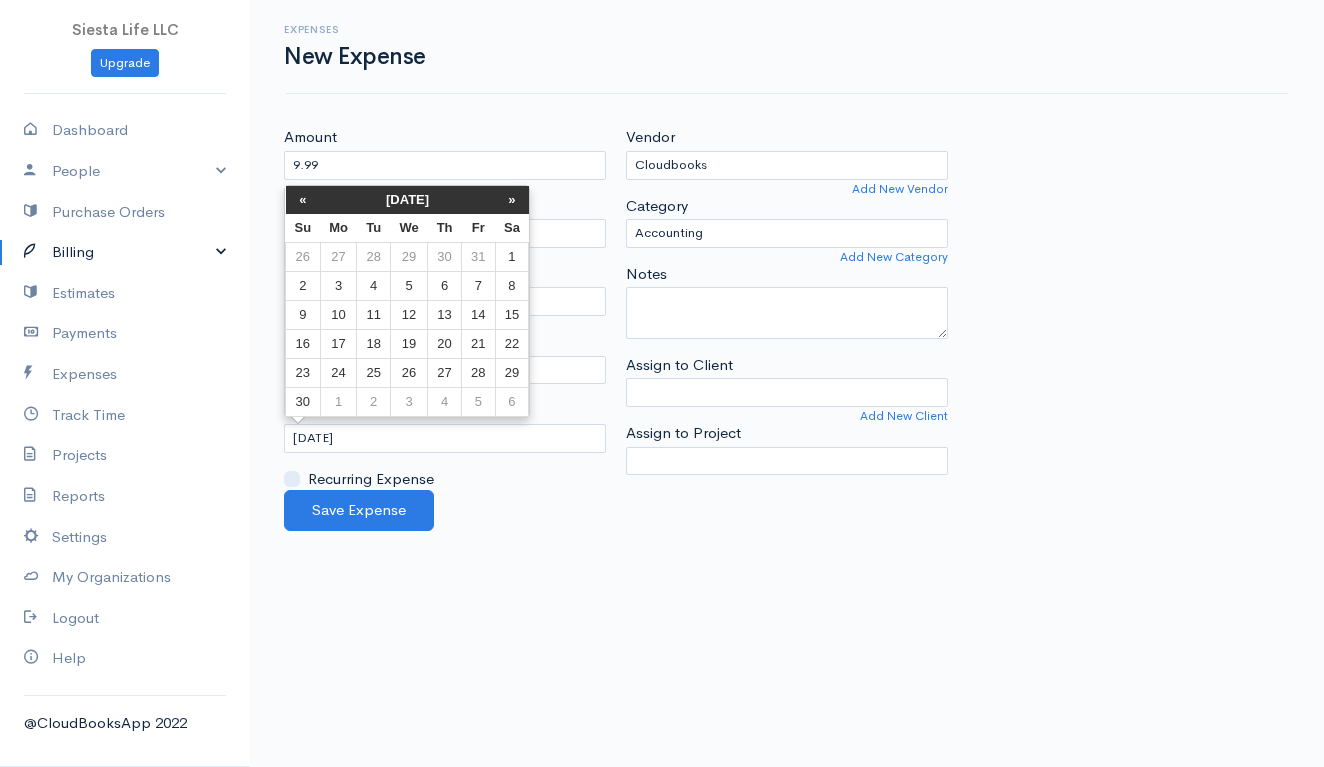 click on "»" at bounding box center [512, 200] 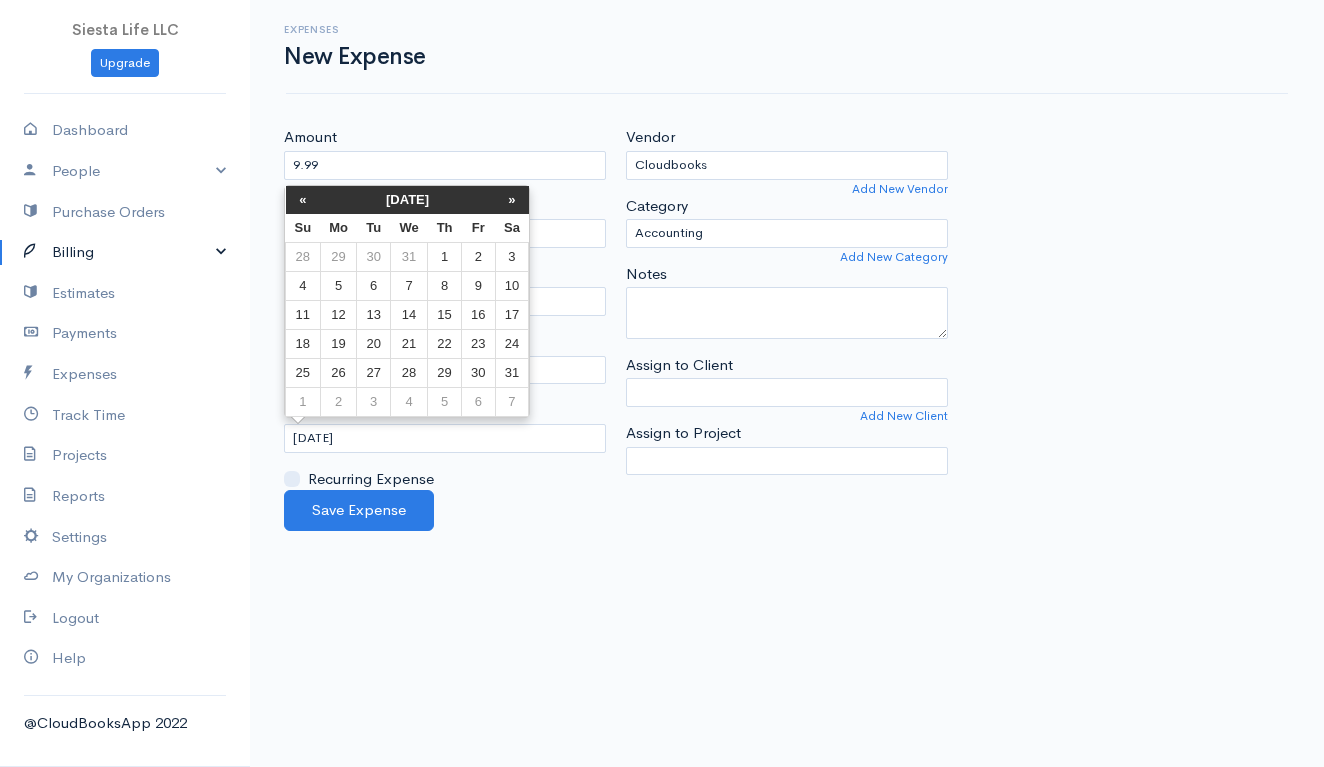 click on "»" at bounding box center [512, 200] 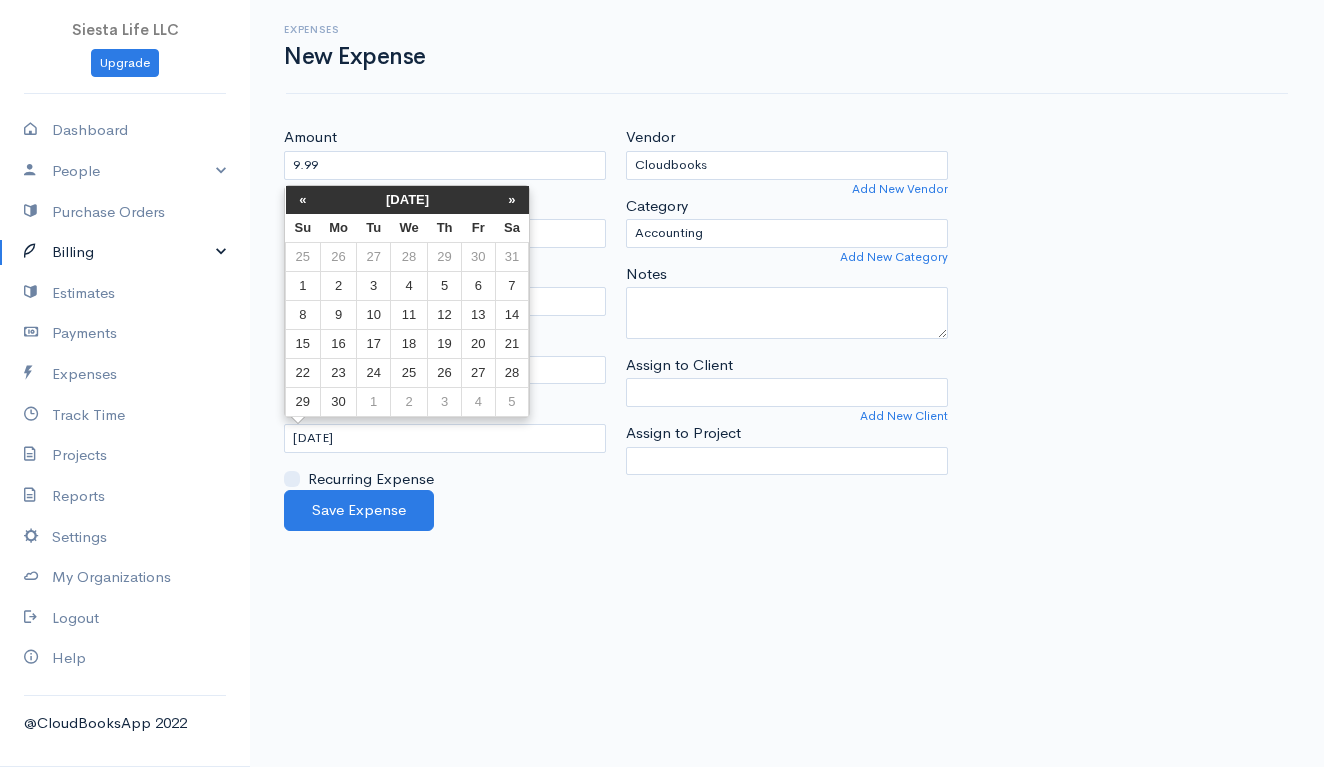 click on "»" at bounding box center [512, 200] 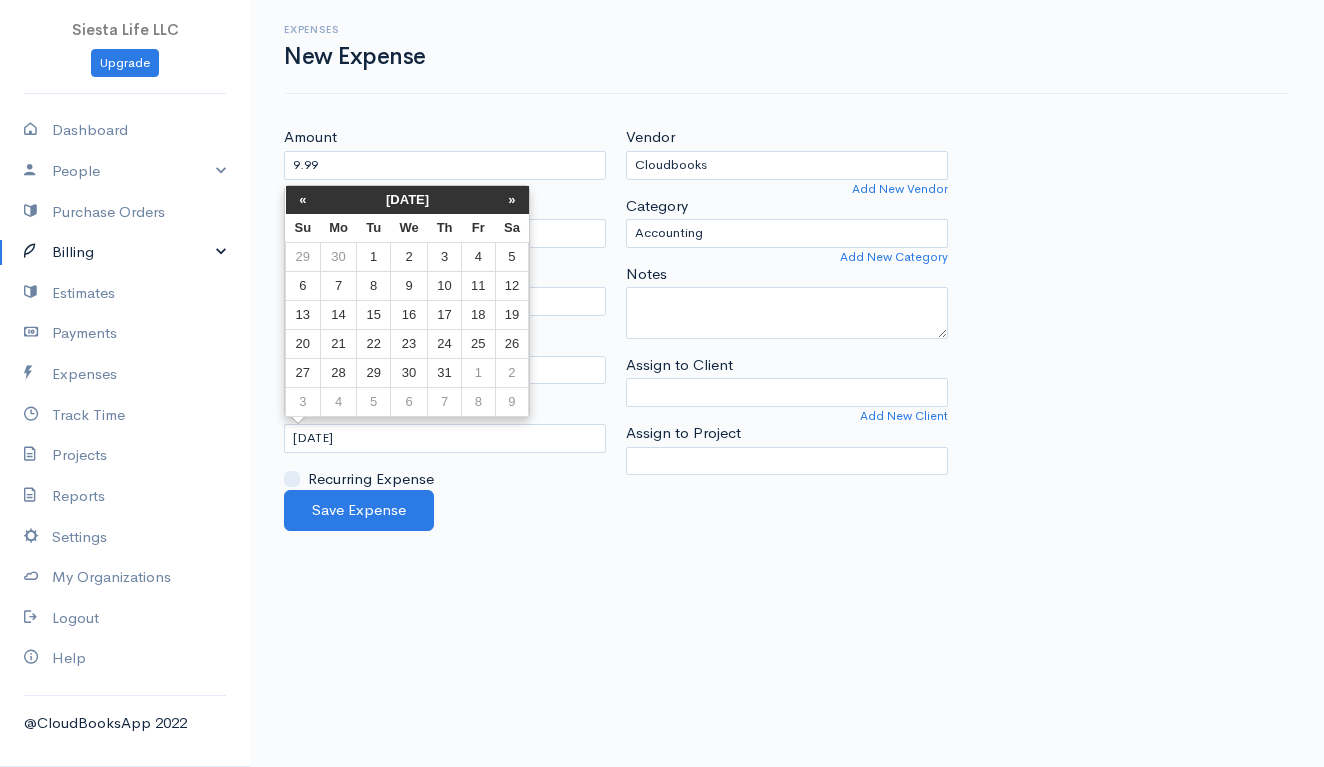 click on "»" at bounding box center (512, 200) 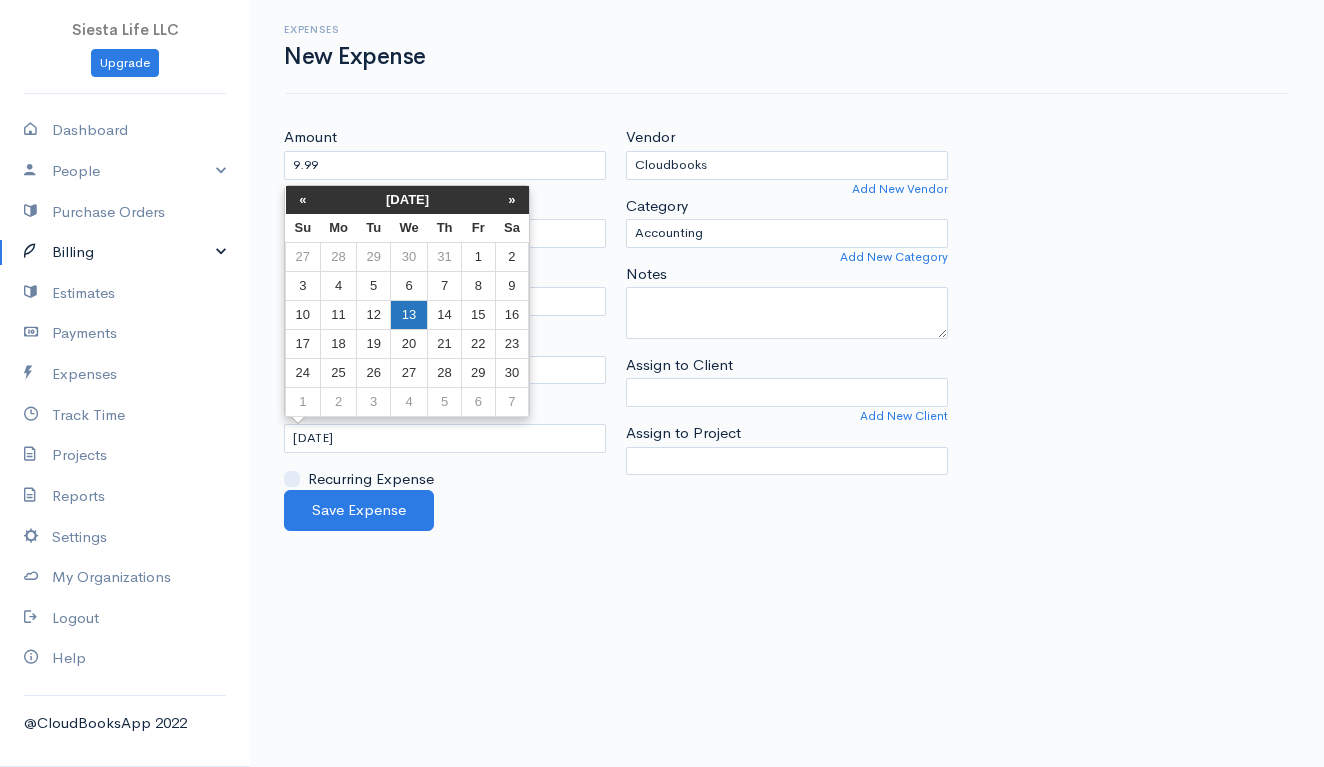 click on "13" at bounding box center (408, 315) 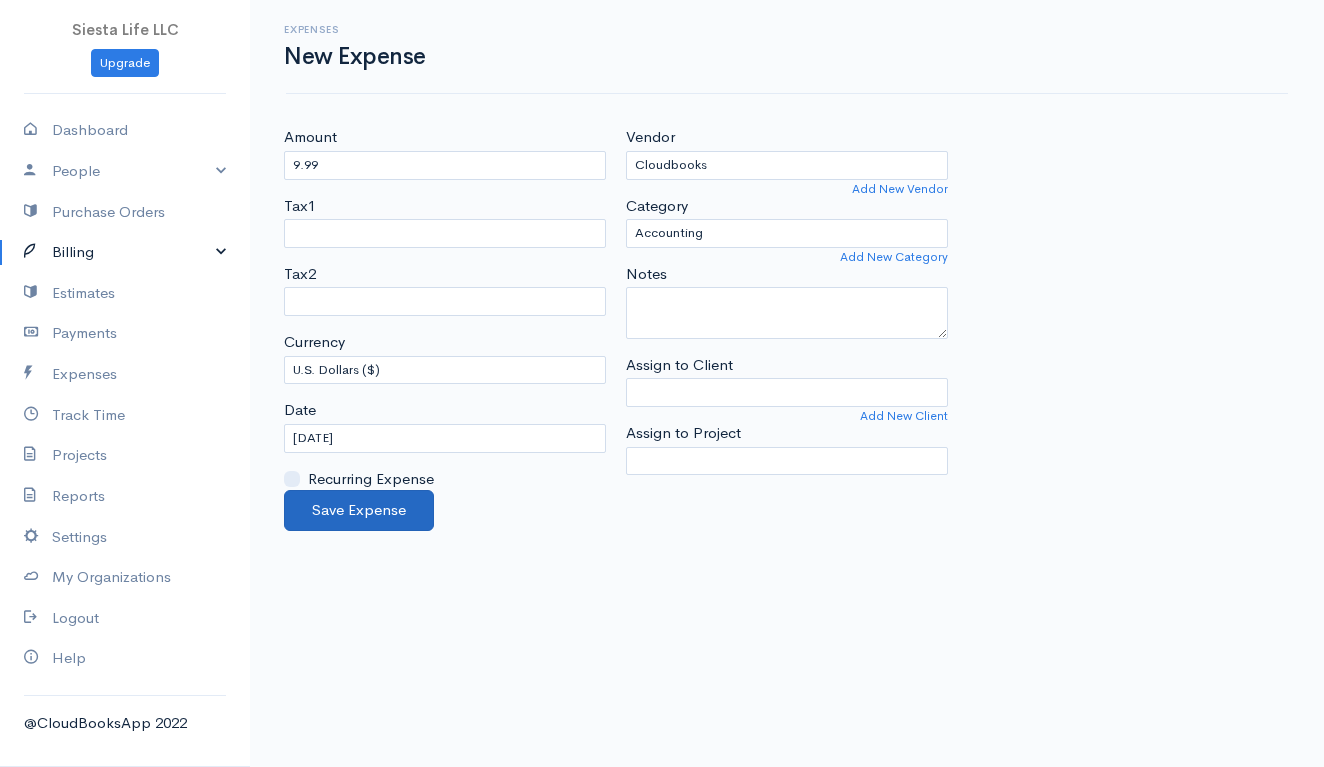 click on "Save Expense" at bounding box center (359, 510) 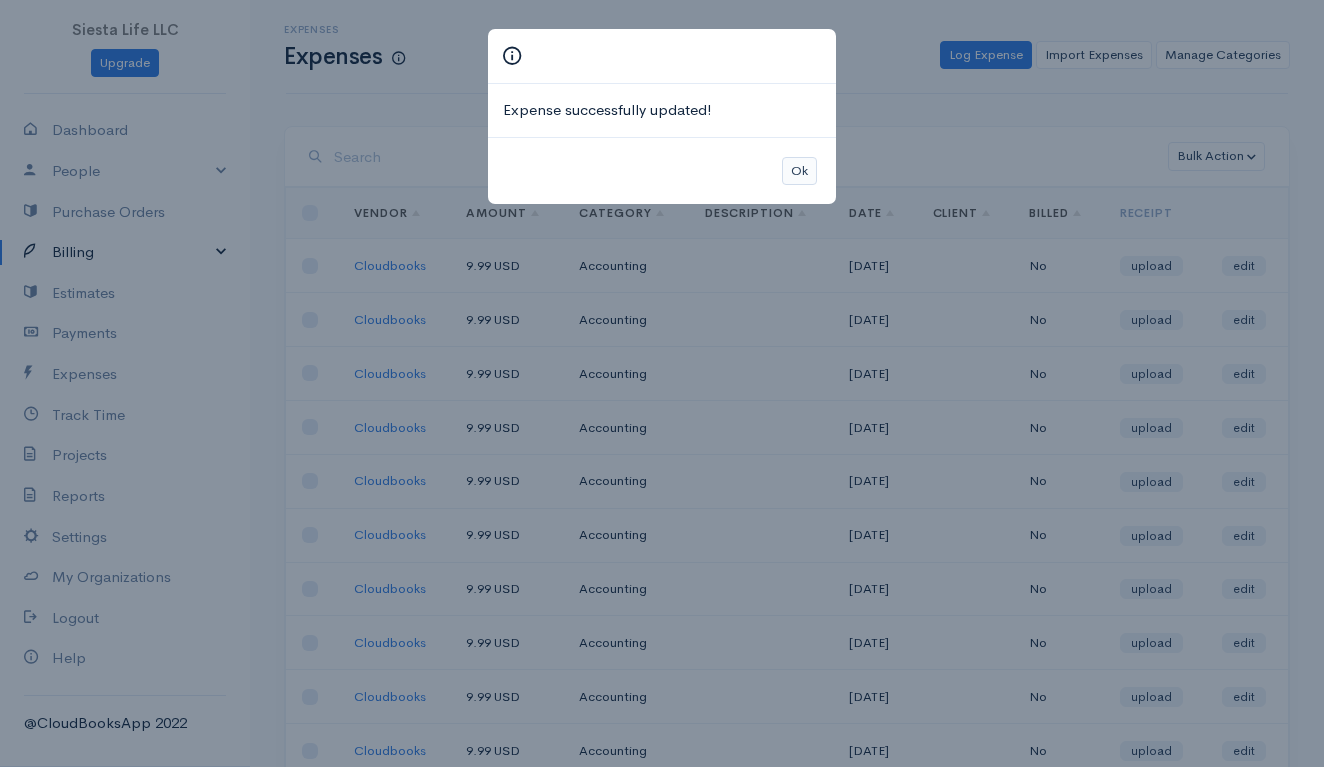 click on "Ok" at bounding box center [799, 171] 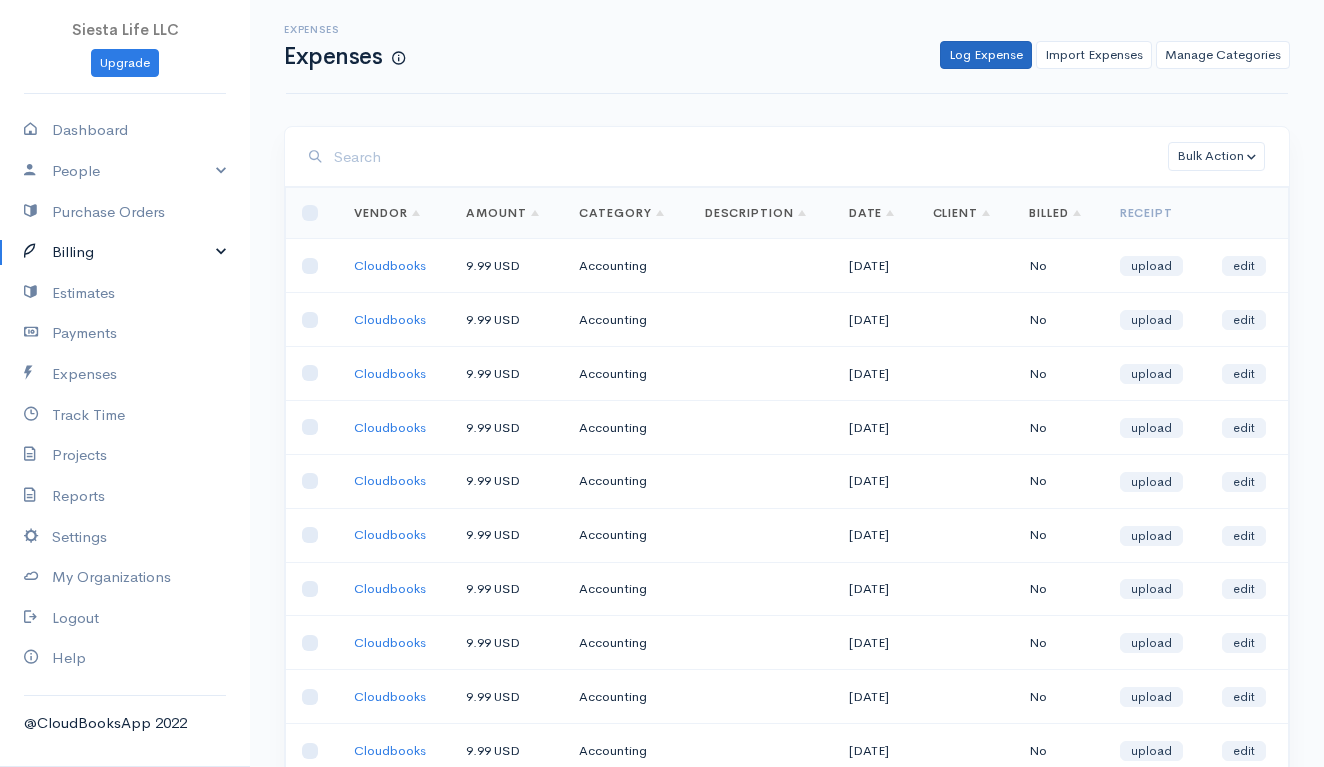 click on "Log Expense" at bounding box center [986, 55] 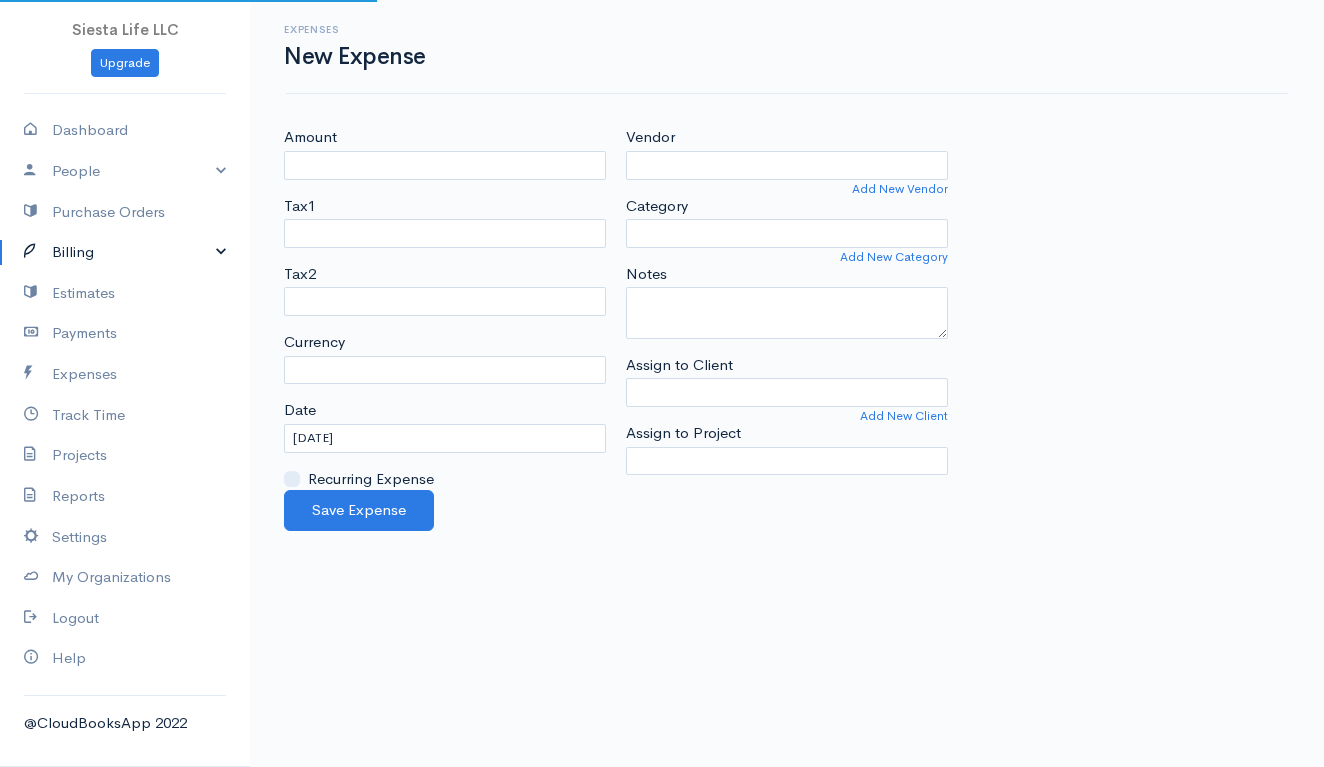 select on "USD" 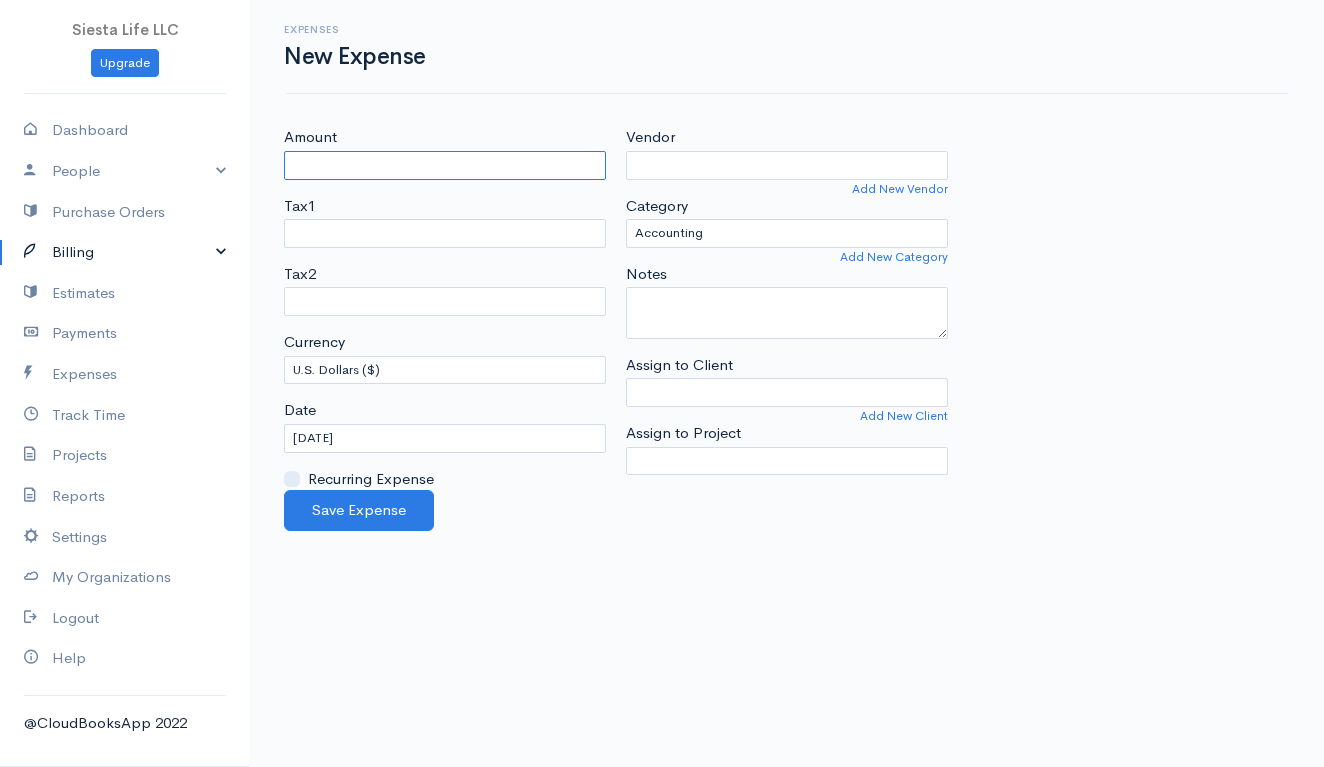 click on "Amount" at bounding box center [445, 165] 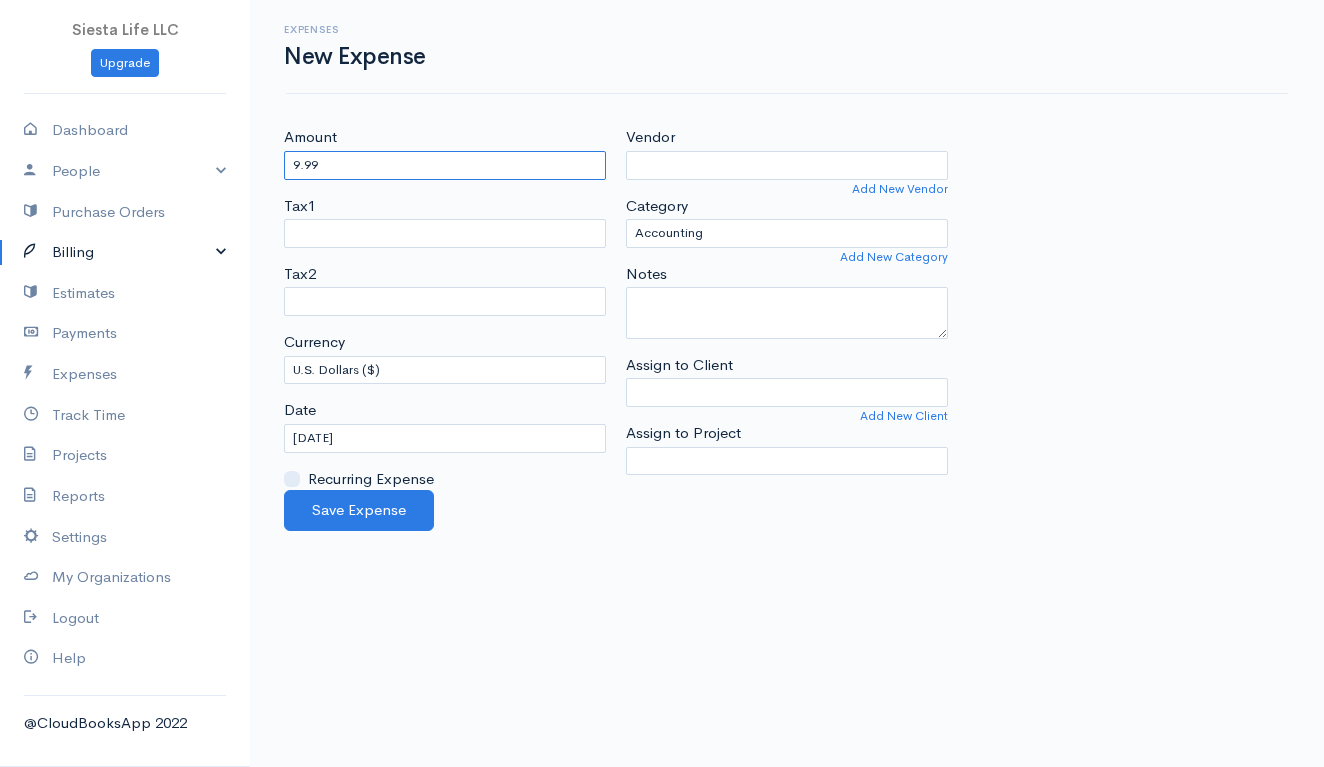 type on "9.99" 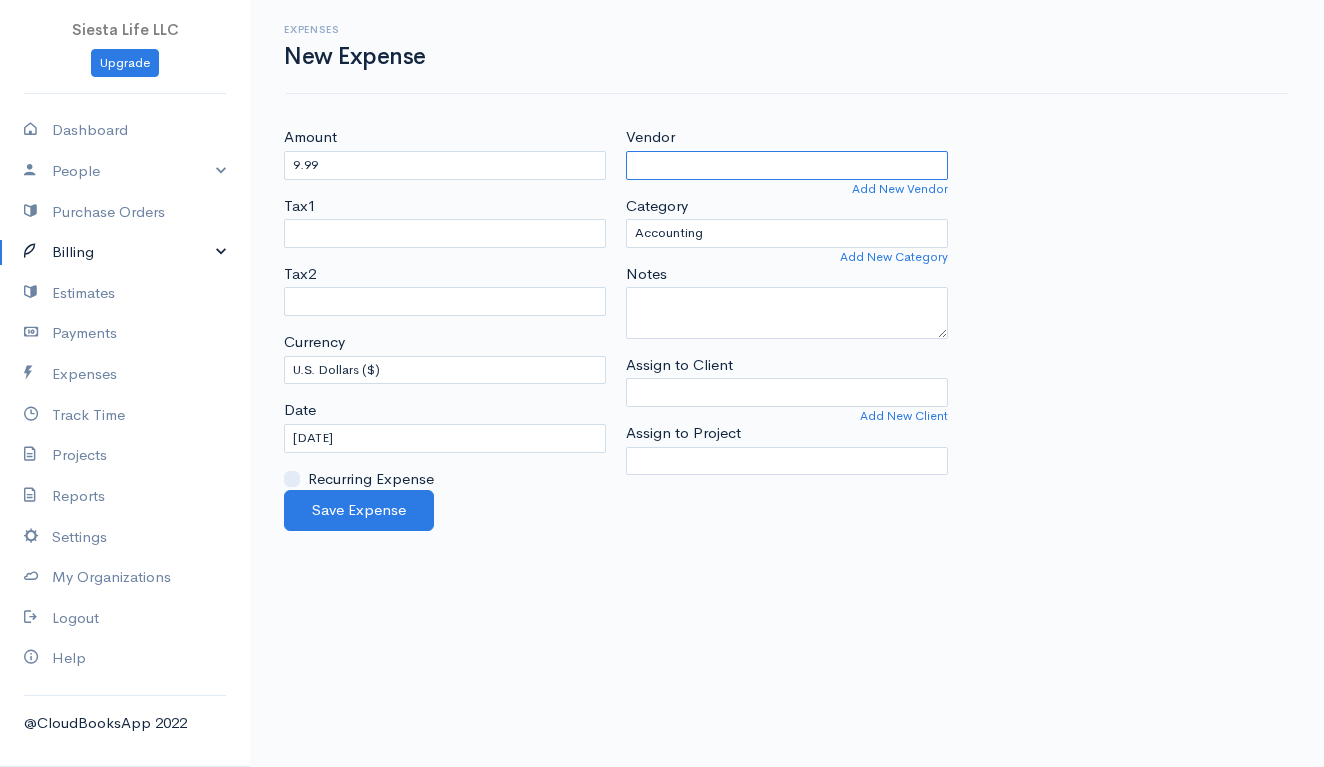 click on "Vendor" at bounding box center [787, 165] 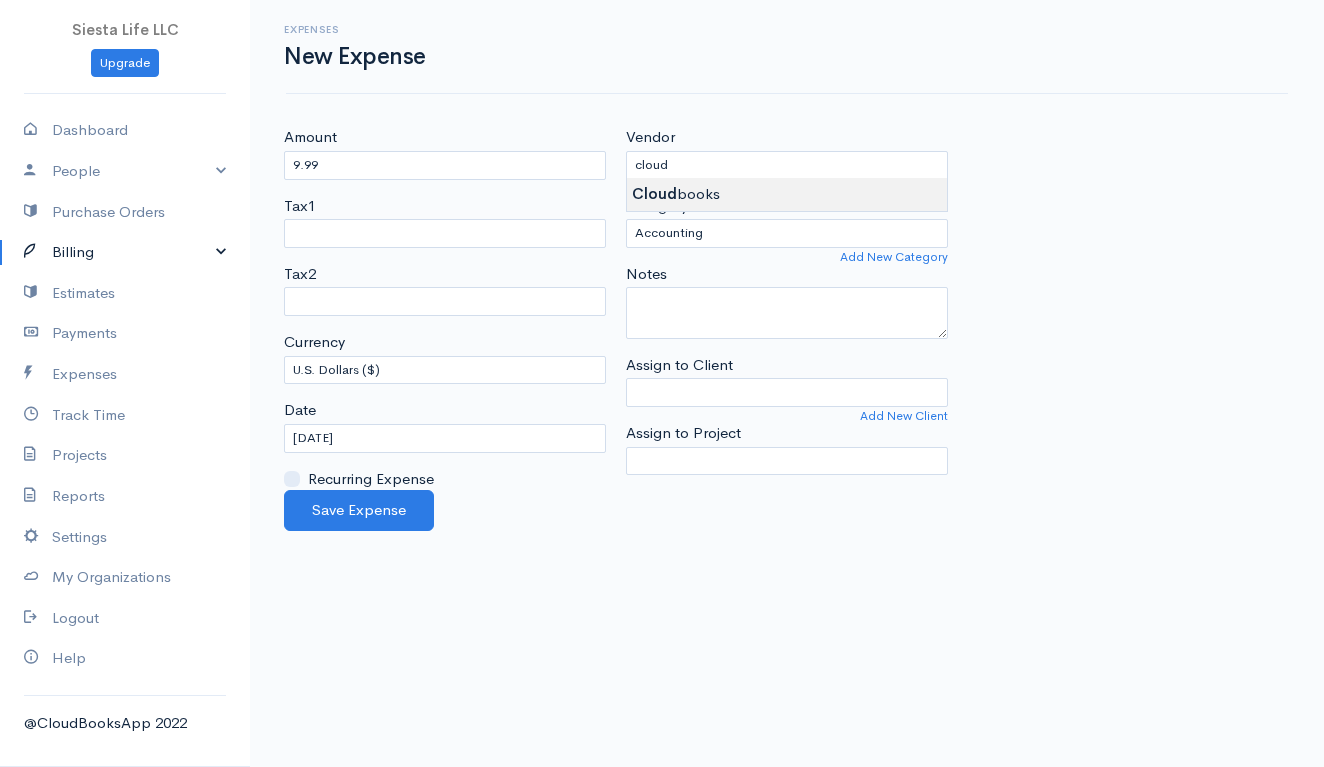 type on "Cloudbooks" 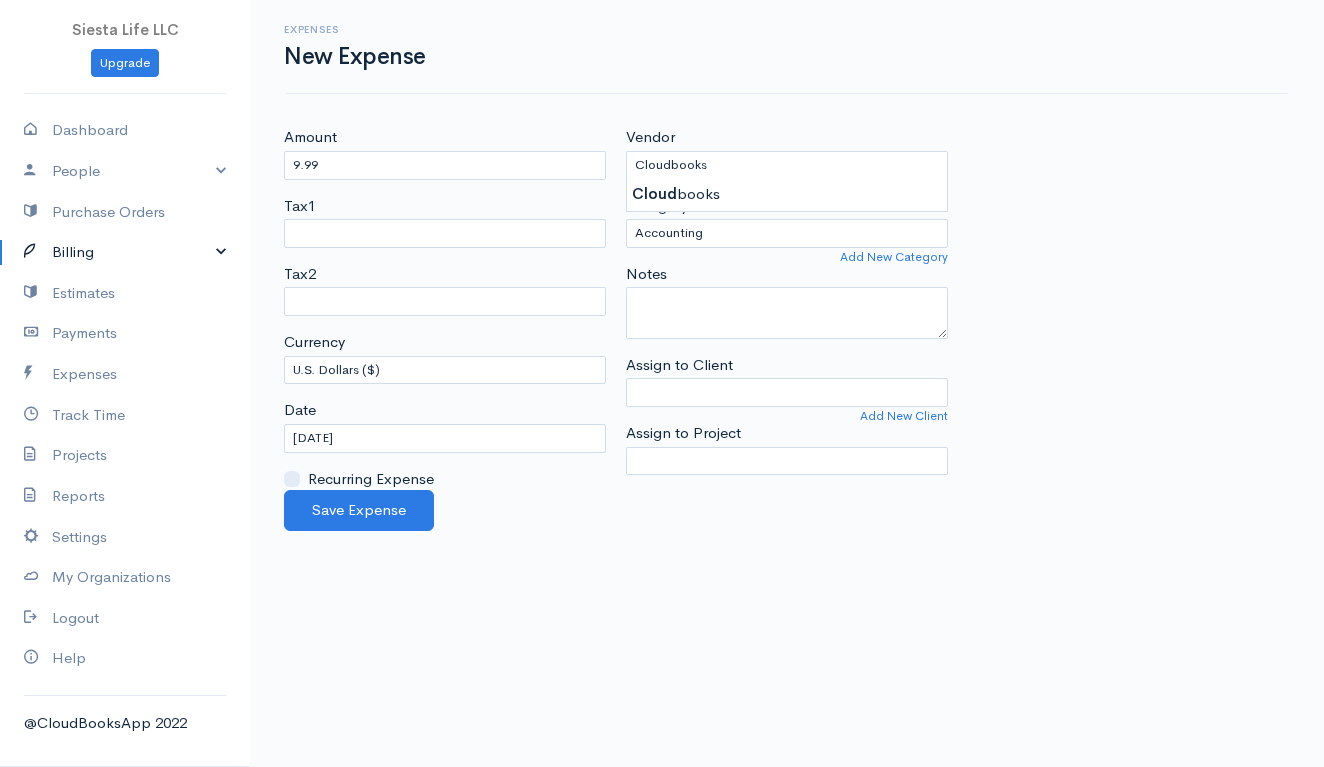 click on "Siesta Life LLC
Upgrade
Dashboard
People
Clients
Vendors
Staff Users
Purchase Orders
Billing
Invoice
Recurring Invoice
Items
Services
Taxes
Credits
Estimates
Payments
Expenses
Track Time
Projects
Reports
Settings
My Organizations
Logout
Help
@CloudBooksApp 2022
Expenses
New Expense
Amount 9.99 Tax1 FTB Tax2 FTB Currency U.S. Dollars ($) Canadian Dollars ($) British Pounds Sterling (£) Euros (€) Australian Dollars ($) Afghani (Af) Algerian Dinar (د.ج) Balboa (B/.)" at bounding box center [662, 383] 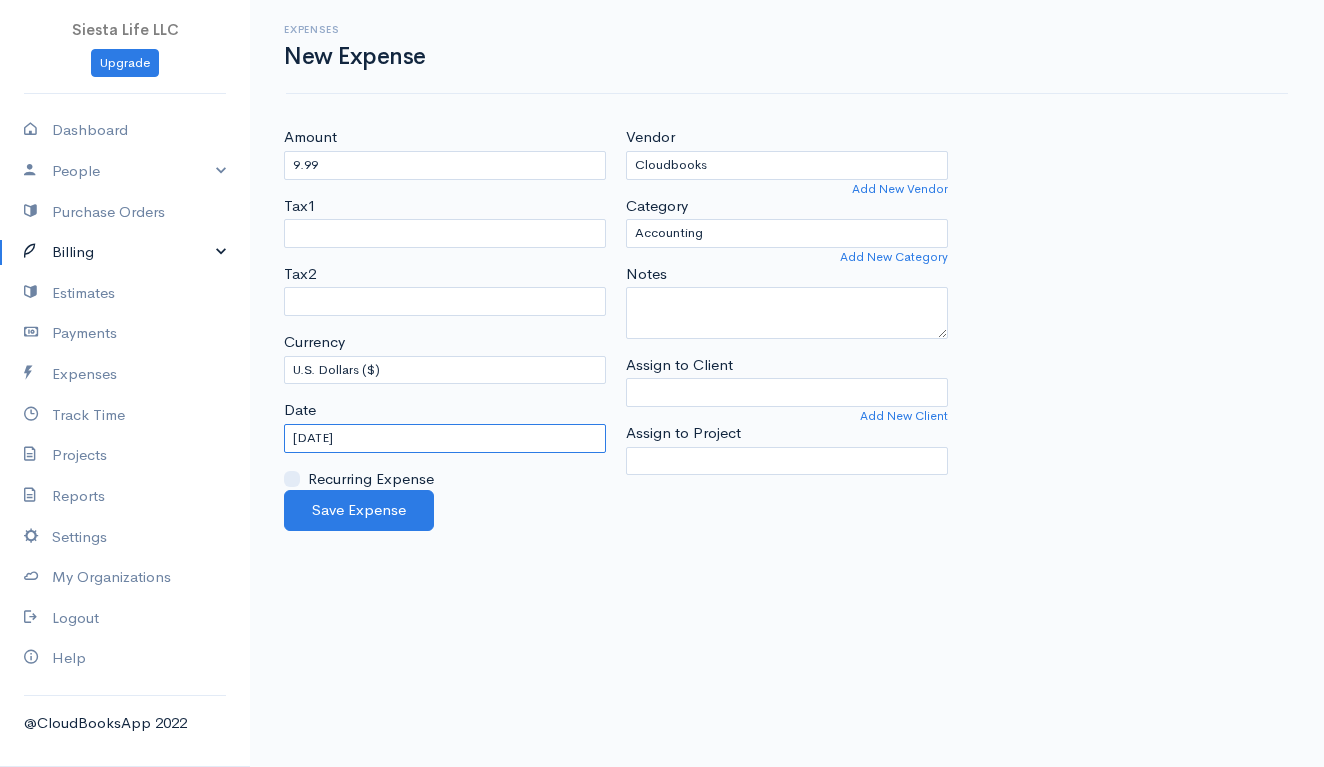 click on "[DATE]" at bounding box center [445, 438] 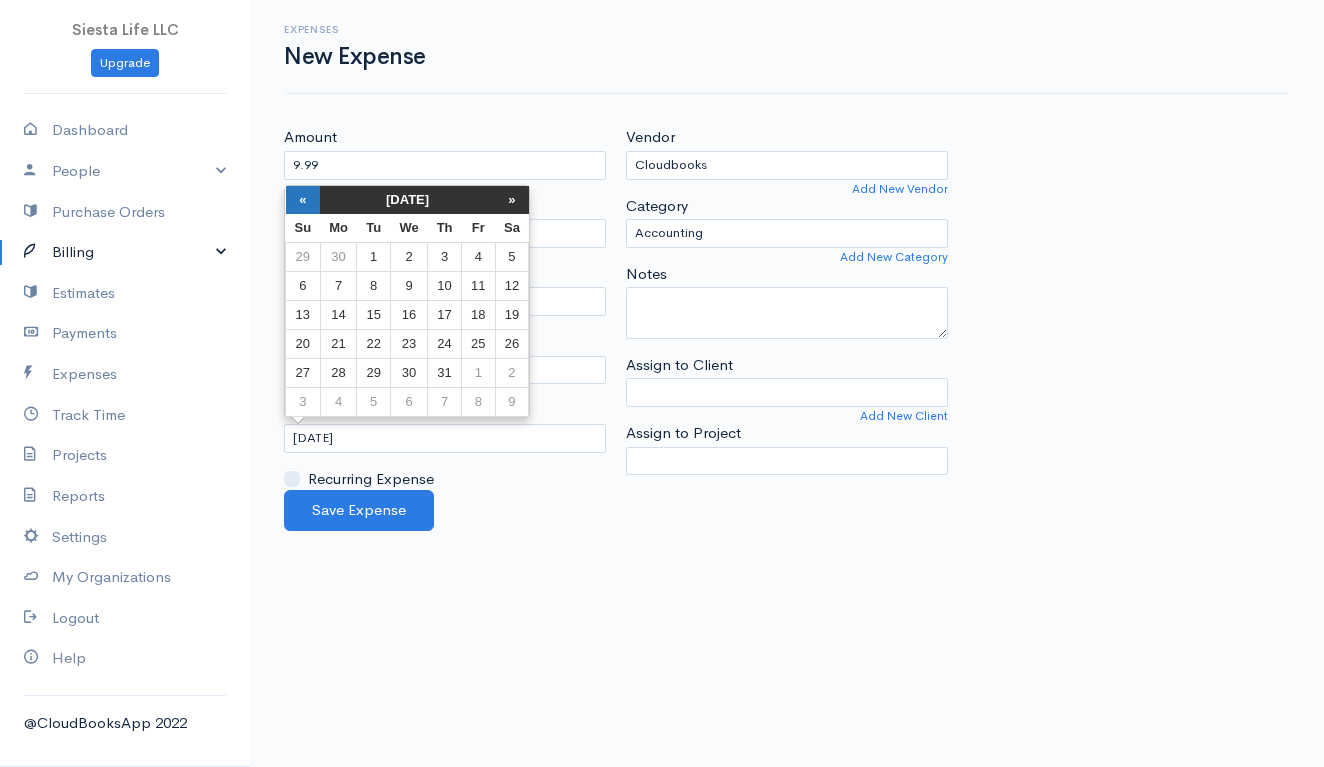 click on "«" at bounding box center (303, 200) 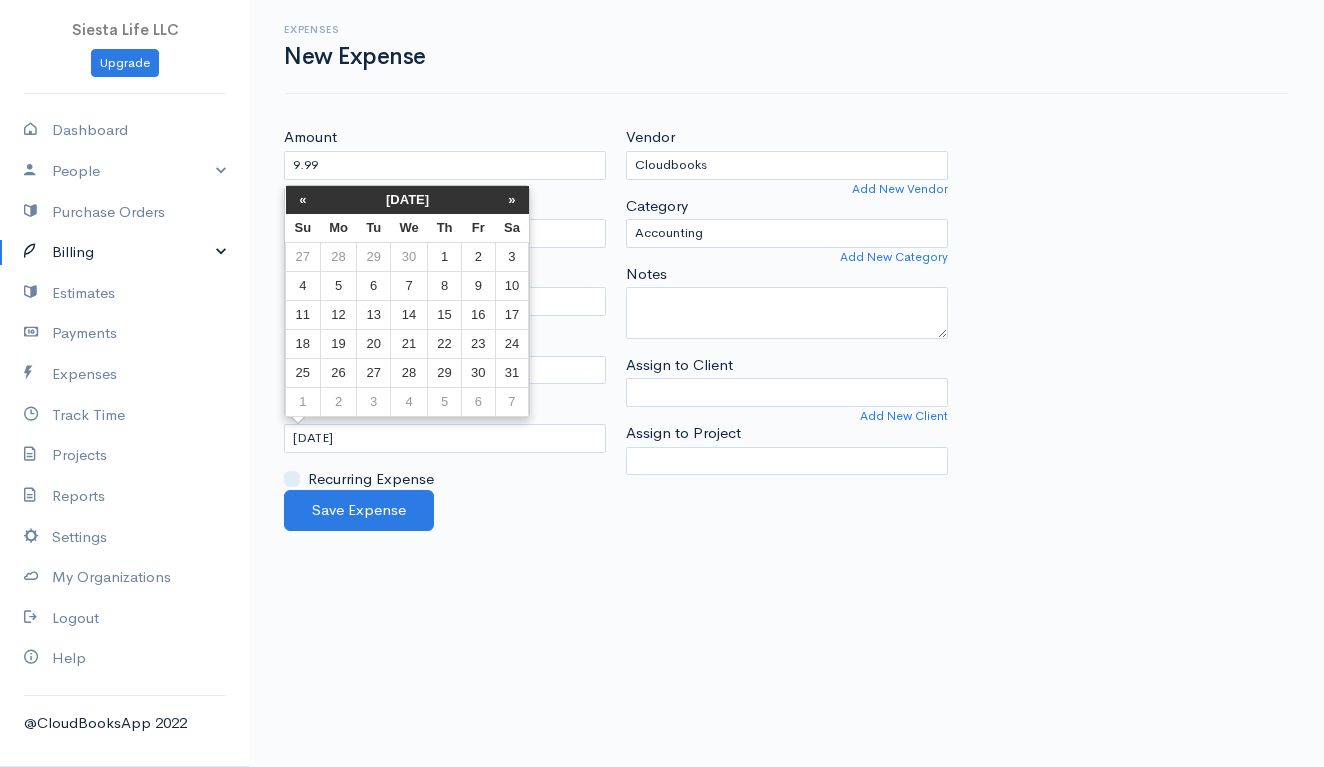click on "«" at bounding box center [303, 200] 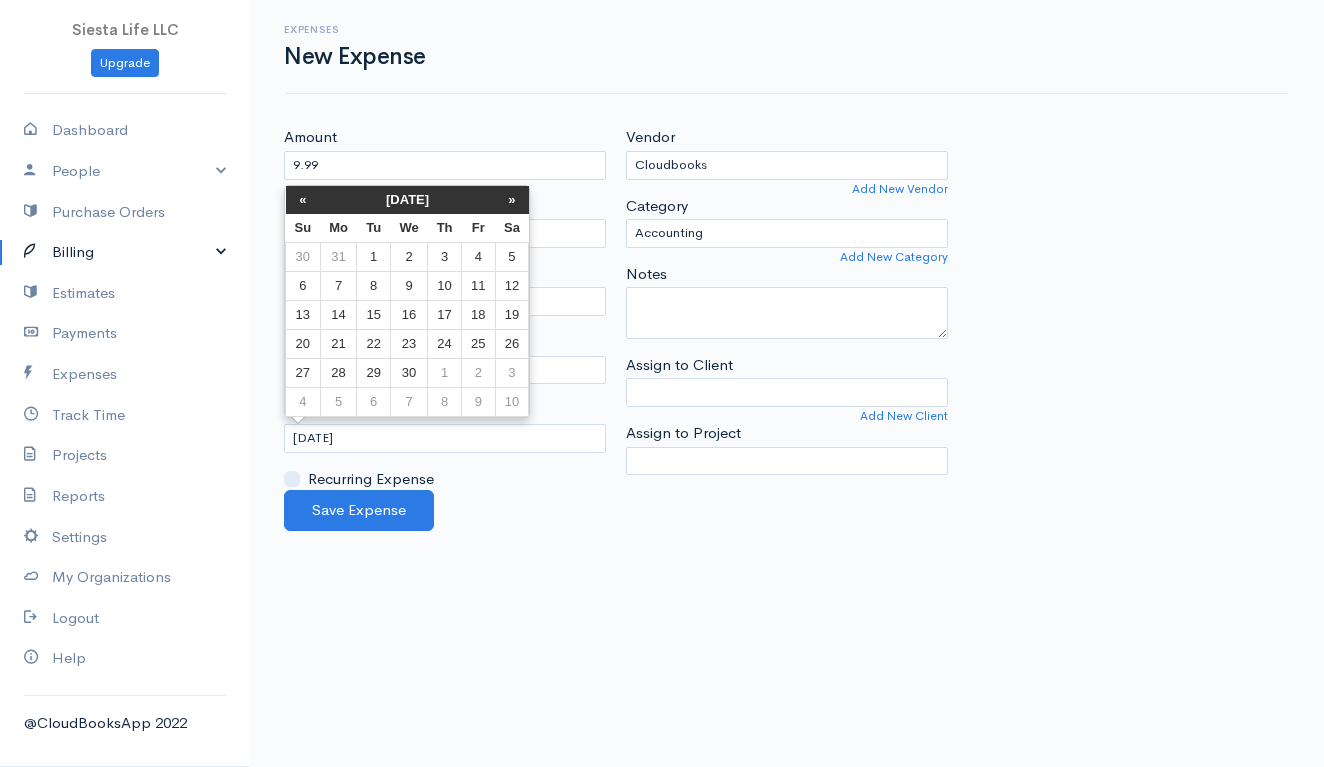 click on "«" at bounding box center (303, 200) 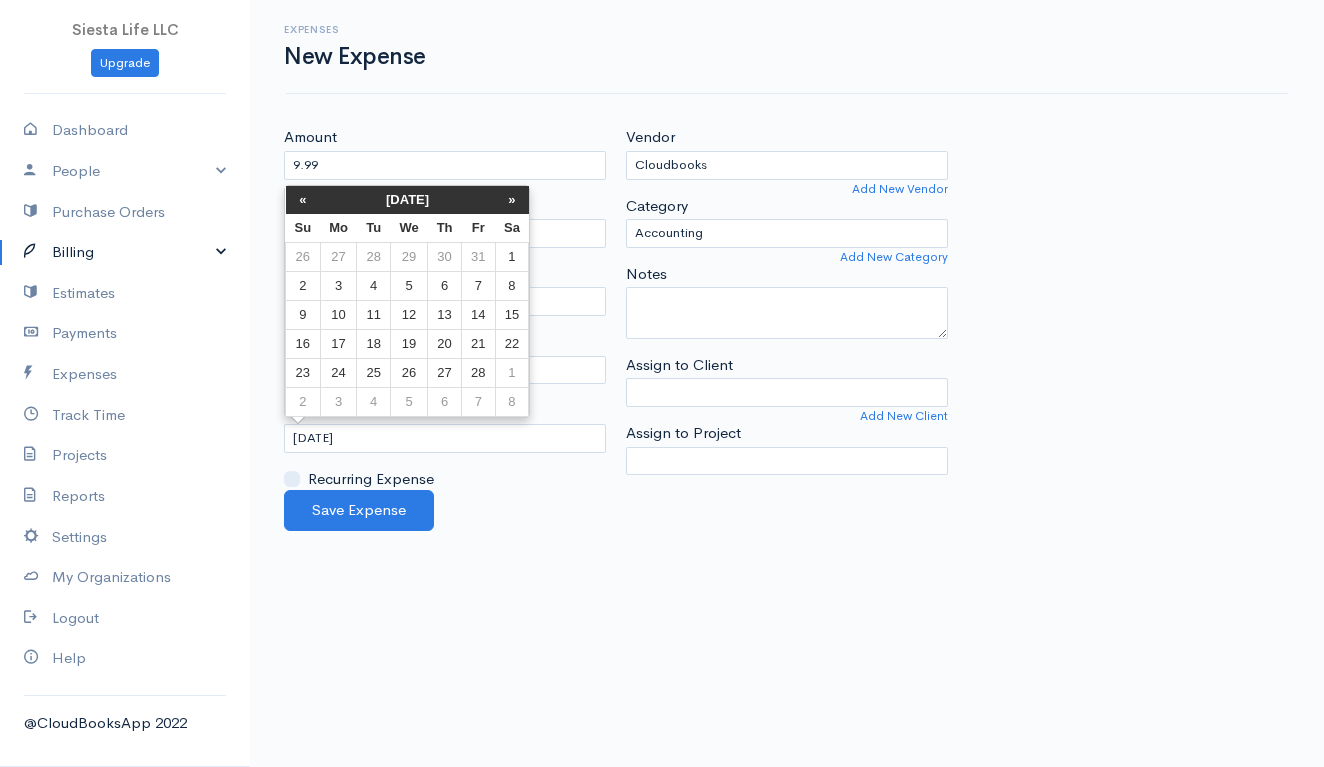 click on "«" at bounding box center [303, 200] 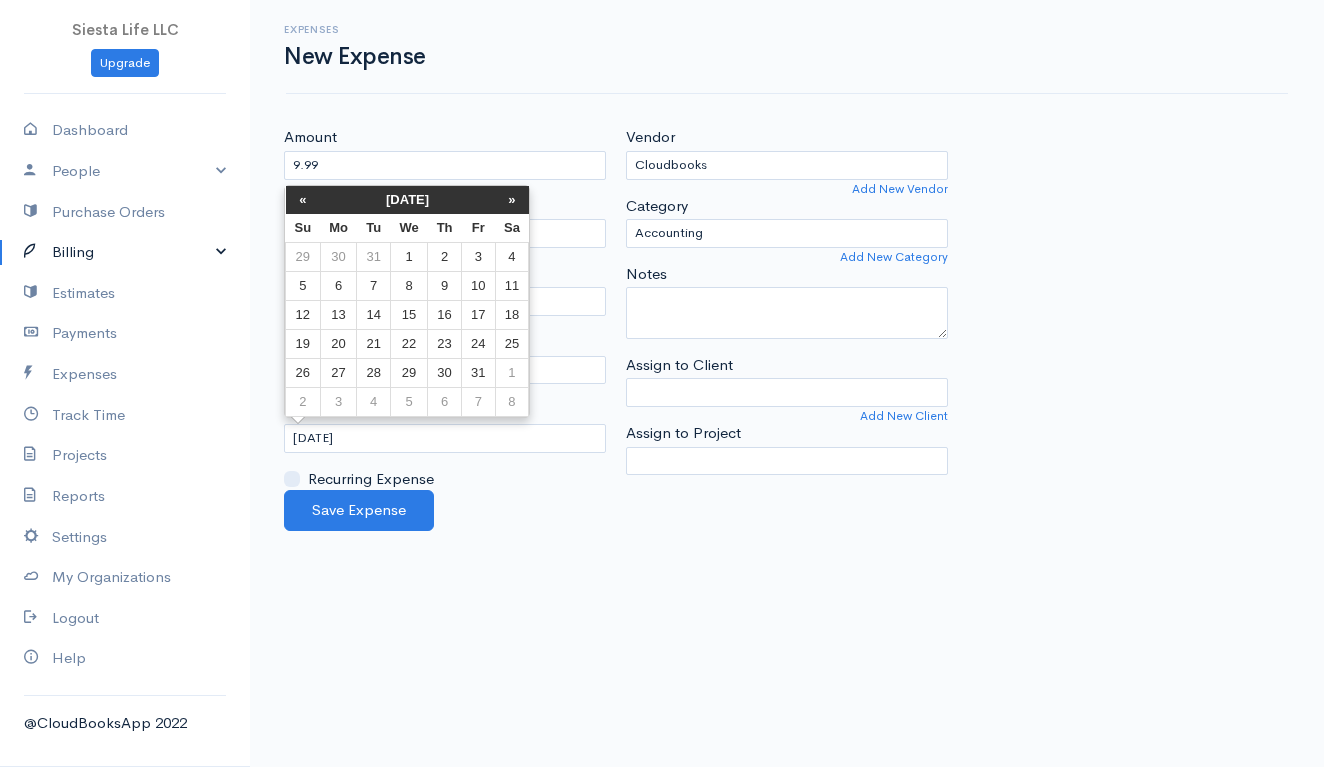 click on "«" at bounding box center [303, 200] 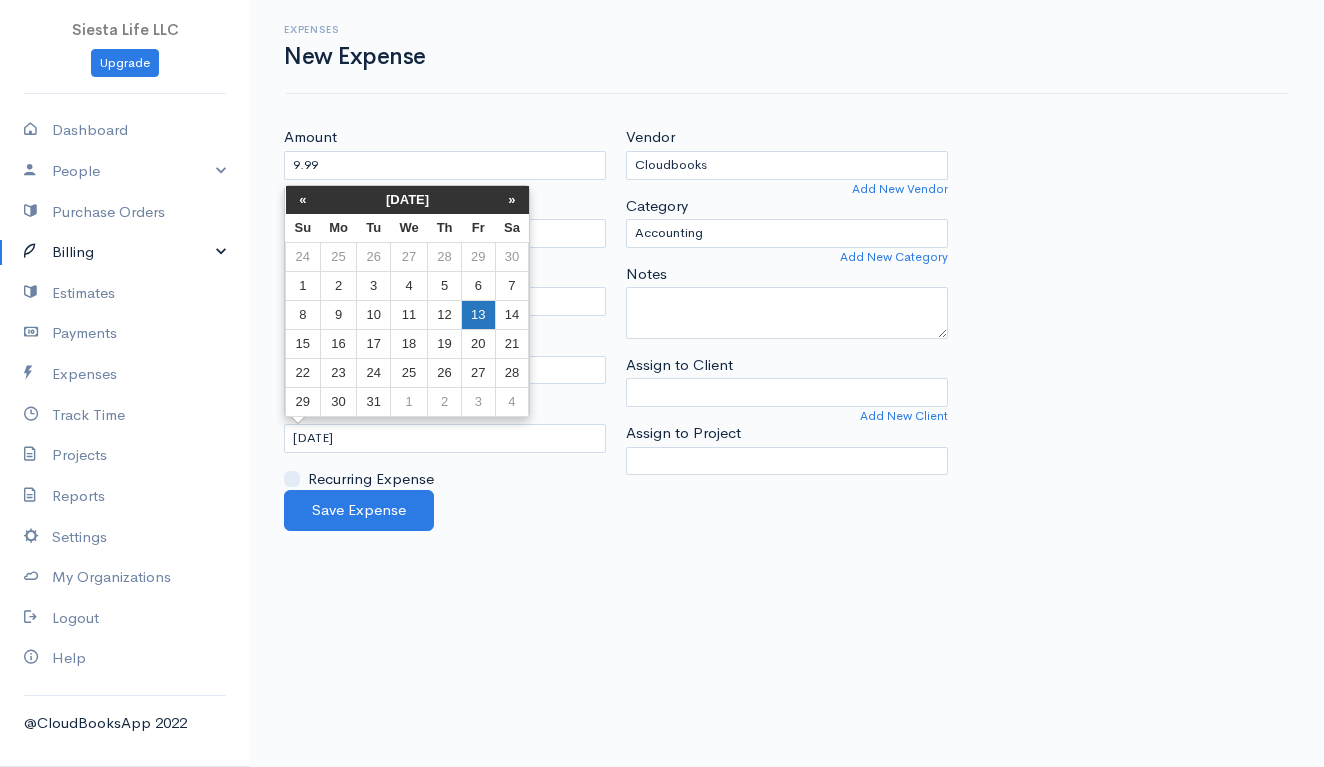 click on "13" at bounding box center [478, 315] 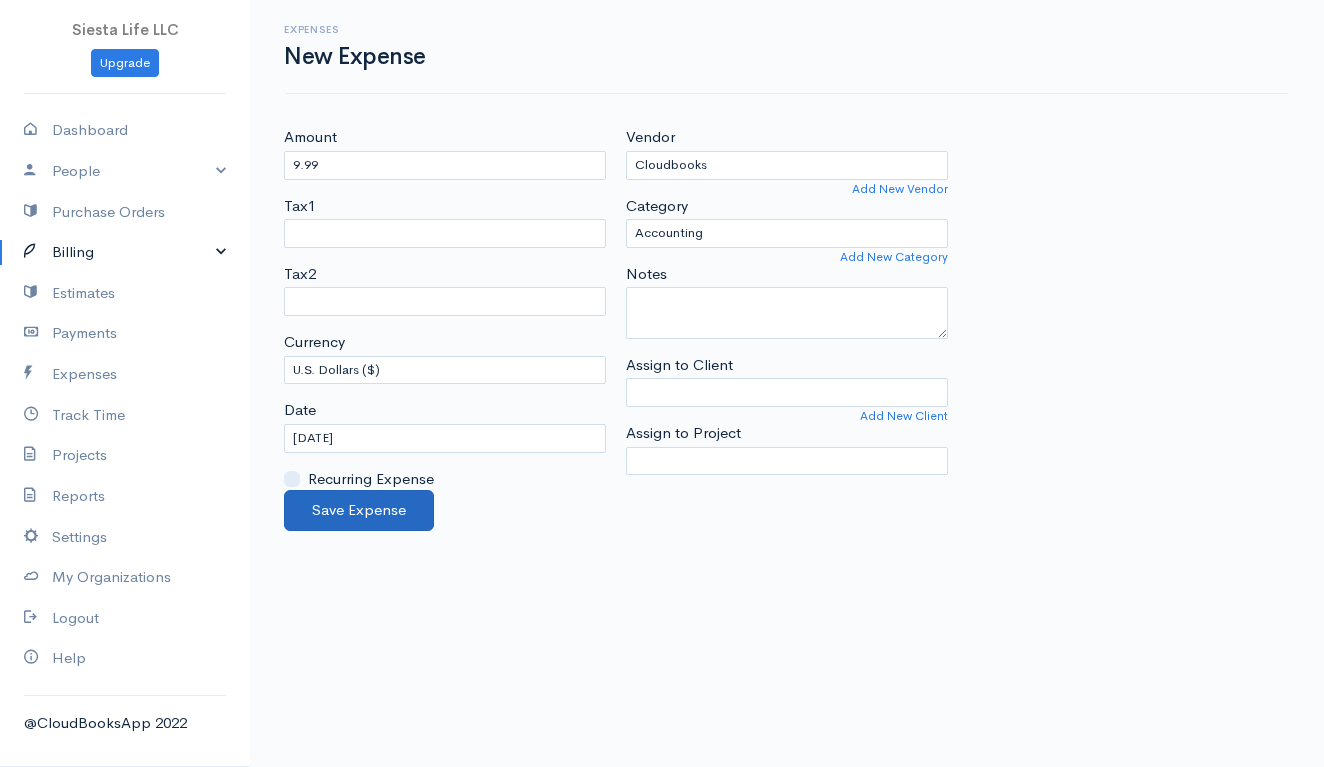 click on "Save Expense" at bounding box center (359, 510) 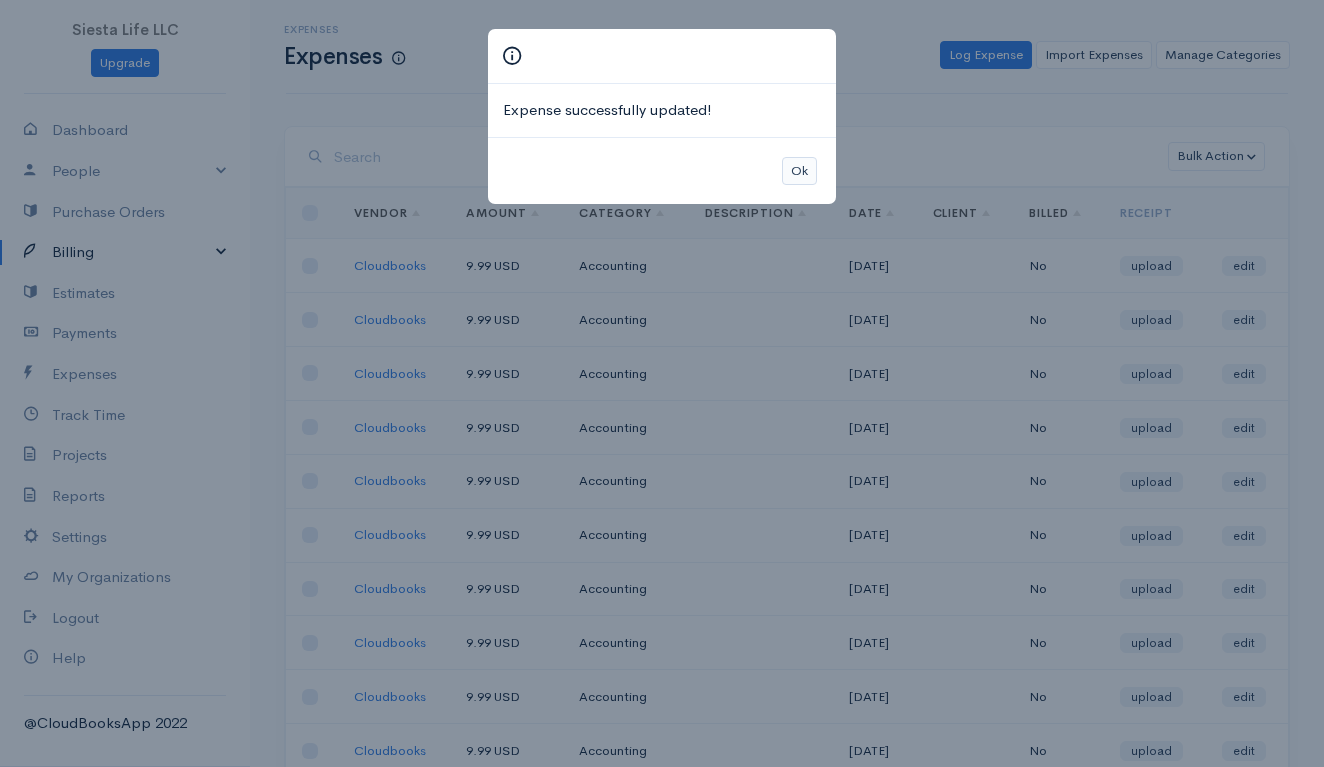 click on "Ok" at bounding box center (799, 171) 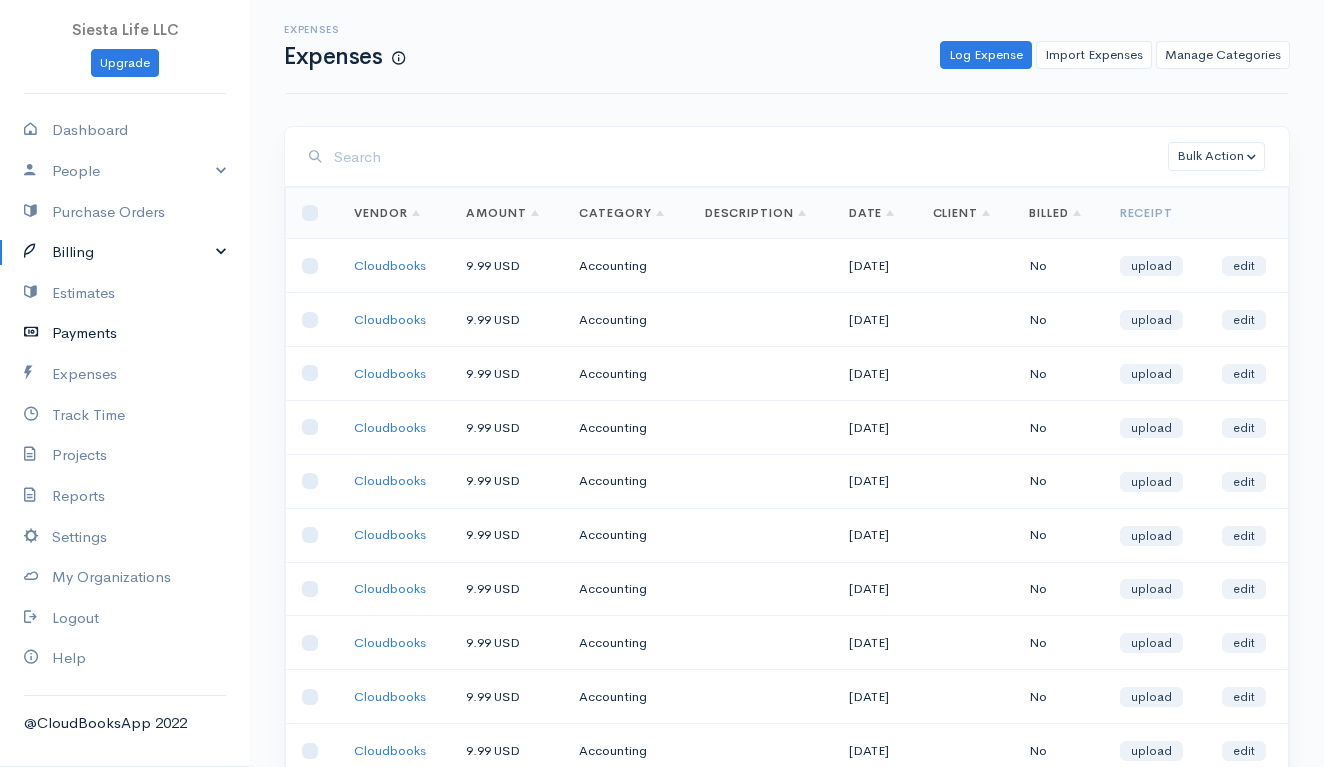 click on "Payments" at bounding box center (125, 333) 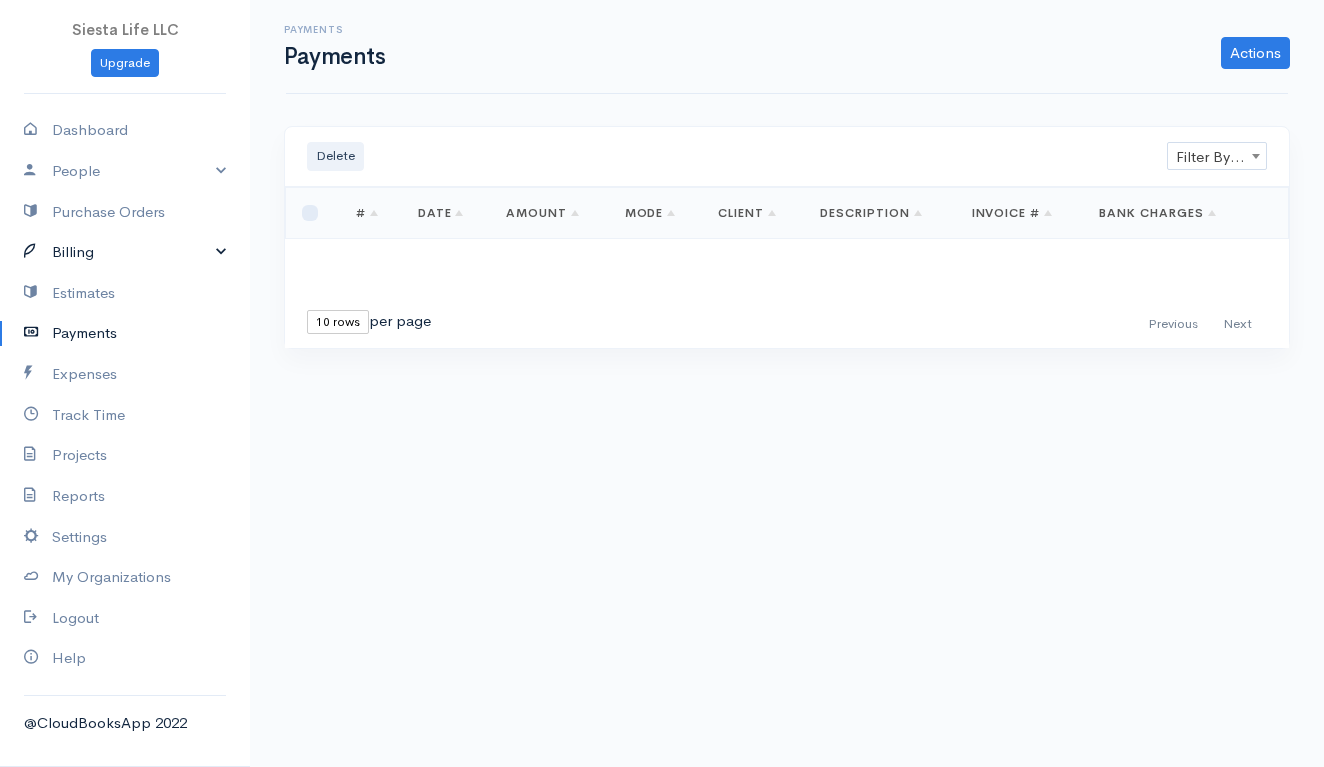 click on "Billing" at bounding box center [125, 252] 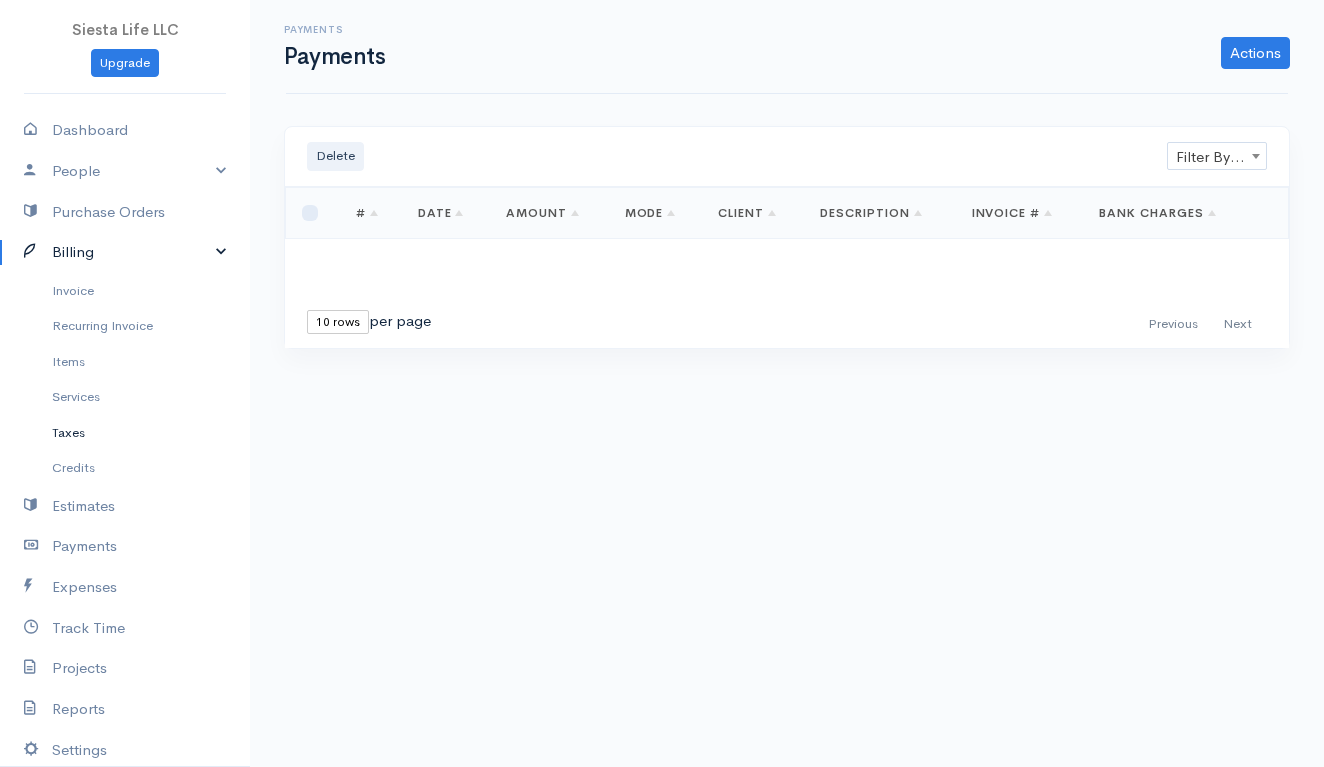 click on "Taxes" at bounding box center (125, 433) 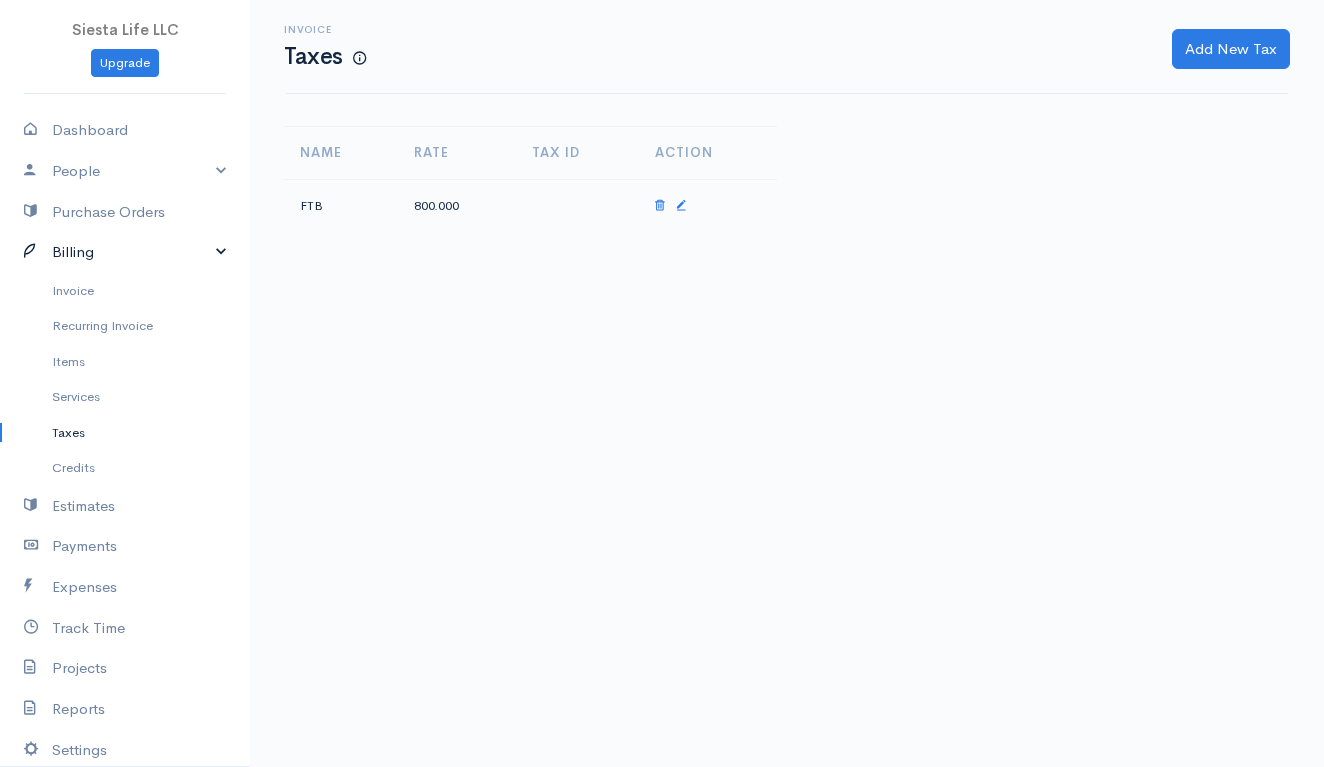 click on "Billing" at bounding box center [125, 252] 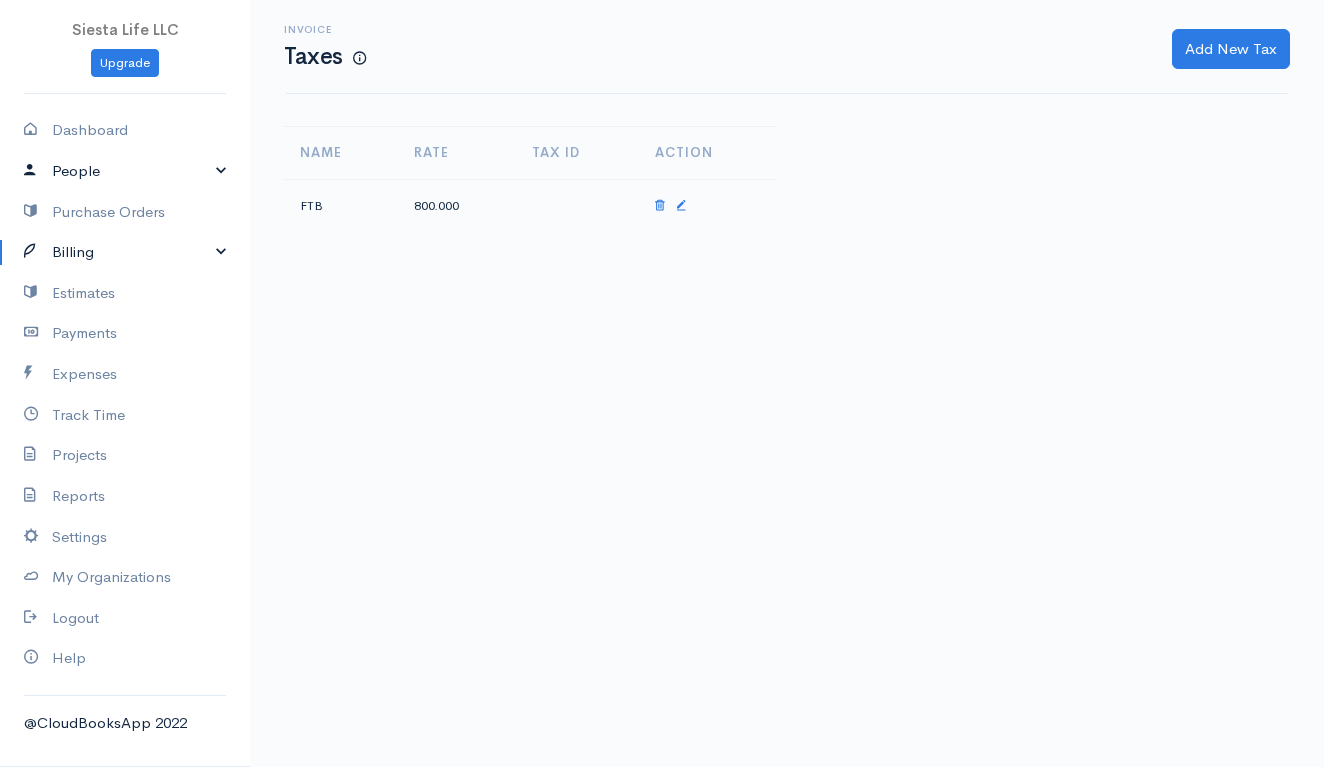 click on "People" at bounding box center (125, 171) 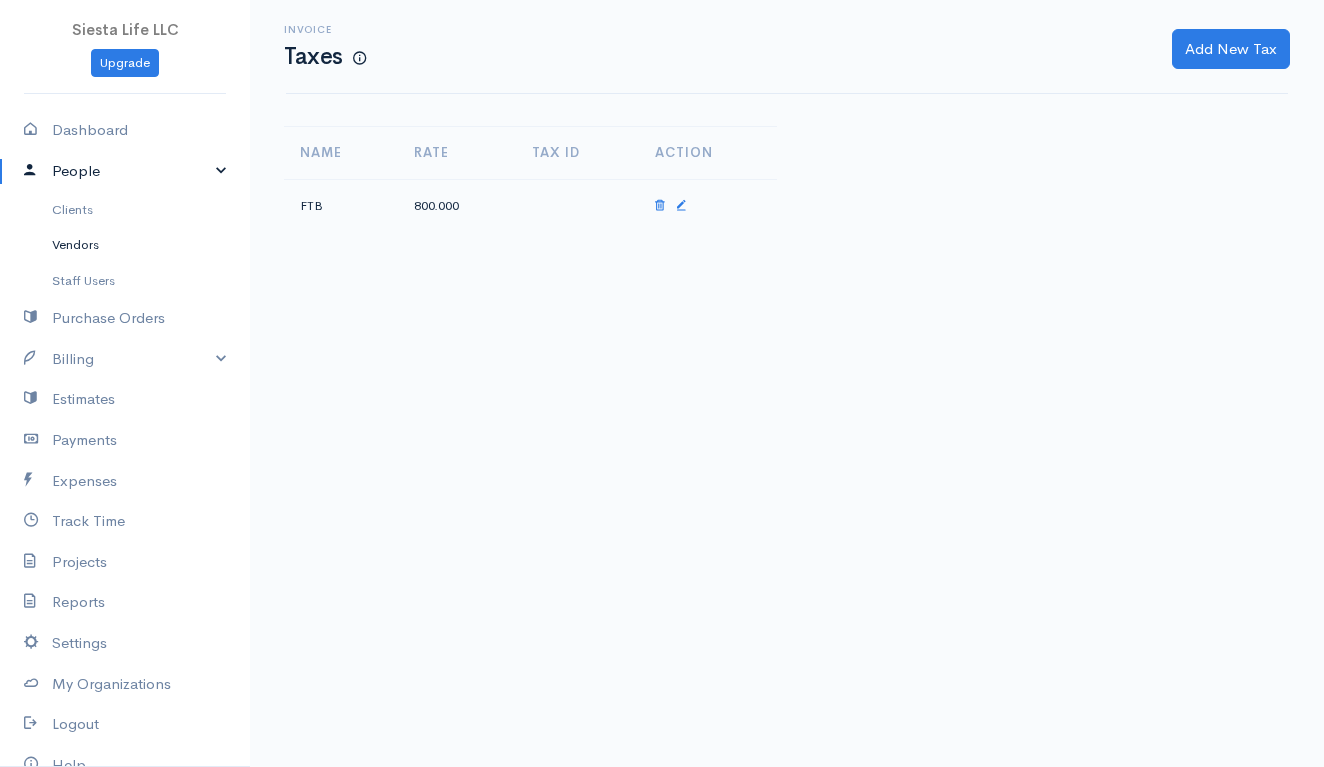 click on "Vendors" at bounding box center (125, 245) 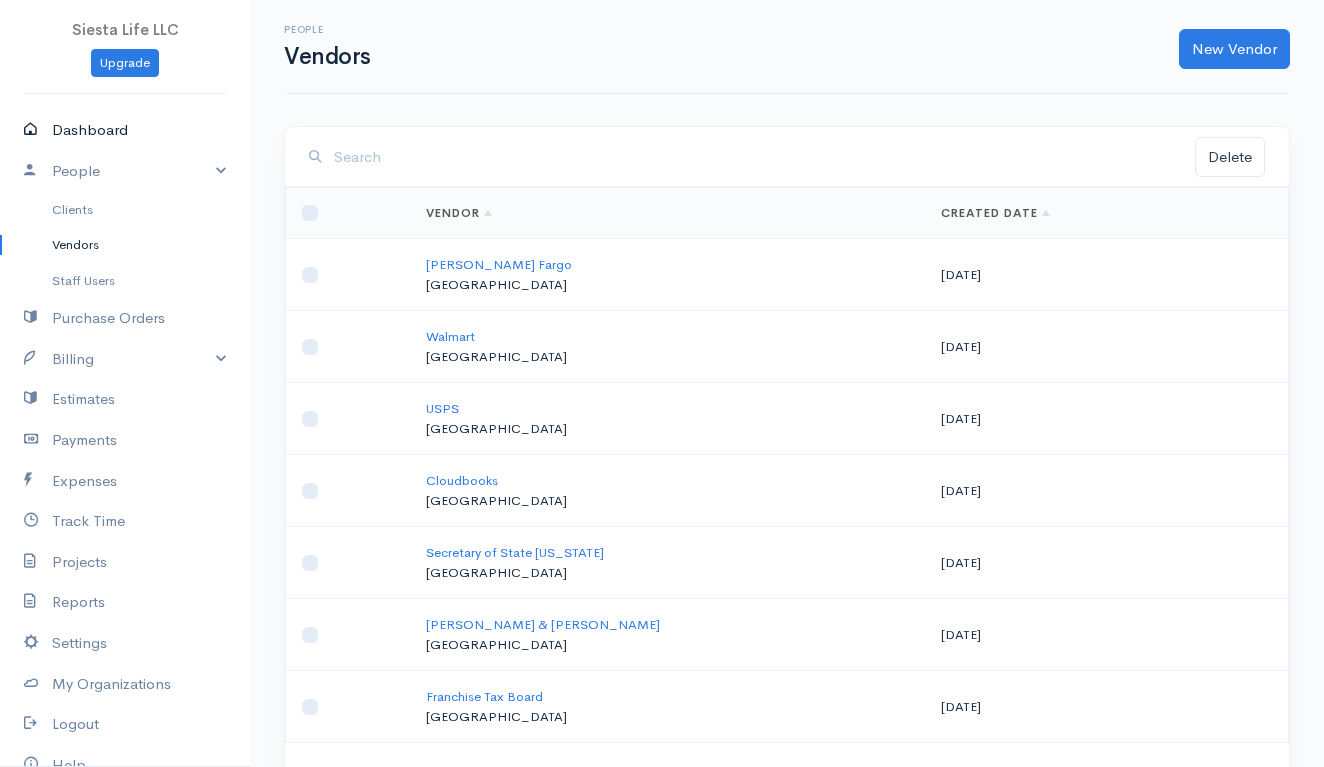 click on "Dashboard" at bounding box center [125, 130] 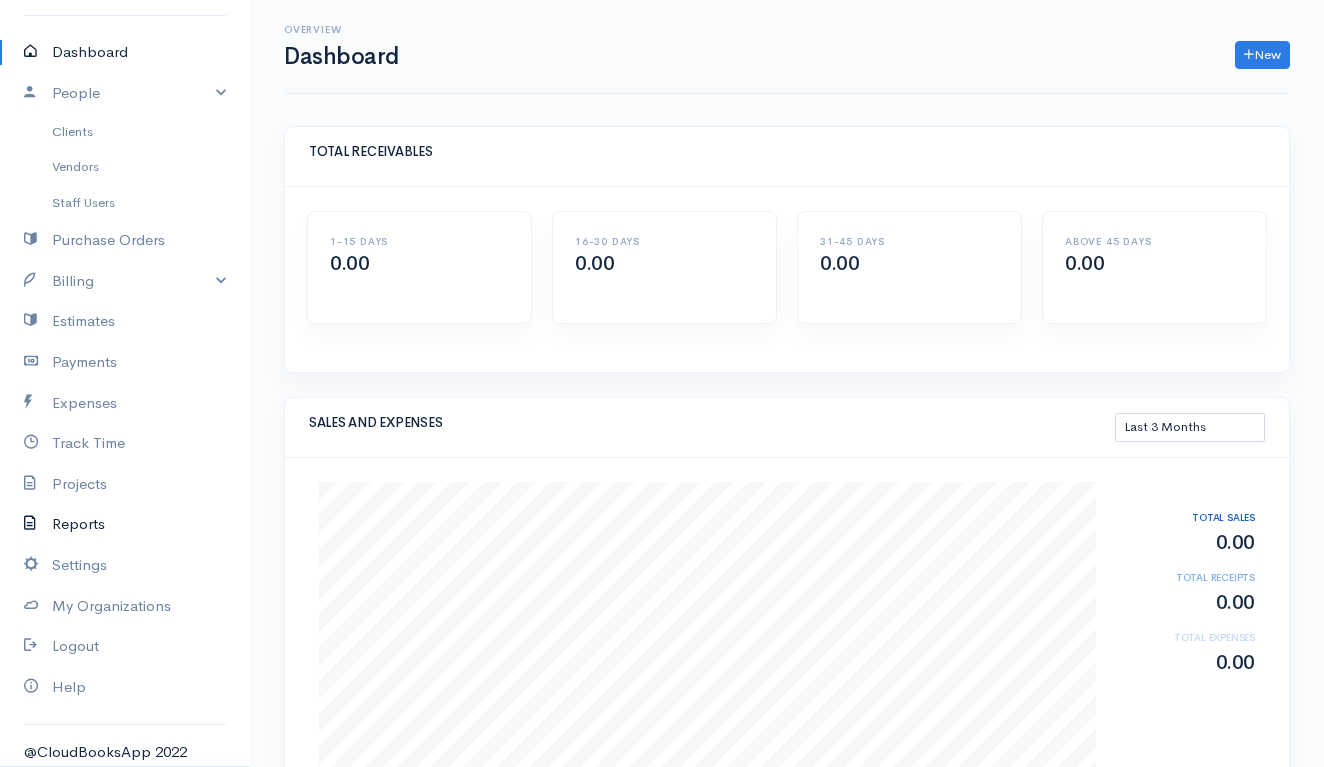 scroll, scrollTop: 77, scrollLeft: 0, axis: vertical 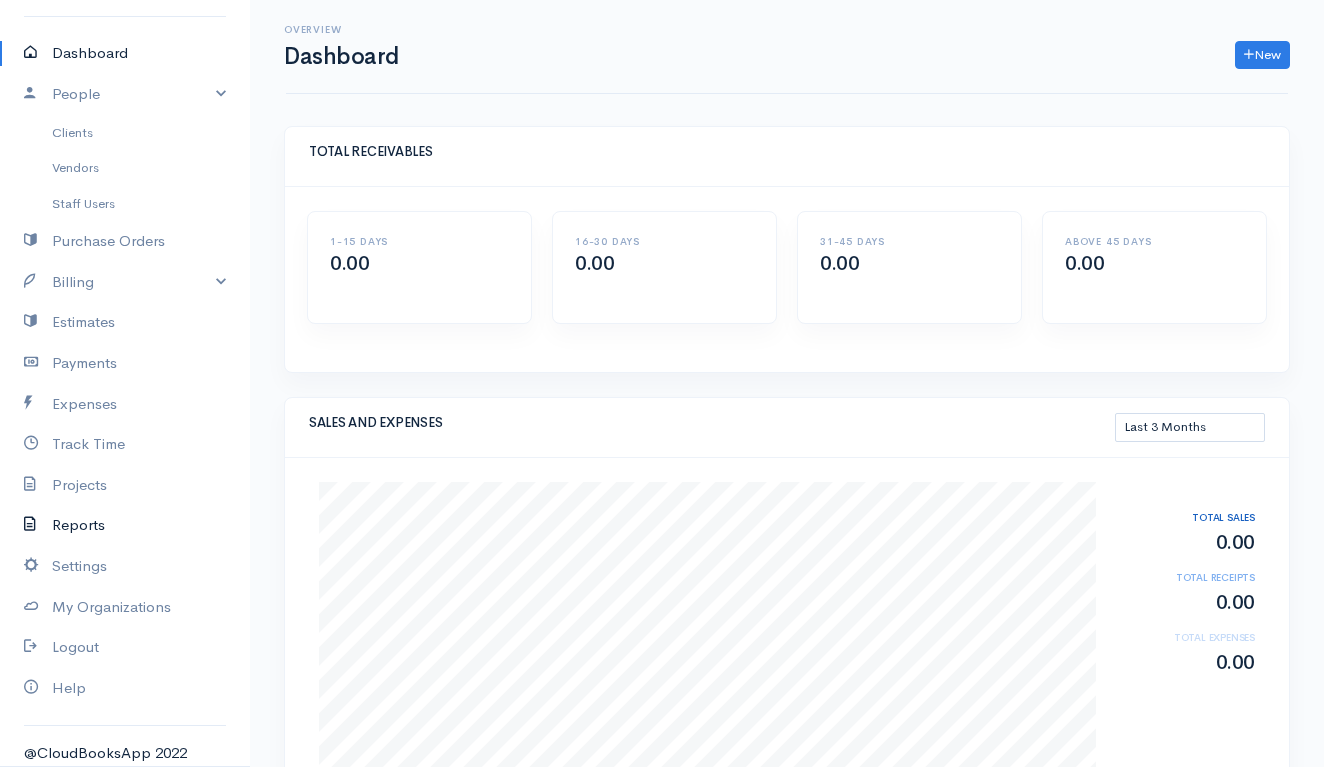 click on "Reports" at bounding box center (125, 525) 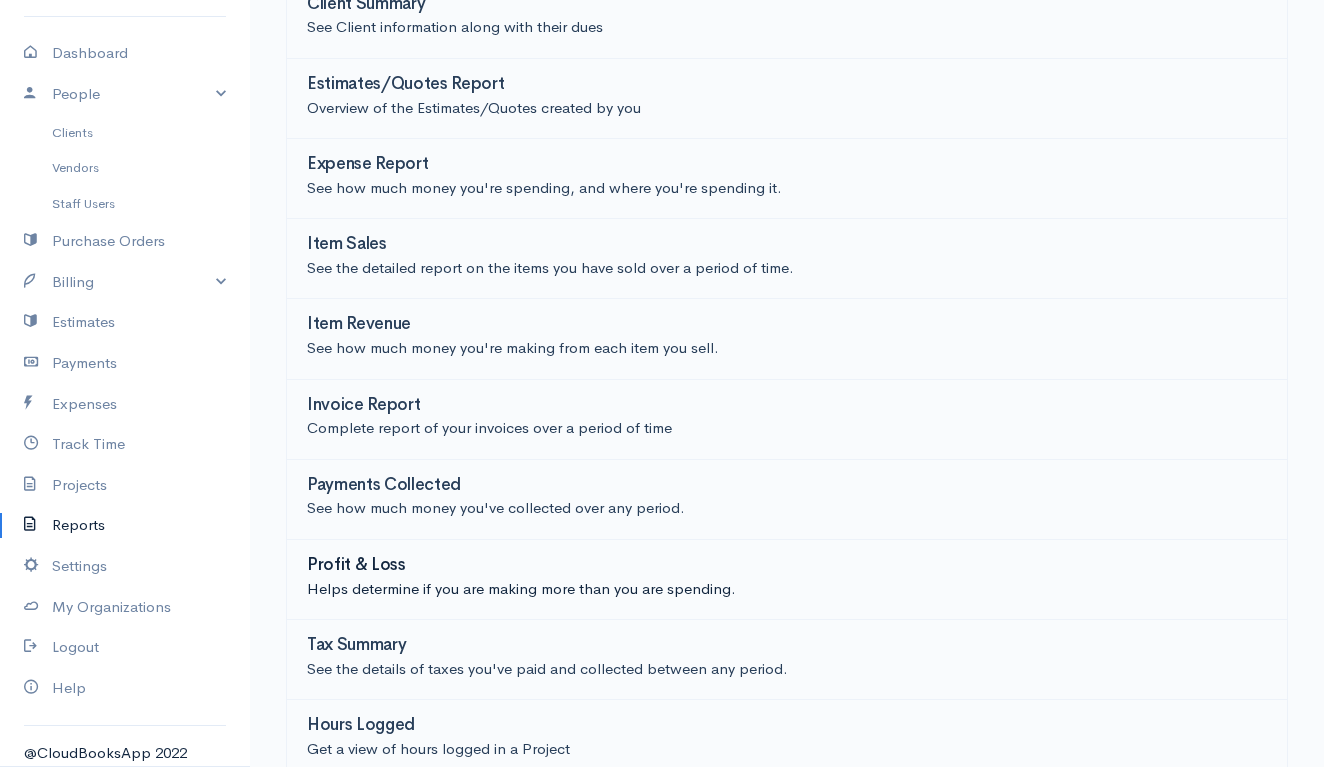 scroll, scrollTop: 308, scrollLeft: 0, axis: vertical 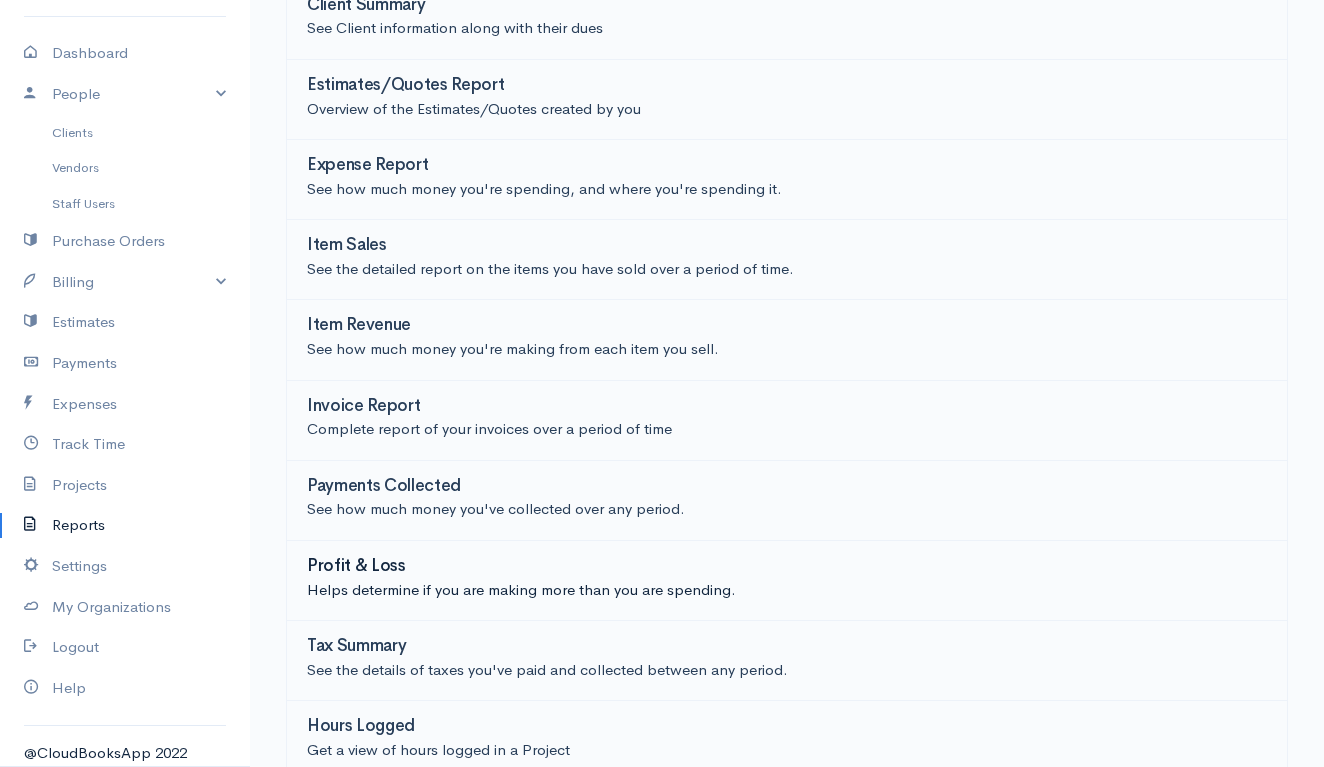 click on "Profit & Loss" at bounding box center [356, 566] 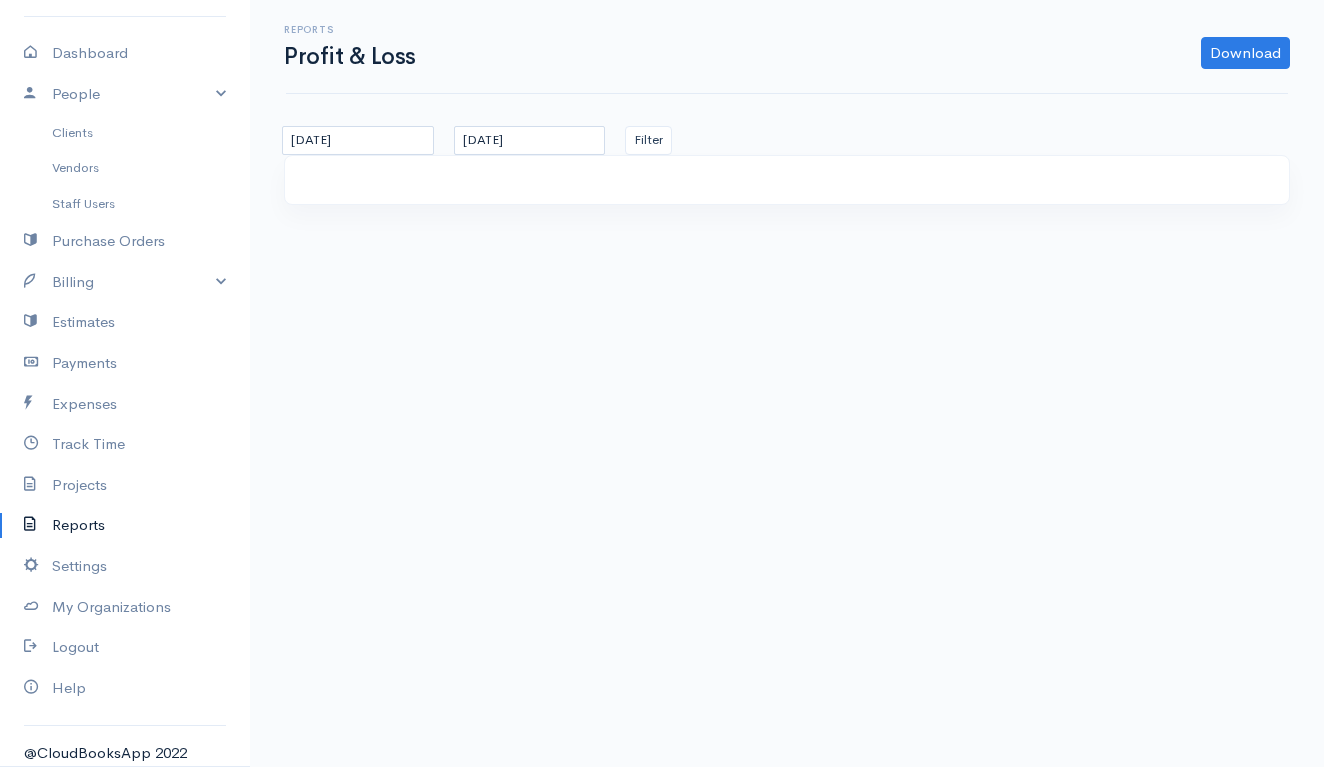 scroll, scrollTop: 0, scrollLeft: 0, axis: both 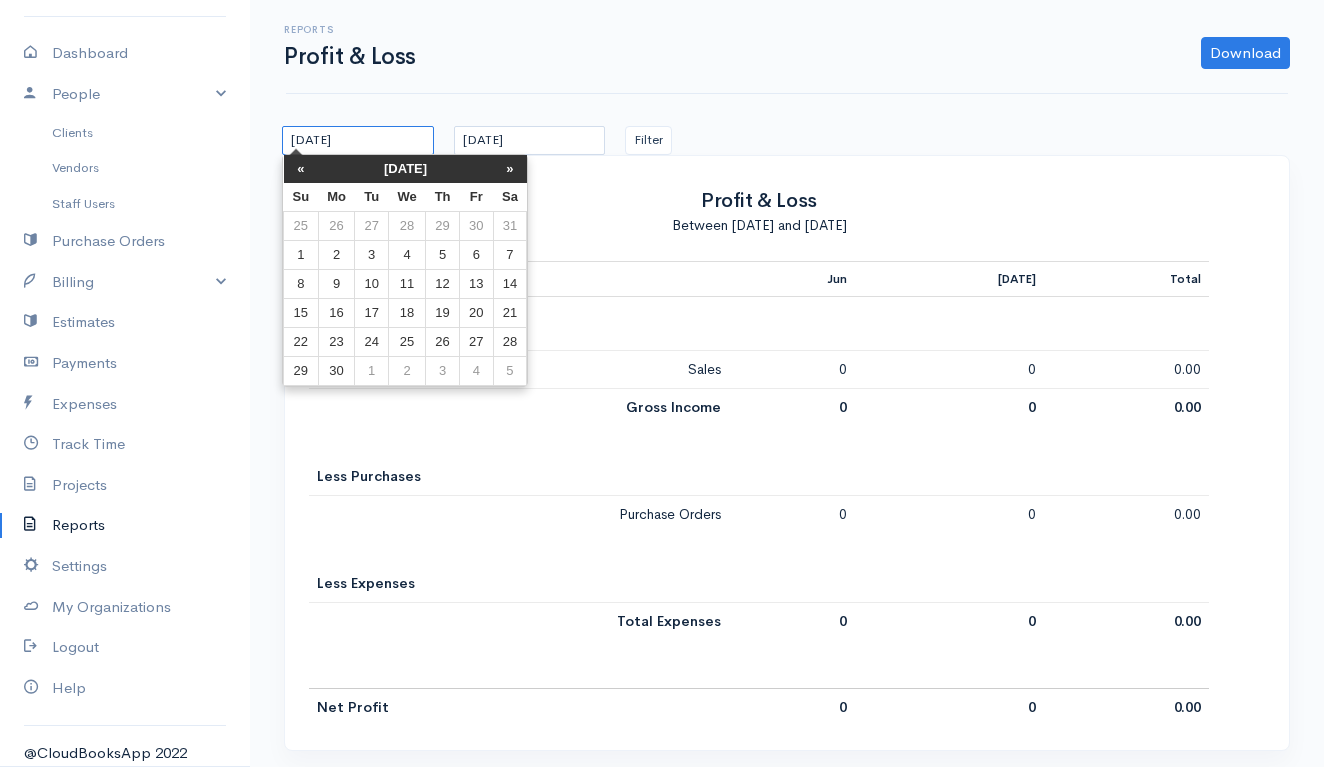 click on "[DATE]" at bounding box center (358, 140) 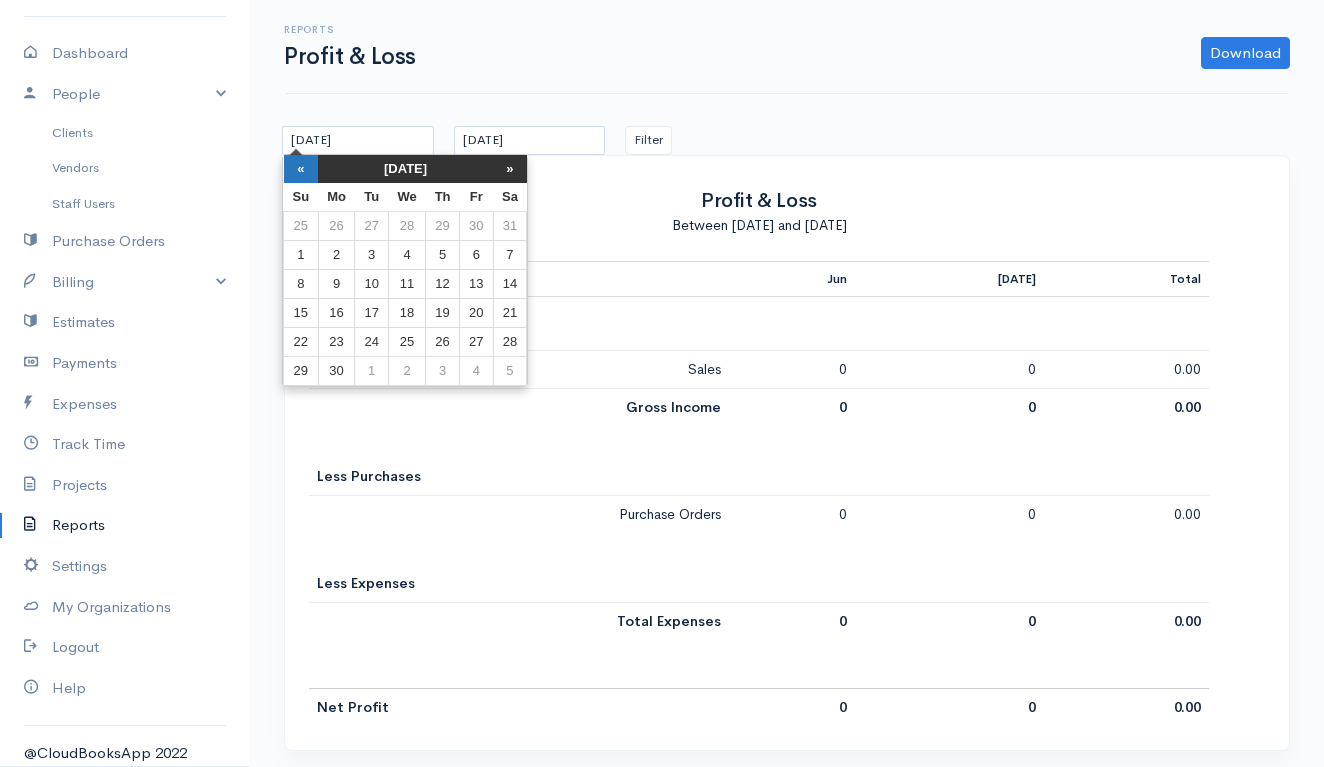 click on "«" at bounding box center (301, 169) 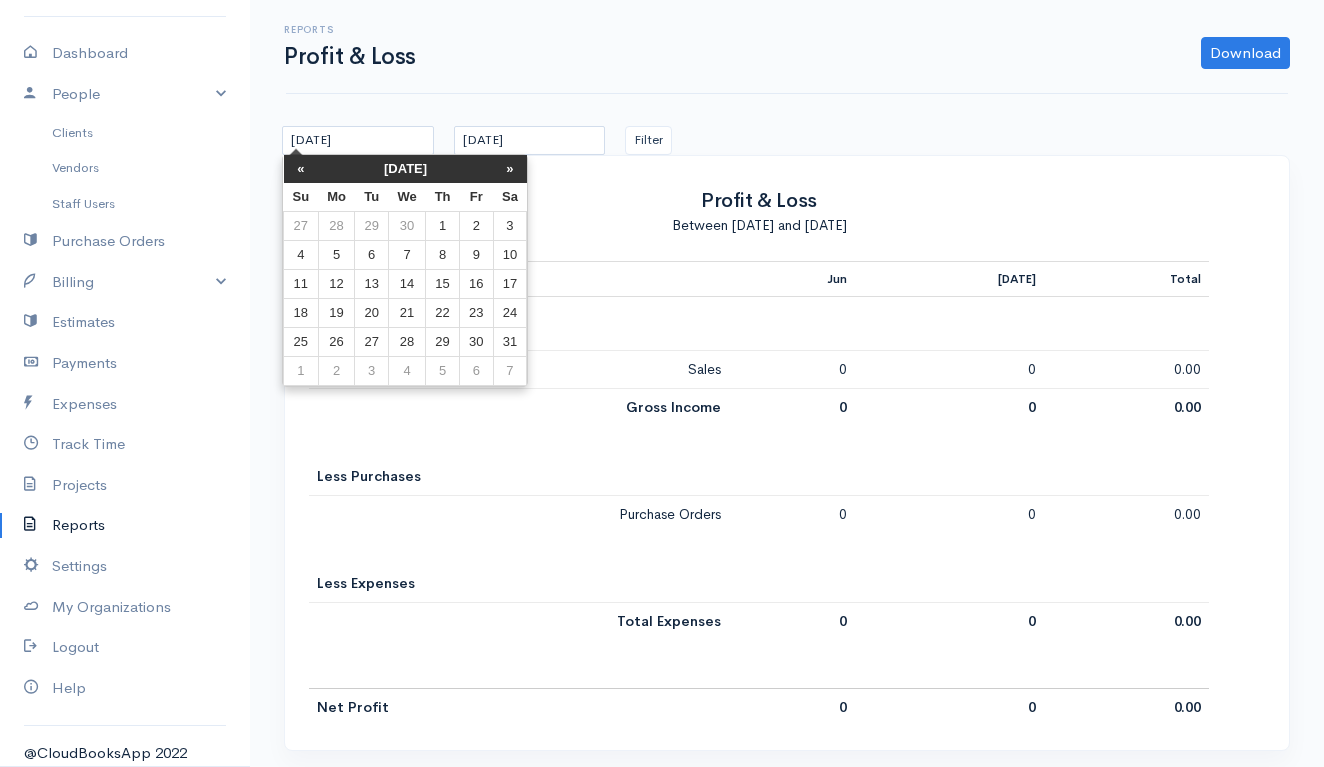 click on "«" at bounding box center [301, 169] 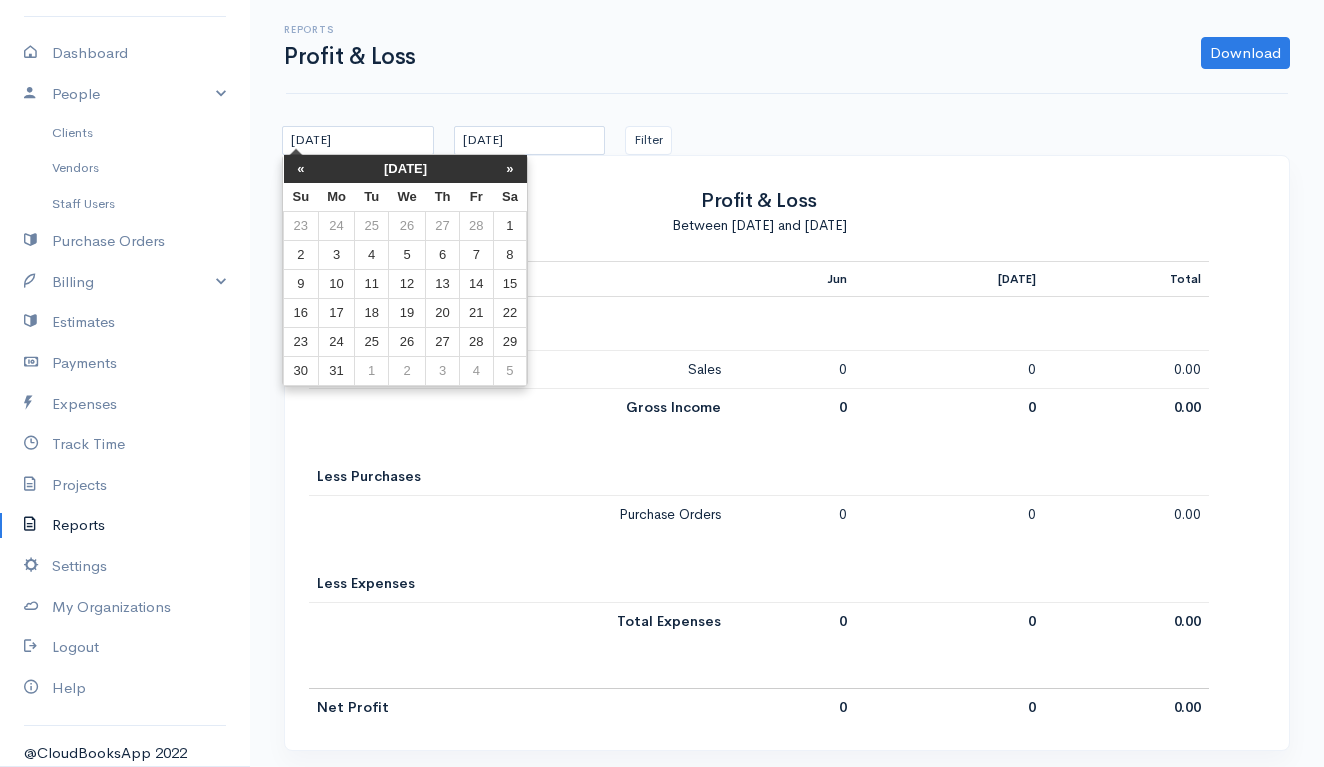 click on "«" at bounding box center [301, 169] 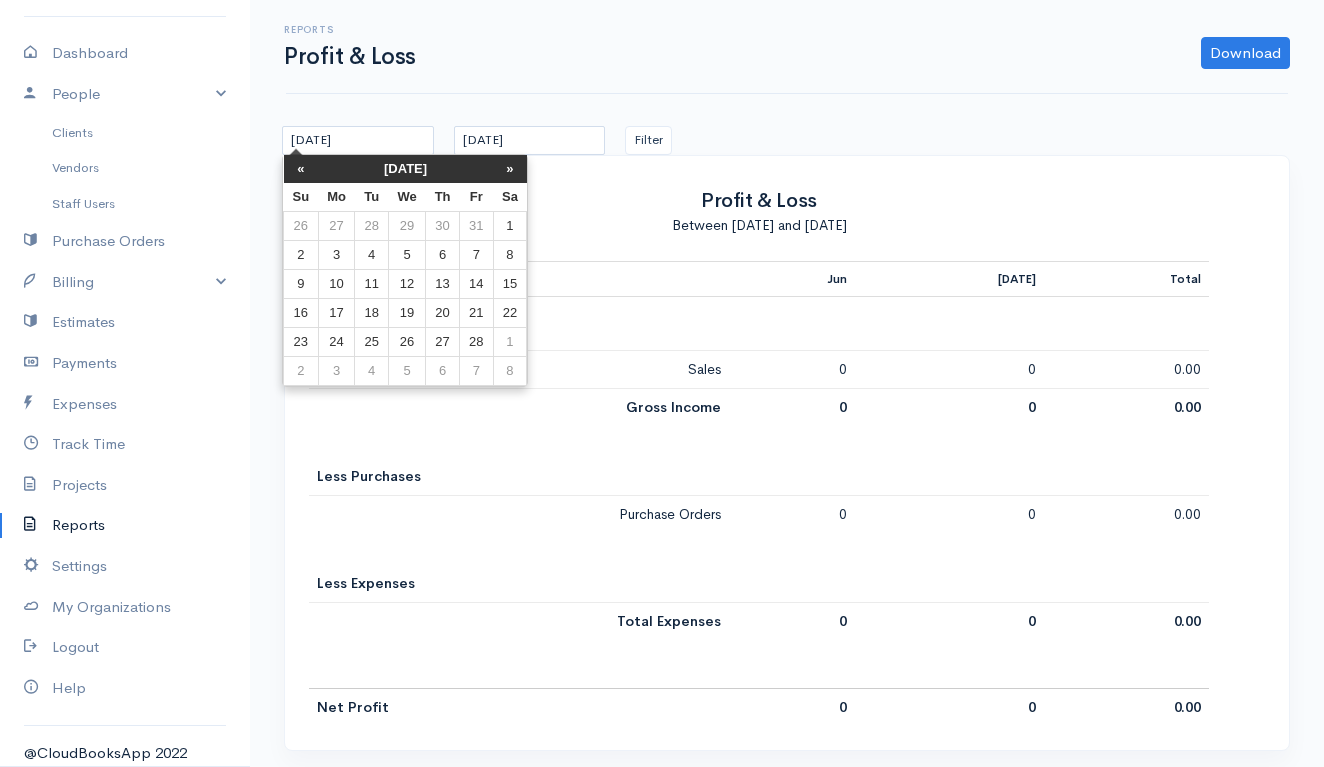 click on "«" at bounding box center (301, 169) 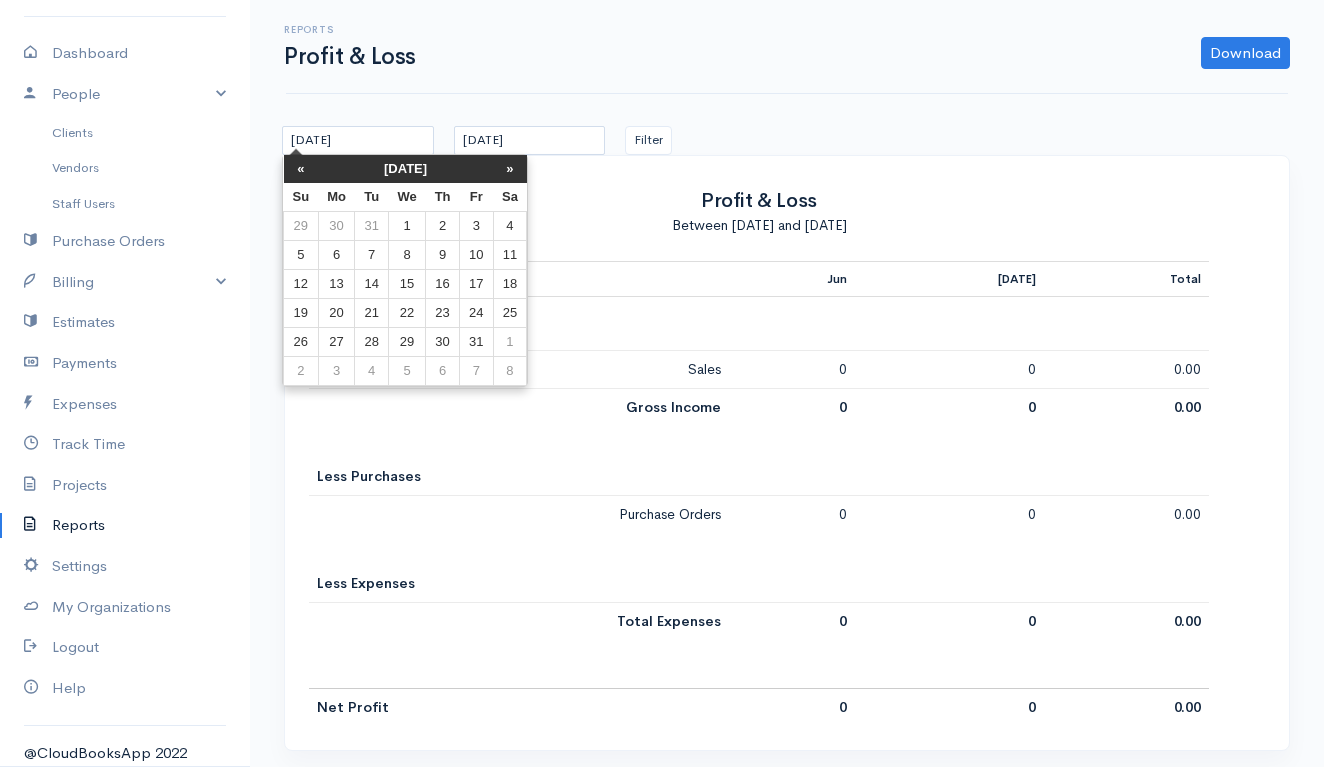 click on "«" at bounding box center [301, 169] 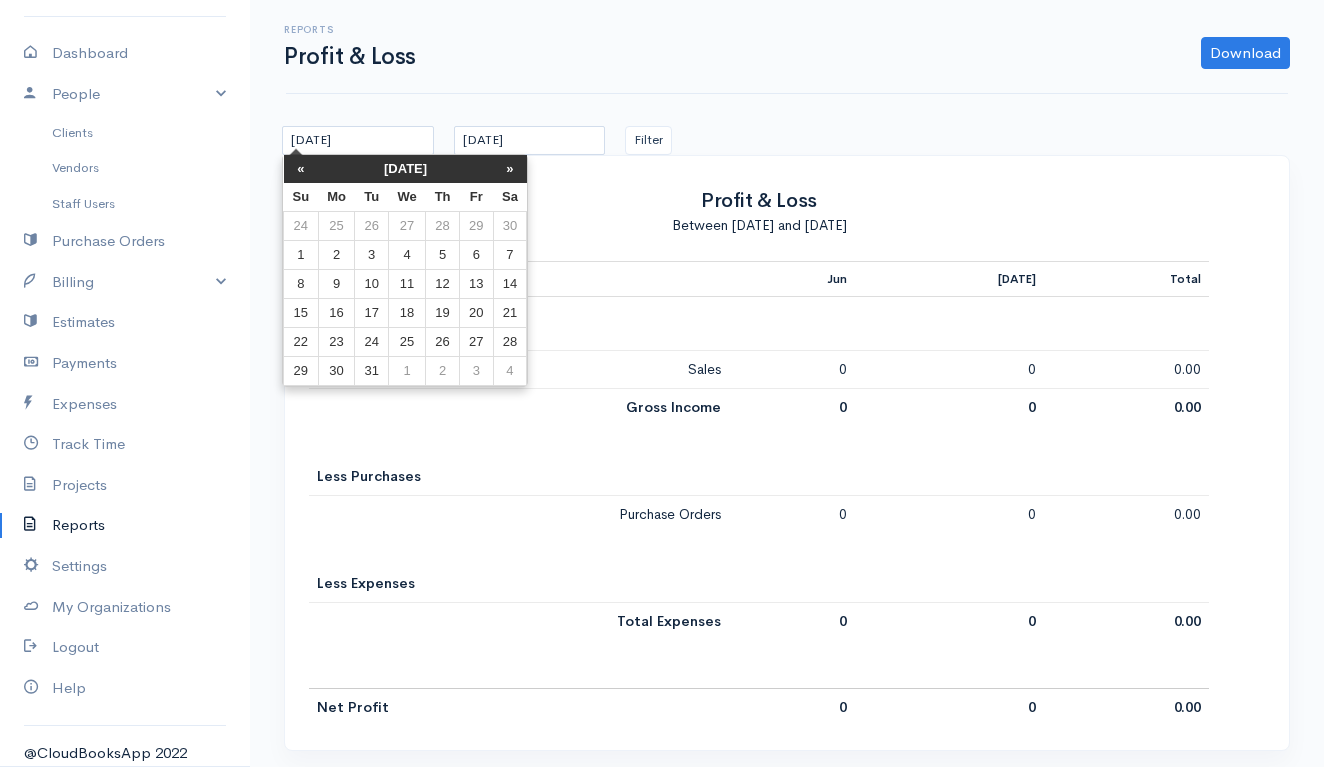 click on "«" at bounding box center (301, 169) 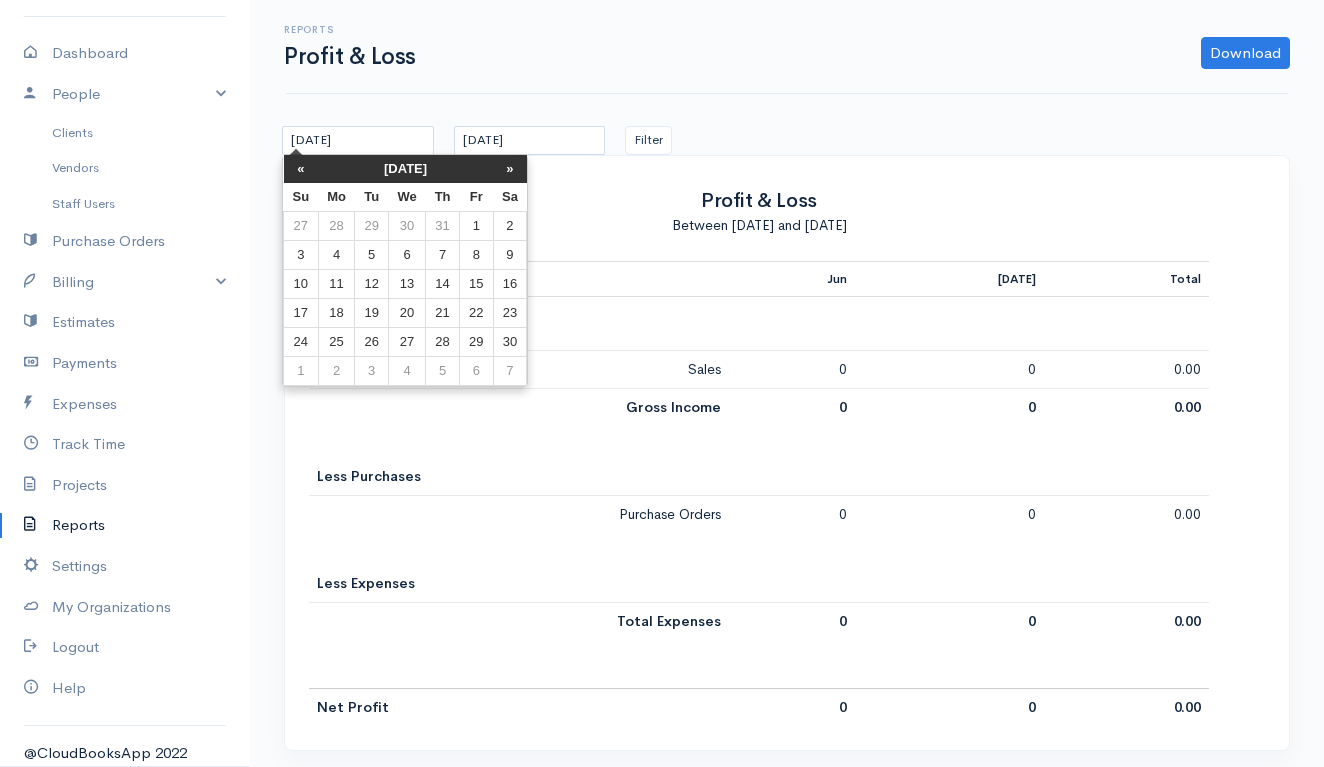 click on "«" at bounding box center [301, 169] 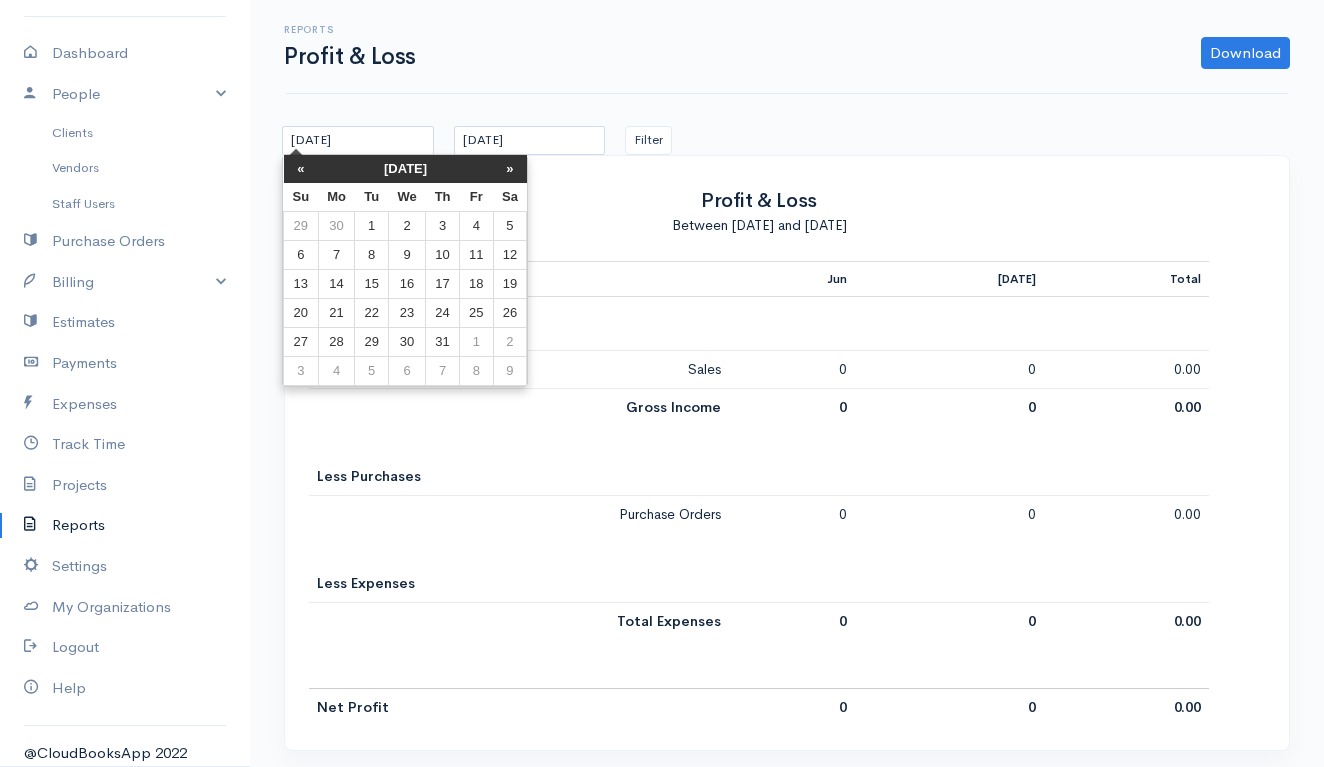 click on "«" at bounding box center [301, 169] 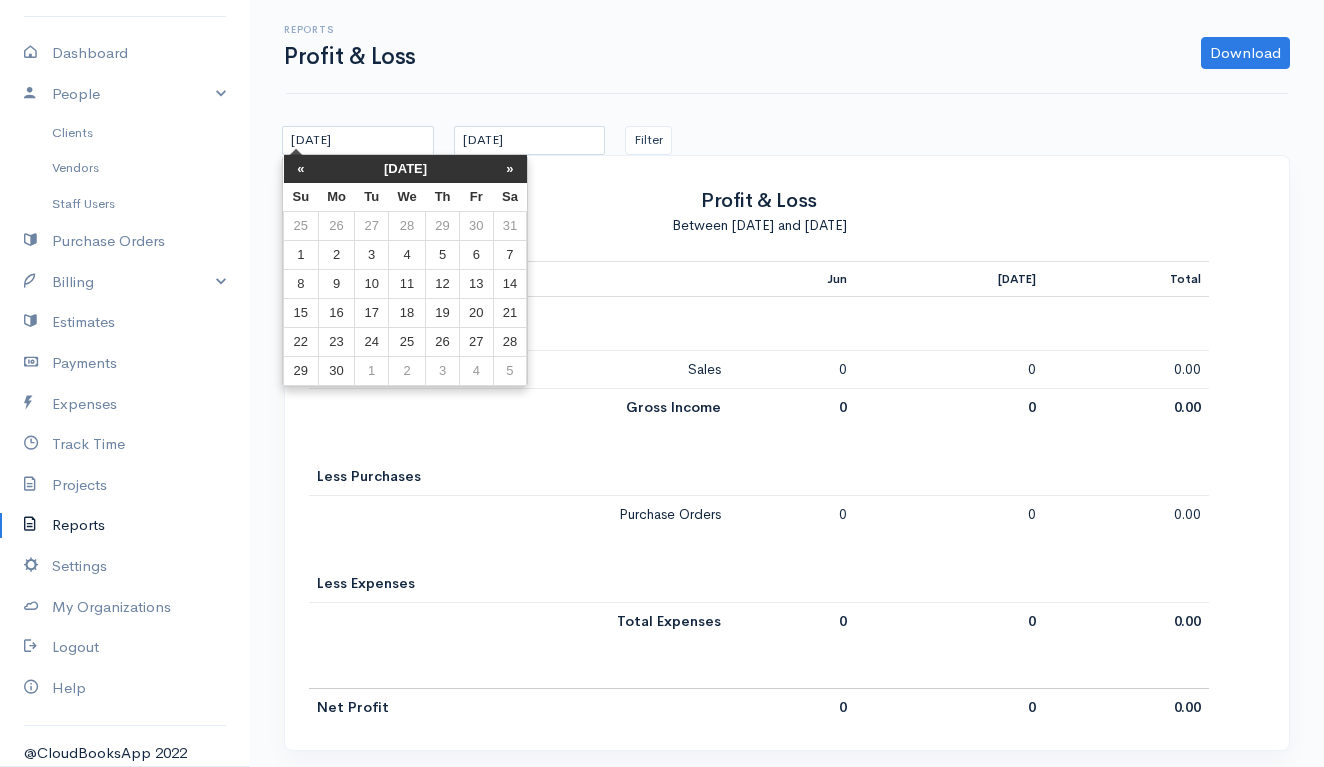click on "«" at bounding box center (301, 169) 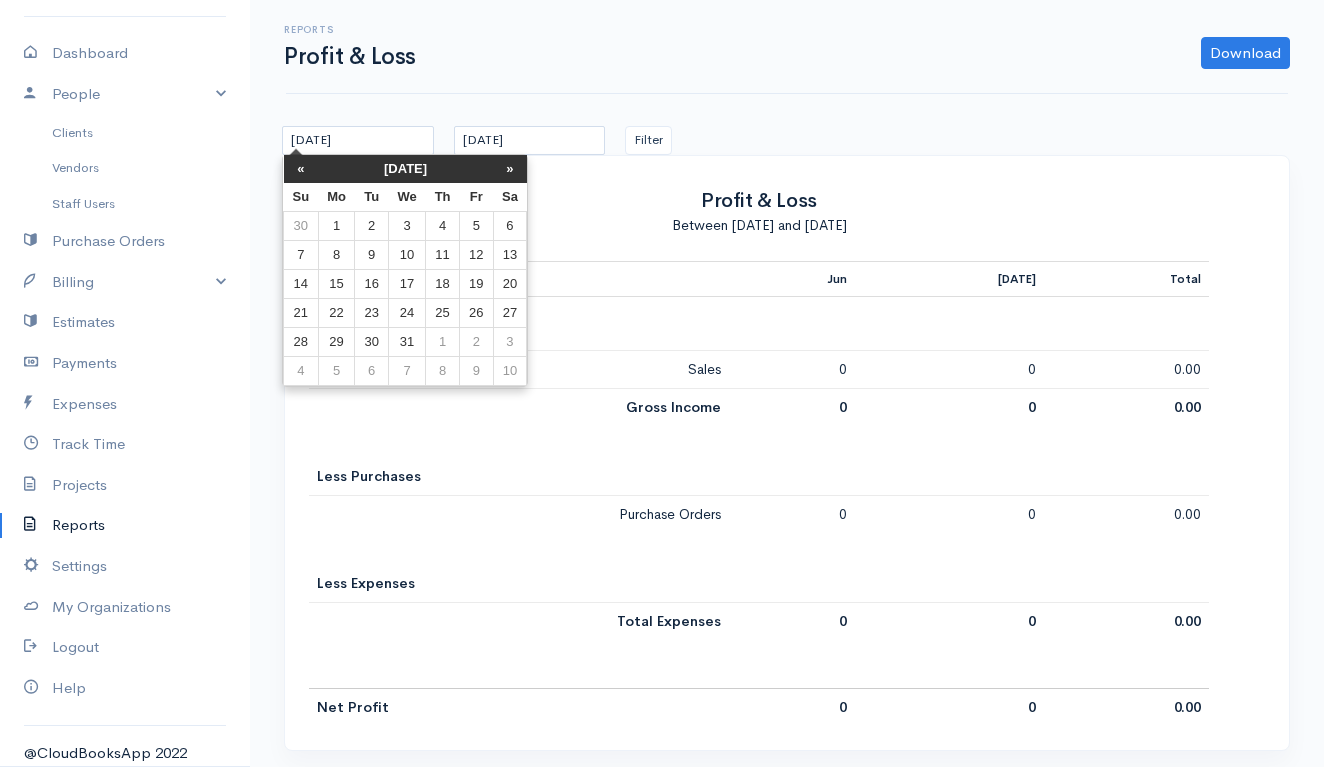 click on "«" at bounding box center (301, 169) 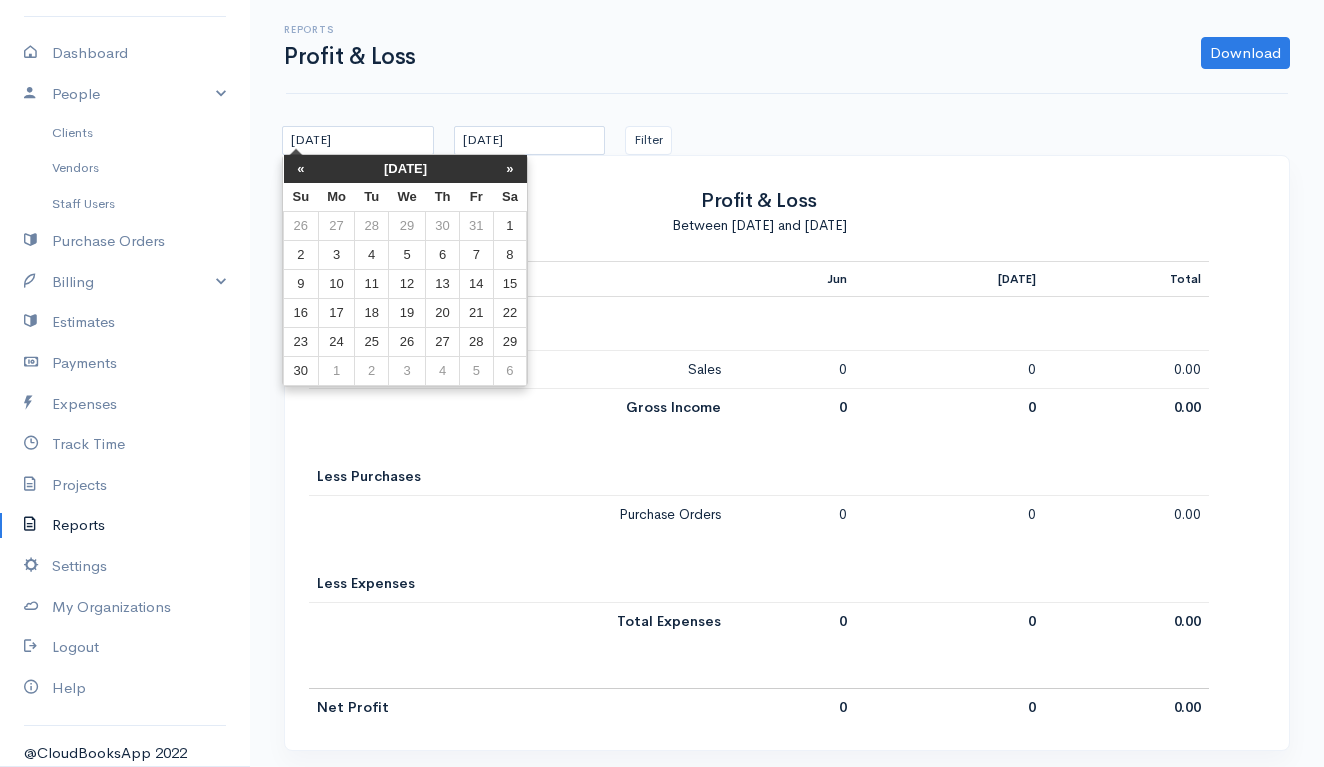 click on "«" at bounding box center (301, 169) 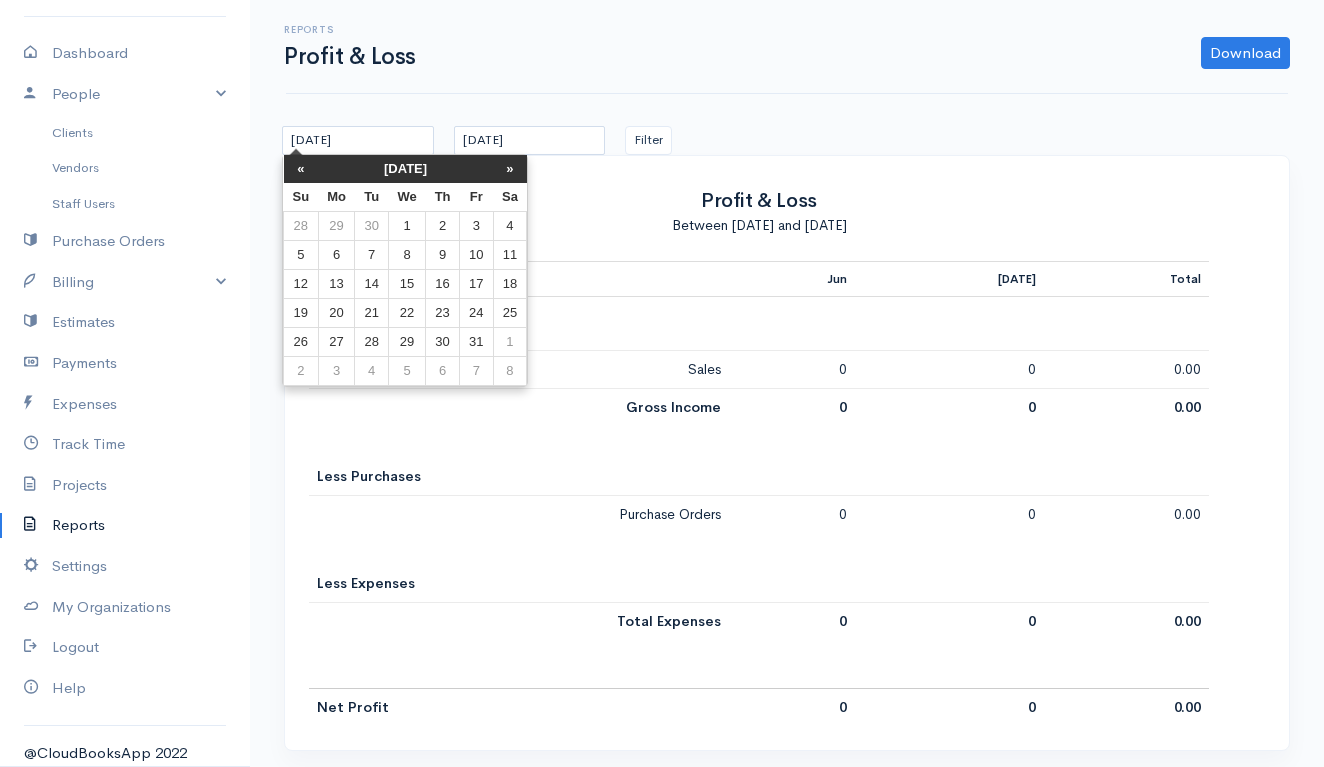 click on "«" at bounding box center (301, 169) 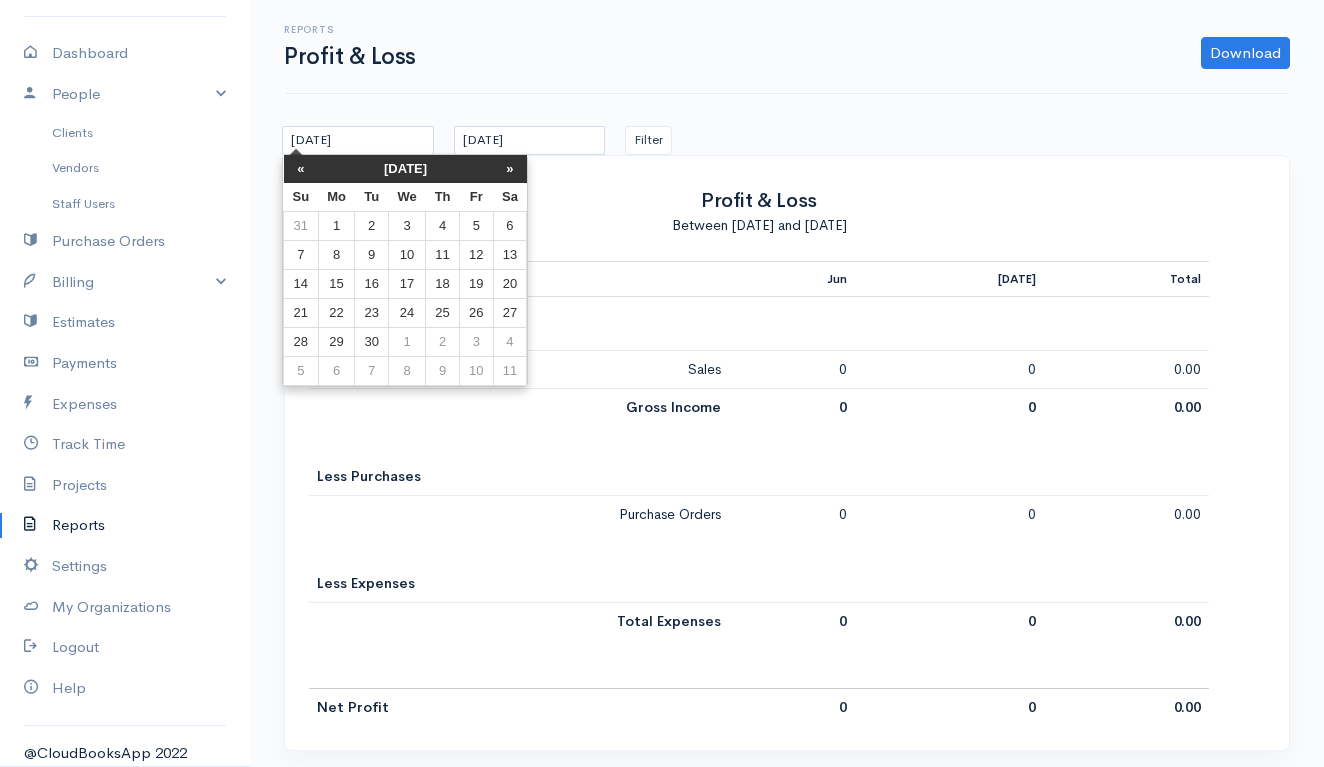 click on "«" at bounding box center [301, 169] 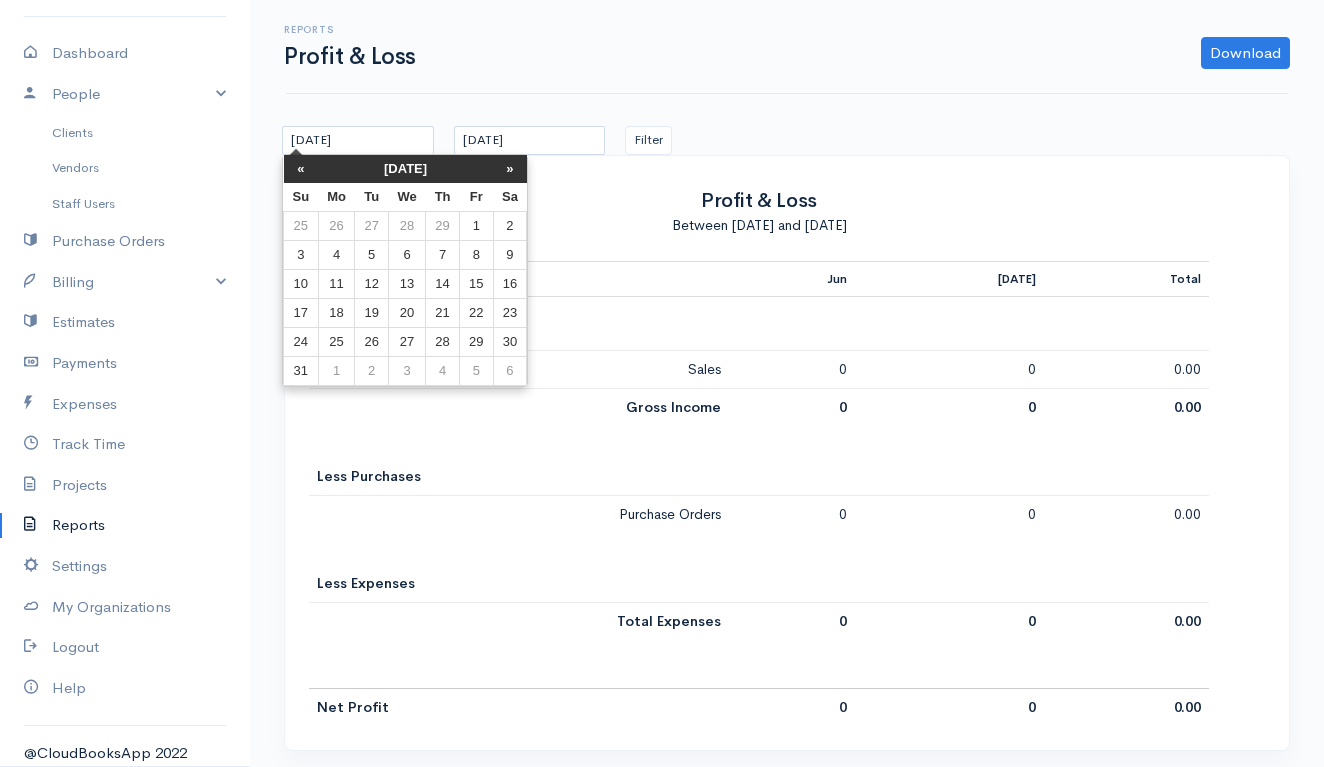 click on "«" at bounding box center [301, 169] 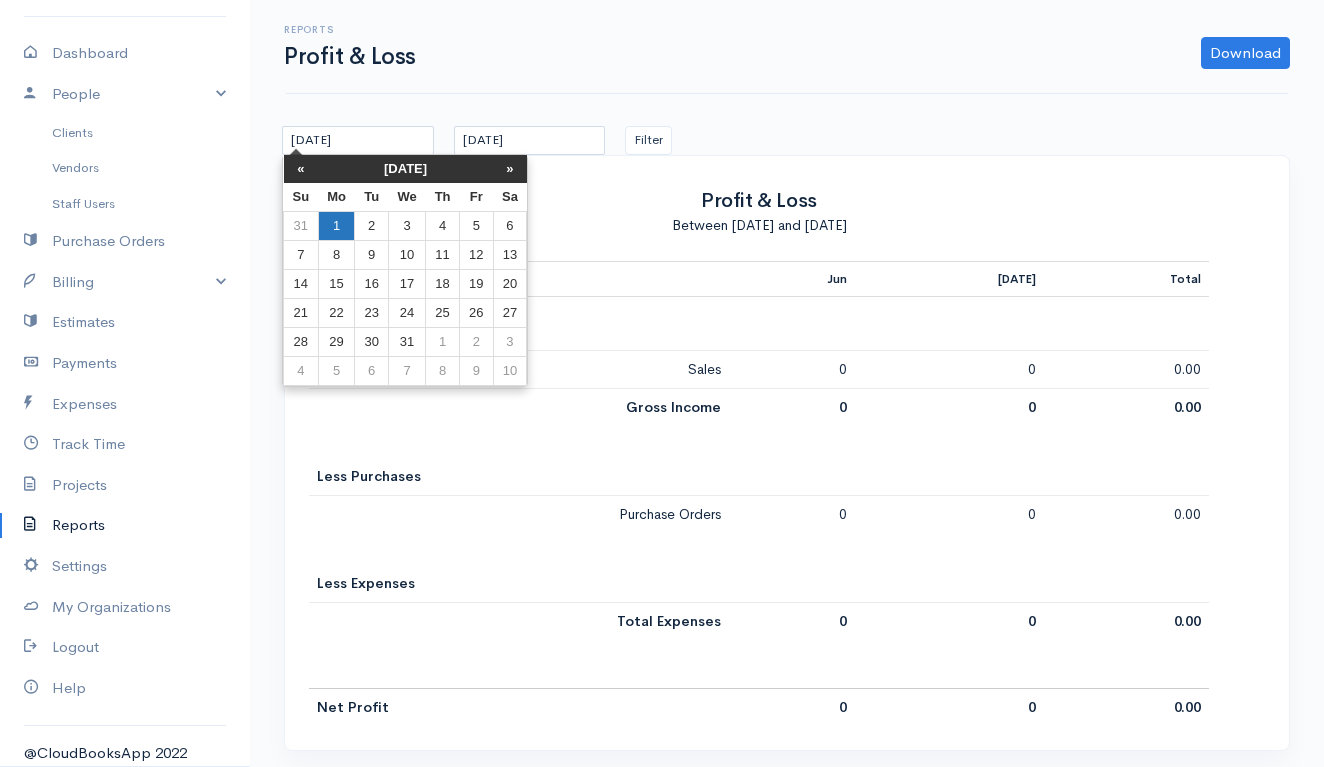 click on "1" at bounding box center [336, 226] 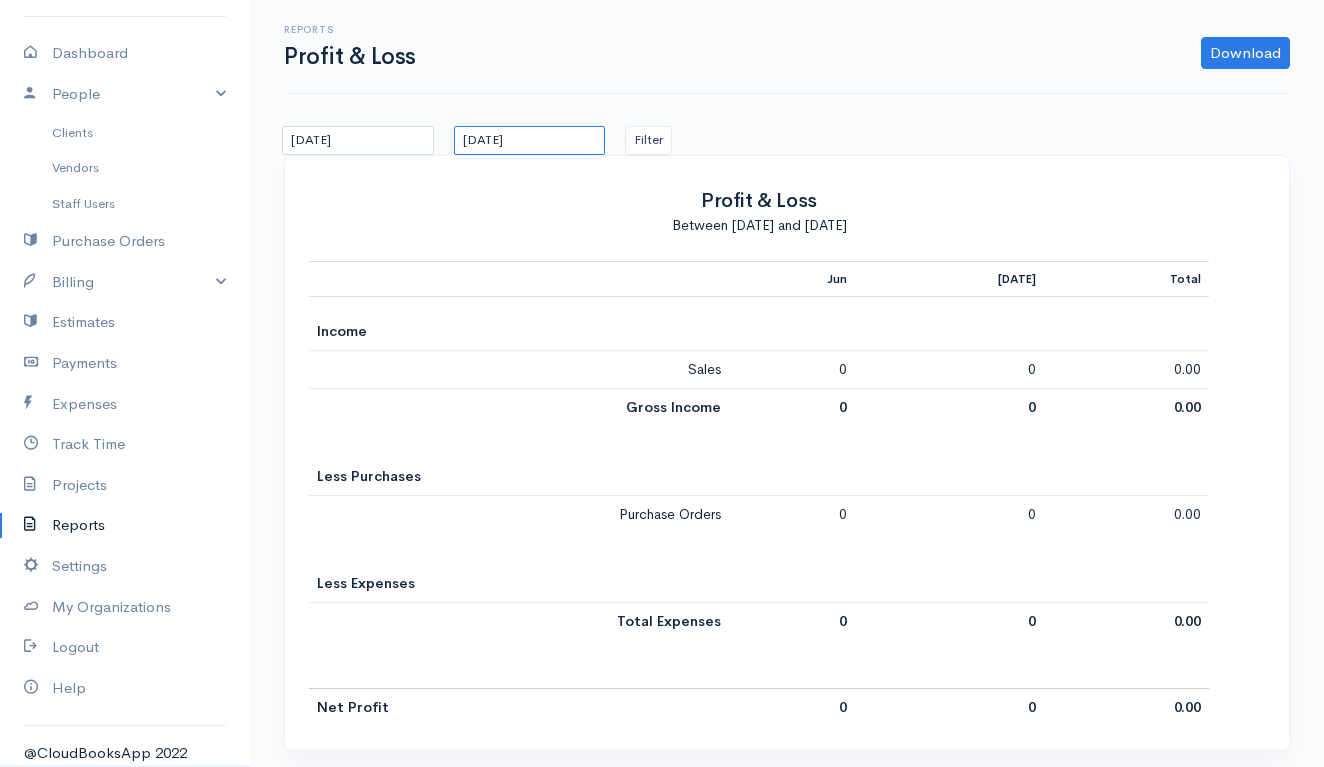 click on "[DATE]" at bounding box center [530, 140] 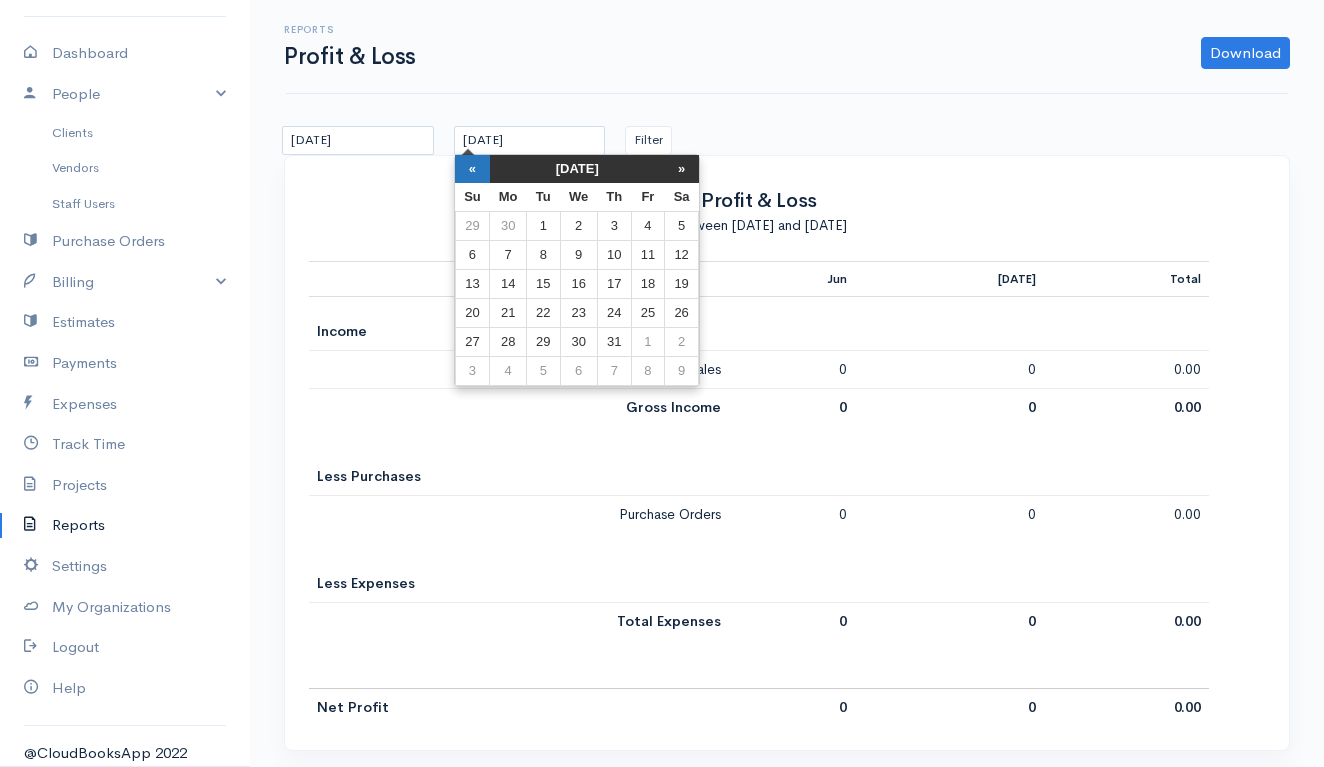 click on "«" at bounding box center (472, 169) 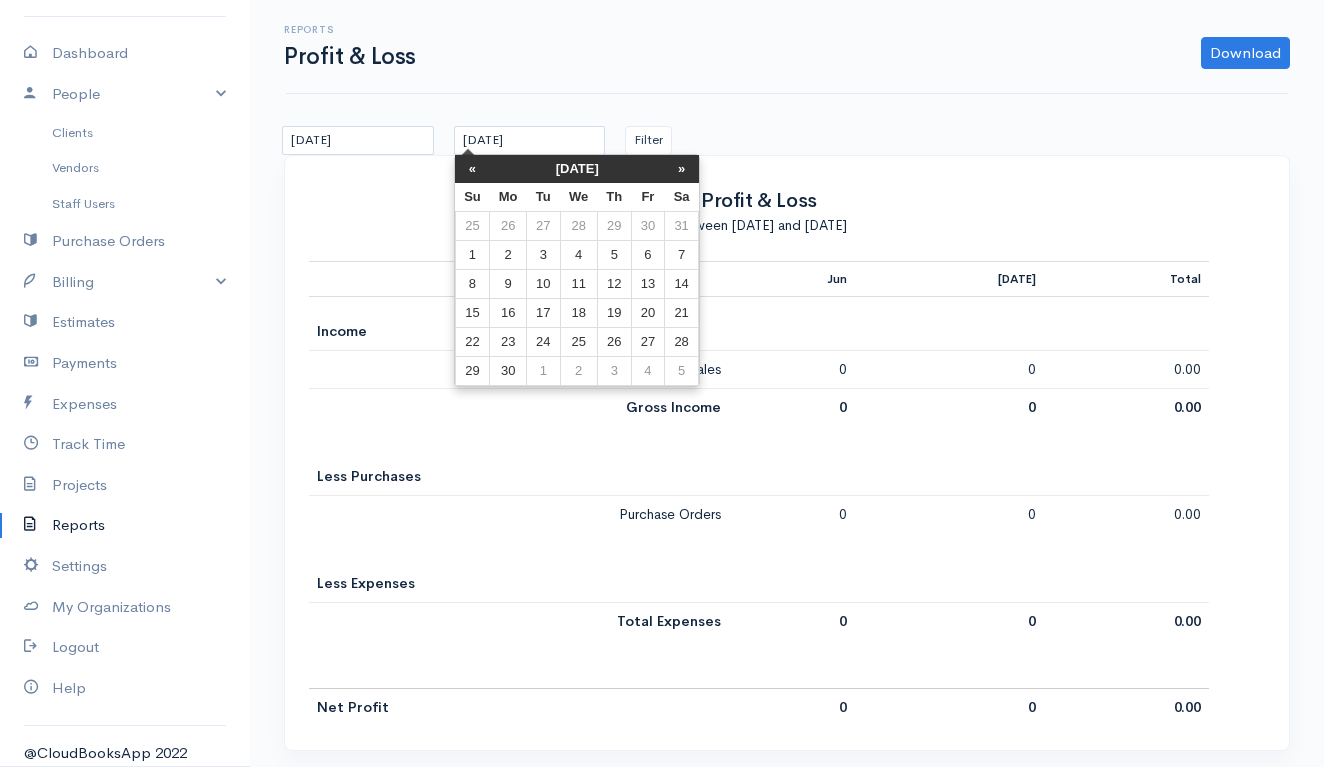 click on "«" at bounding box center (472, 169) 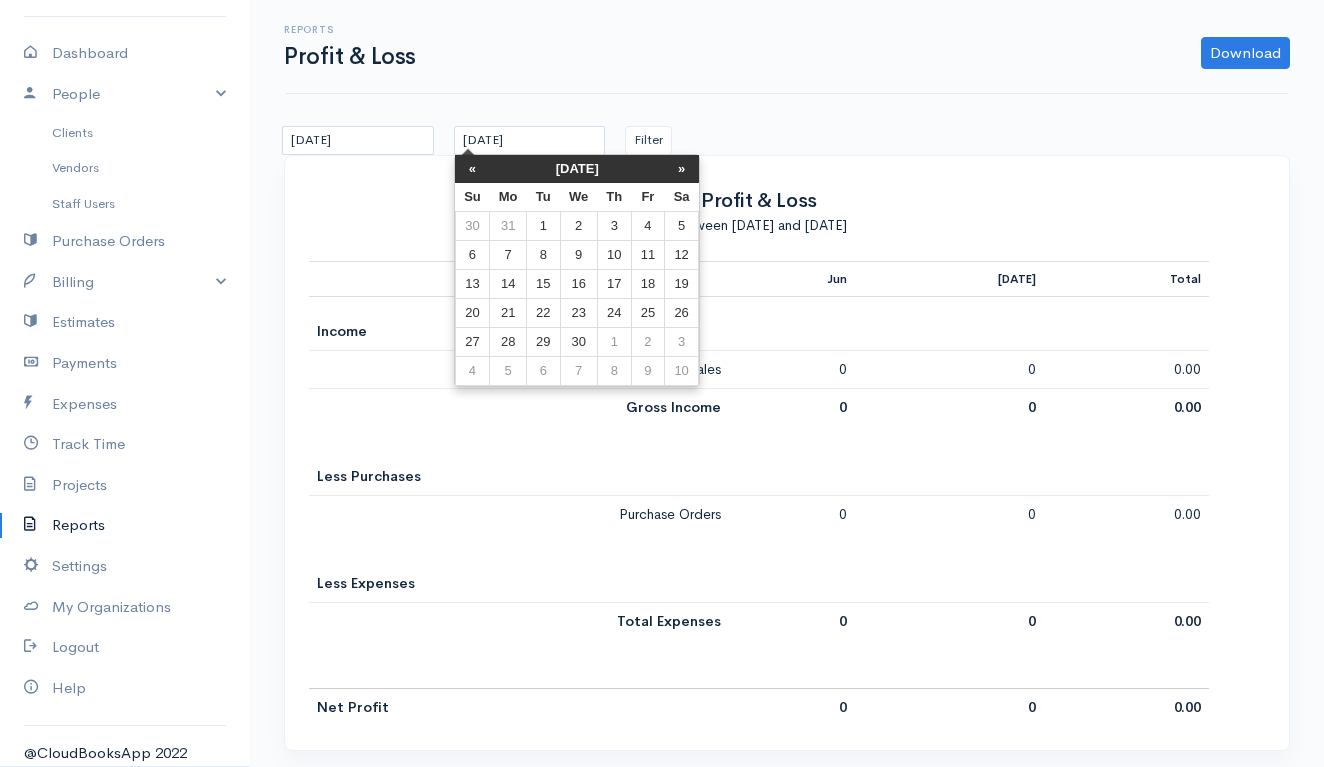 click on "«" at bounding box center (472, 169) 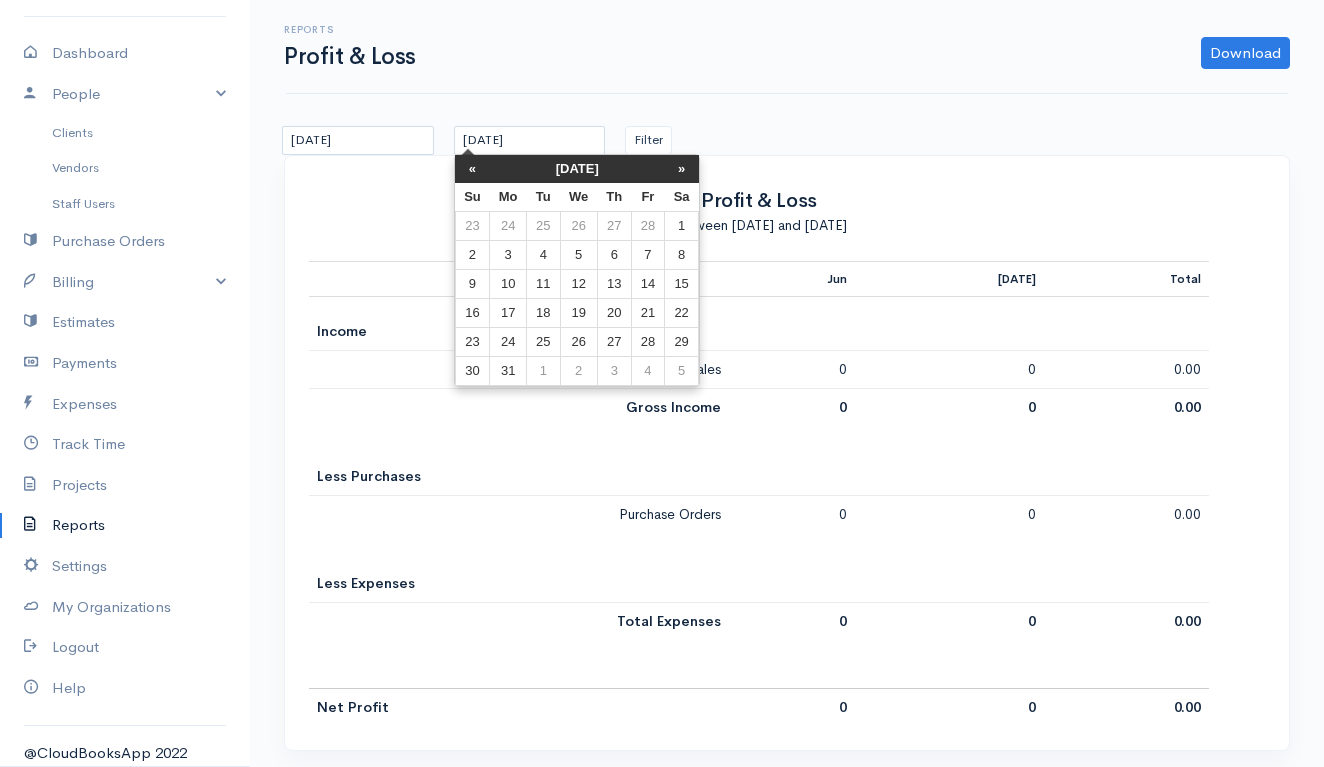 click on "«" at bounding box center (472, 169) 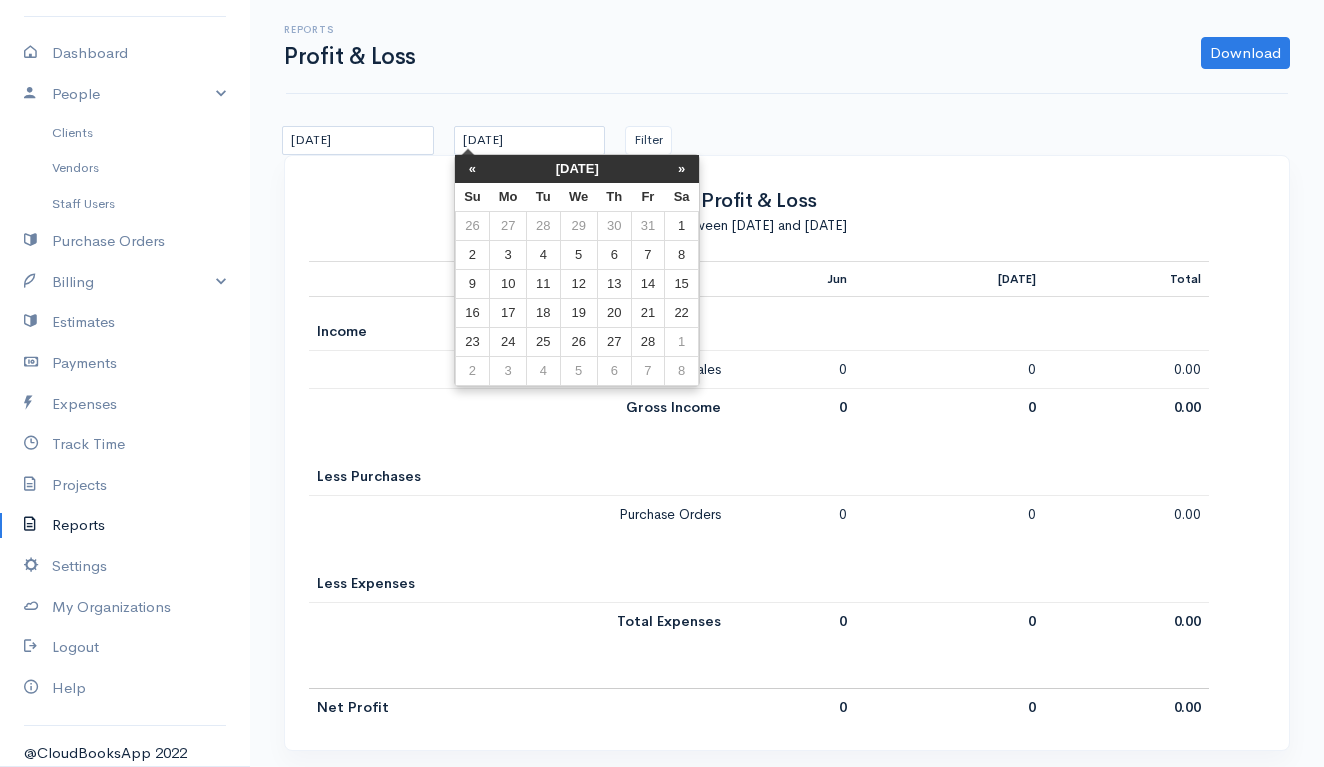 click on "«" at bounding box center (472, 169) 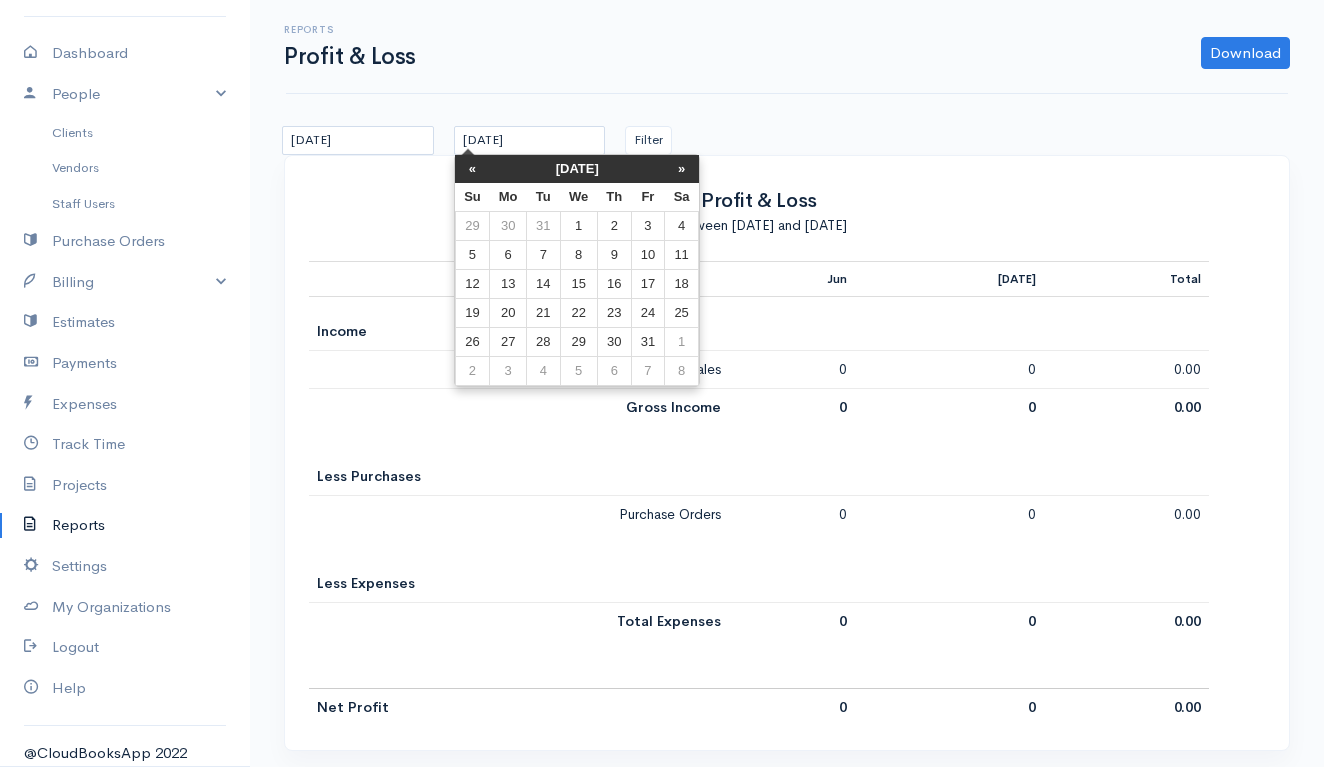 click on "«" at bounding box center (472, 169) 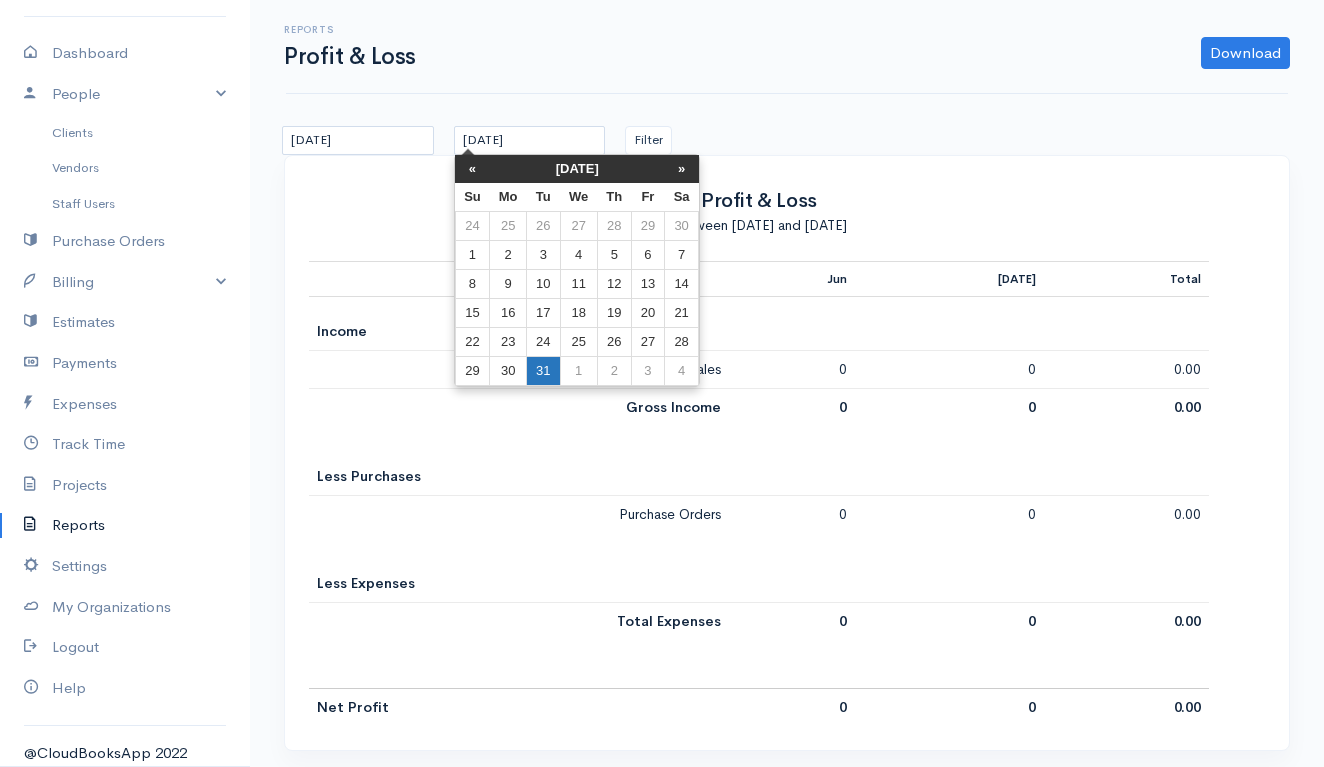 click on "31" at bounding box center [543, 371] 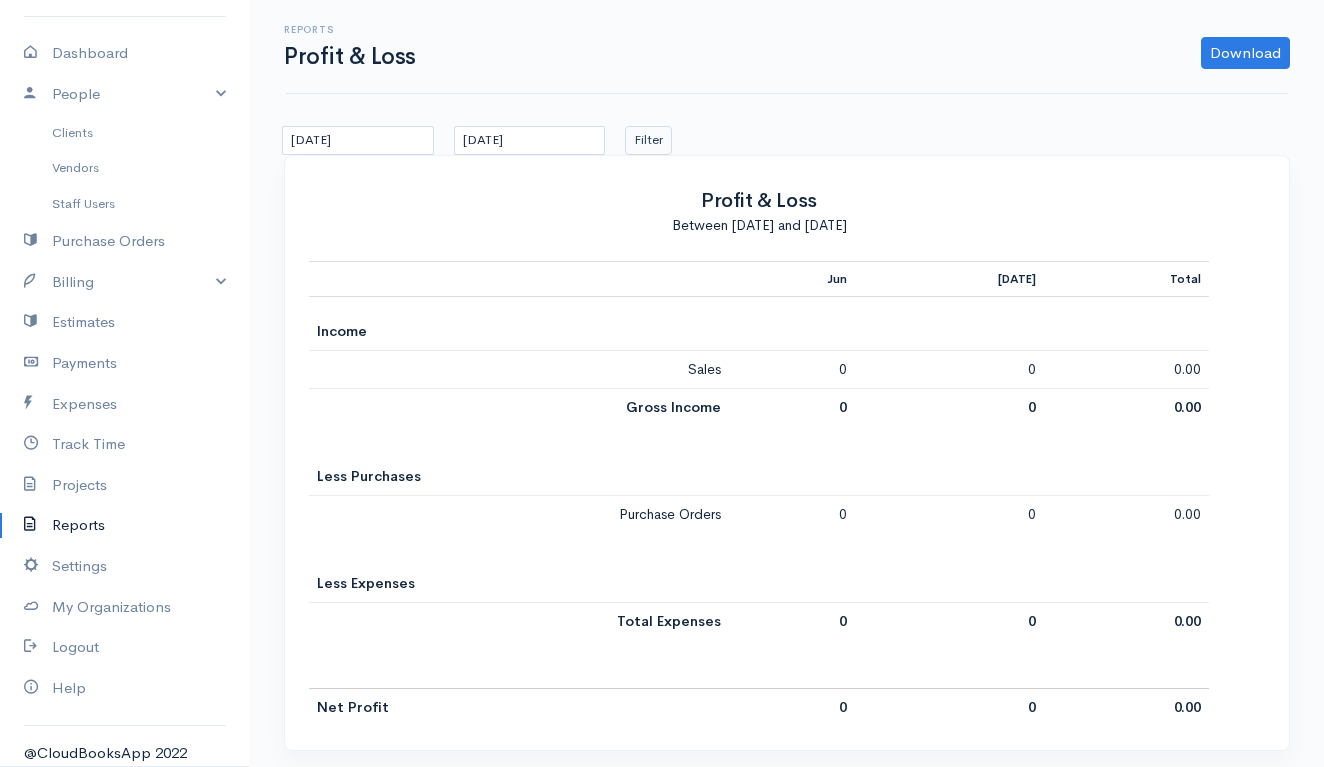 click on "Filter" at bounding box center (648, 140) 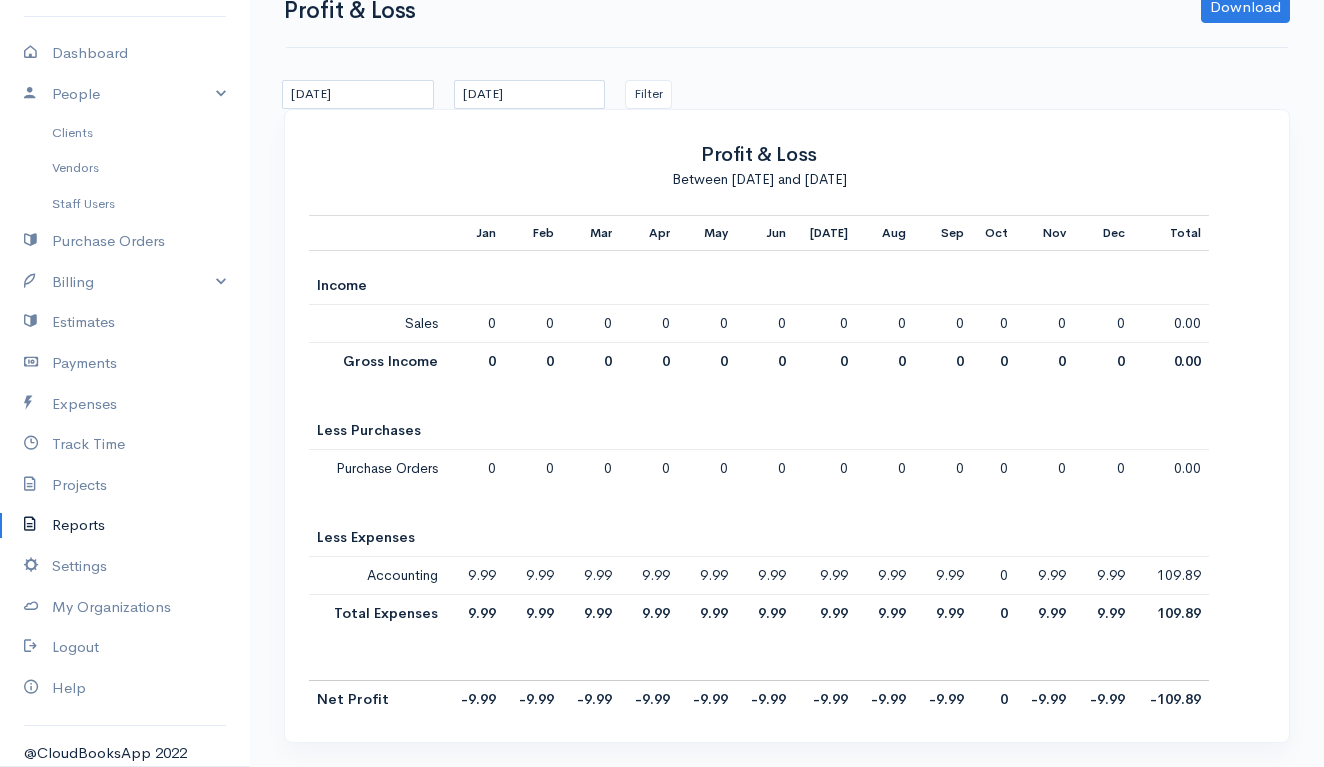 scroll, scrollTop: 45, scrollLeft: 0, axis: vertical 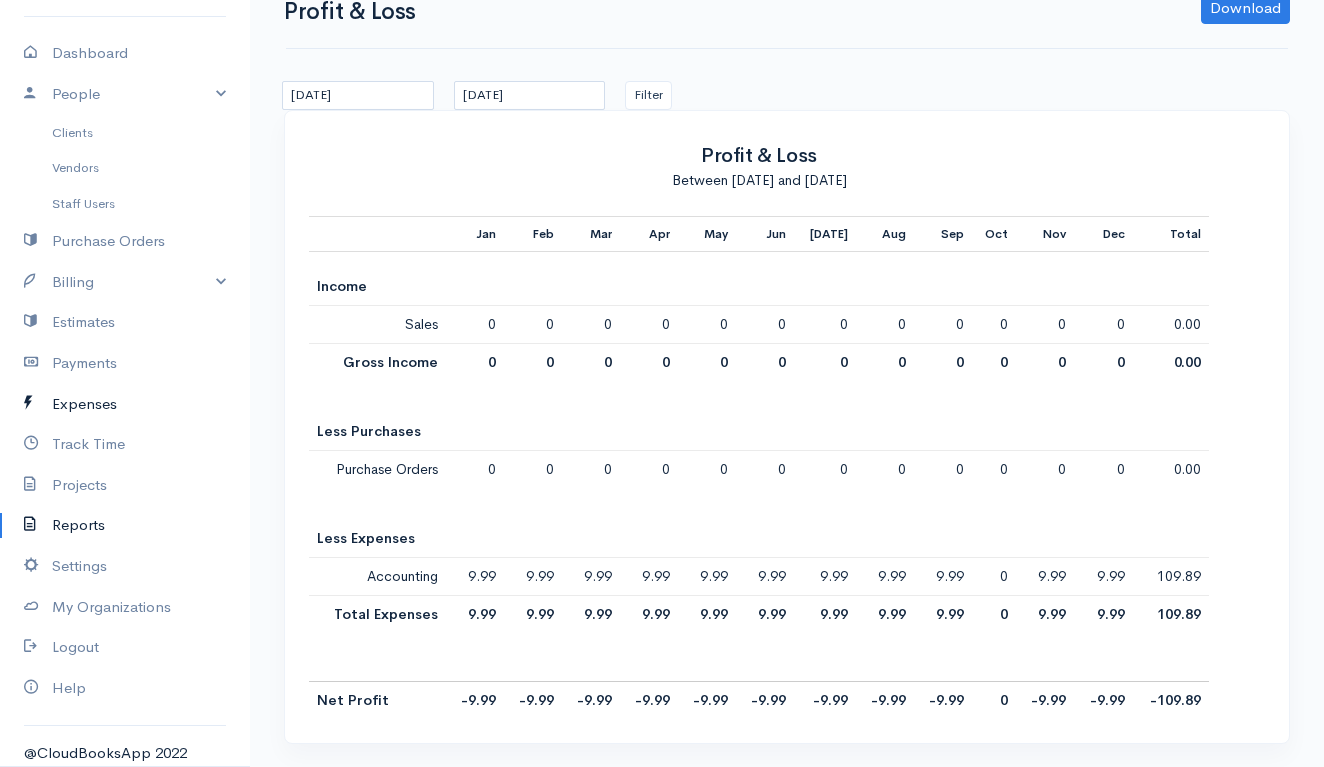 click on "Expenses" at bounding box center (125, 404) 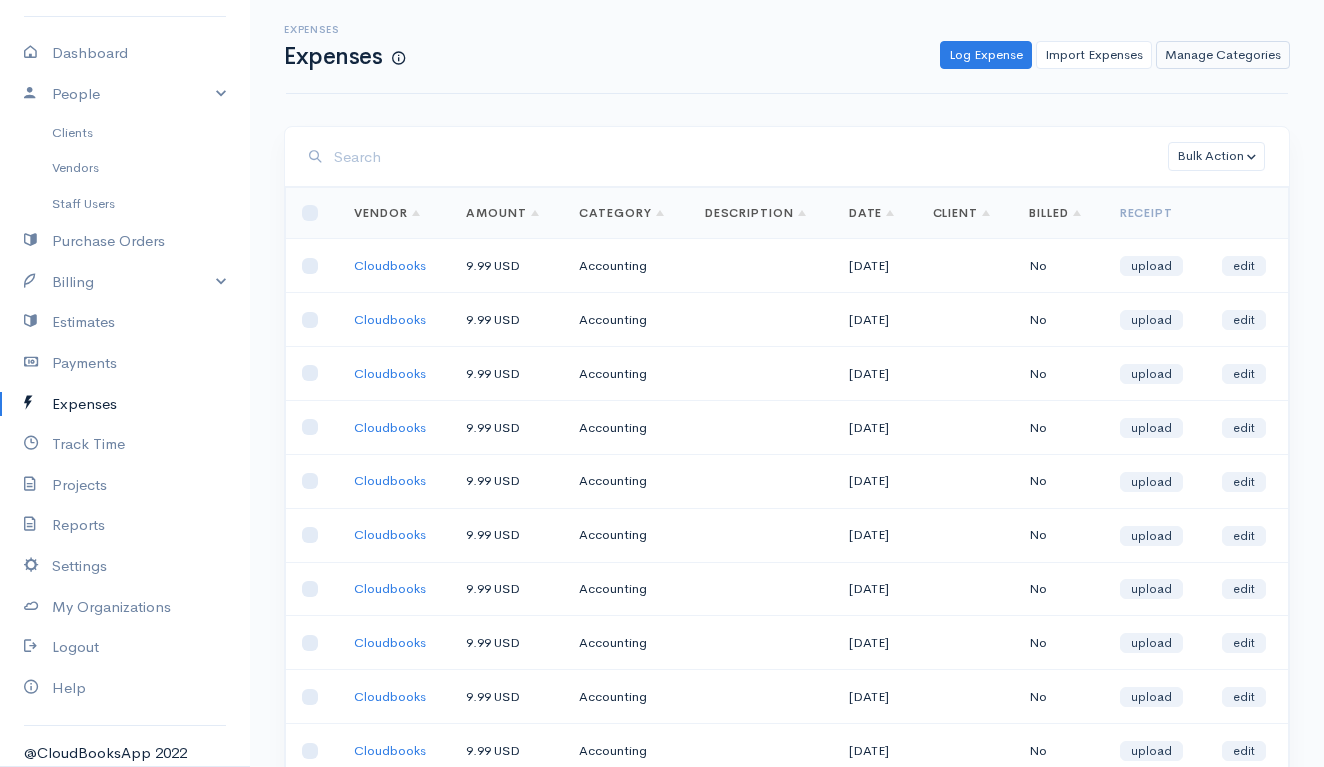 click on "Manage Categories" at bounding box center (1223, 55) 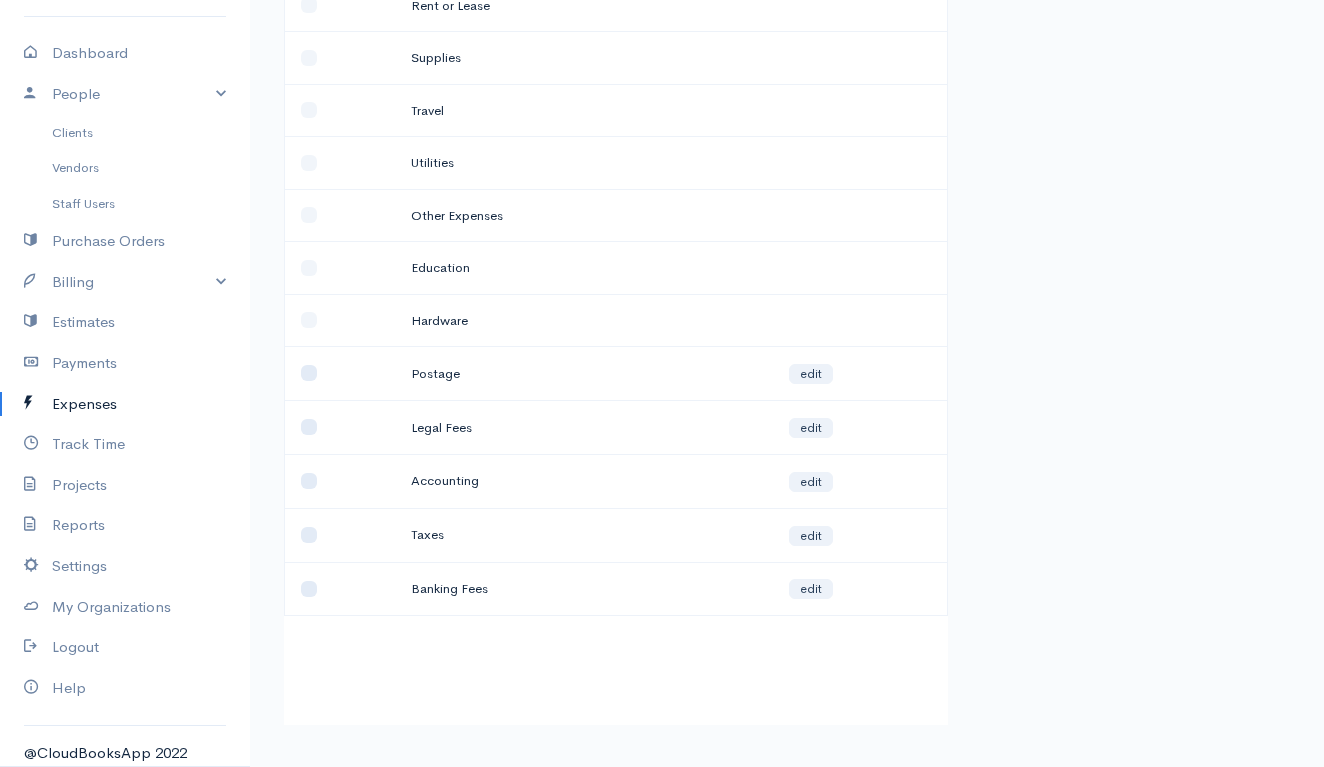 scroll, scrollTop: 719, scrollLeft: 0, axis: vertical 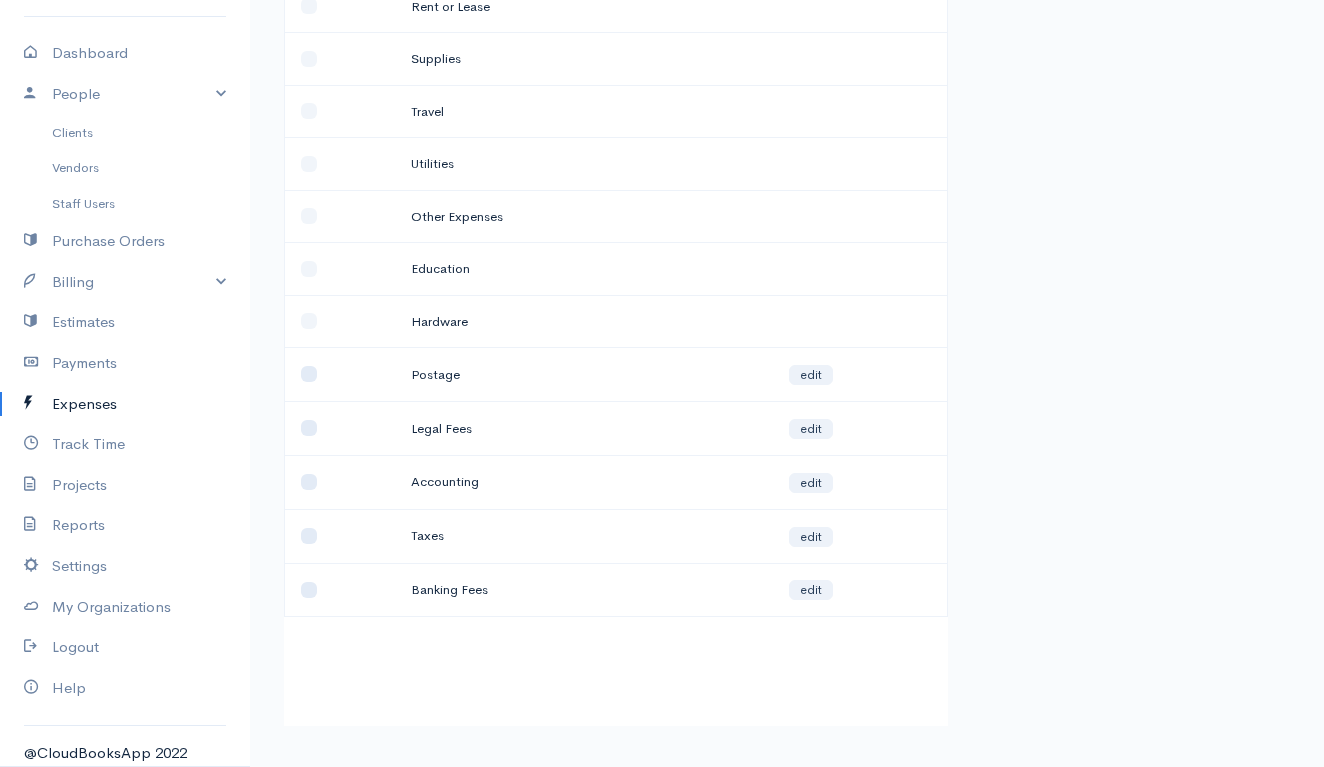 click on "Banking Fees" at bounding box center [583, 590] 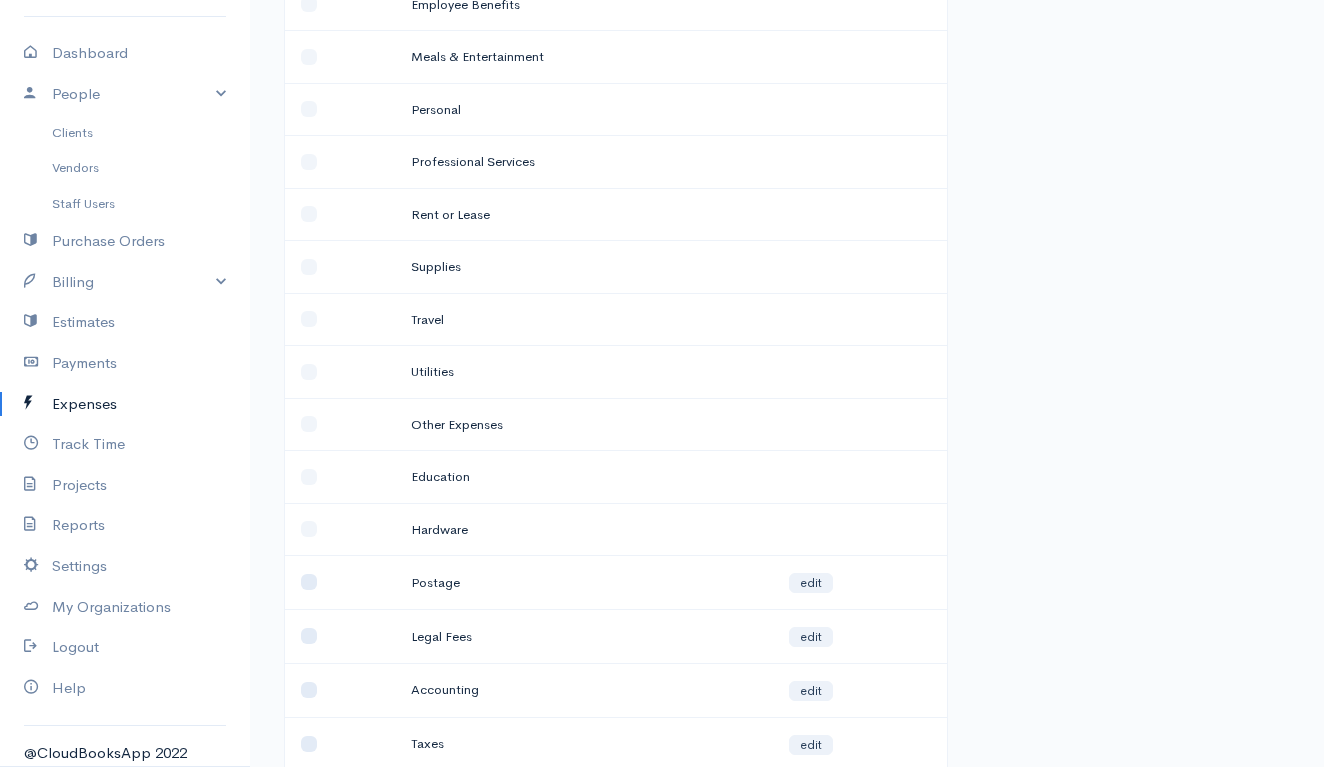 scroll, scrollTop: 514, scrollLeft: 0, axis: vertical 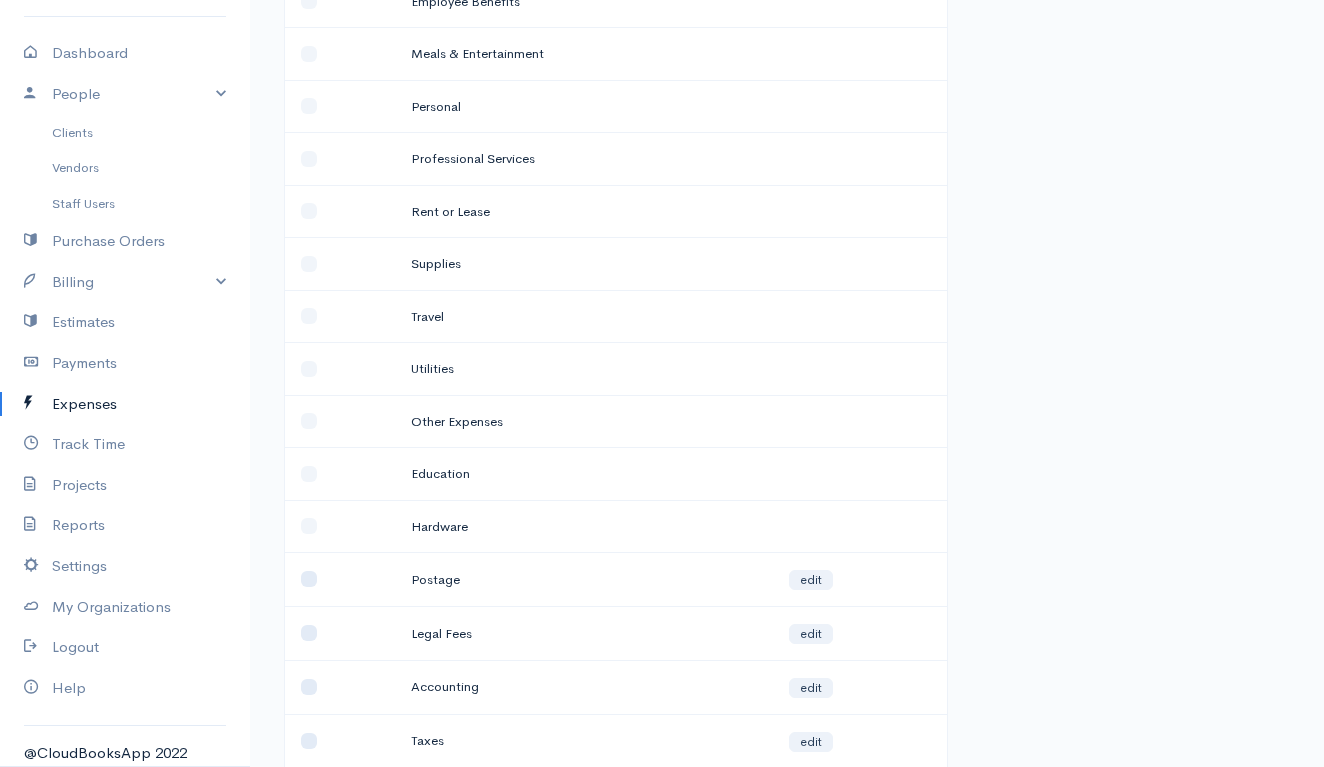 click on "Other Expenses" at bounding box center [583, 421] 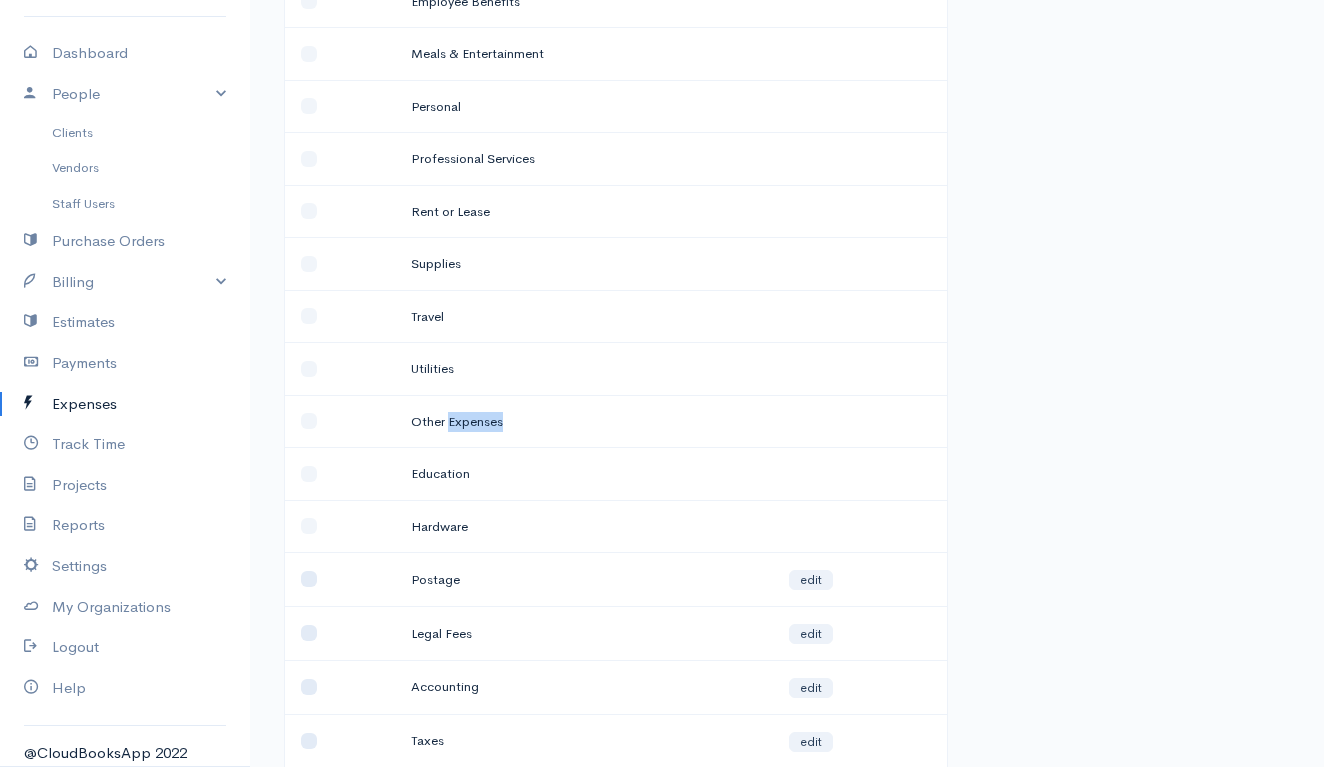 click on "Other Expenses" at bounding box center [583, 421] 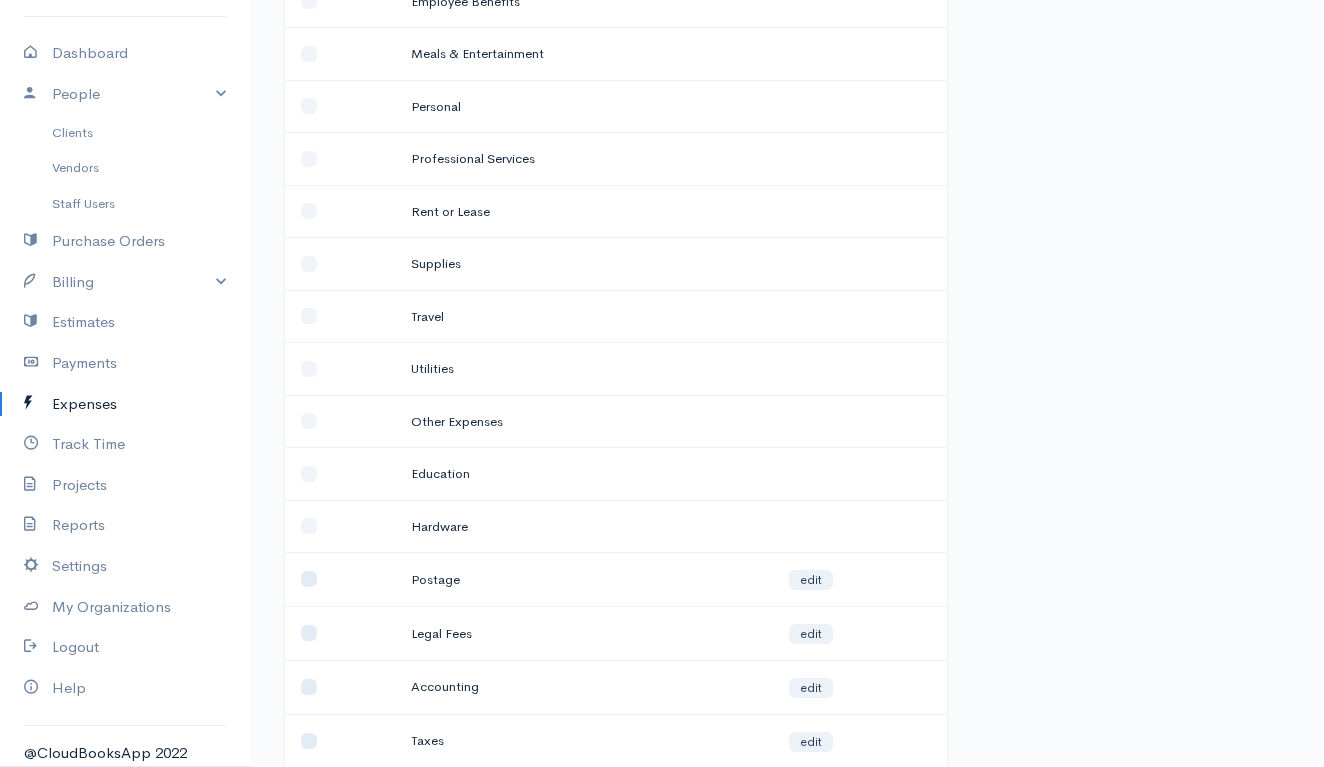 click on "Other Expenses" at bounding box center [583, 421] 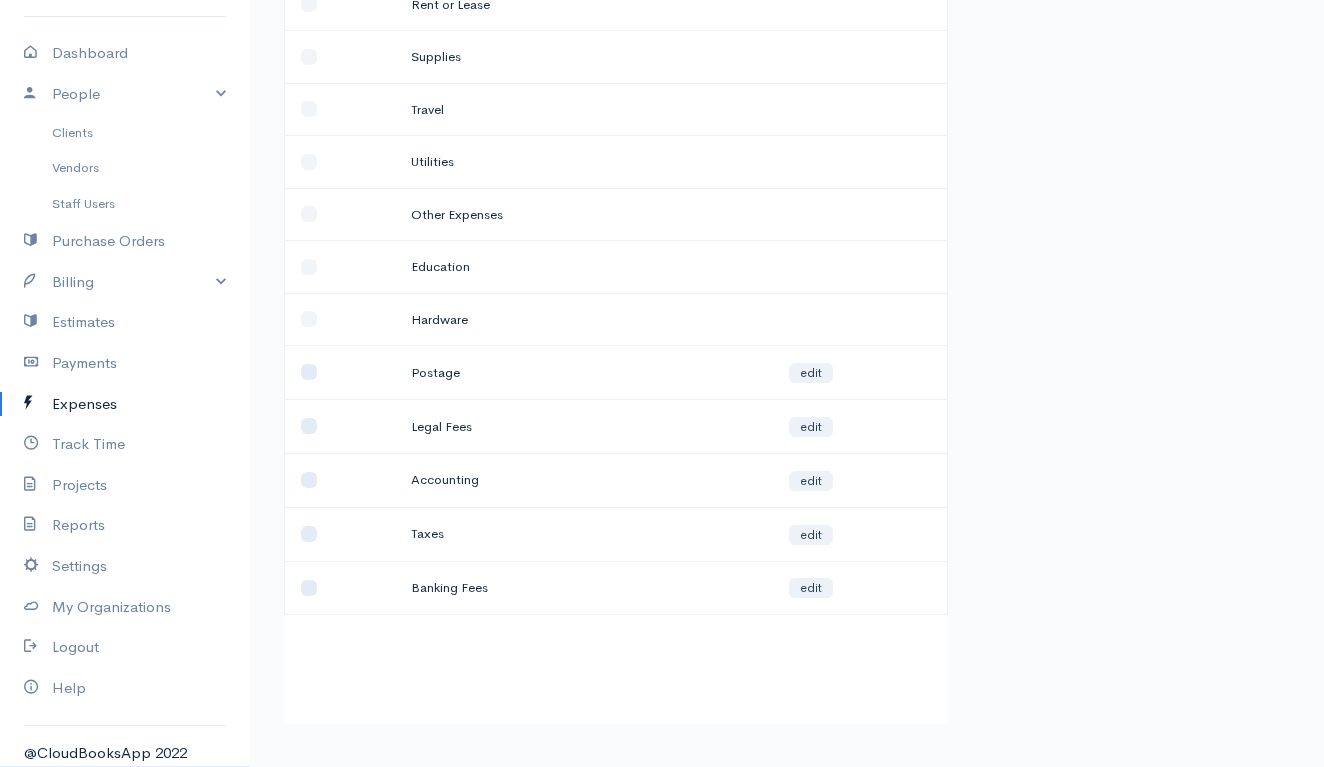 scroll, scrollTop: 719, scrollLeft: 0, axis: vertical 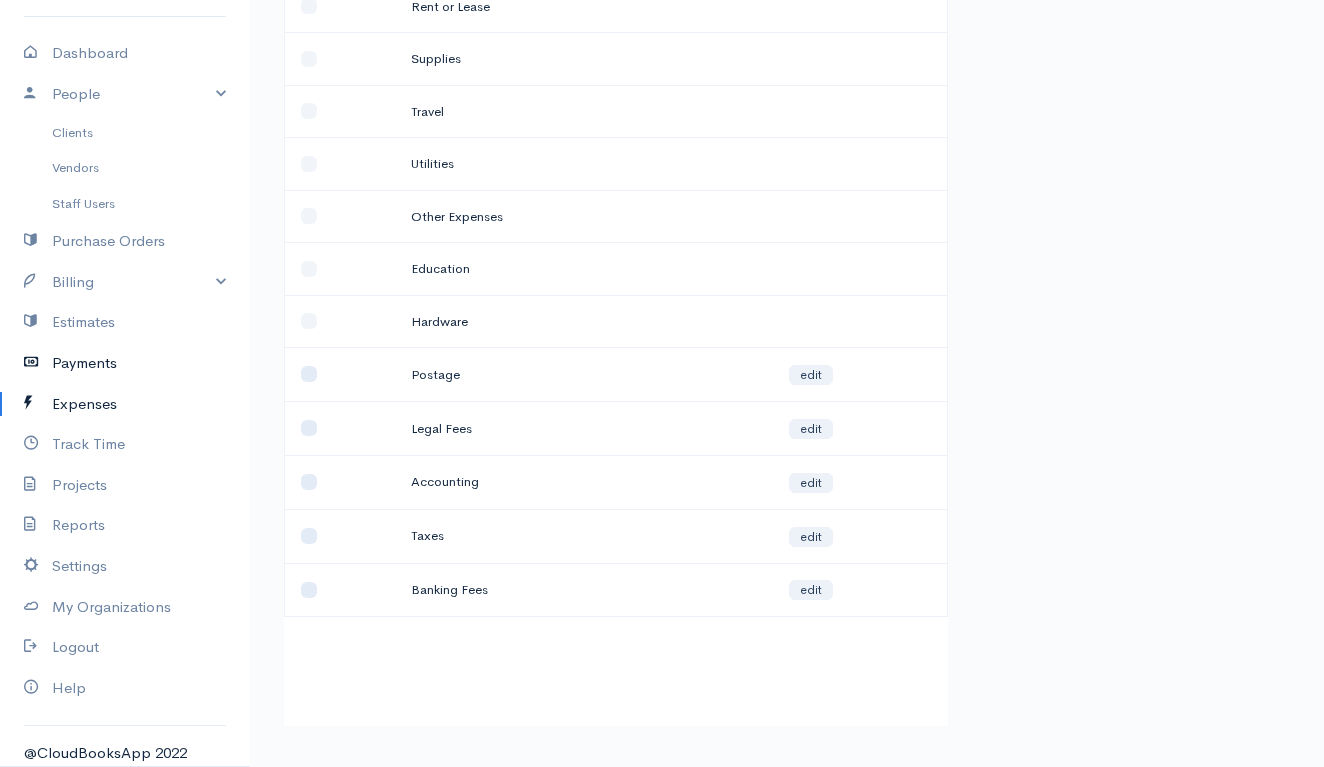 click on "Payments" at bounding box center [125, 363] 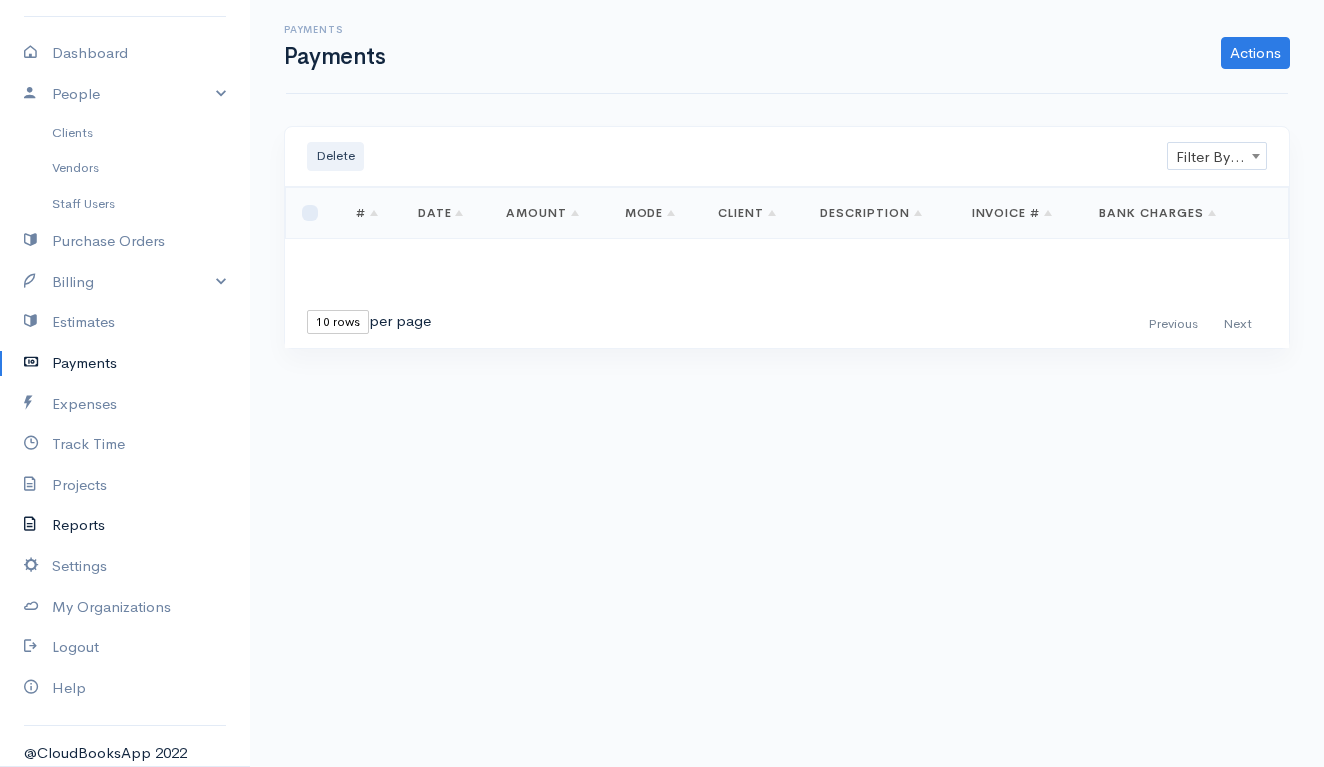 click on "Reports" at bounding box center (125, 525) 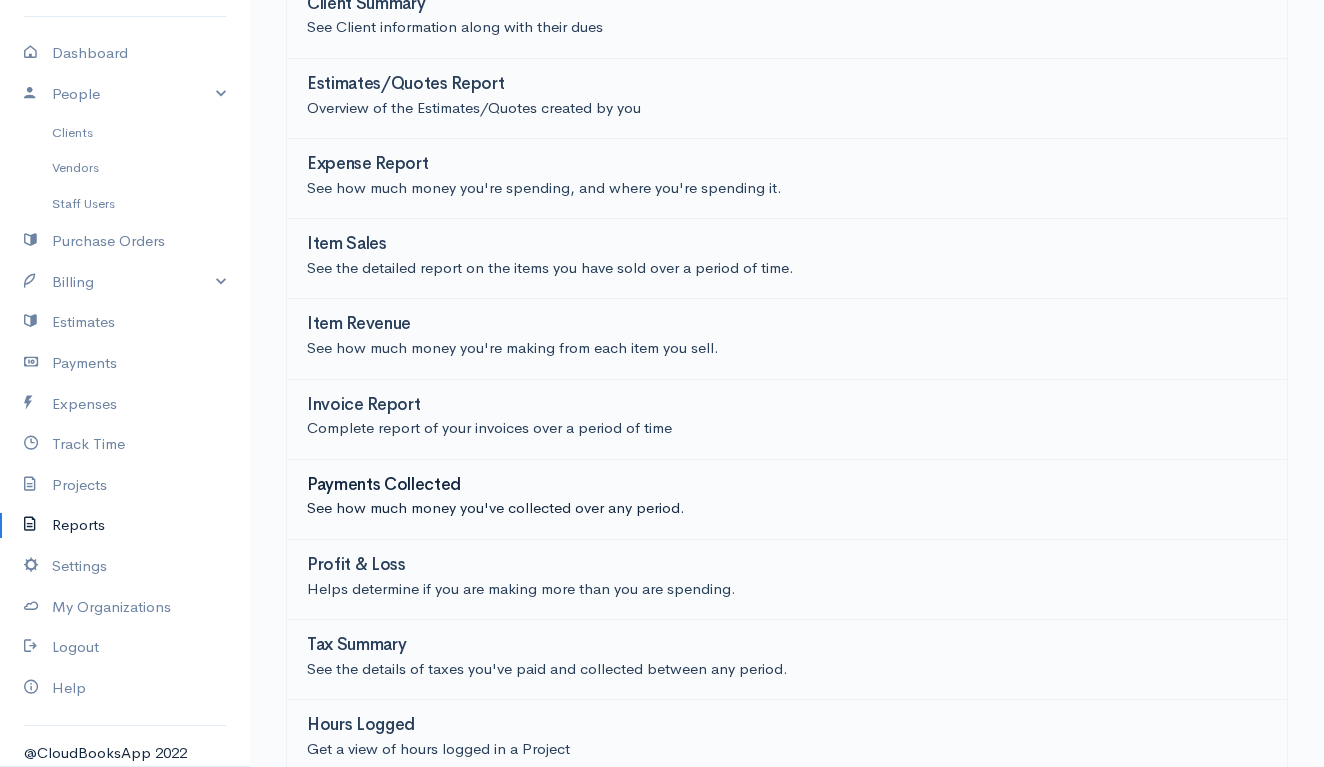 scroll, scrollTop: 308, scrollLeft: 0, axis: vertical 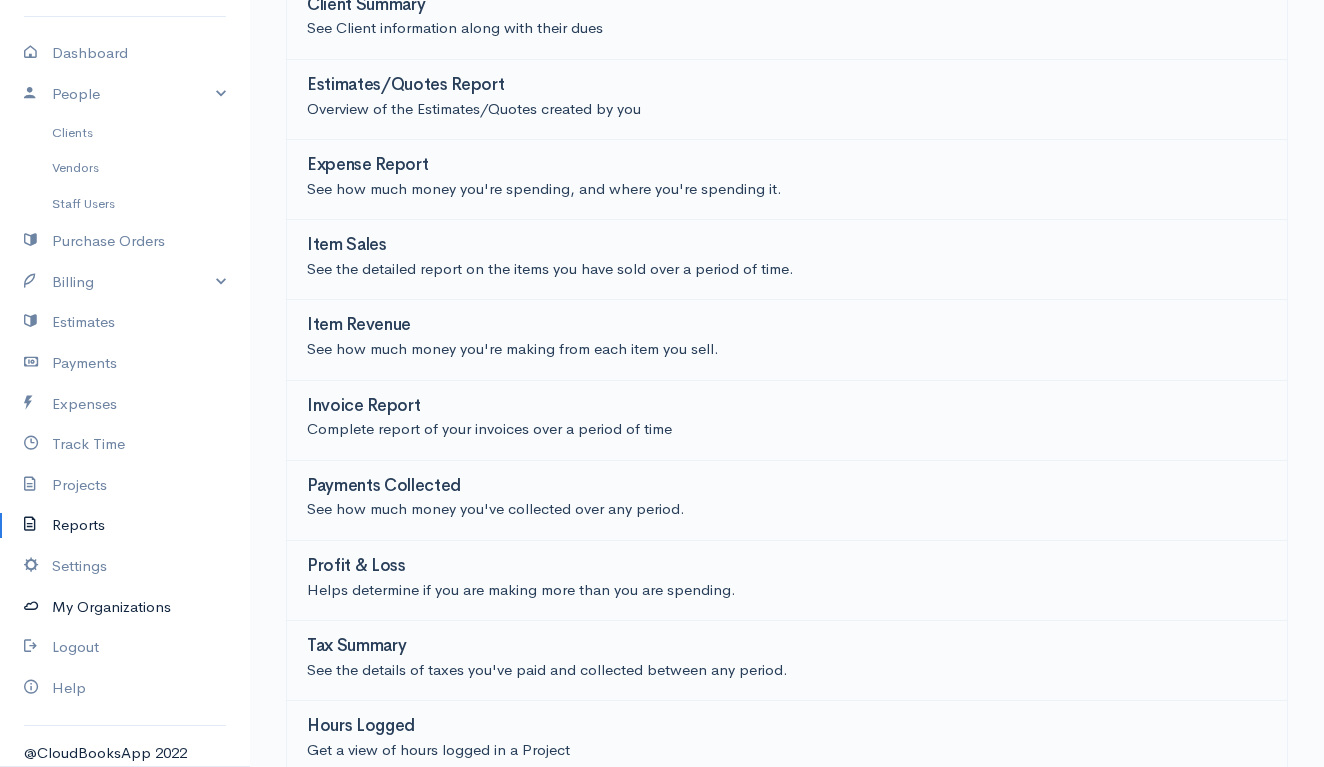 click on "My Organizations" at bounding box center (125, 607) 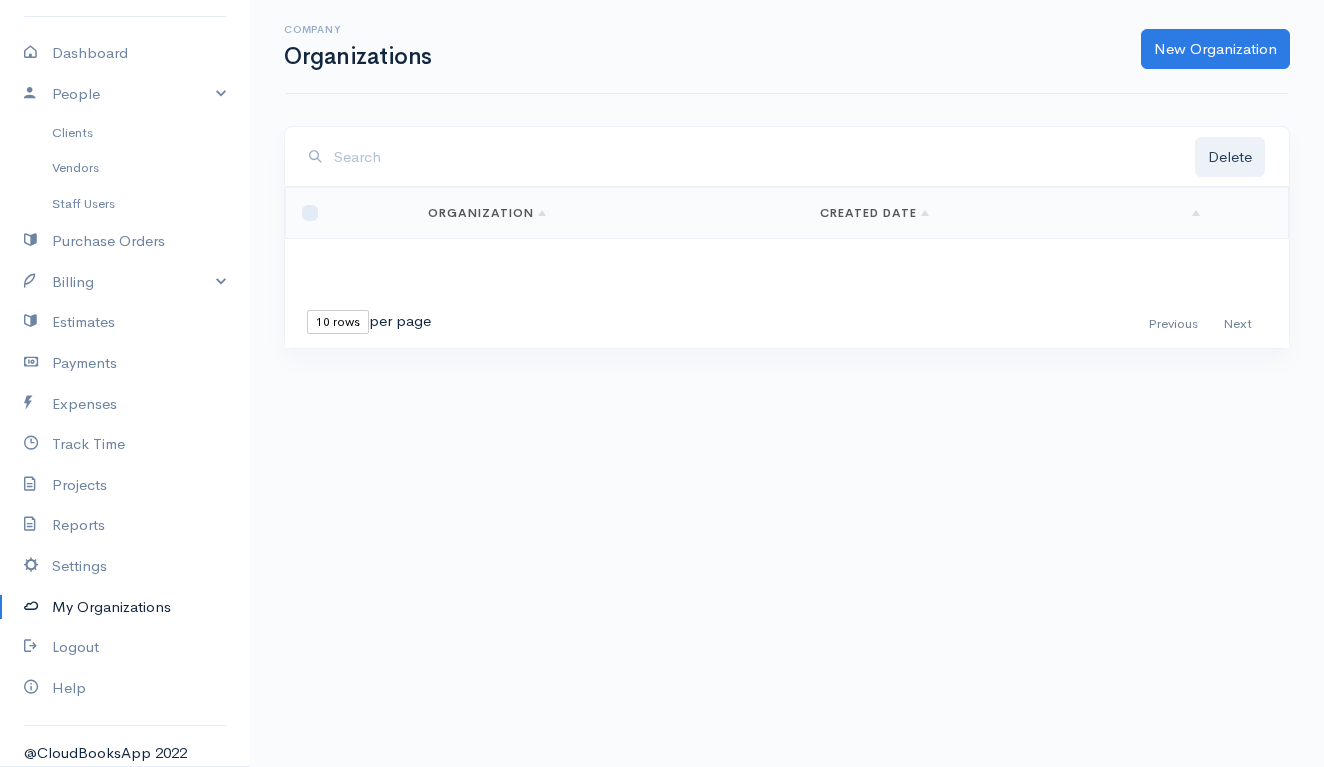 scroll, scrollTop: 0, scrollLeft: 0, axis: both 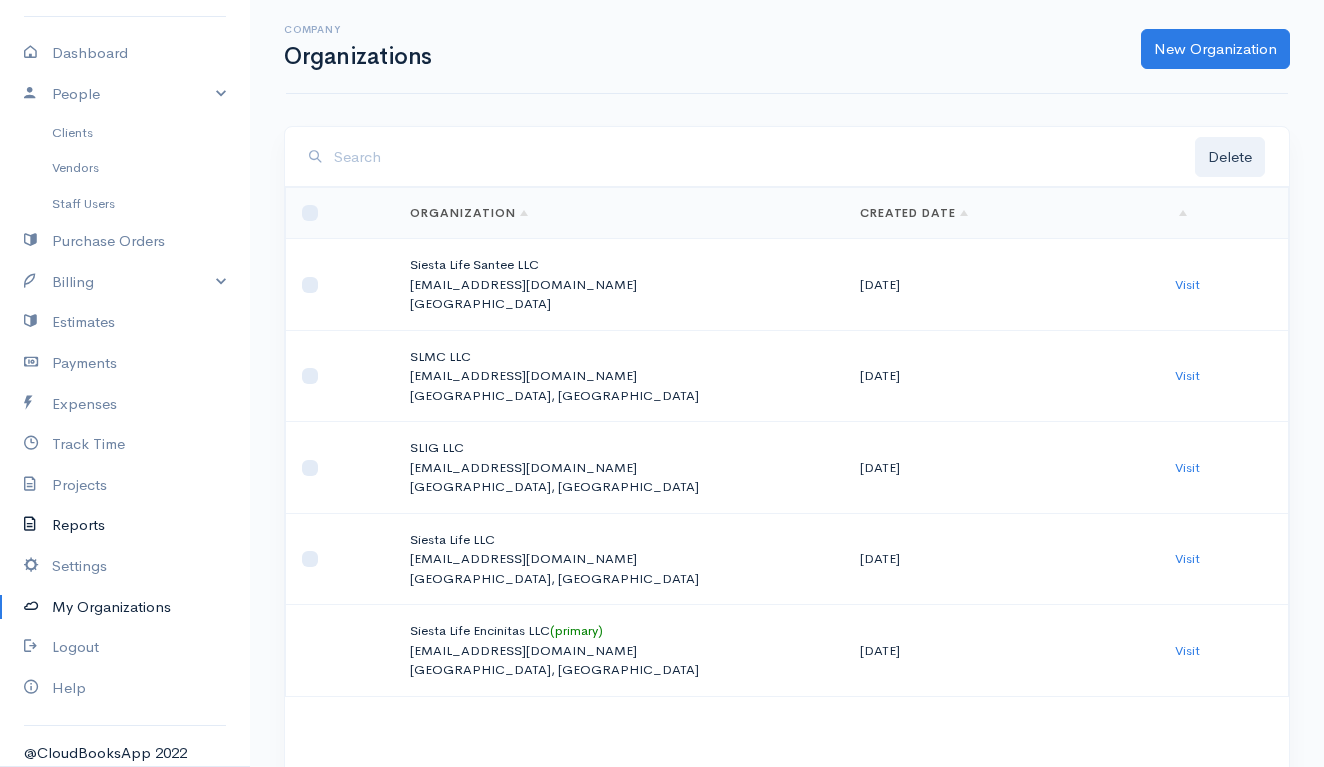 click on "Reports" at bounding box center [125, 525] 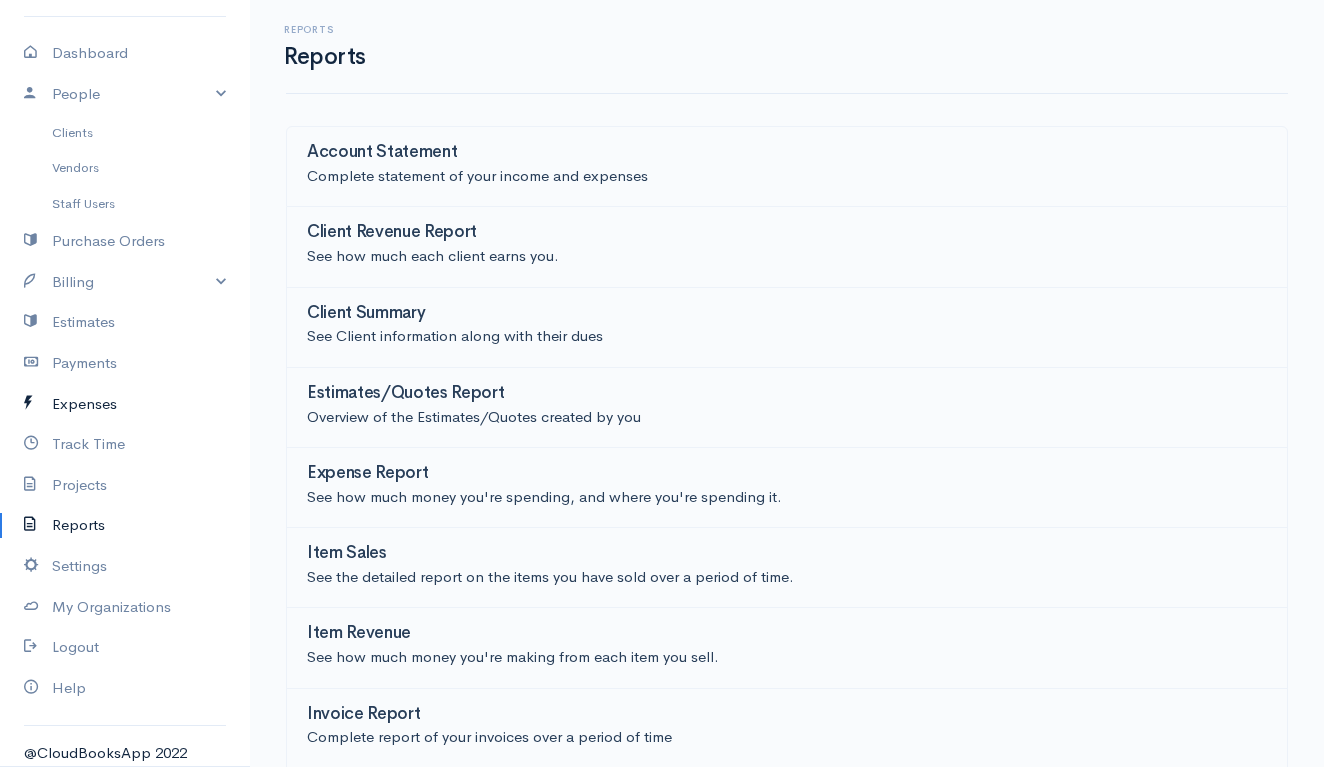 click on "Expenses" at bounding box center (125, 404) 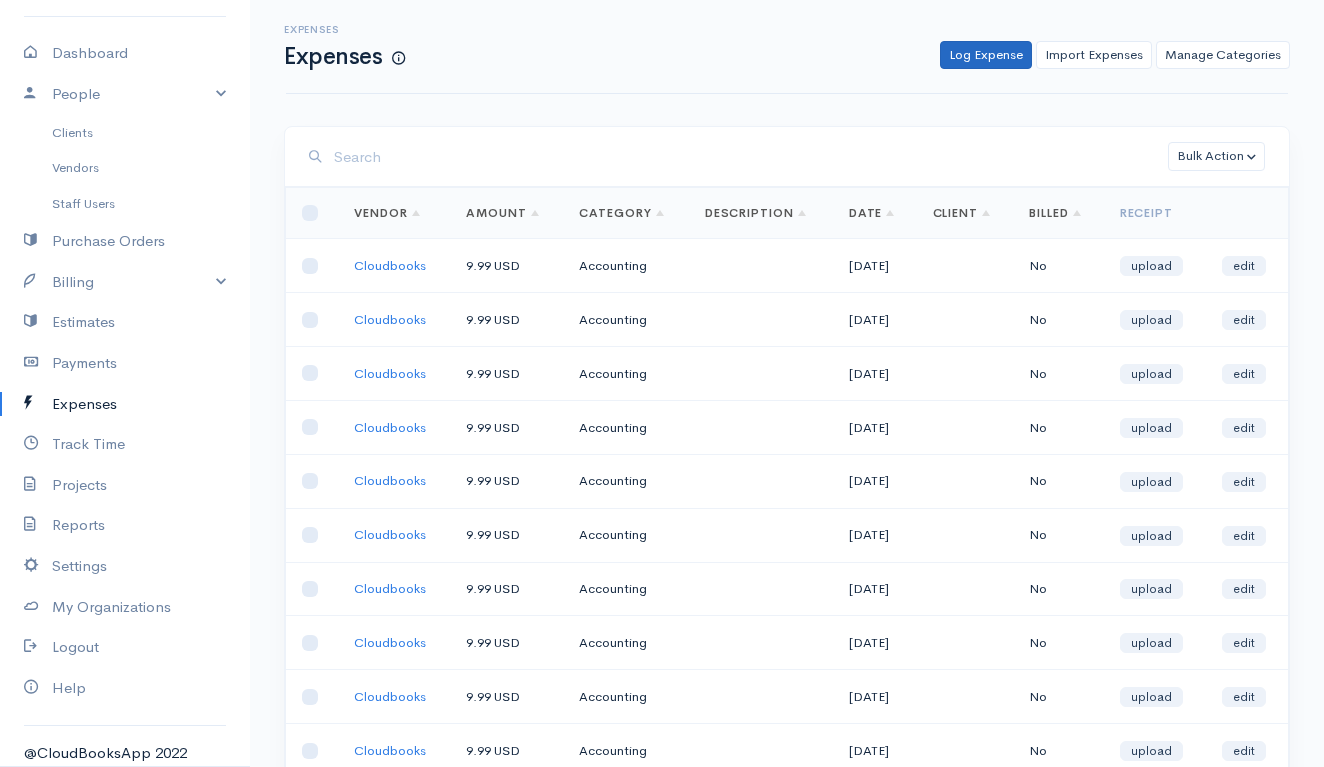 click on "Log Expense" at bounding box center (986, 55) 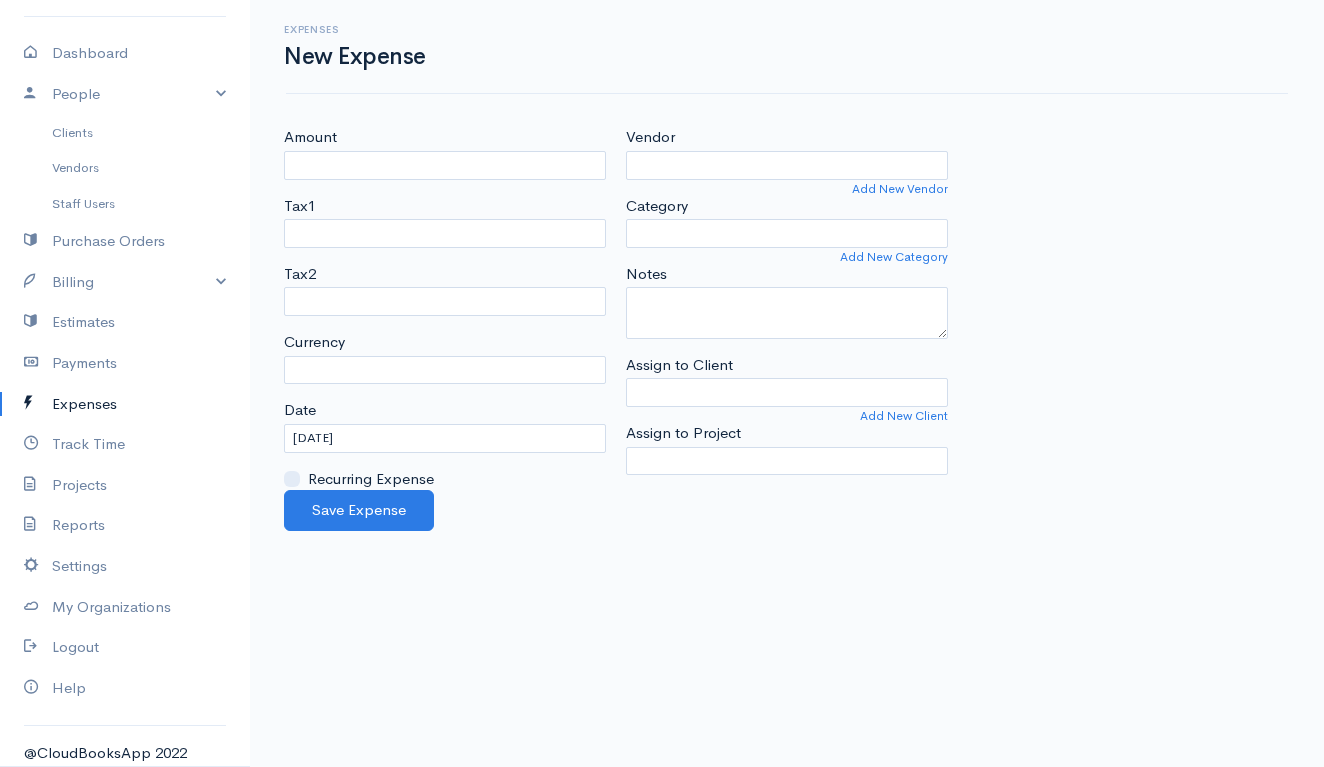 select on "USD" 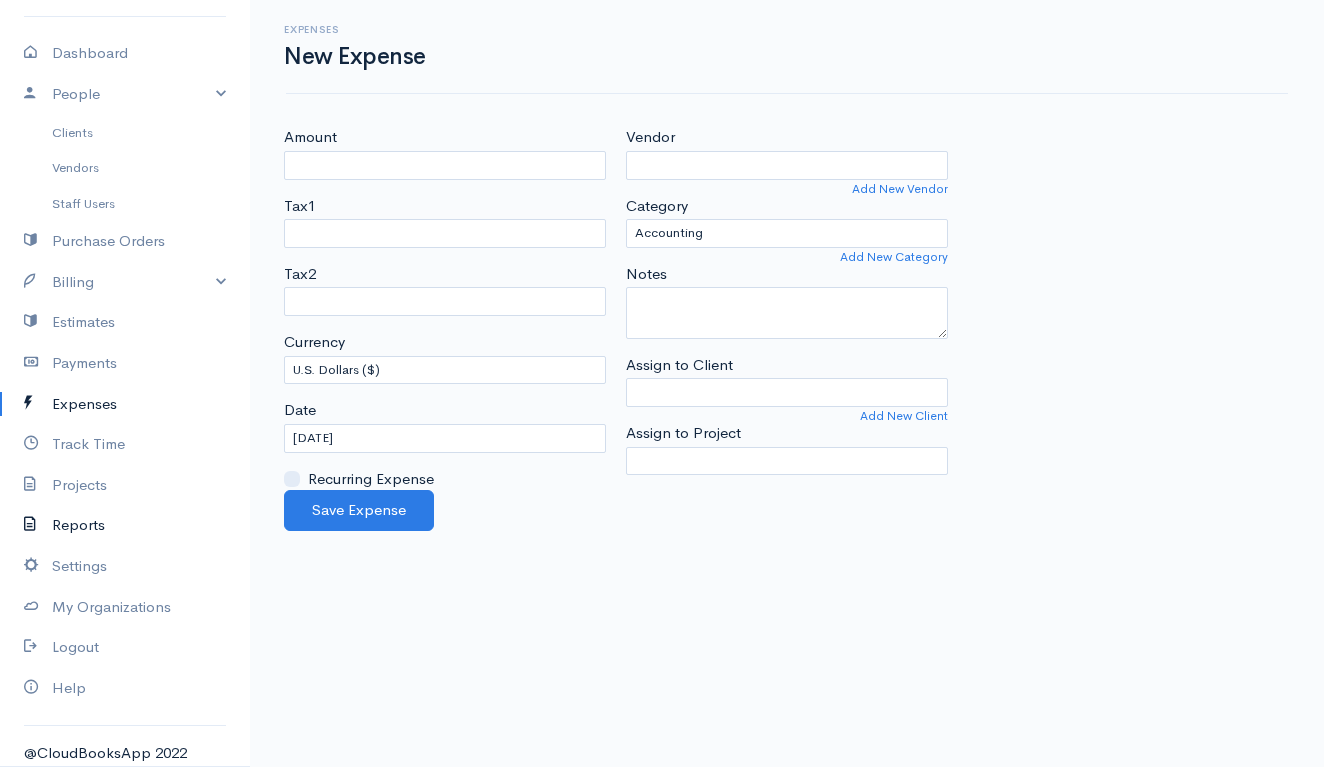 click on "Reports" at bounding box center (125, 525) 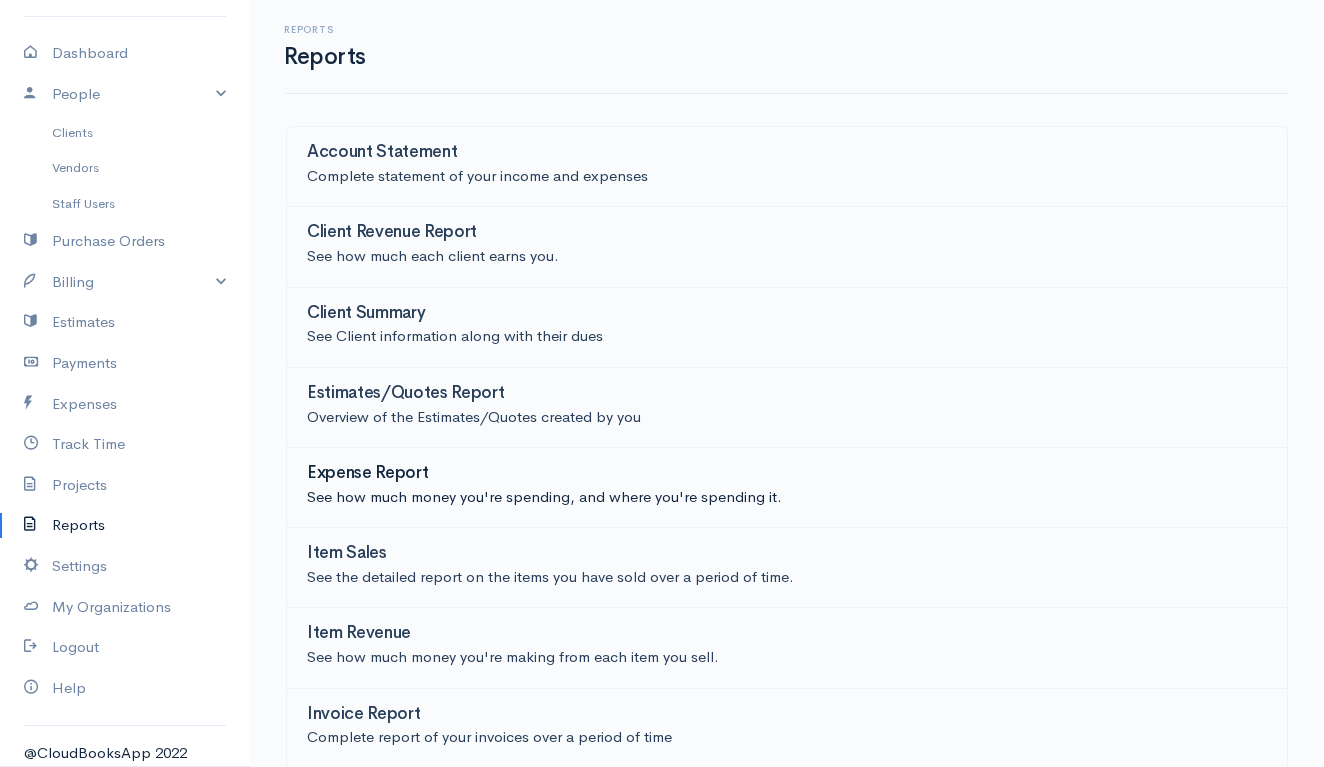 click on "Expense Report" at bounding box center (367, 473) 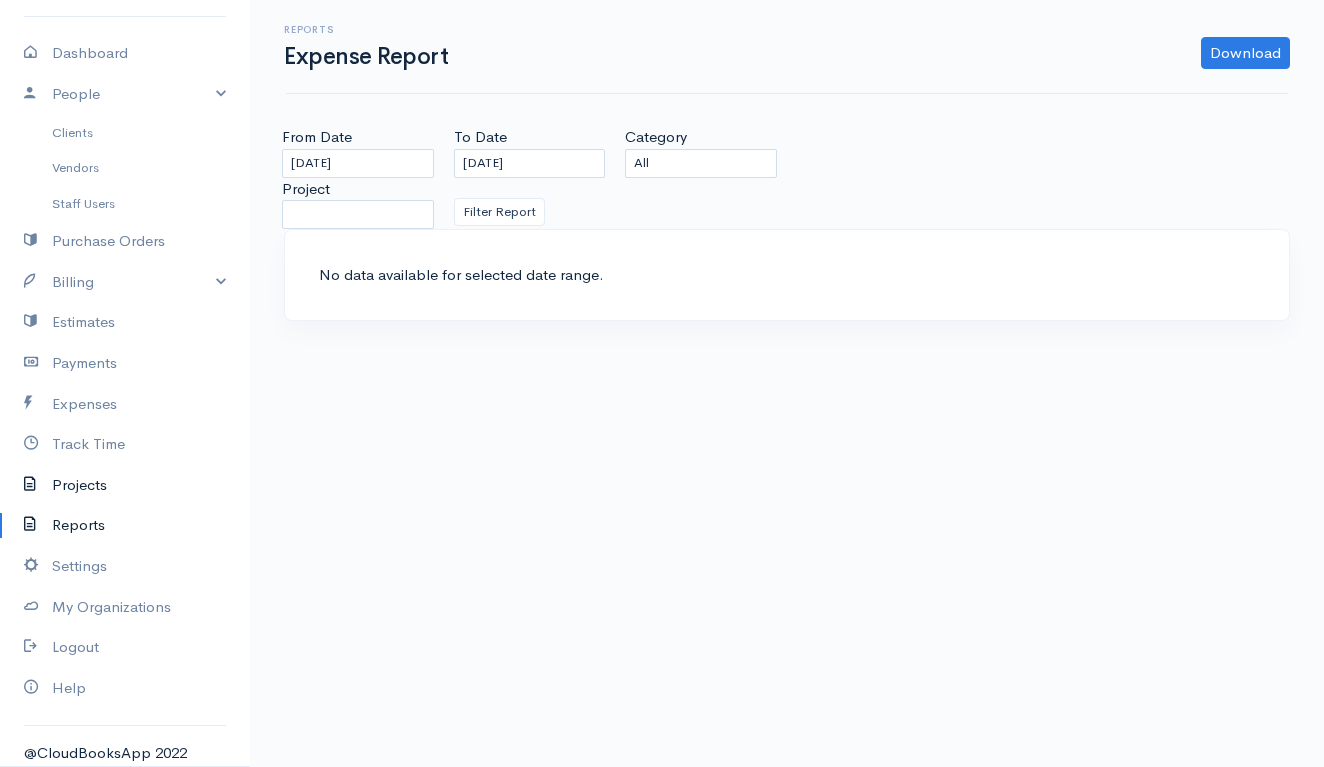 click on "Projects" at bounding box center (125, 485) 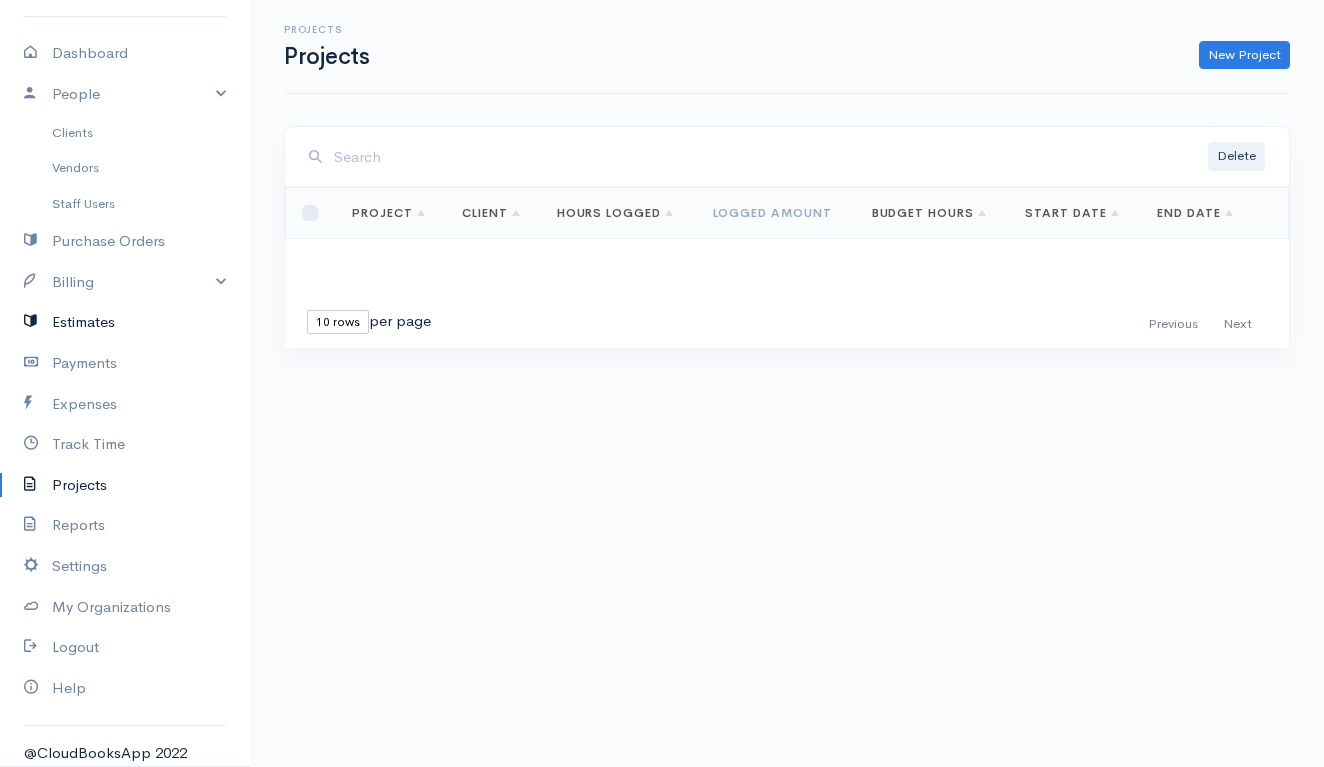 click on "Estimates" at bounding box center [125, 322] 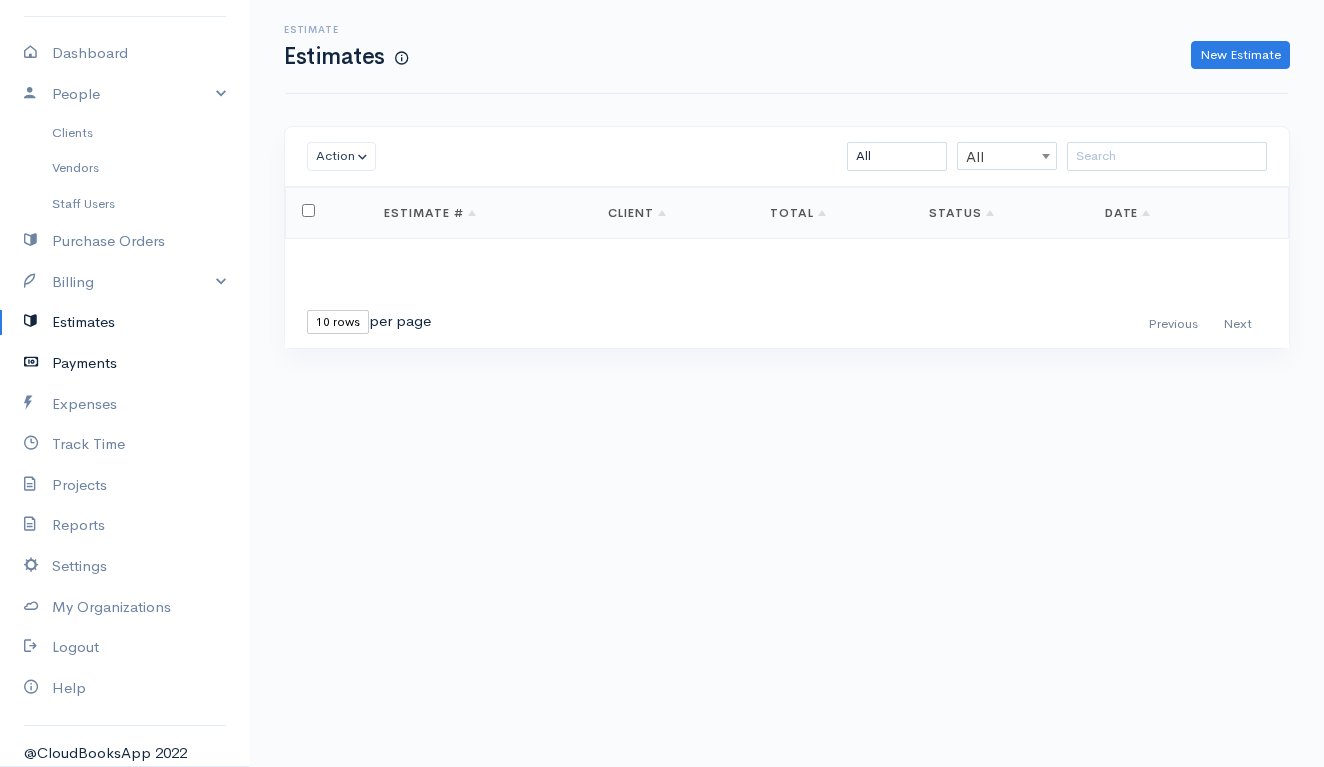 click on "Payments" at bounding box center (125, 363) 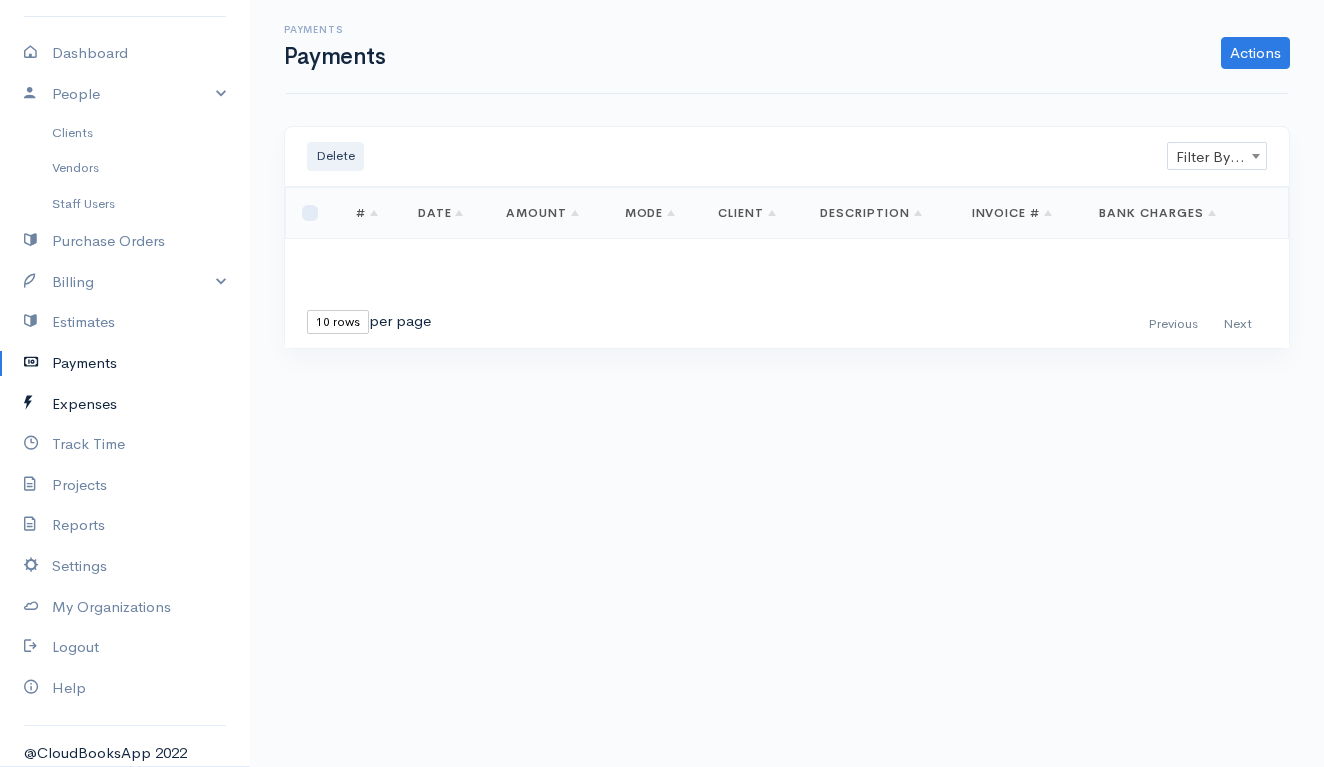click on "Expenses" at bounding box center [125, 404] 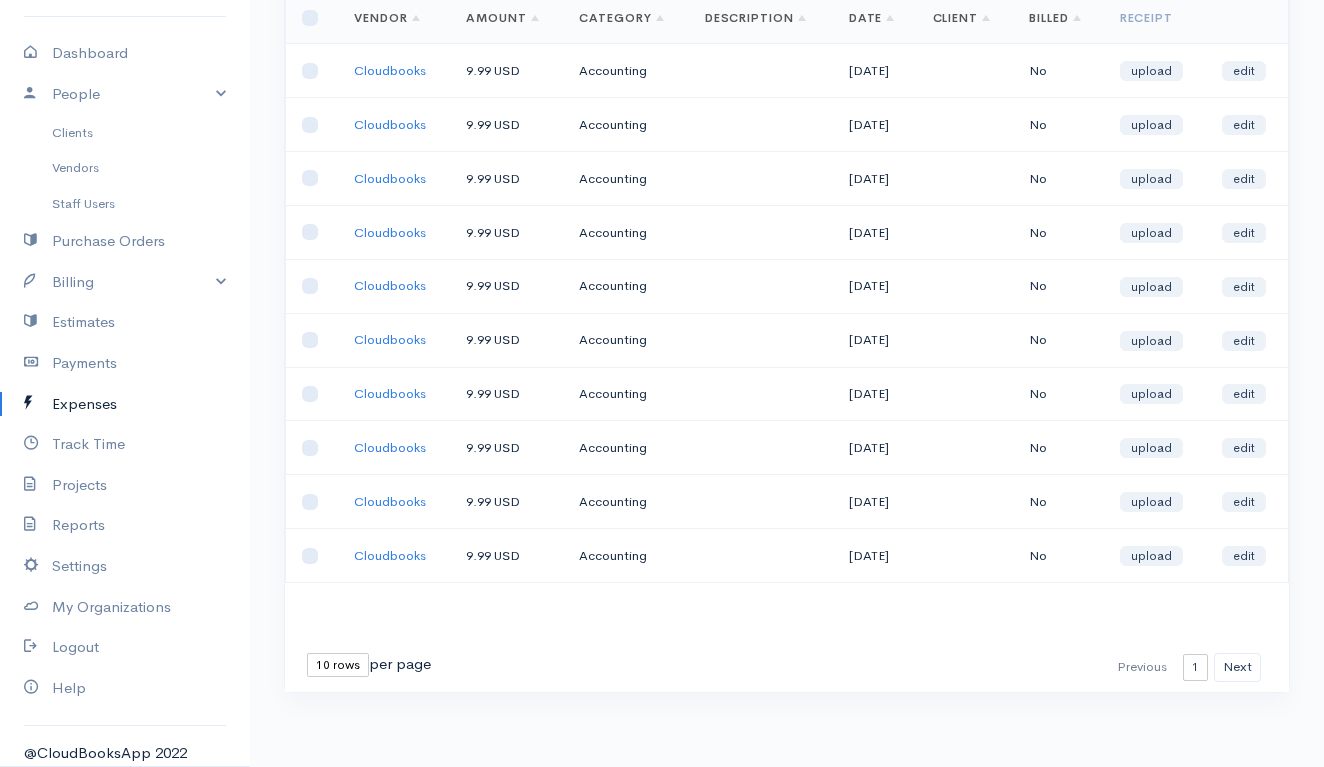 scroll, scrollTop: 195, scrollLeft: 0, axis: vertical 